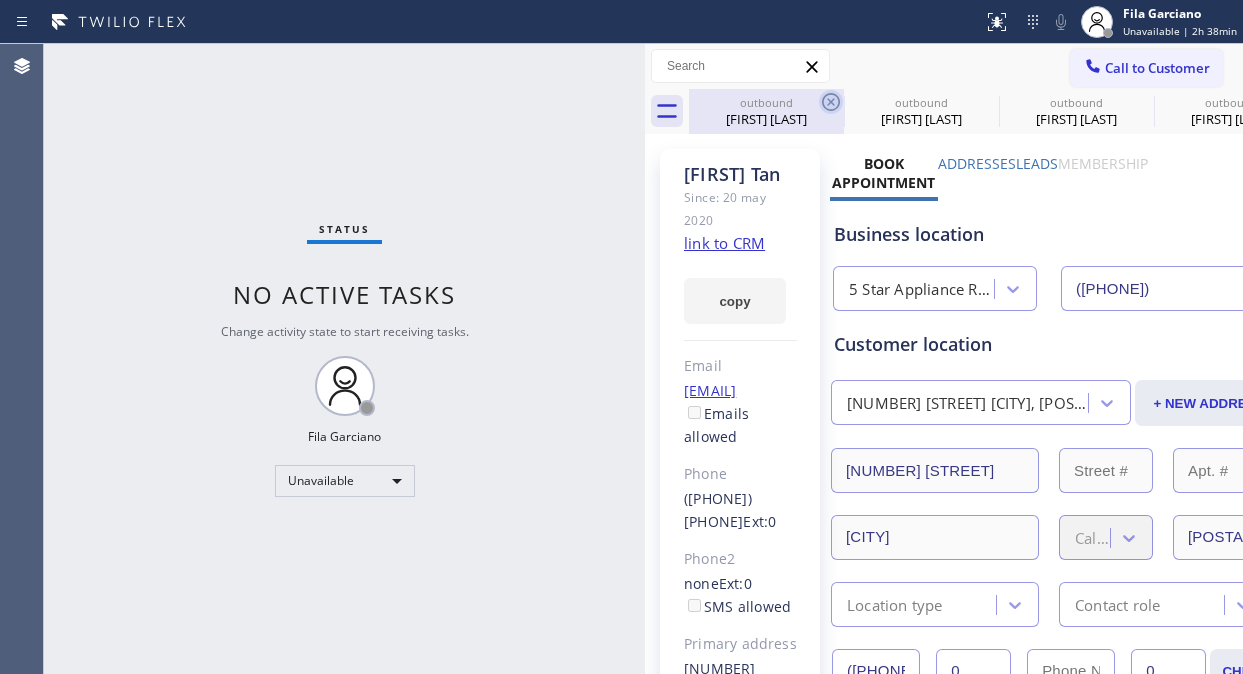 scroll, scrollTop: 0, scrollLeft: 0, axis: both 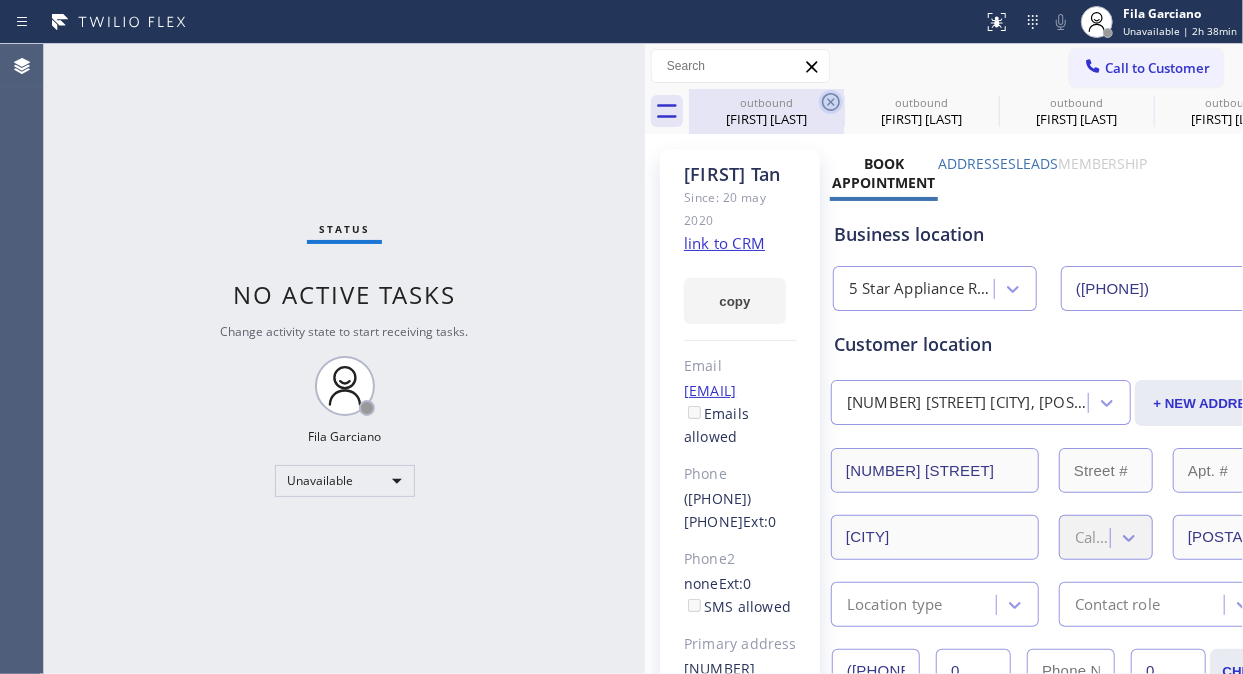click 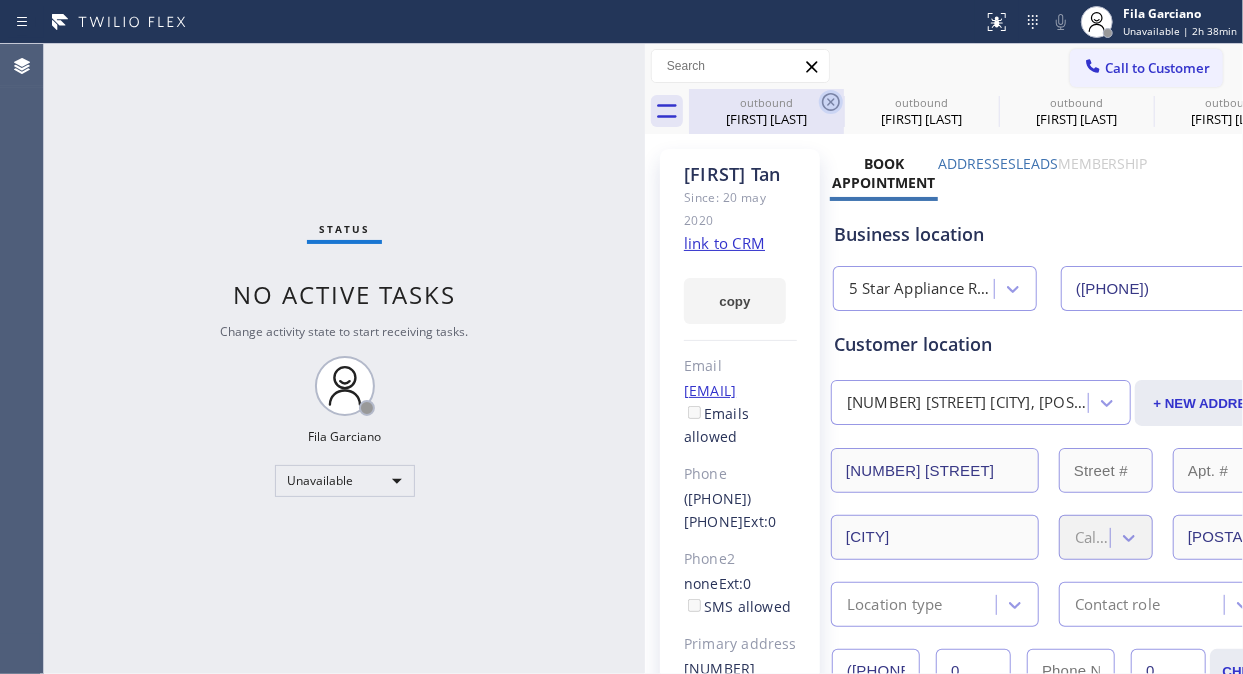 click 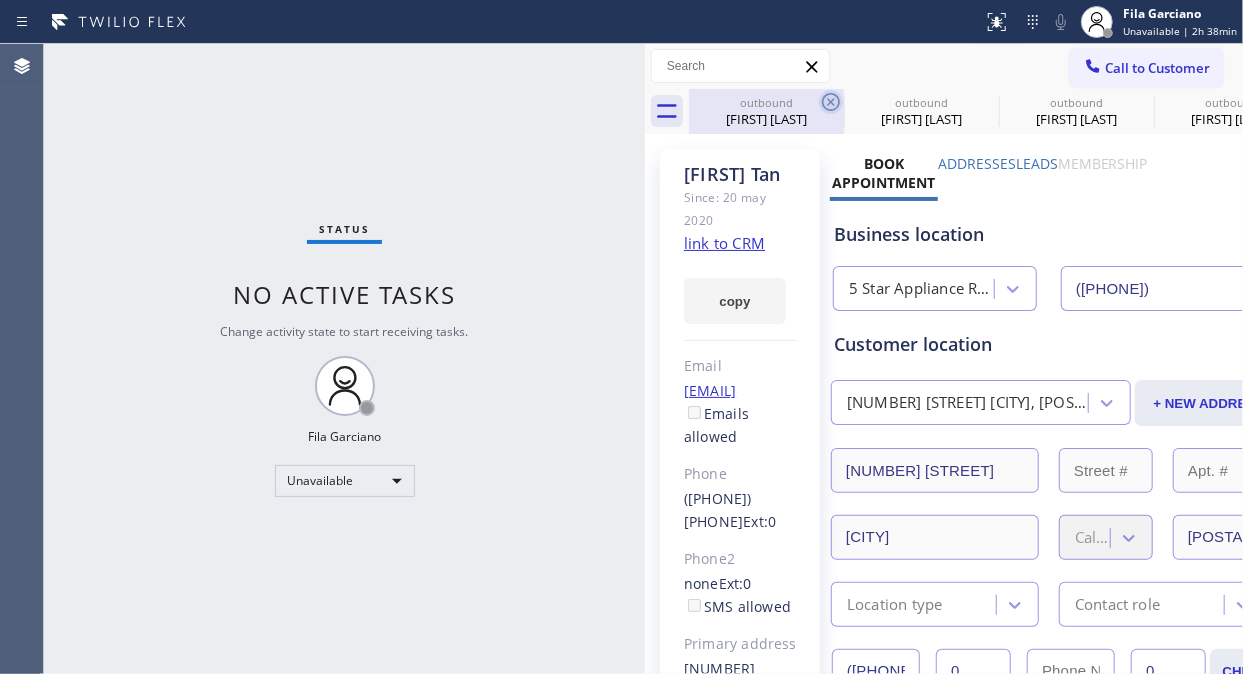 click 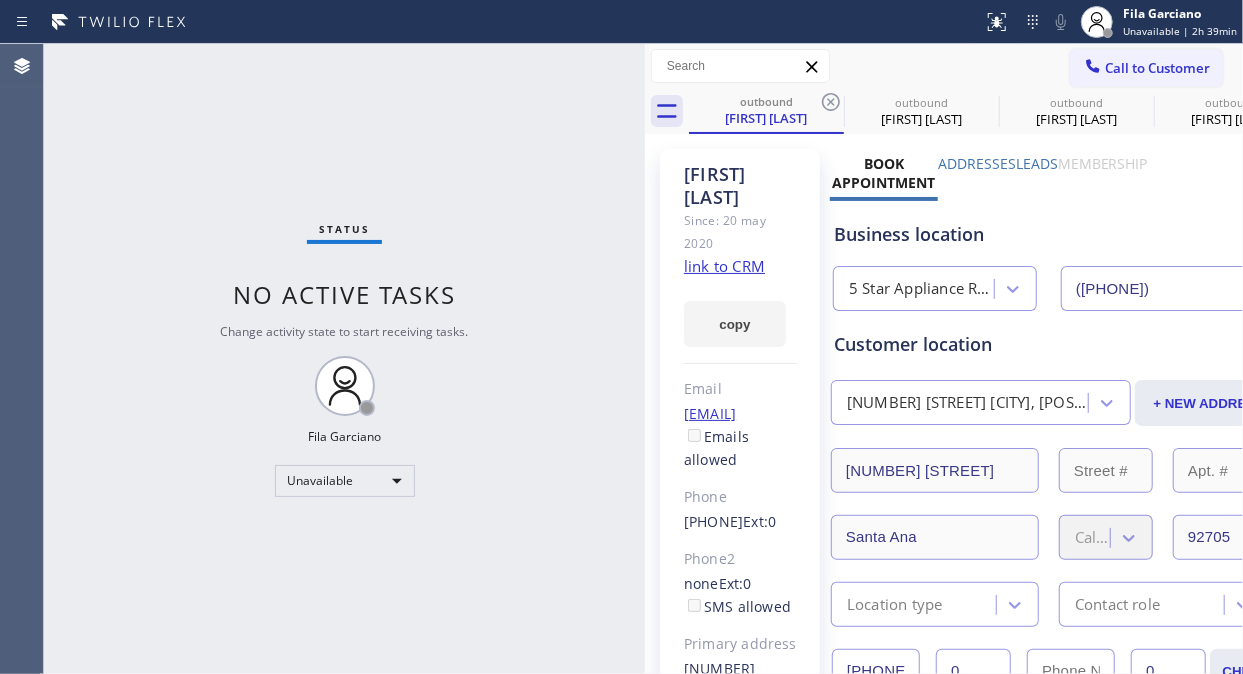 click on "Status   No active tasks     Change activity state to start receiving tasks.   [FIRST] [LAST] Unavailable" at bounding box center (344, 359) 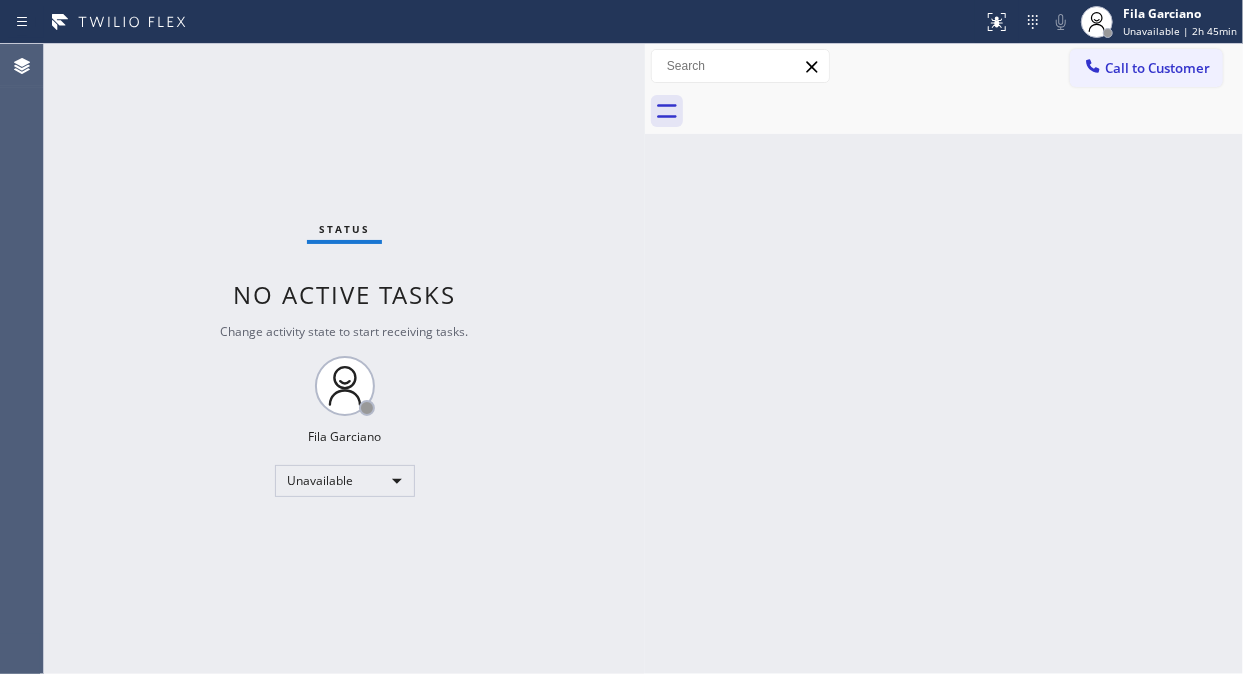 drag, startPoint x: 1167, startPoint y: 65, endPoint x: 1127, endPoint y: 113, distance: 62.482 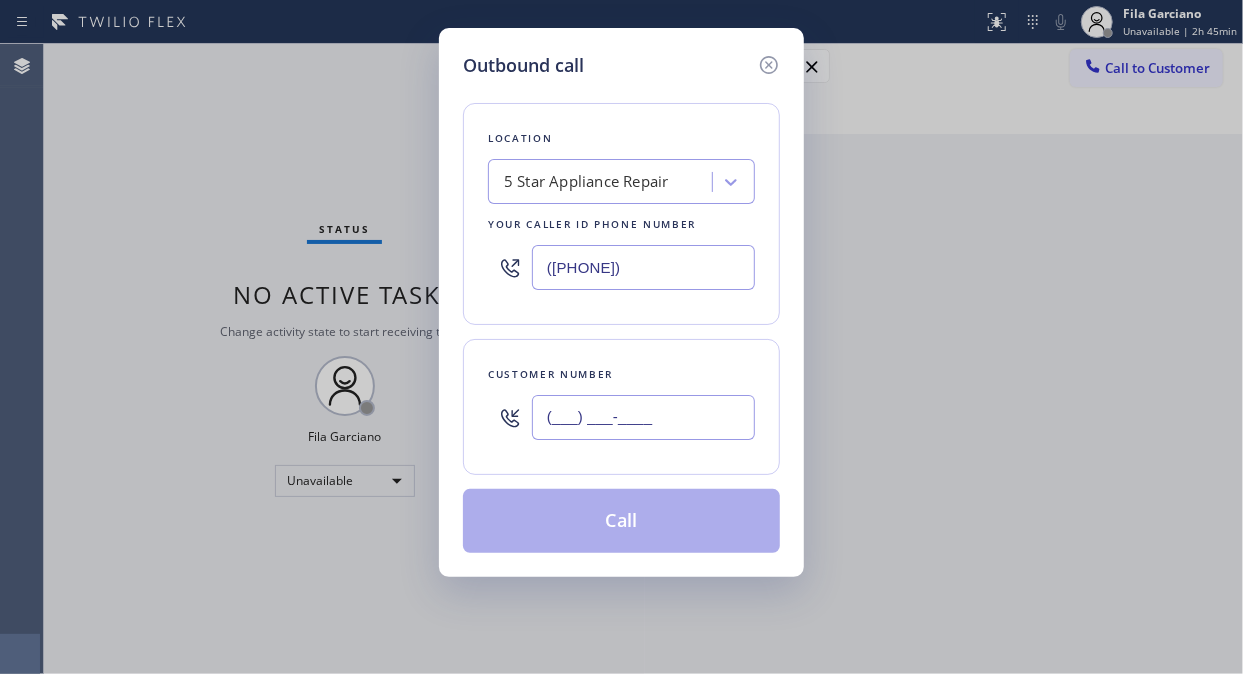 click on "(___) ___-____" at bounding box center (643, 417) 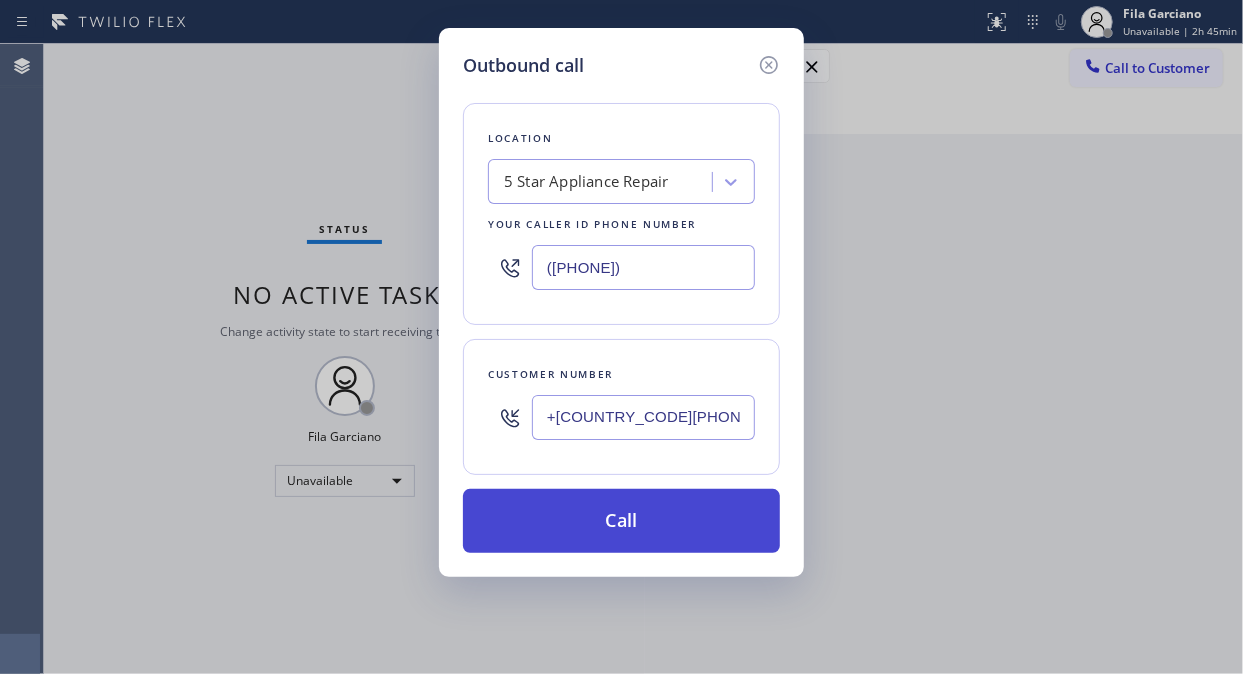 type on "+[COUNTRY_CODE][PHONE]" 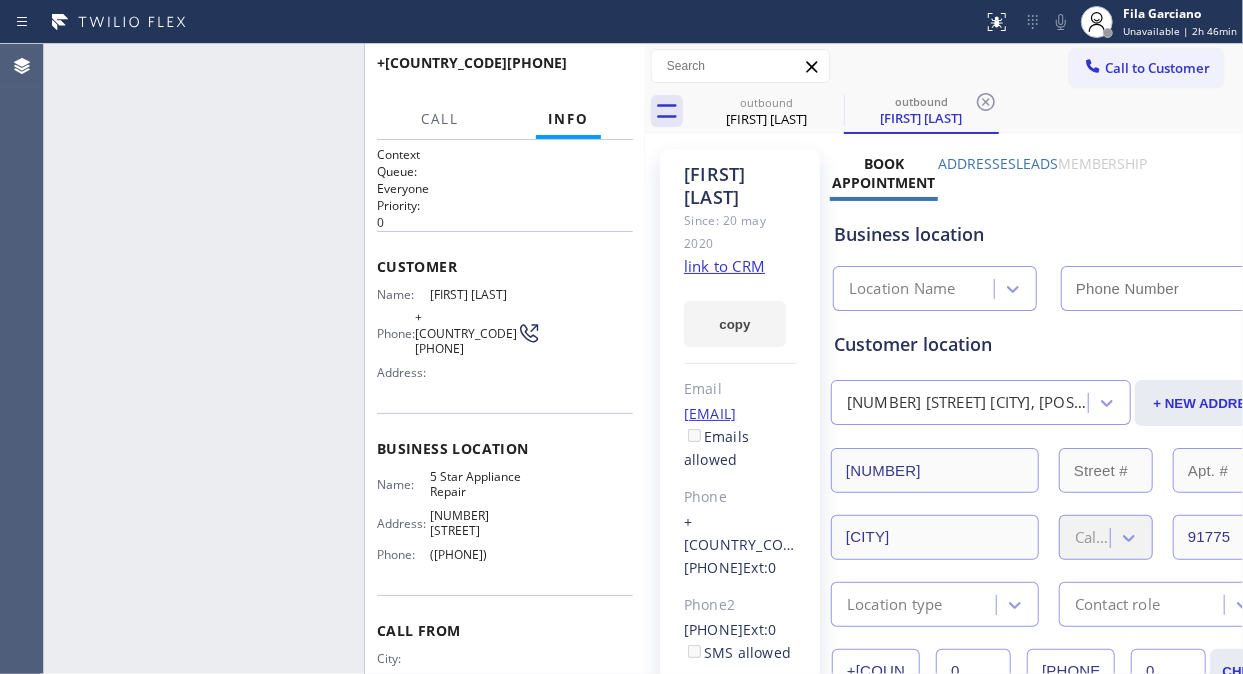 type on "([PHONE])" 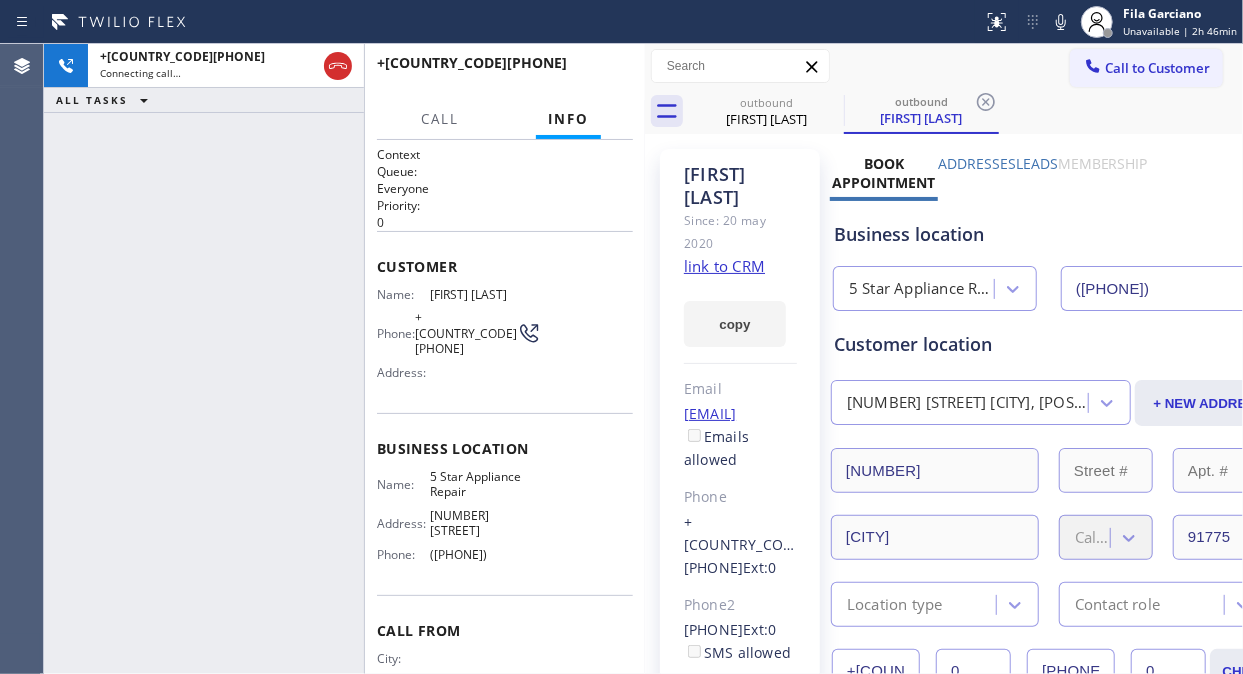click on "[PHONE] Connecting call… ALL TASKS ALL TASKS ACTIVE TASKS TASKS IN WRAP UP" at bounding box center [204, 359] 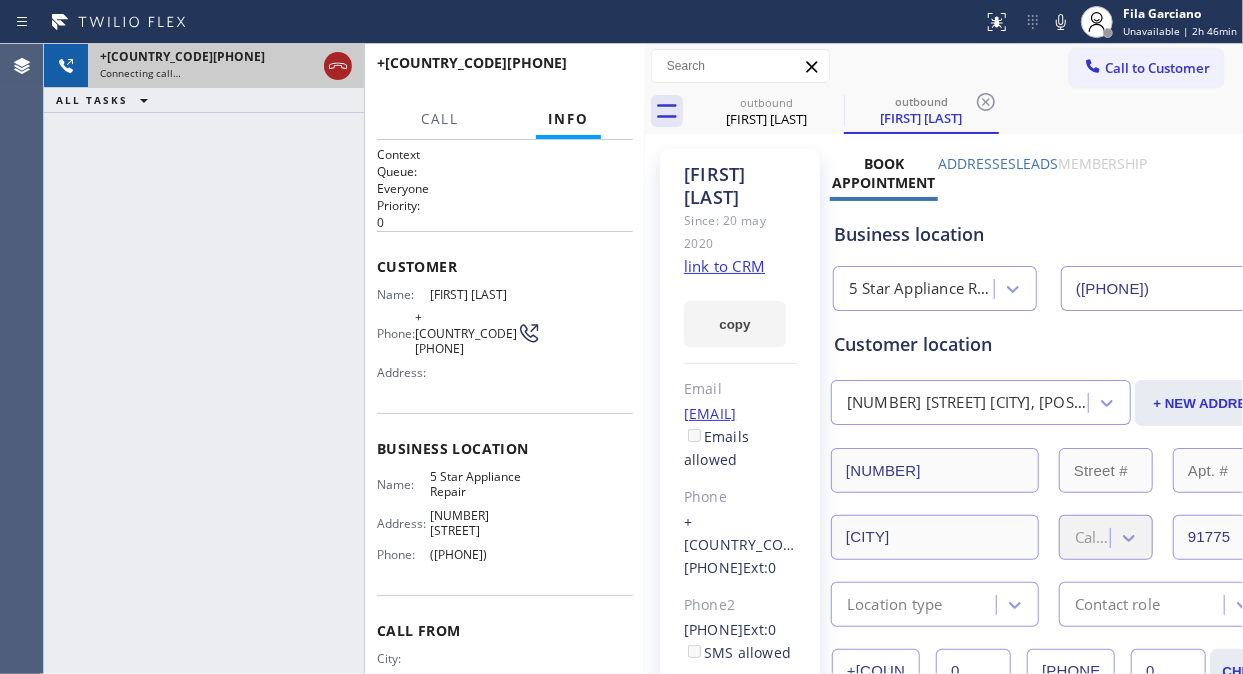 click 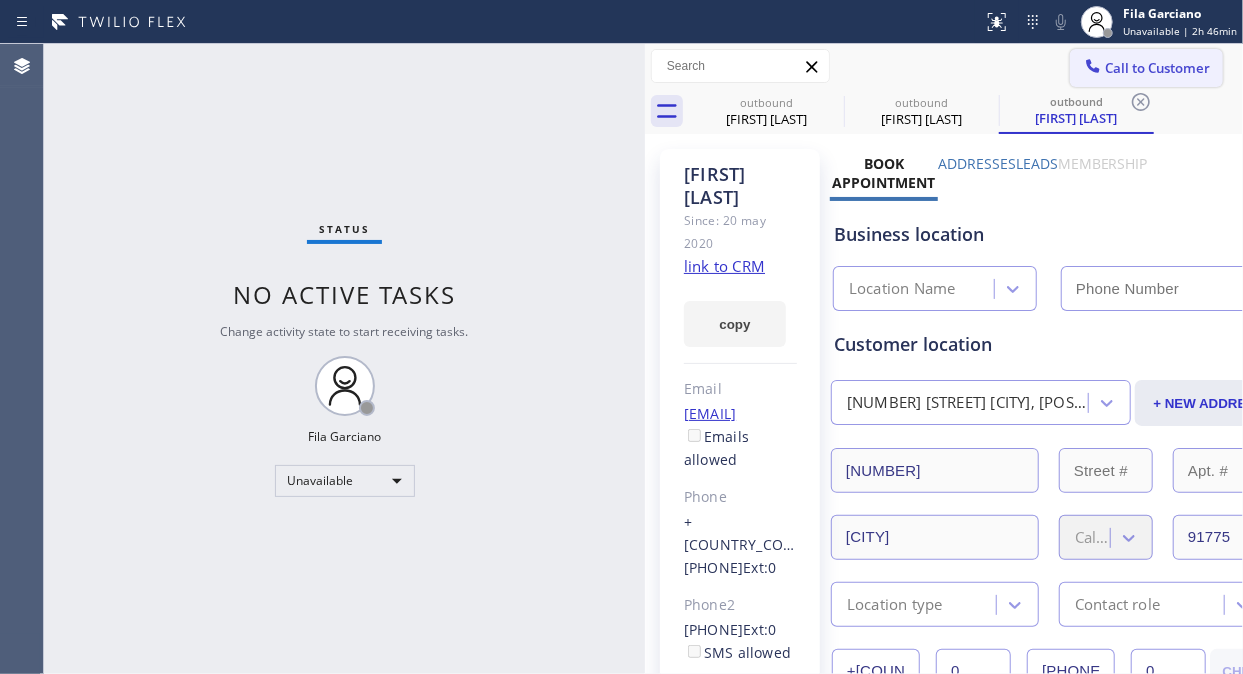 type on "([PHONE])" 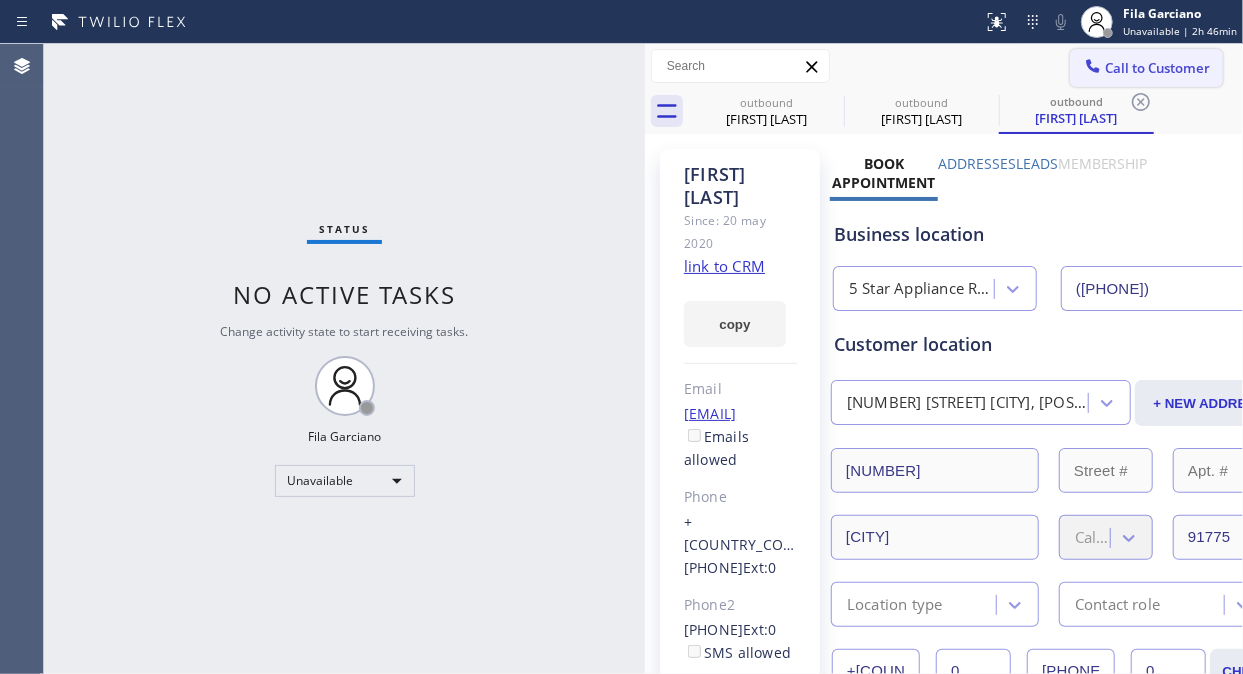click on "Call to Customer" at bounding box center [1146, 68] 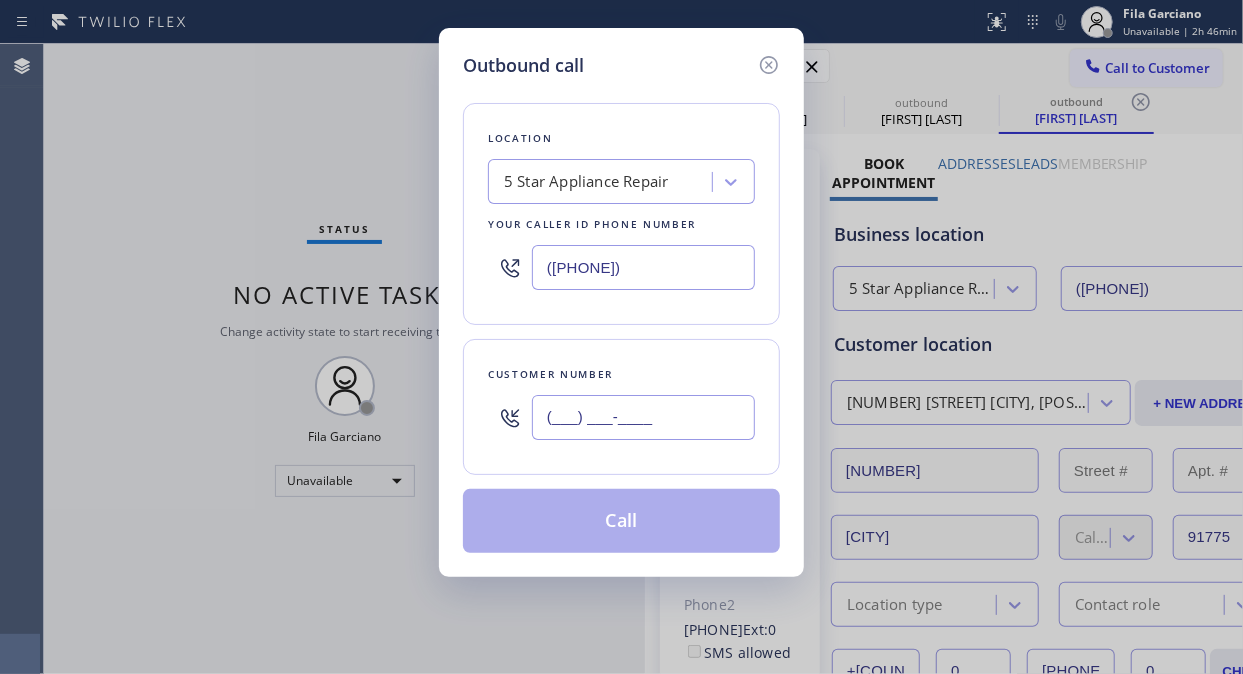 click on "(___) ___-____" at bounding box center (643, 417) 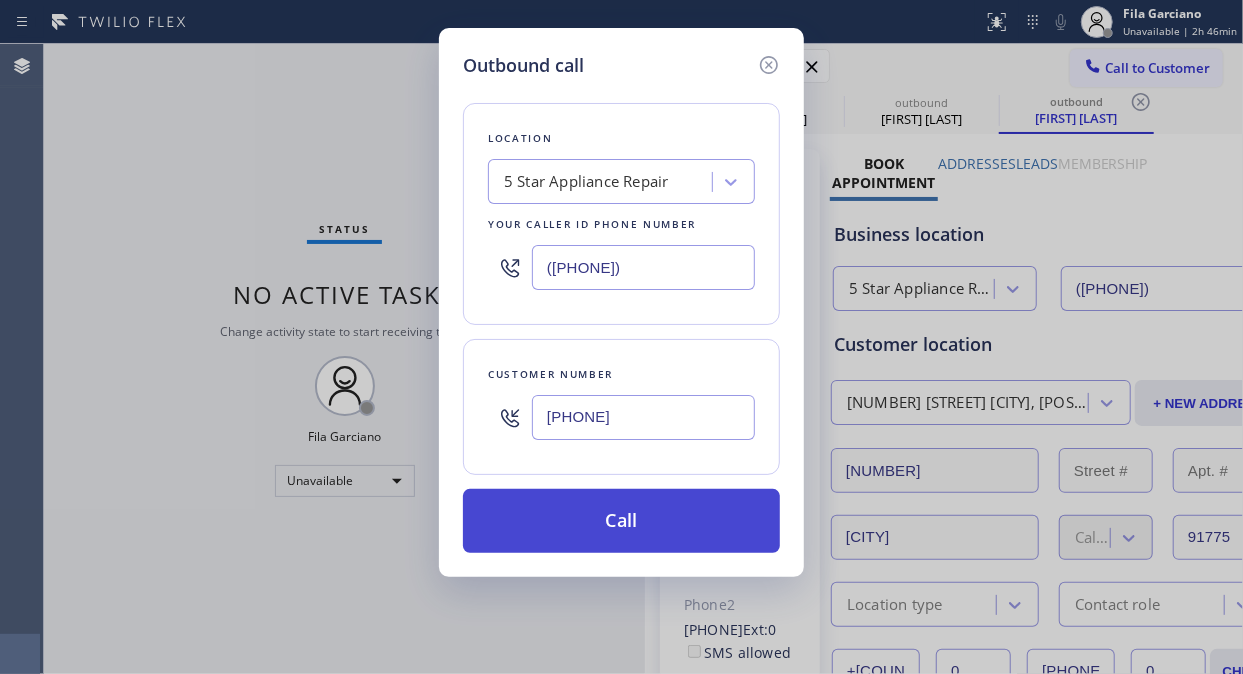 type on "[PHONE]" 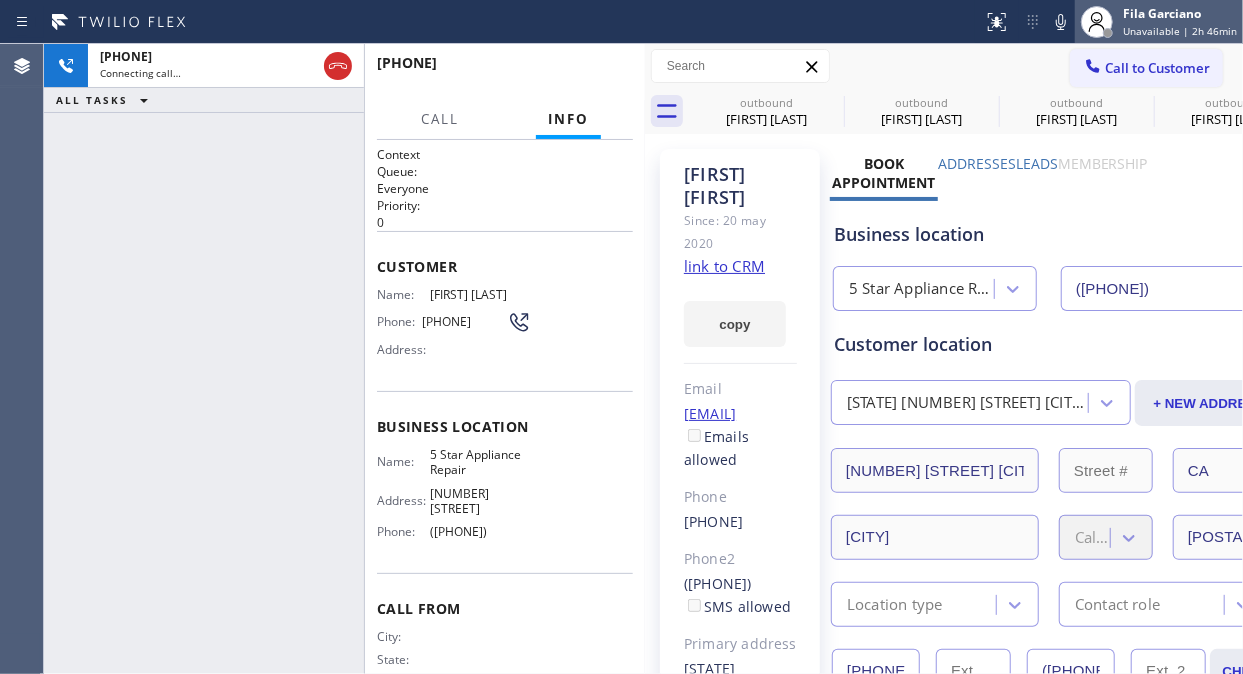type on "([PHONE])" 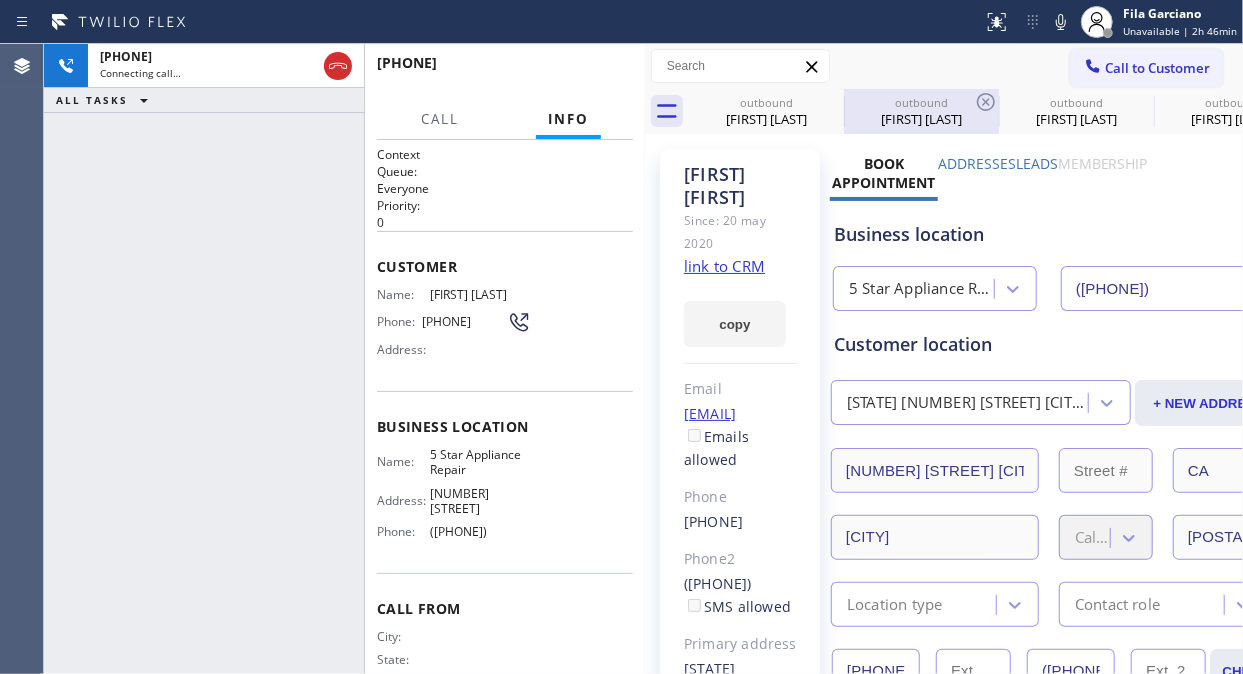 click on "outbound" at bounding box center (921, 102) 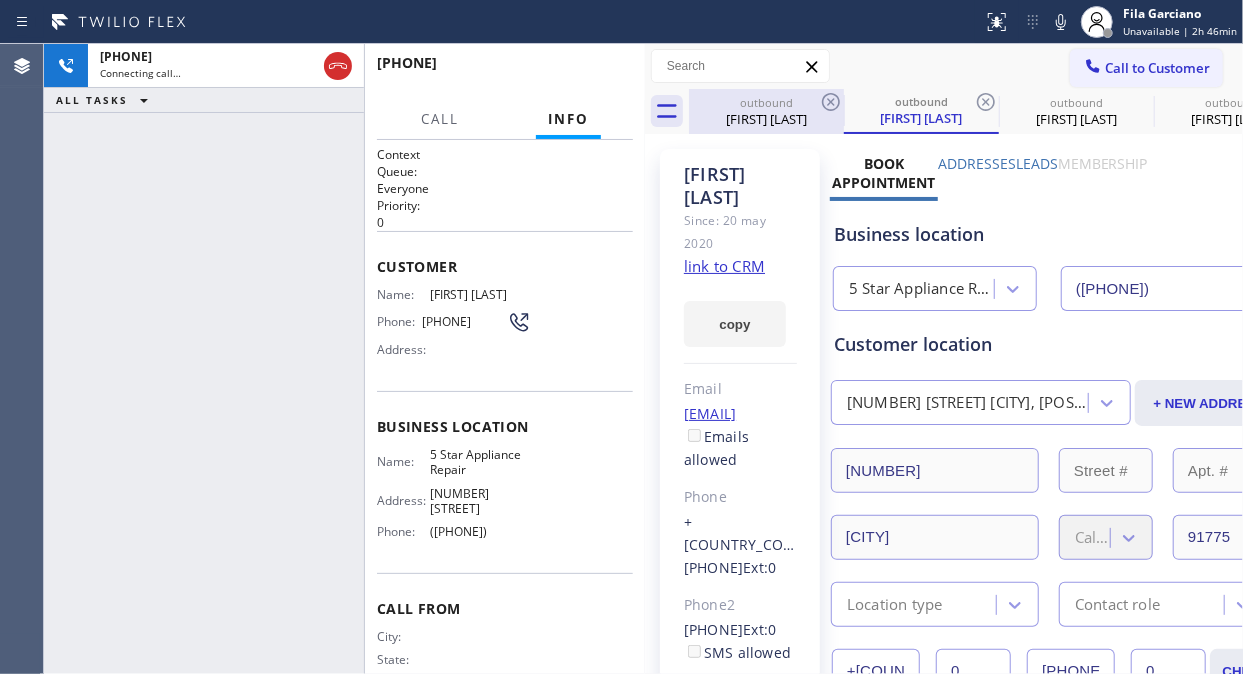 click 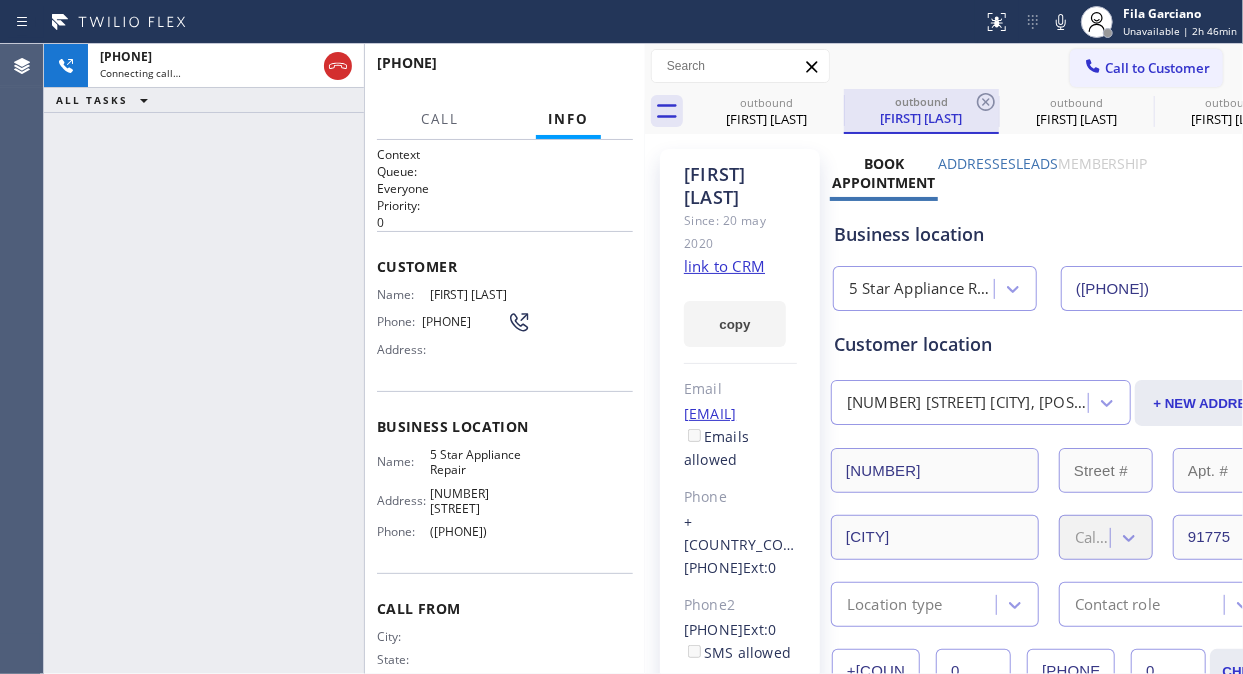 click 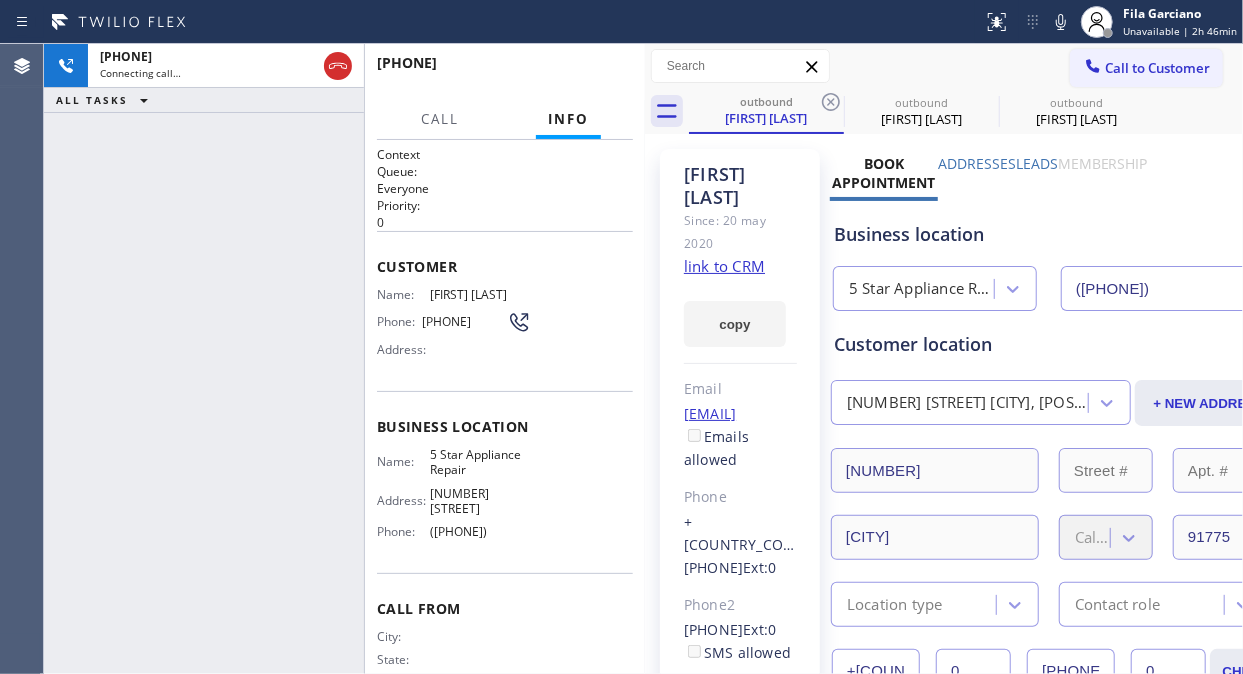 click 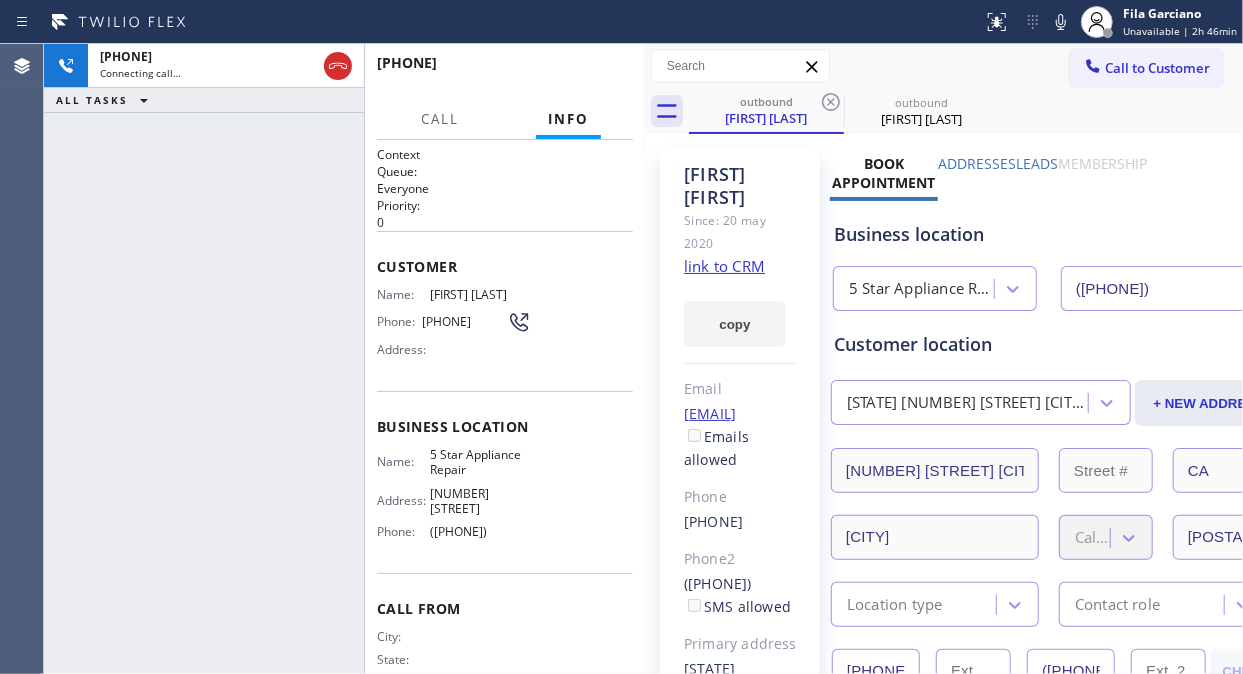click 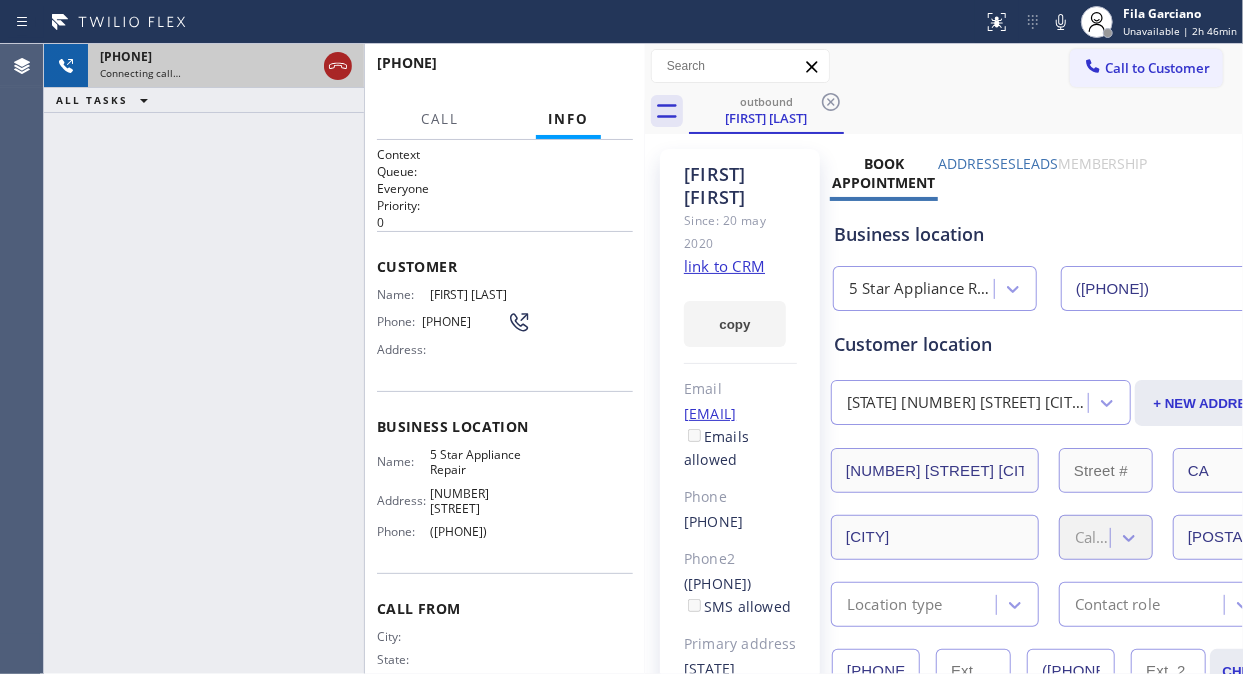 click 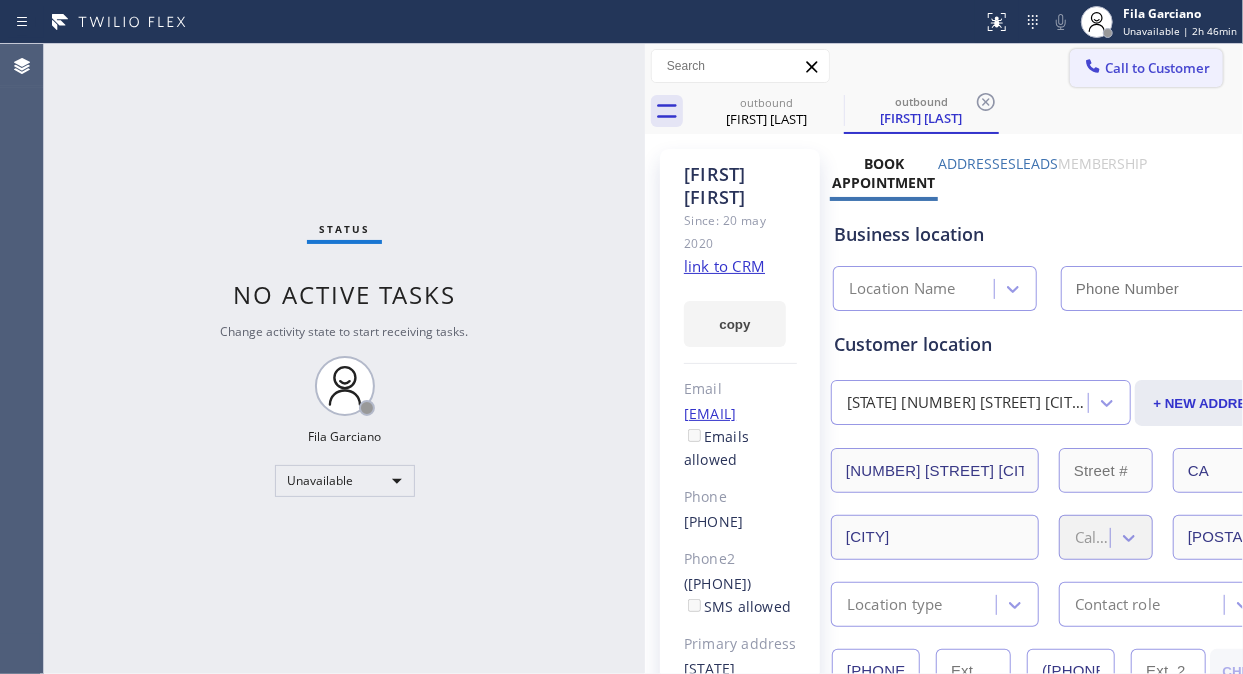 click 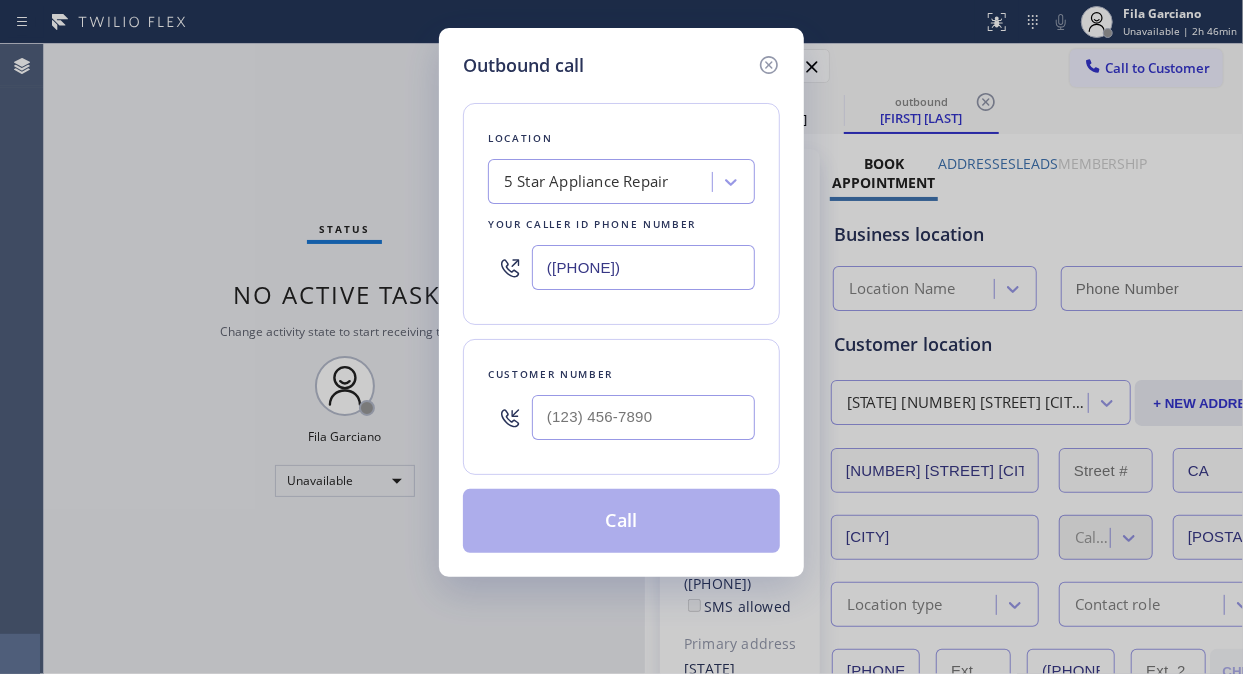 type on "([PHONE])" 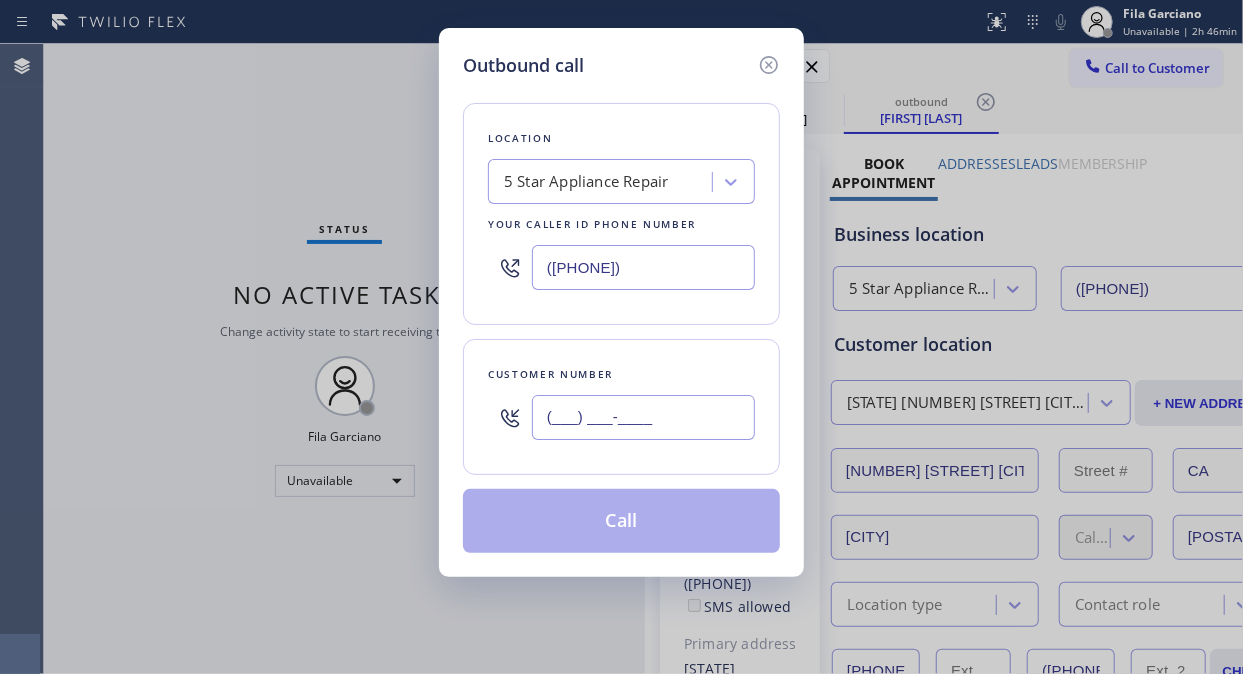click on "(___) ___-____" at bounding box center (643, 417) 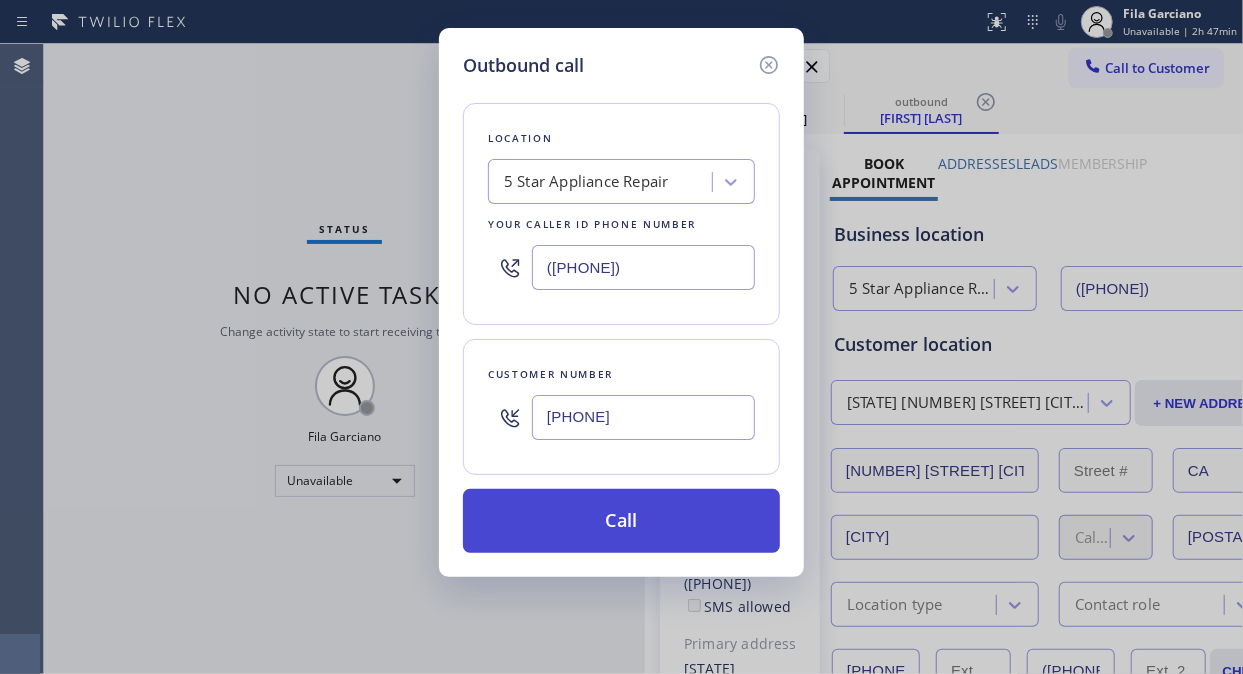 type on "[PHONE]" 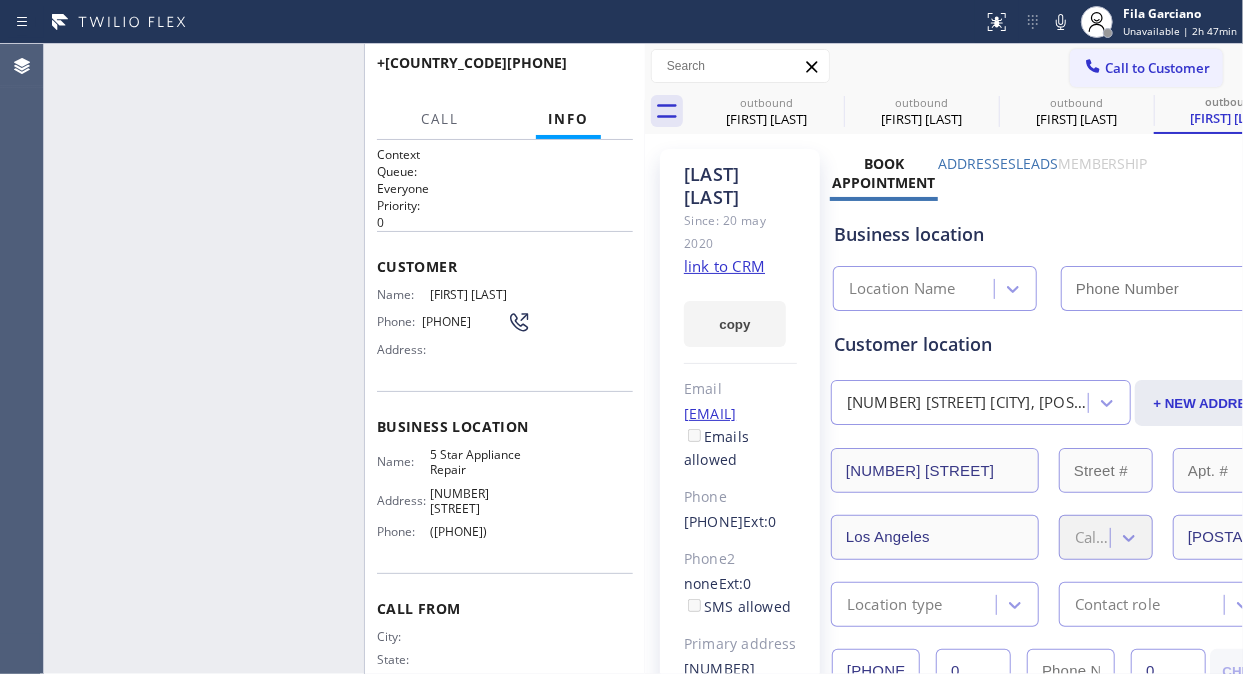 type on "([PHONE])" 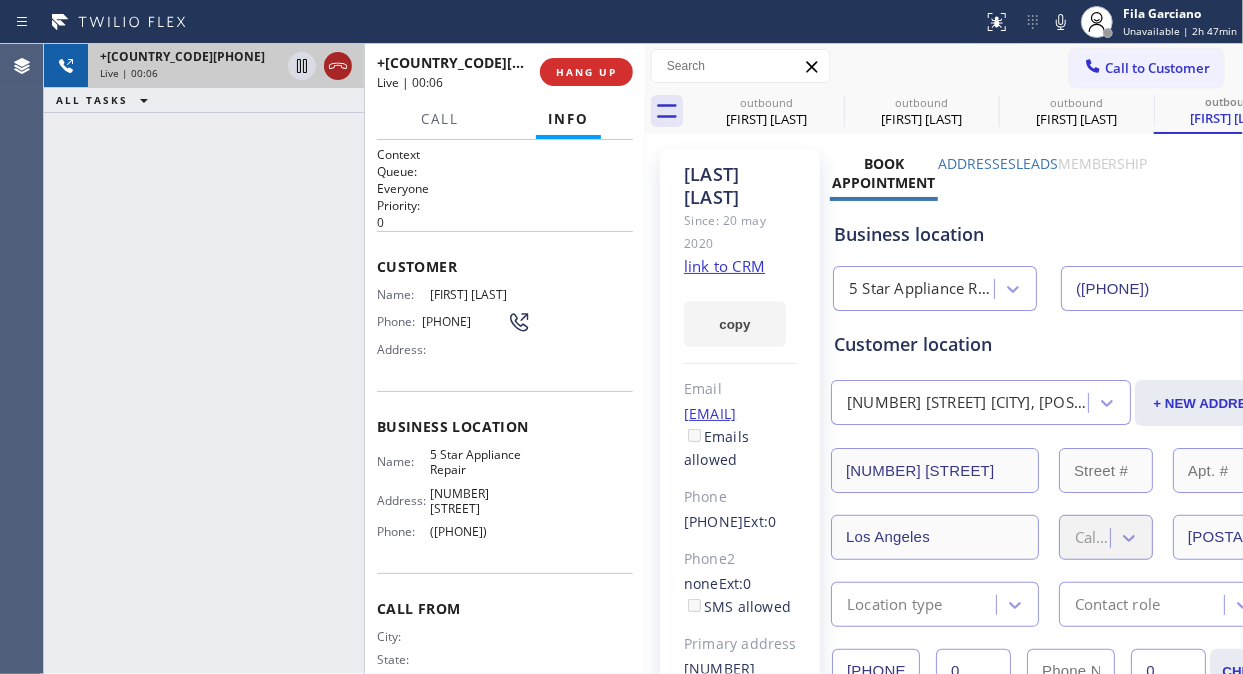 click 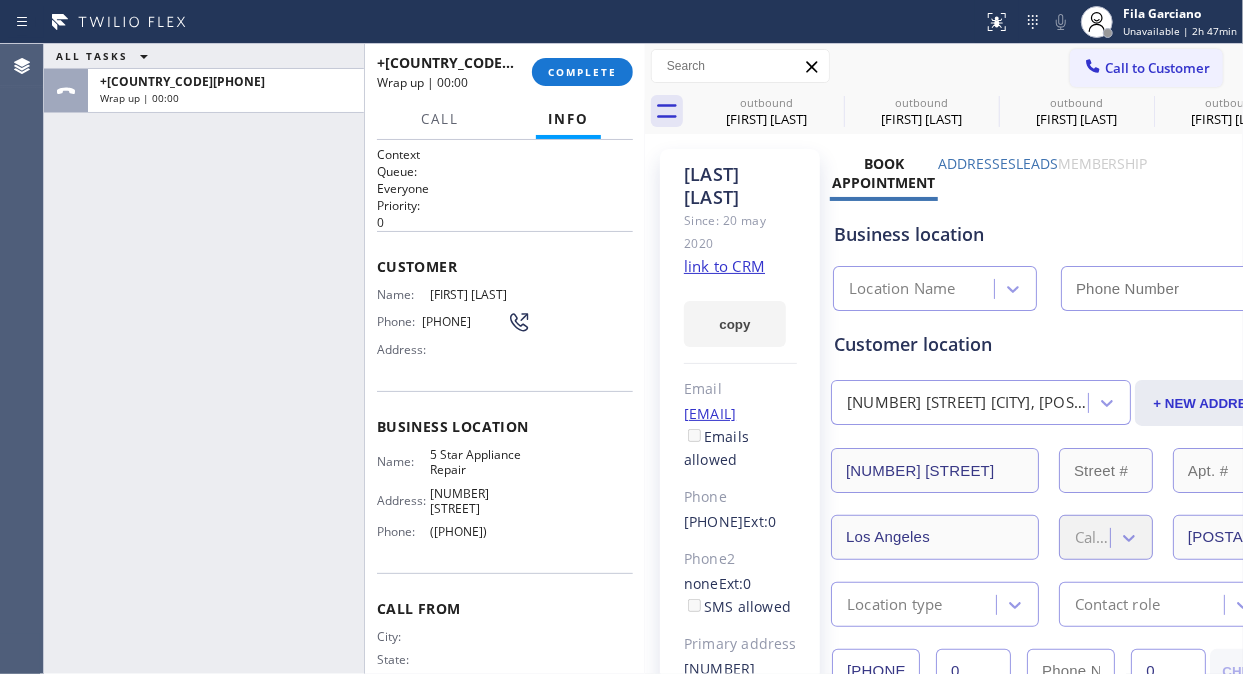 type on "([PHONE])" 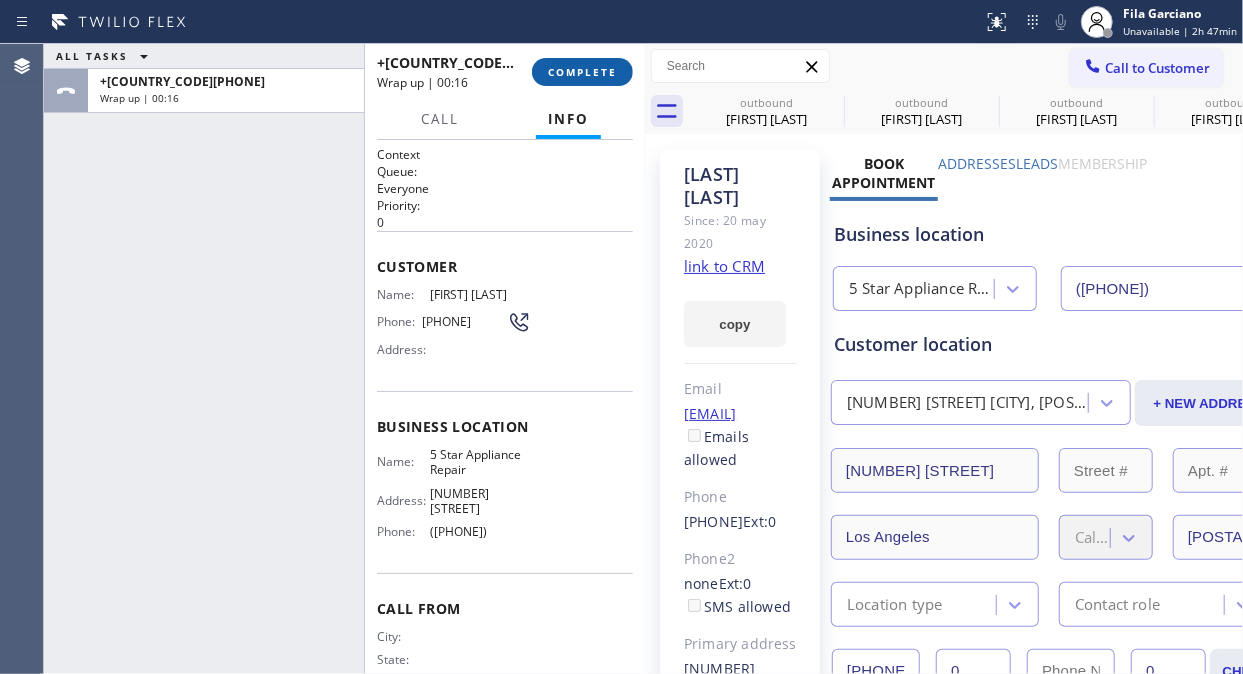 click on "COMPLETE" at bounding box center (582, 72) 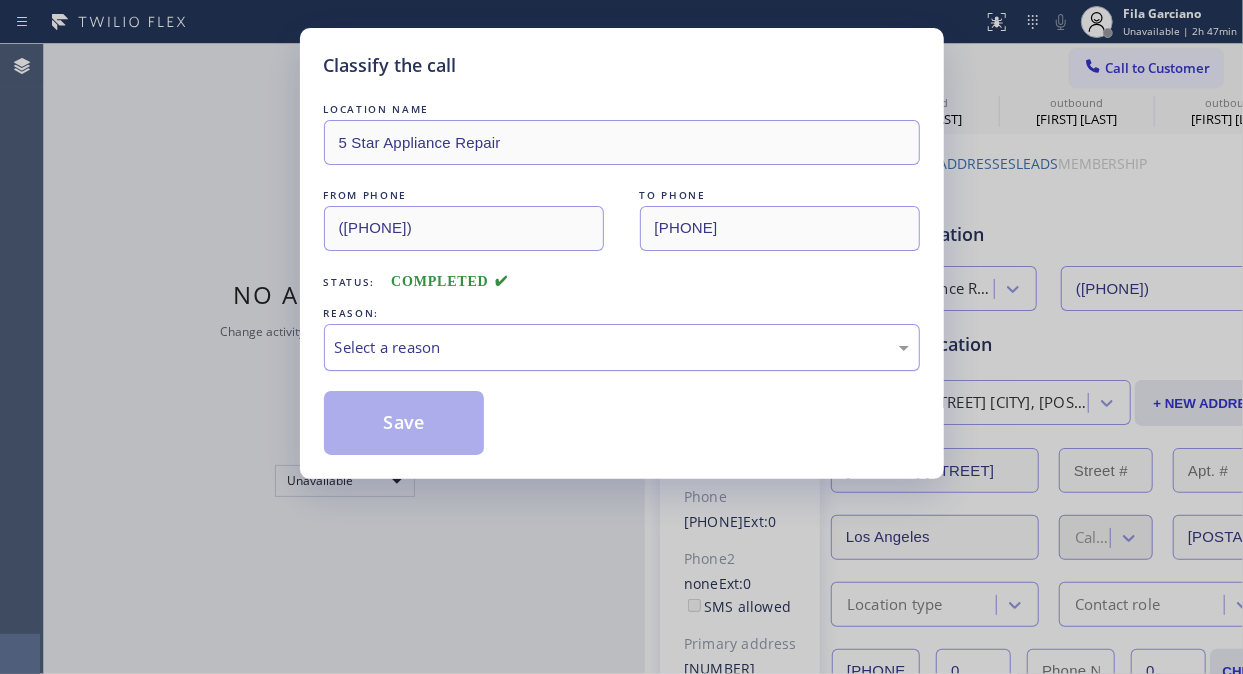click on "Select a reason" at bounding box center [622, 347] 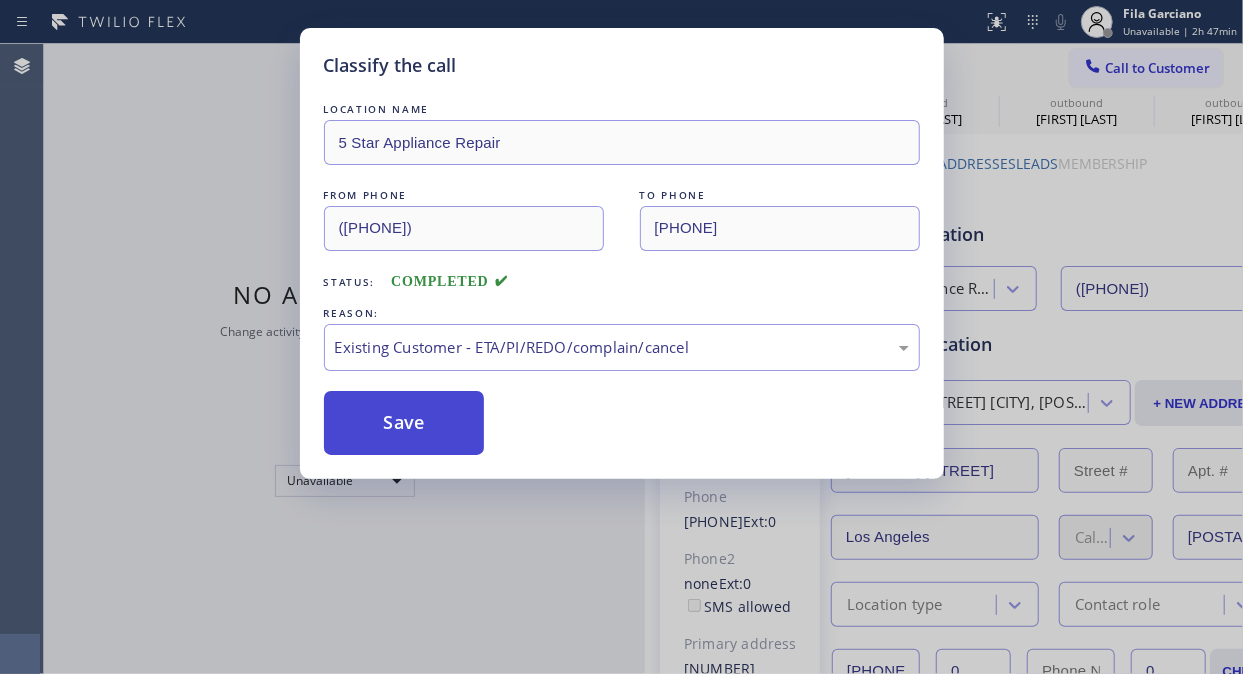 click on "Save" at bounding box center [404, 423] 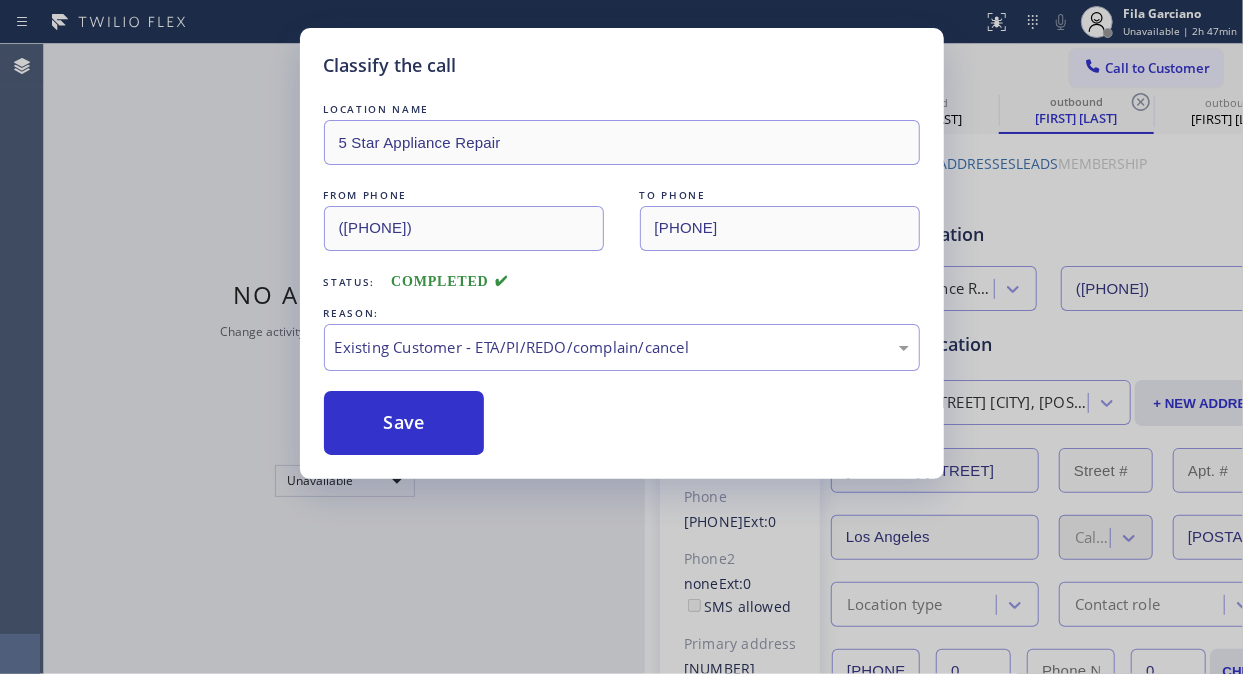 click on "Call to Customer" at bounding box center [1157, 68] 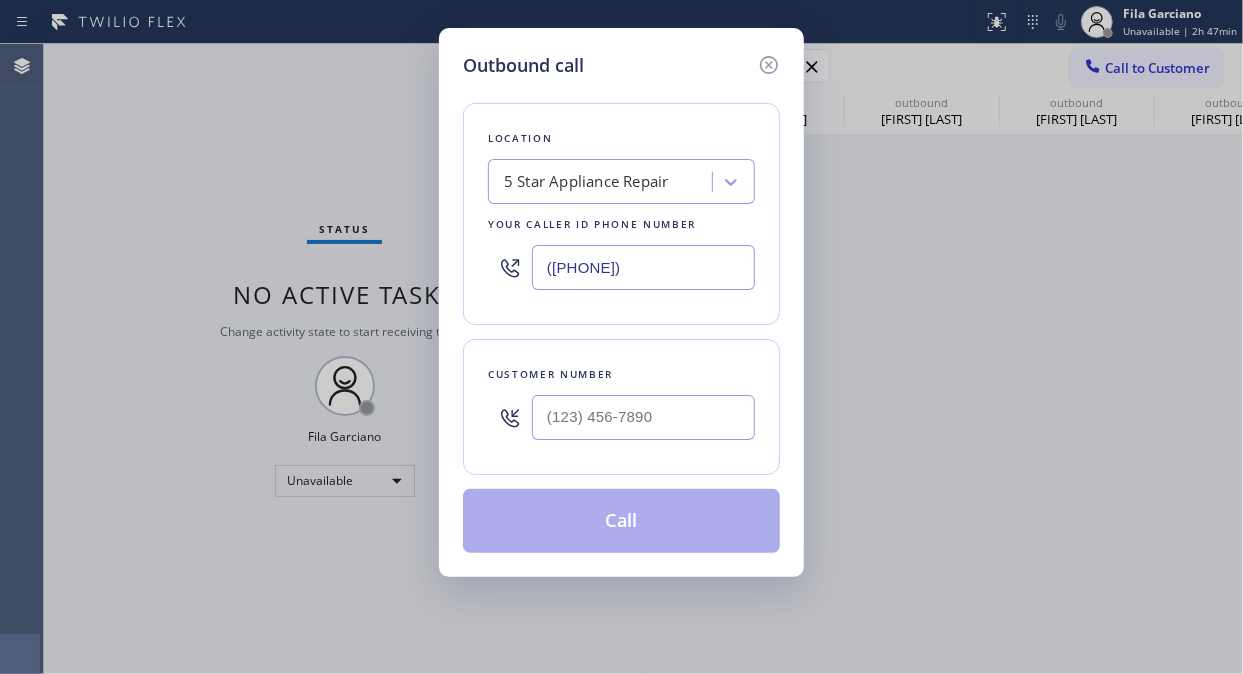 click on "Outbound call Location 5 Star Appliance Repair Your caller id phone number [PHONE] Customer number Call" at bounding box center [621, 337] 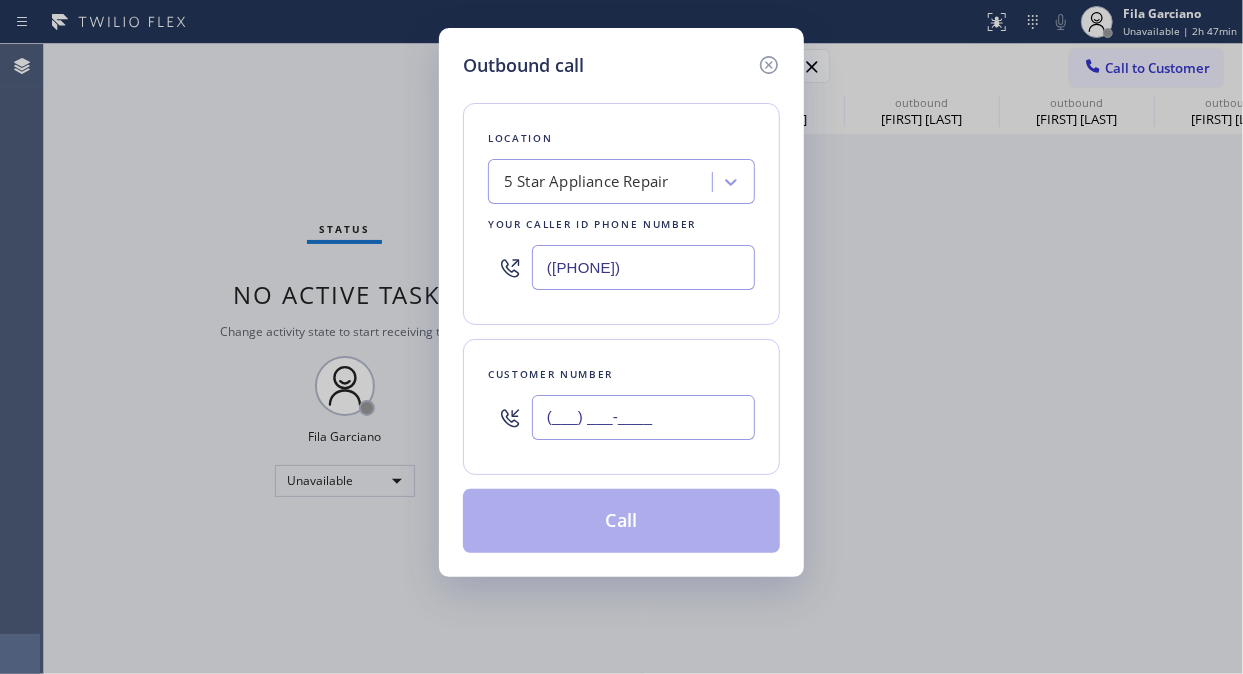 click on "(___) ___-____" at bounding box center (643, 417) 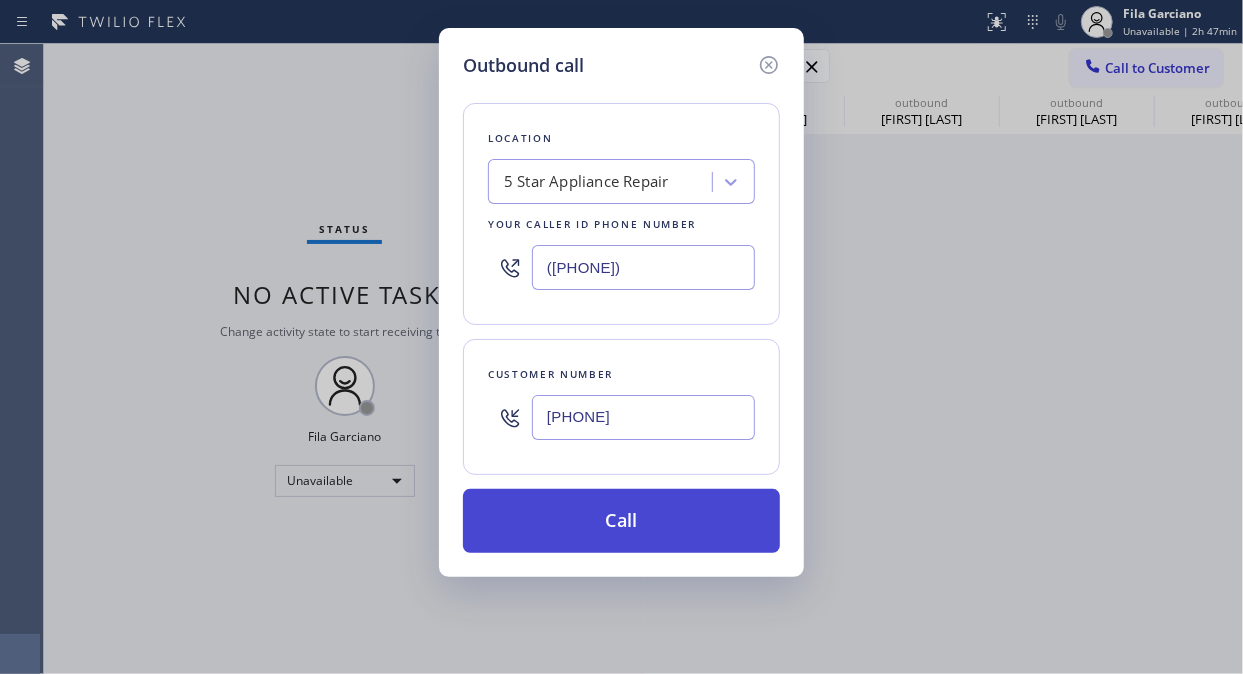 type on "[PHONE]" 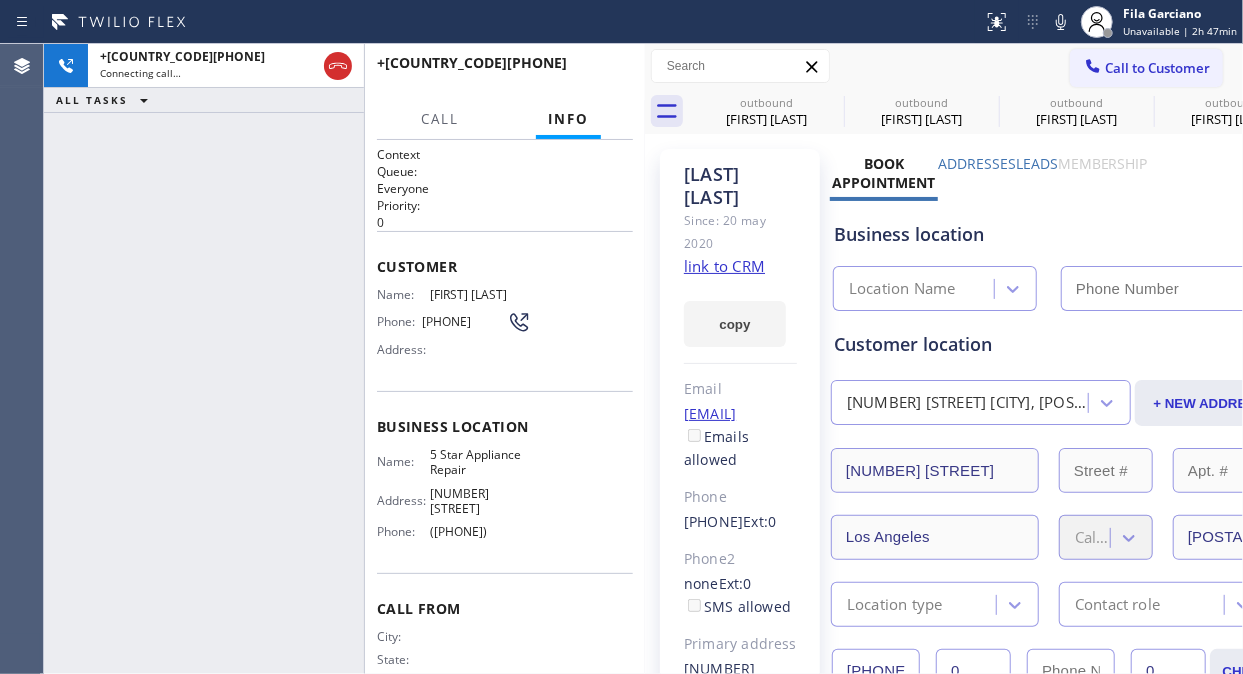 type on "([PHONE])" 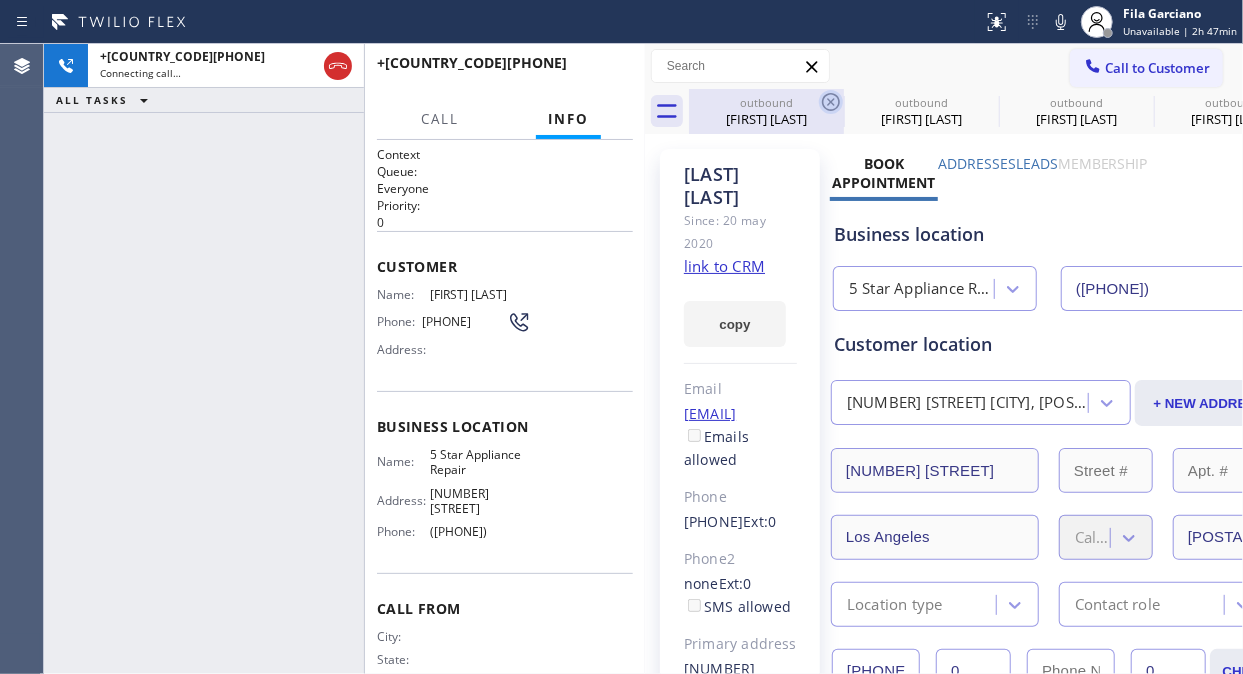 click 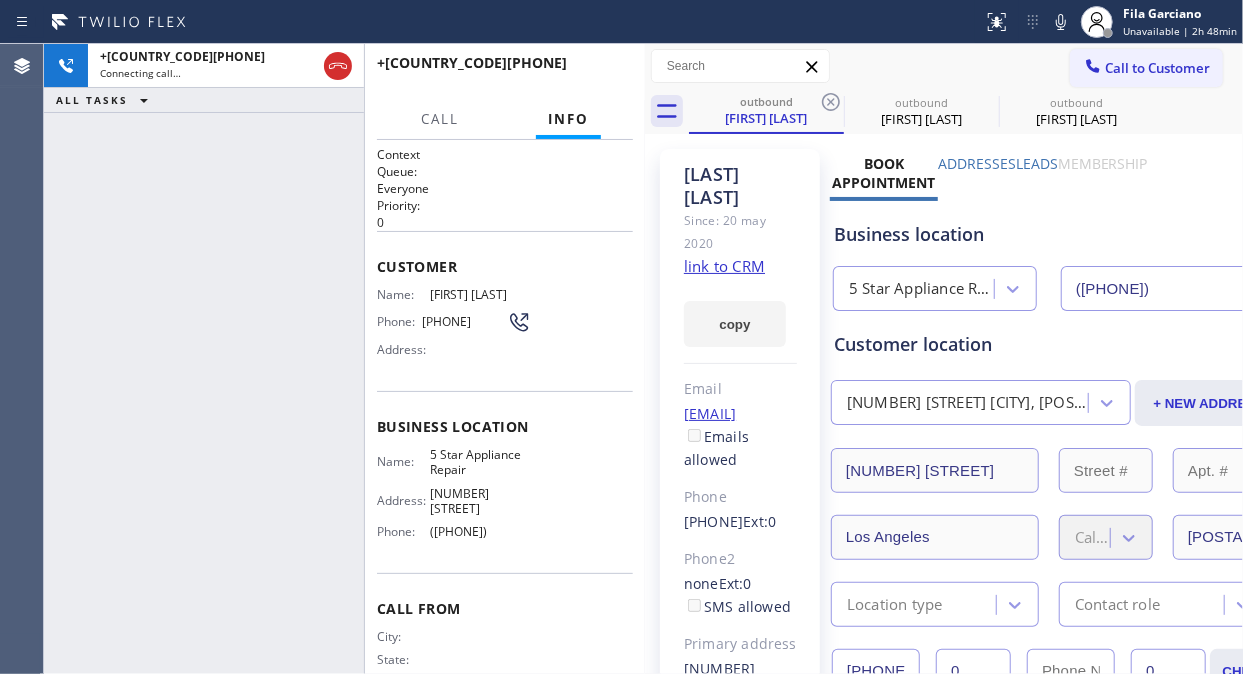 drag, startPoint x: 334, startPoint y: 65, endPoint x: 571, endPoint y: 6, distance: 244.23349 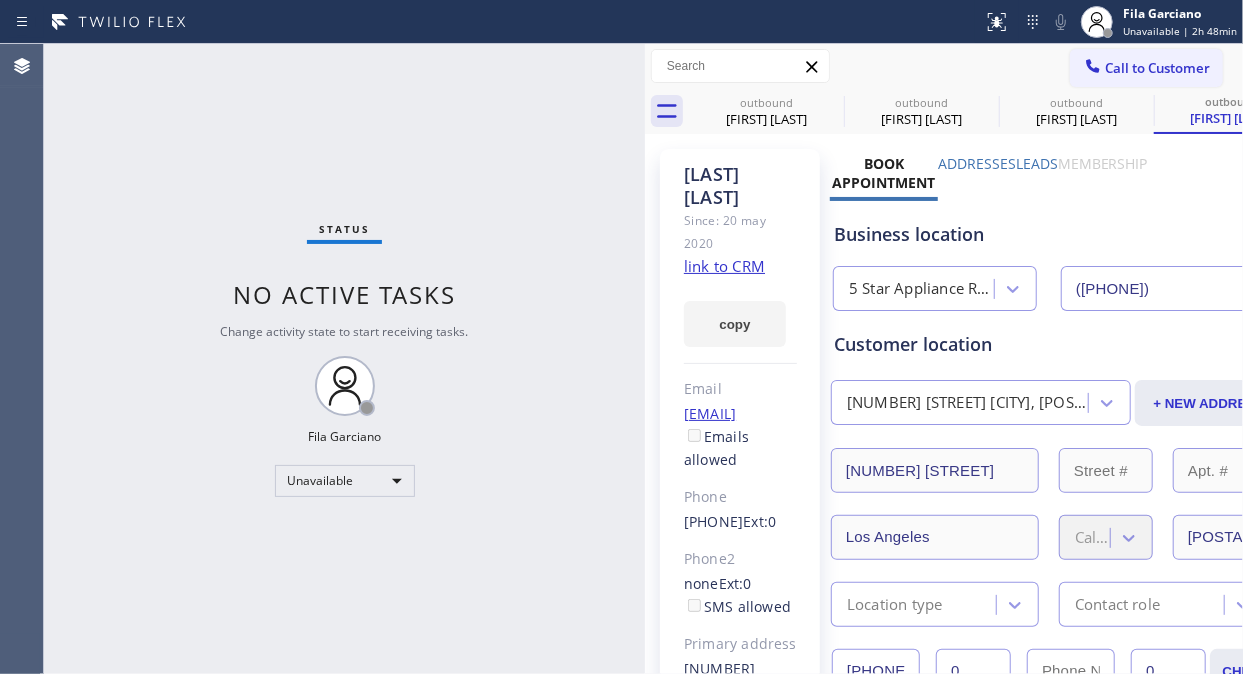 type on "([PHONE])" 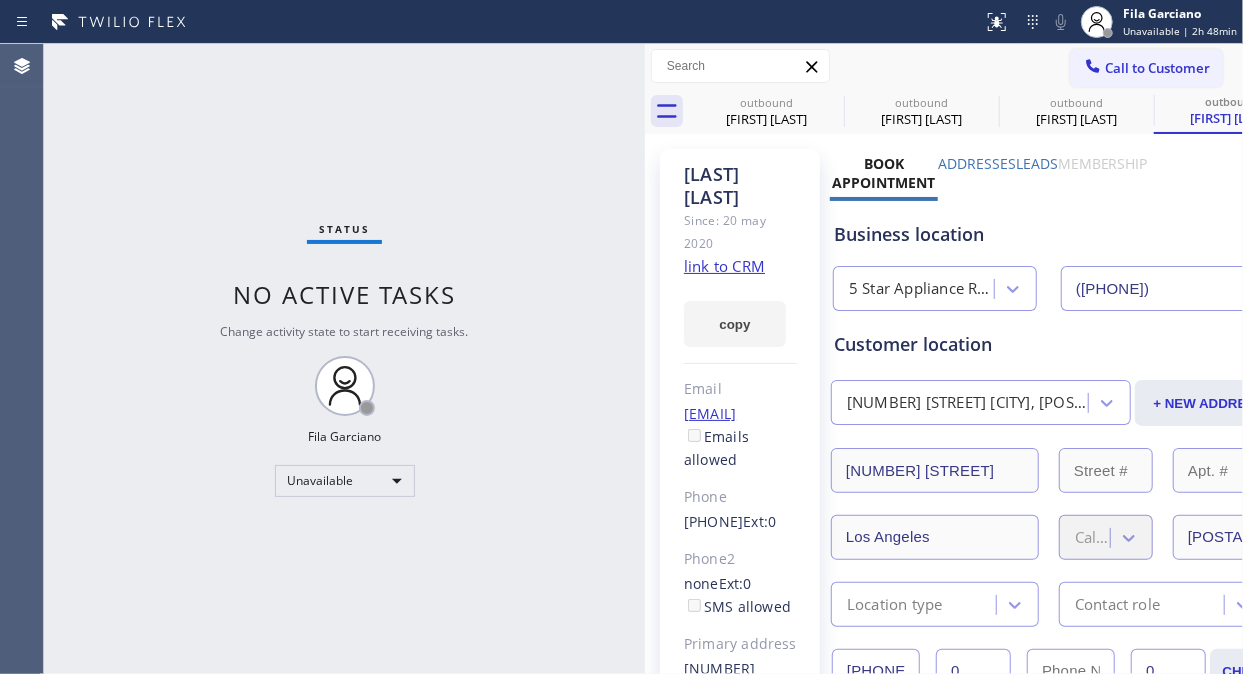 drag, startPoint x: 1177, startPoint y: 72, endPoint x: 593, endPoint y: 324, distance: 636.0503 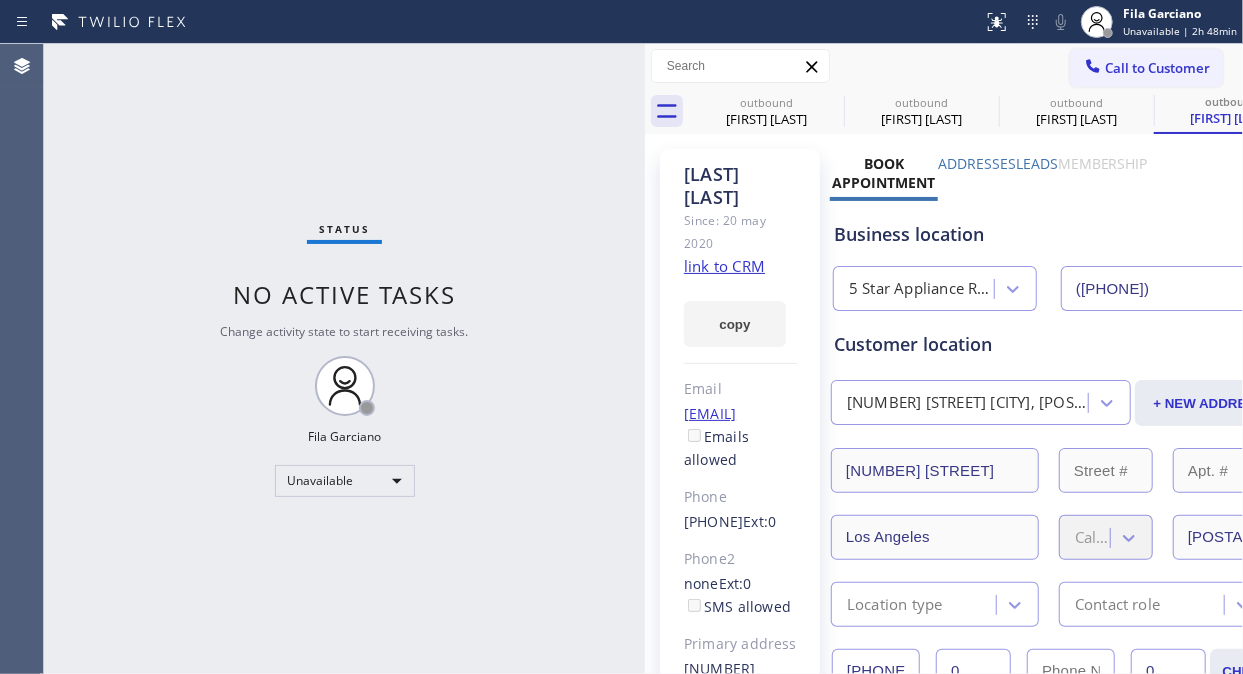 click on "Call to Customer" at bounding box center (1157, 68) 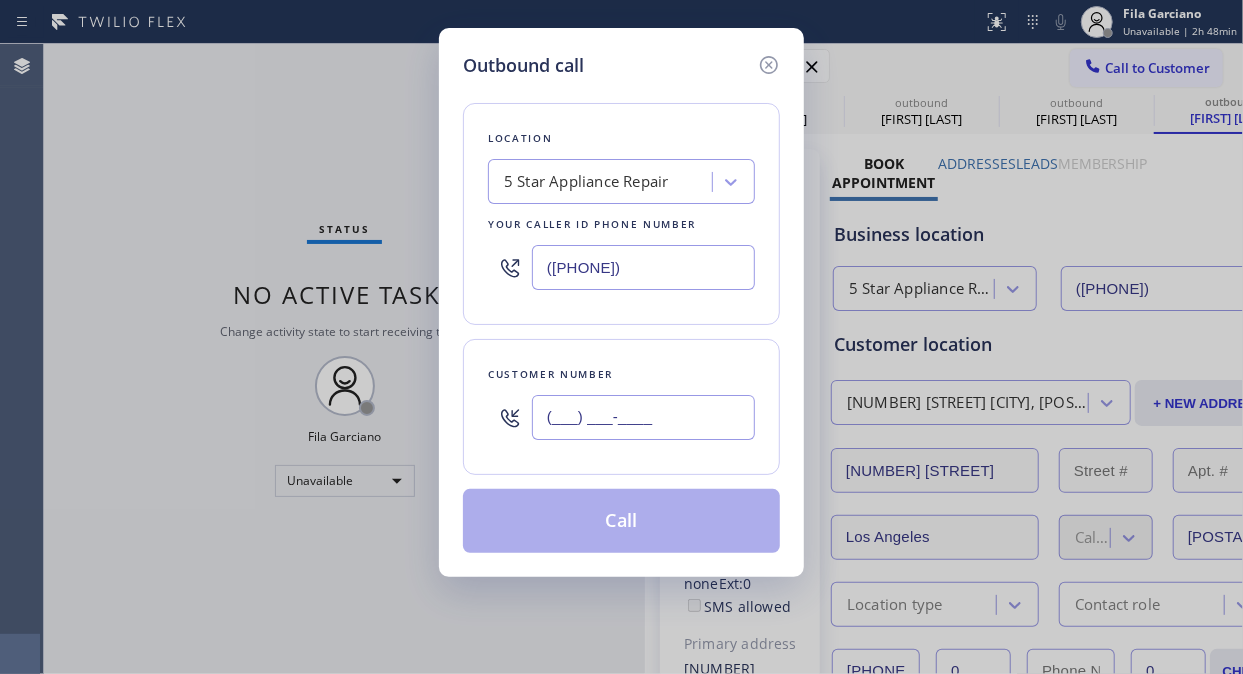 click on "(___) ___-____" at bounding box center (643, 417) 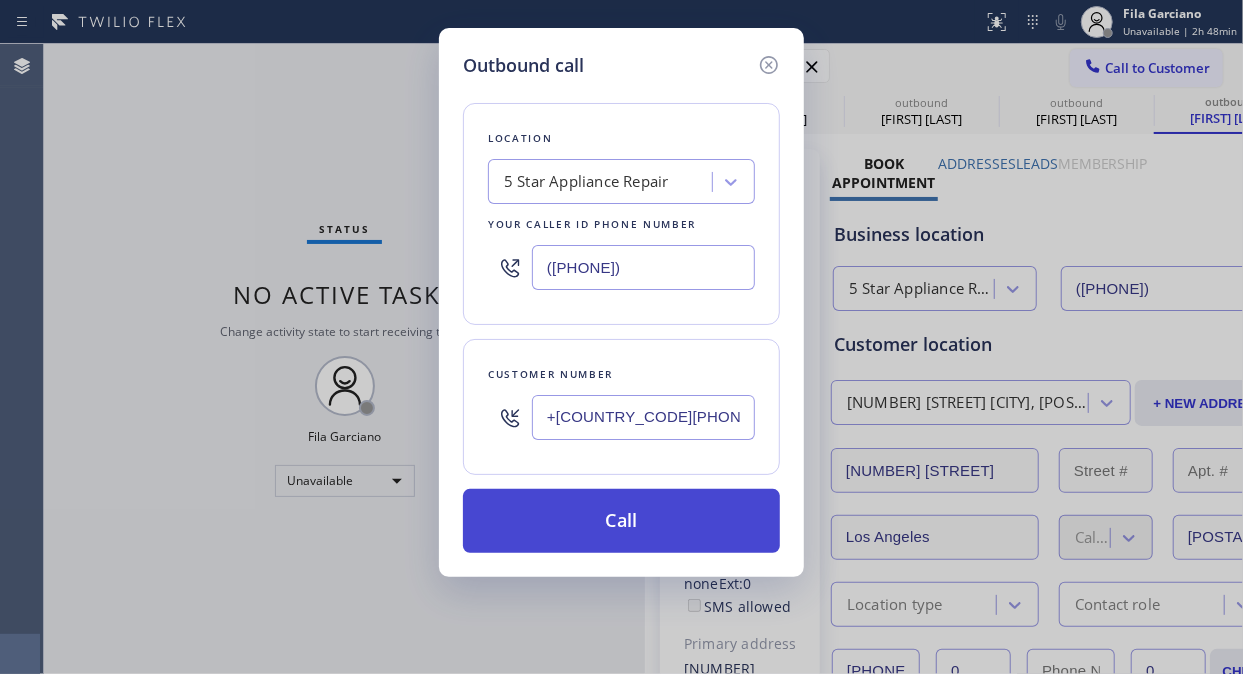 type on "+[COUNTRY_CODE][PHONE]" 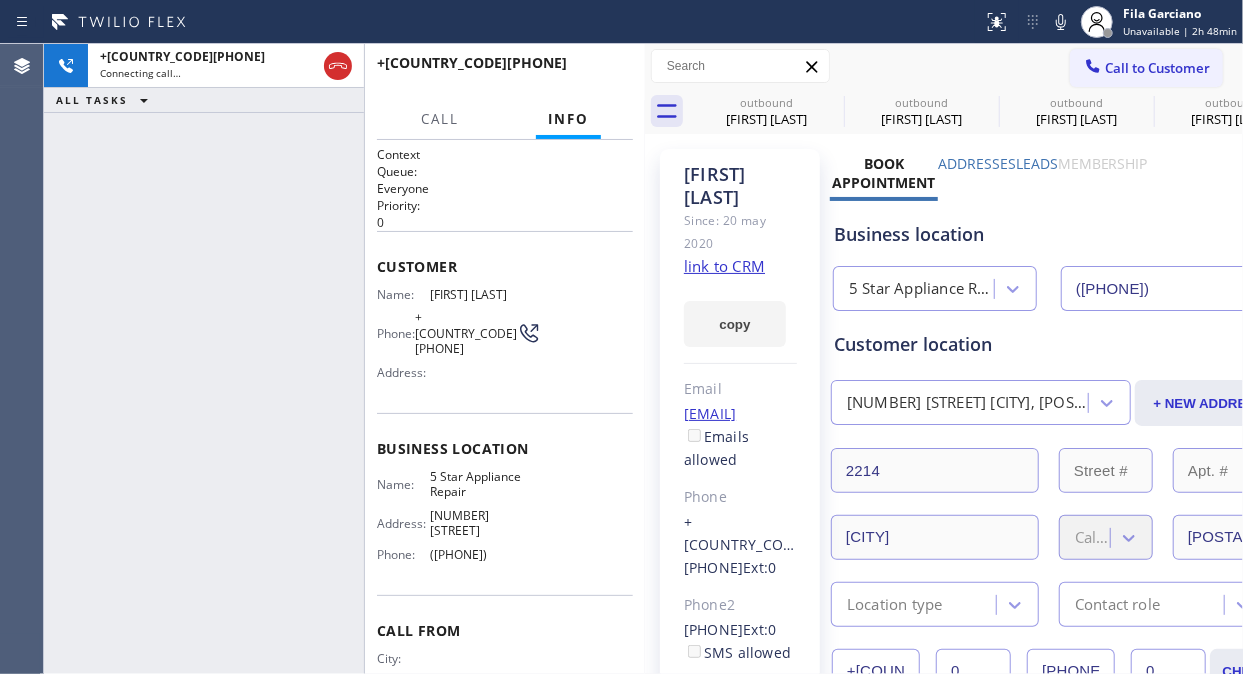 type on "([PHONE])" 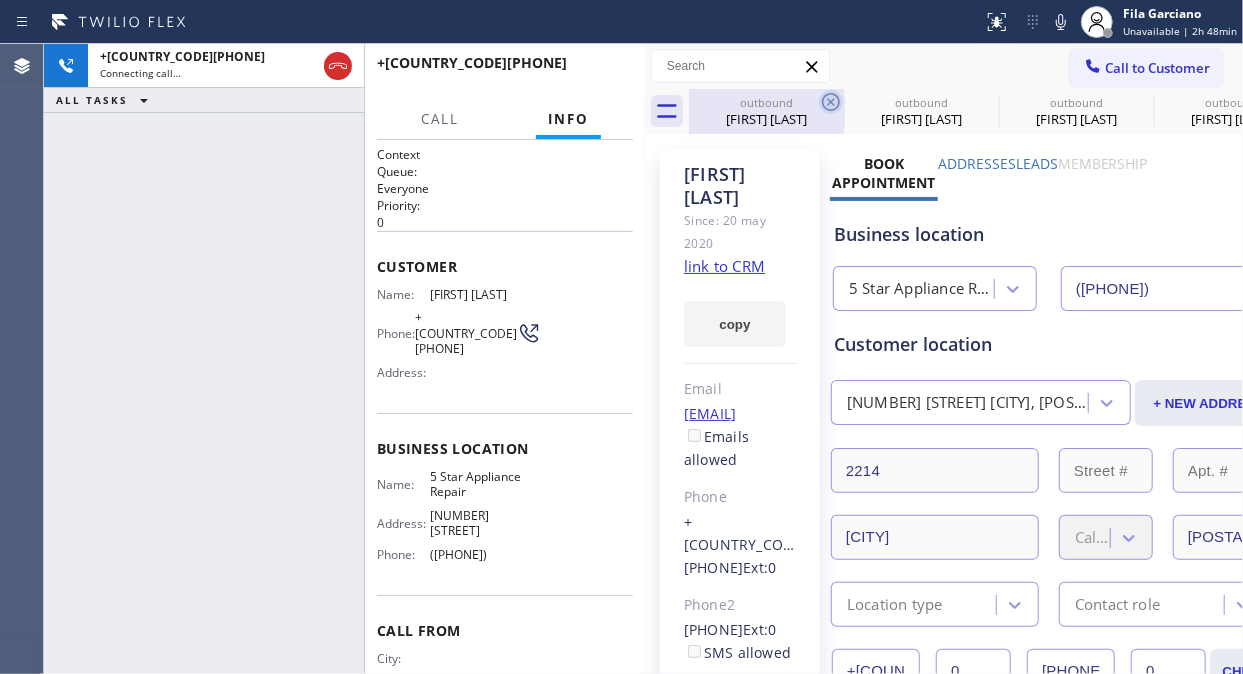 click 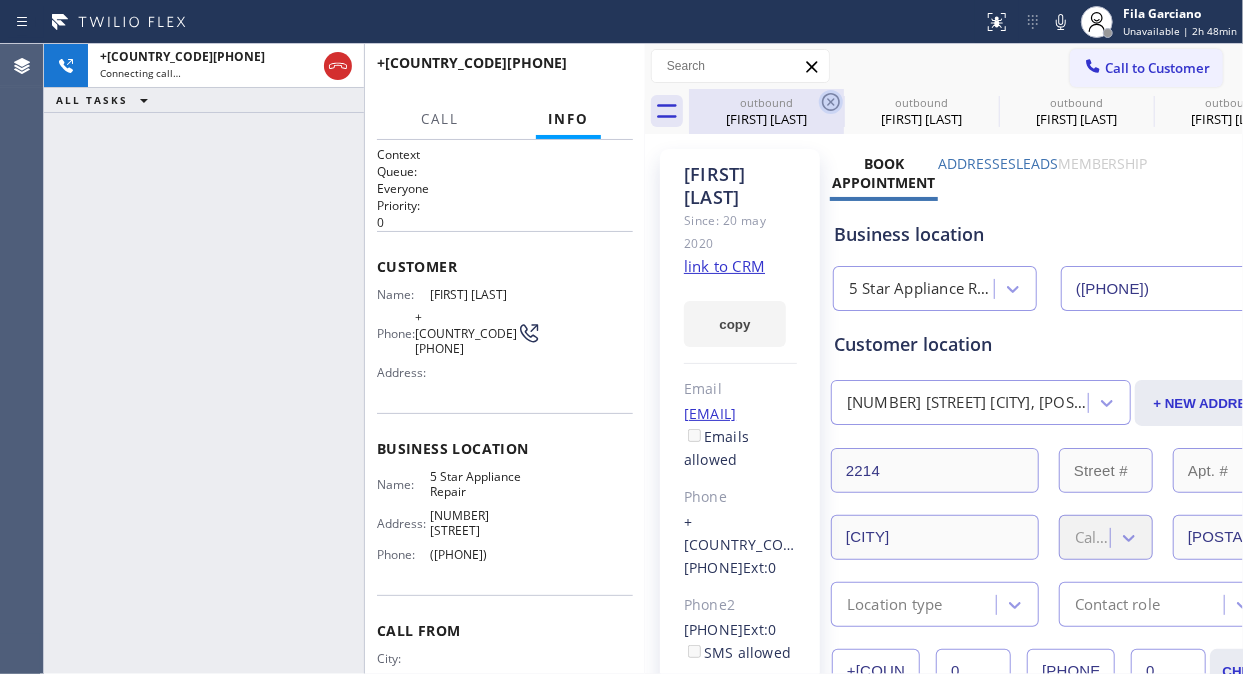 click 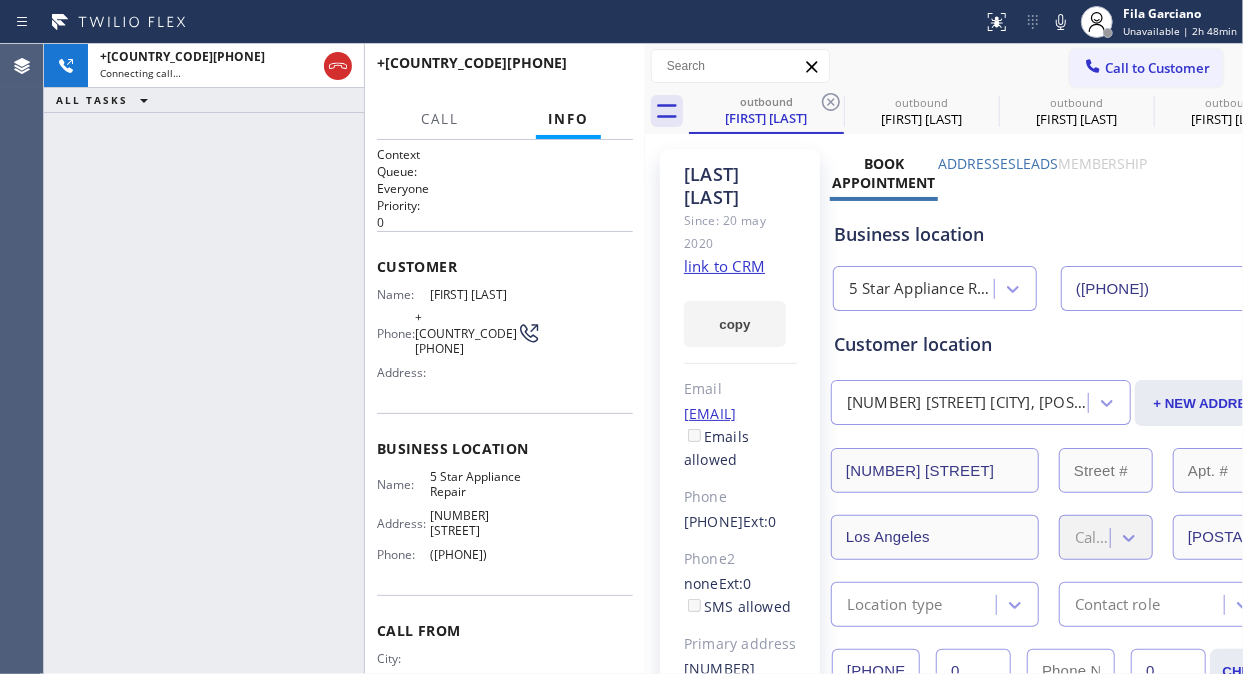 click 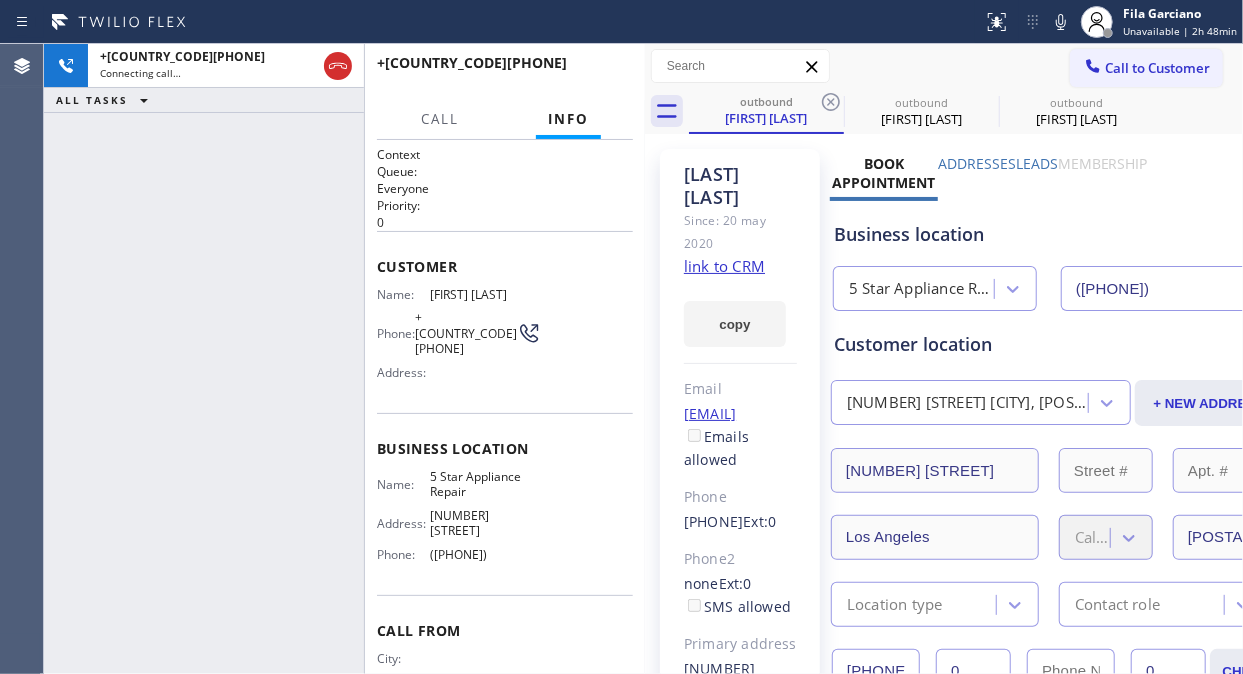 click 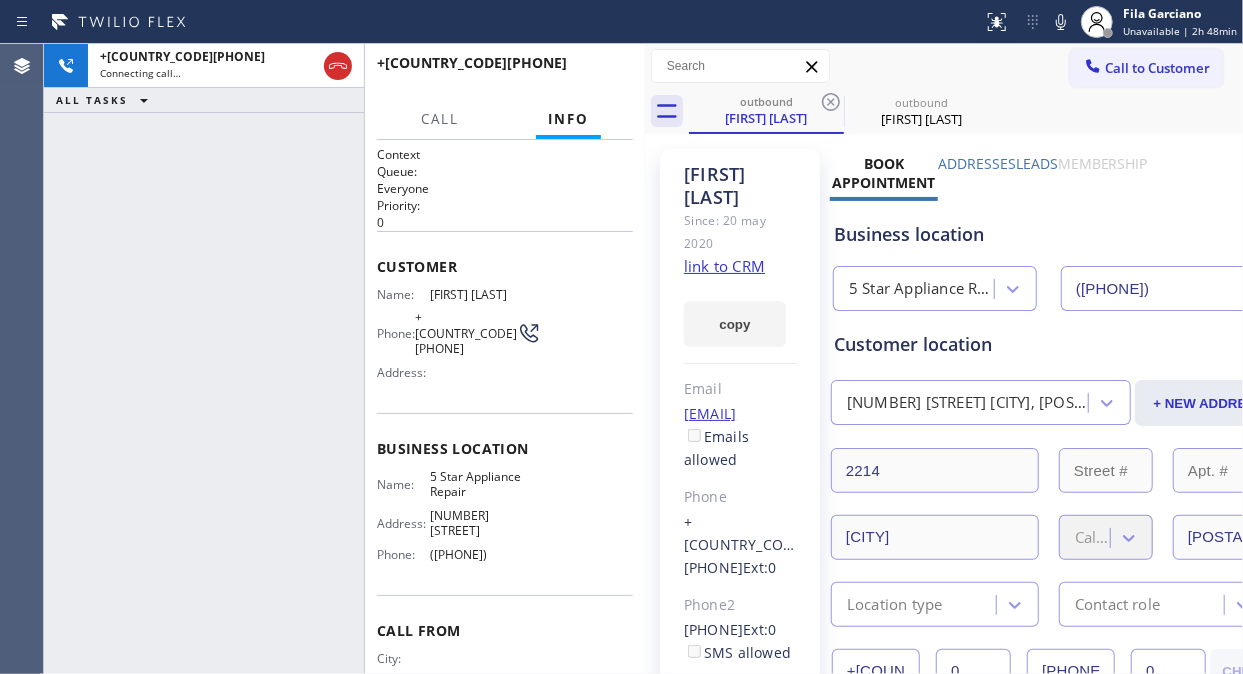 click 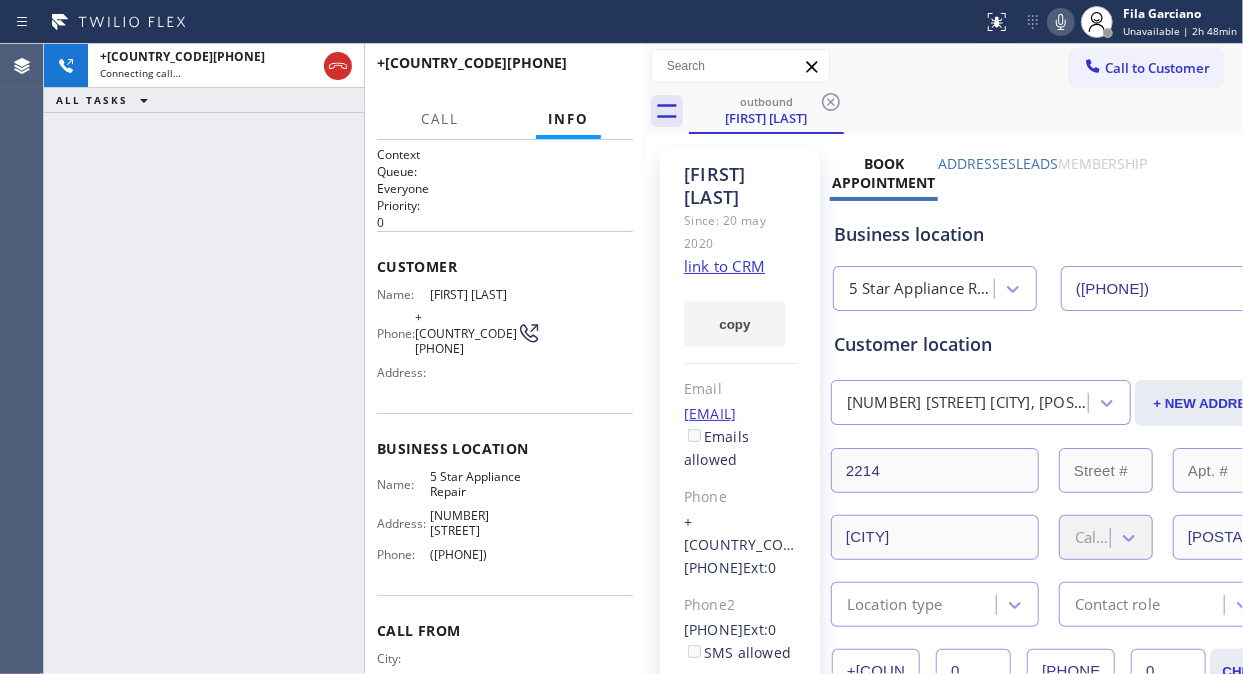 click 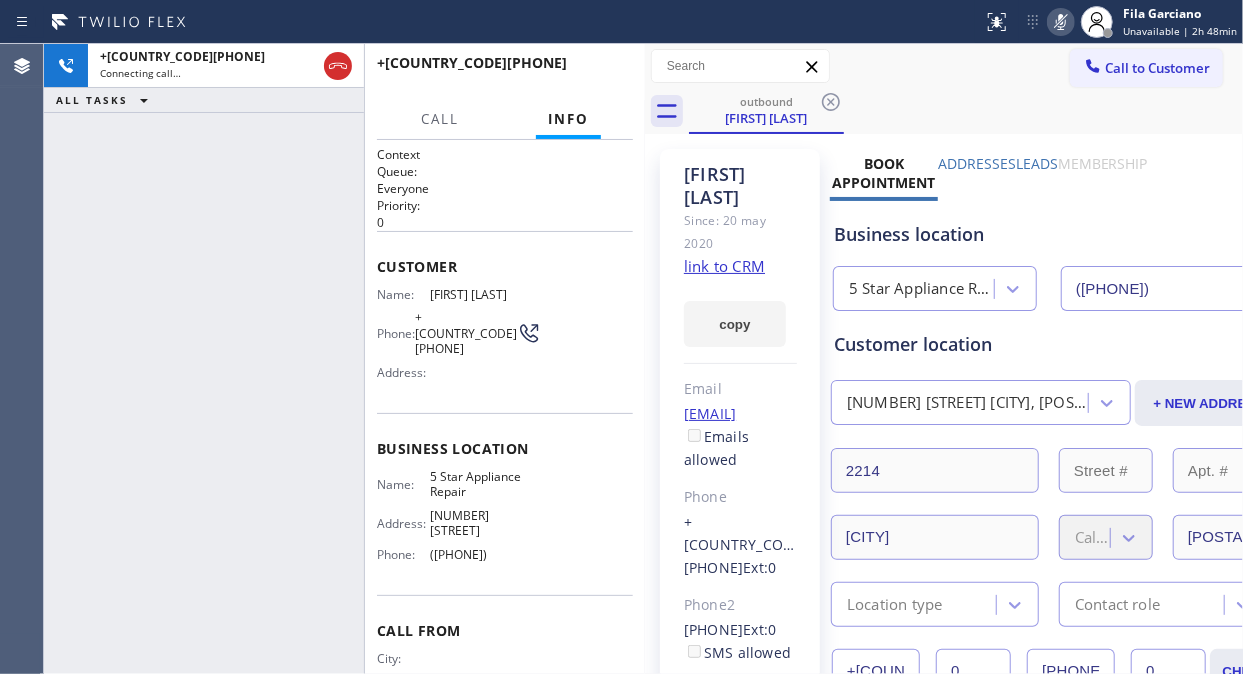 click 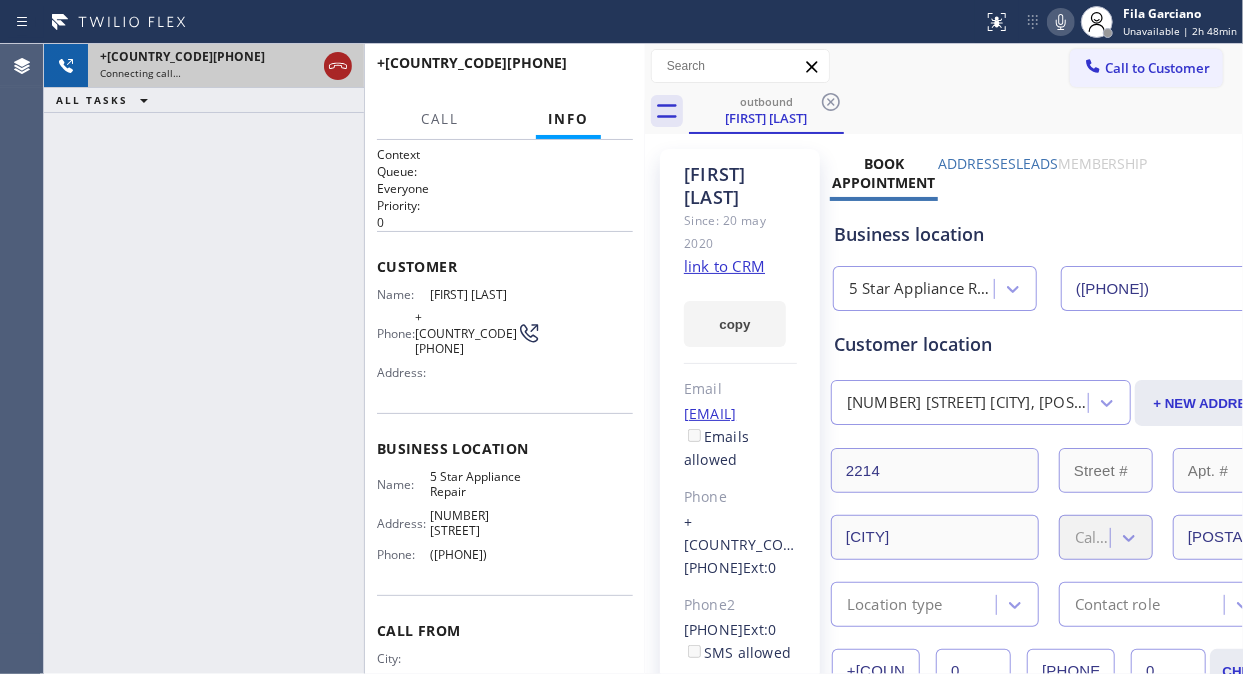 click 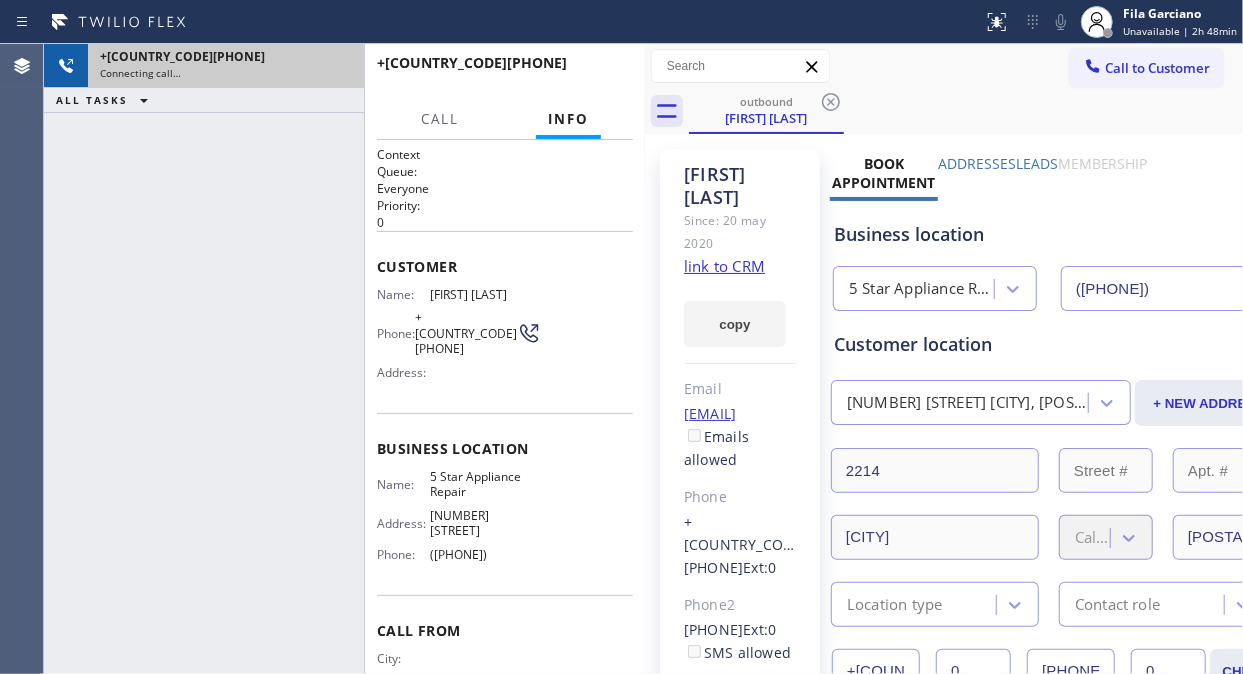 click on "Call to Customer" at bounding box center (1157, 68) 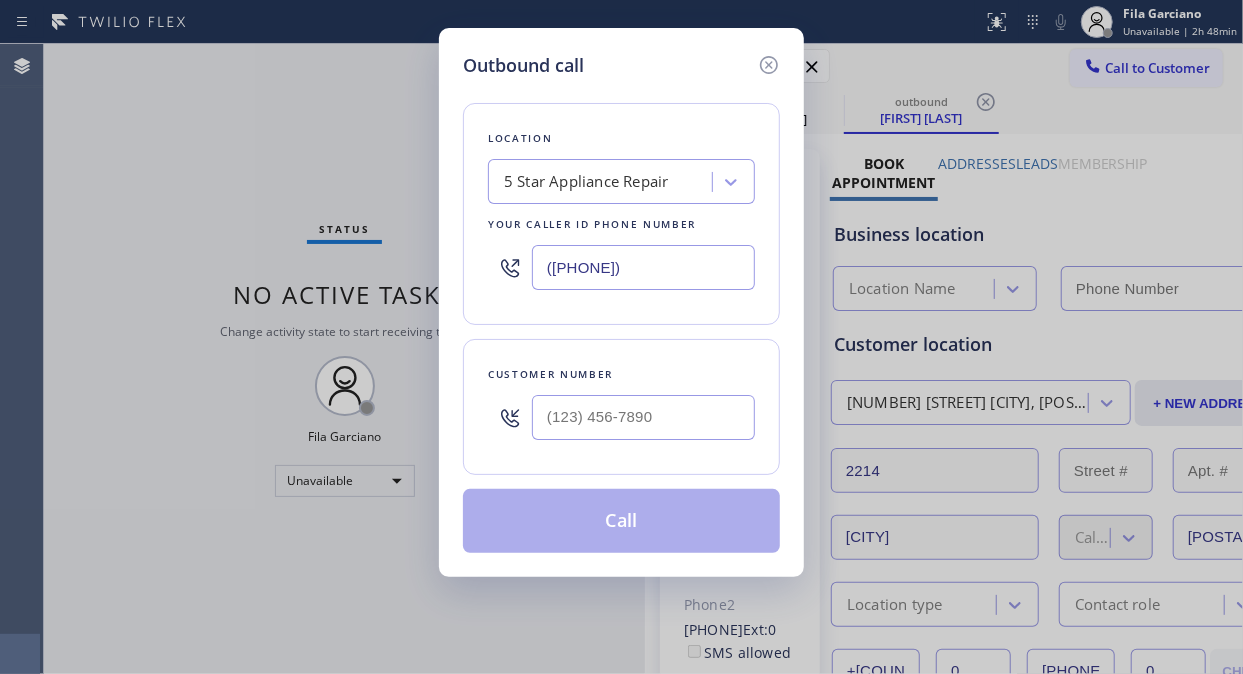 type on "([PHONE])" 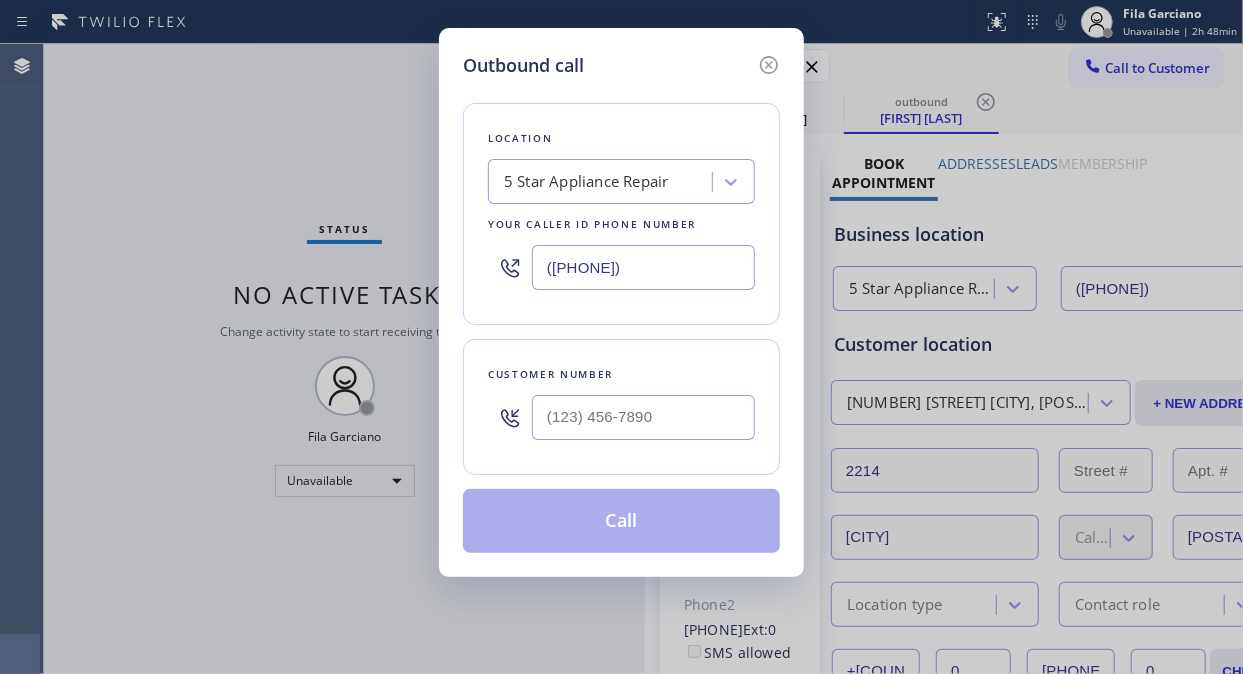 type 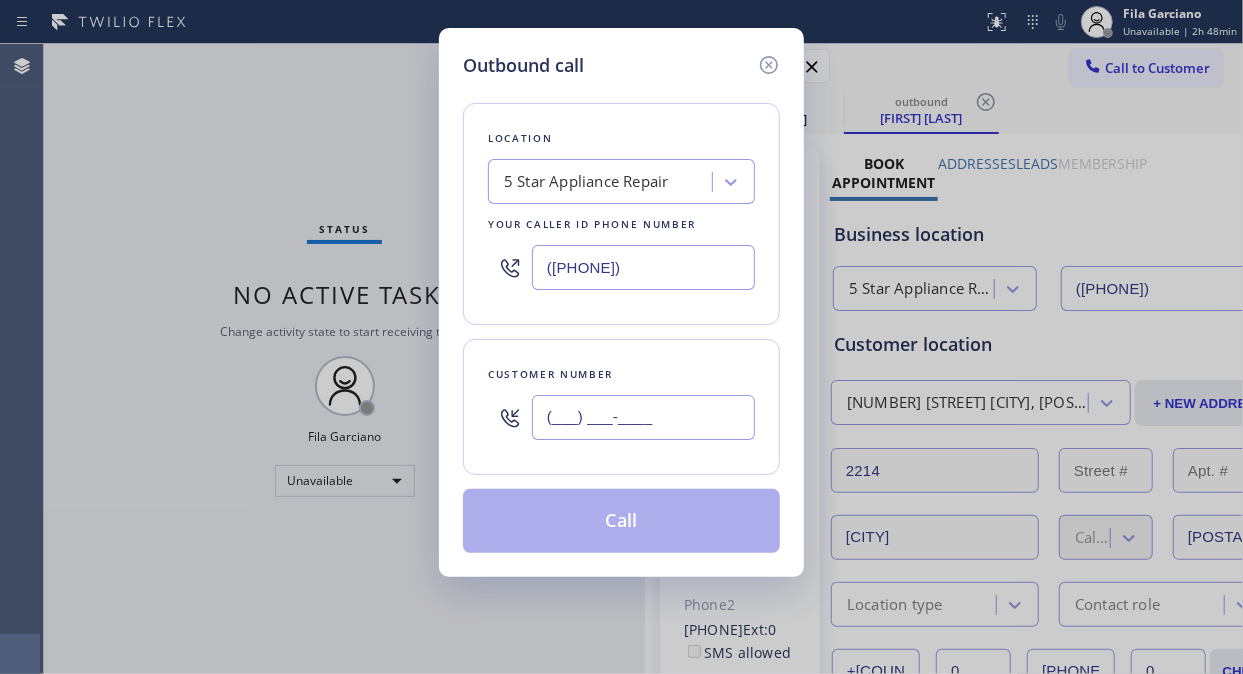 click on "(___) ___-____" at bounding box center [643, 417] 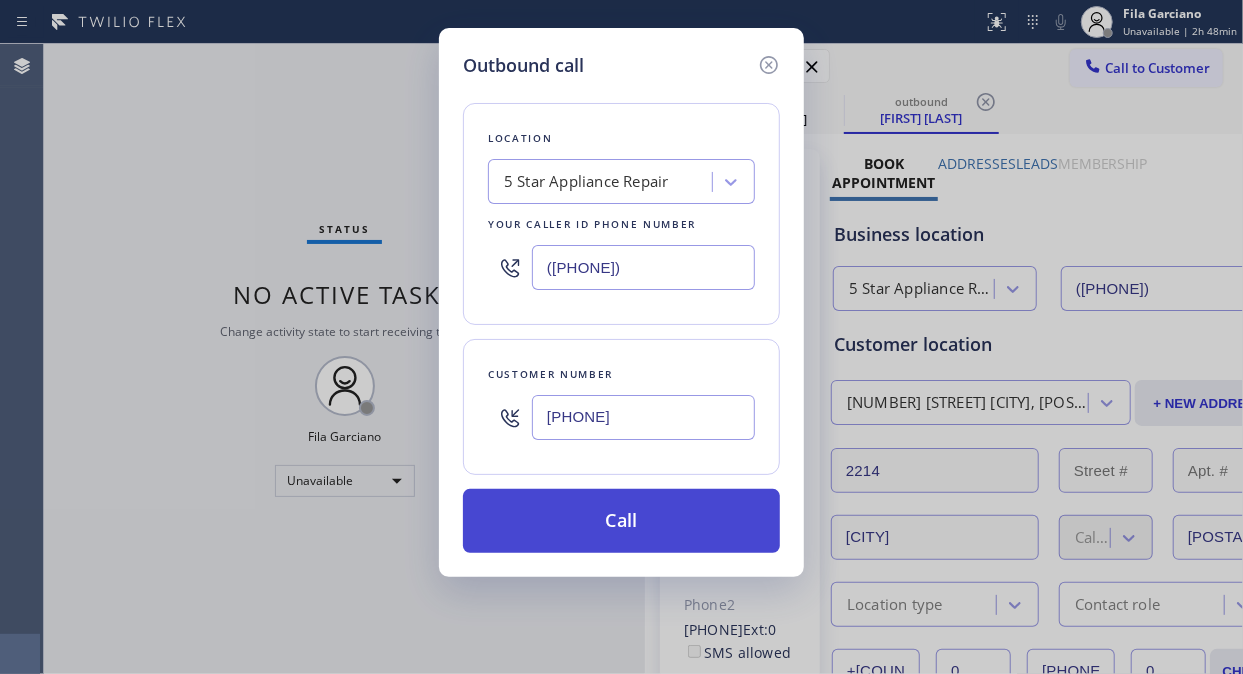 type on "[PHONE]" 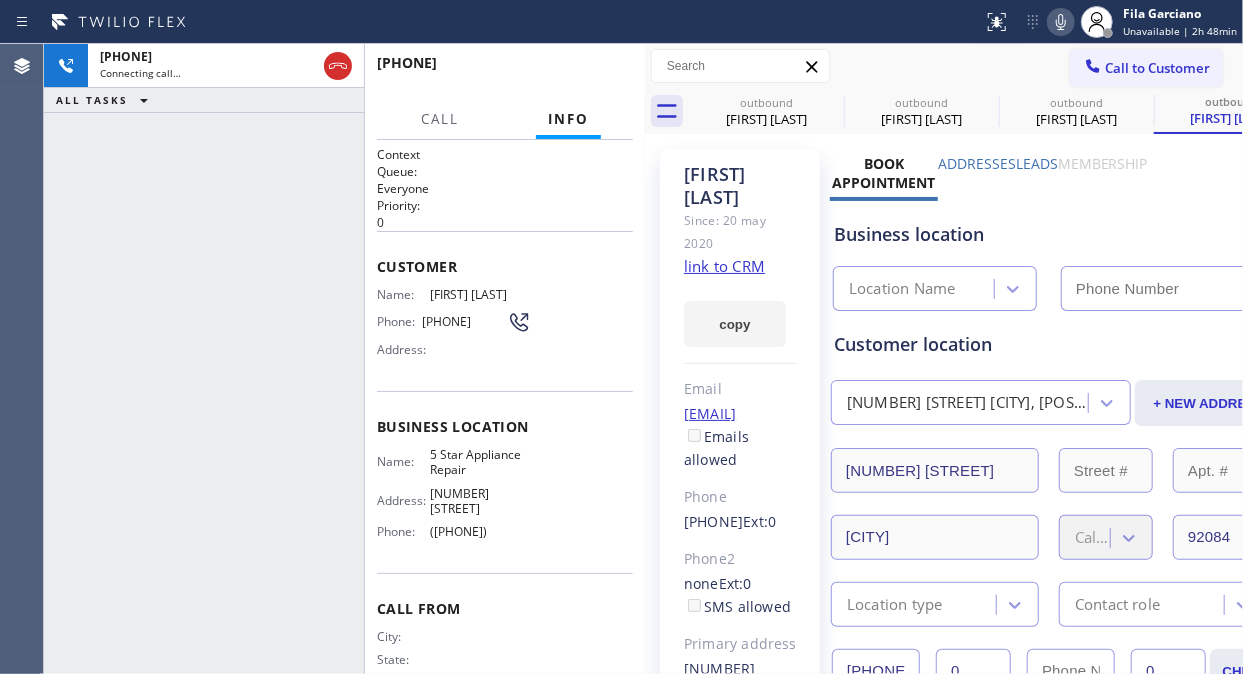 type on "([PHONE])" 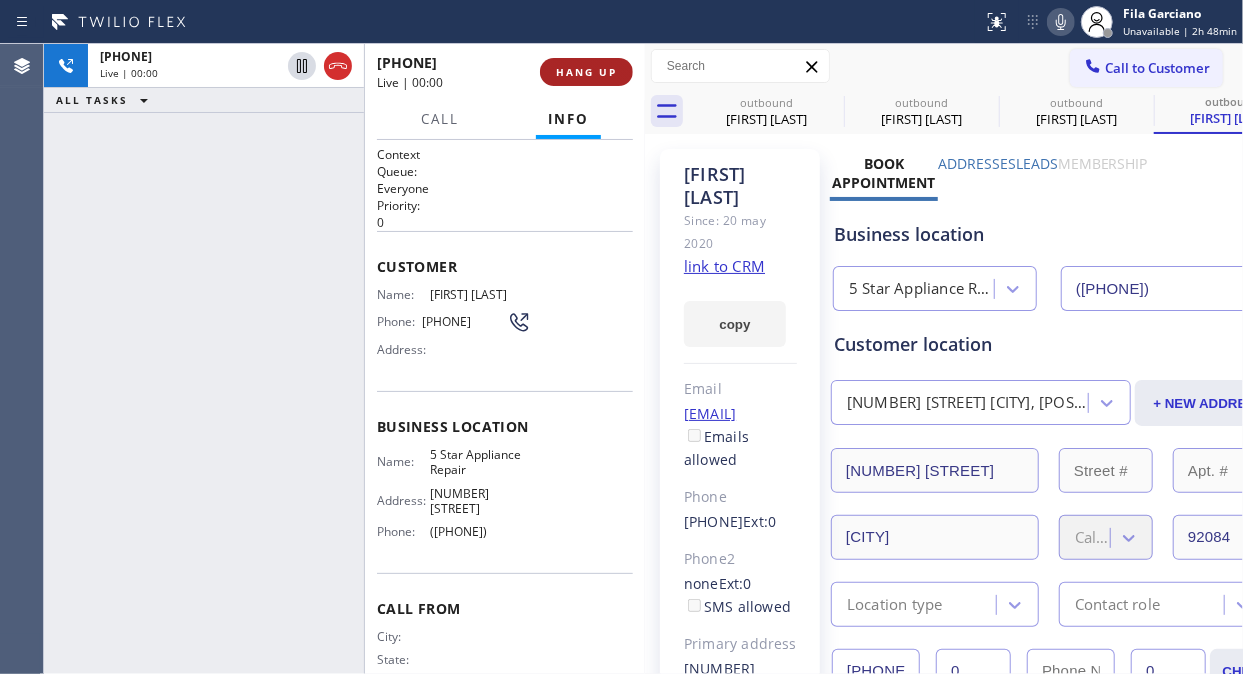 click on "HANG UP" at bounding box center [586, 72] 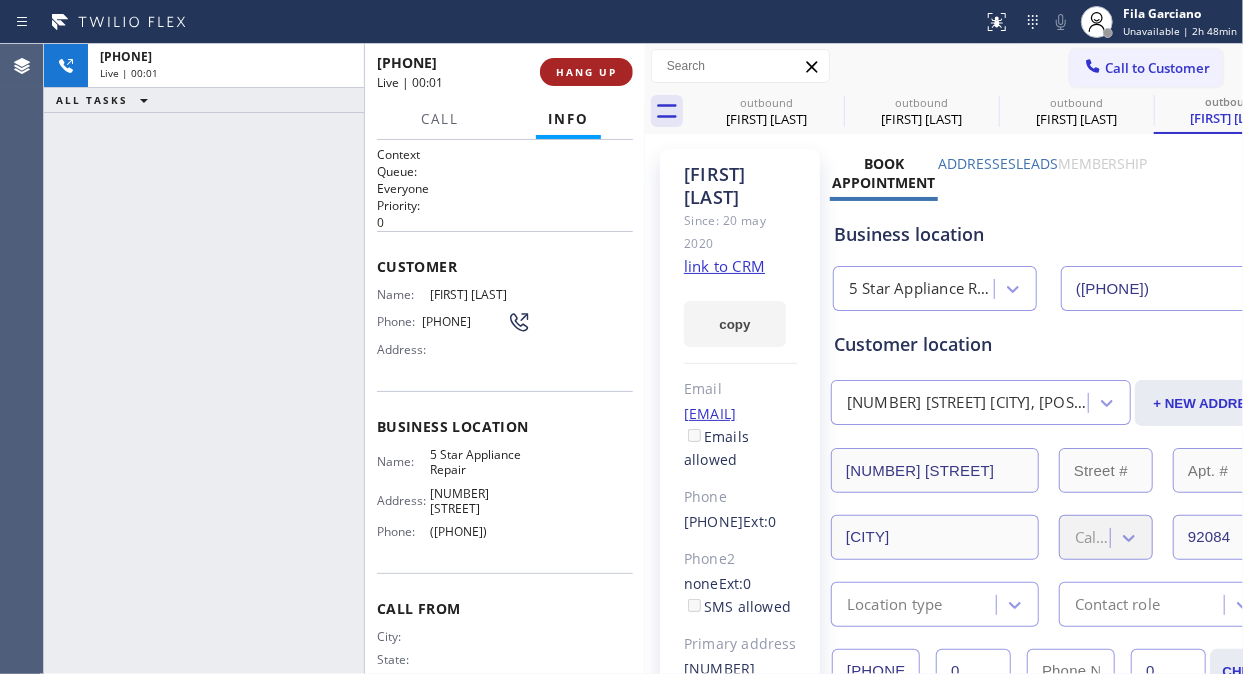 click on "HANG UP" at bounding box center (586, 72) 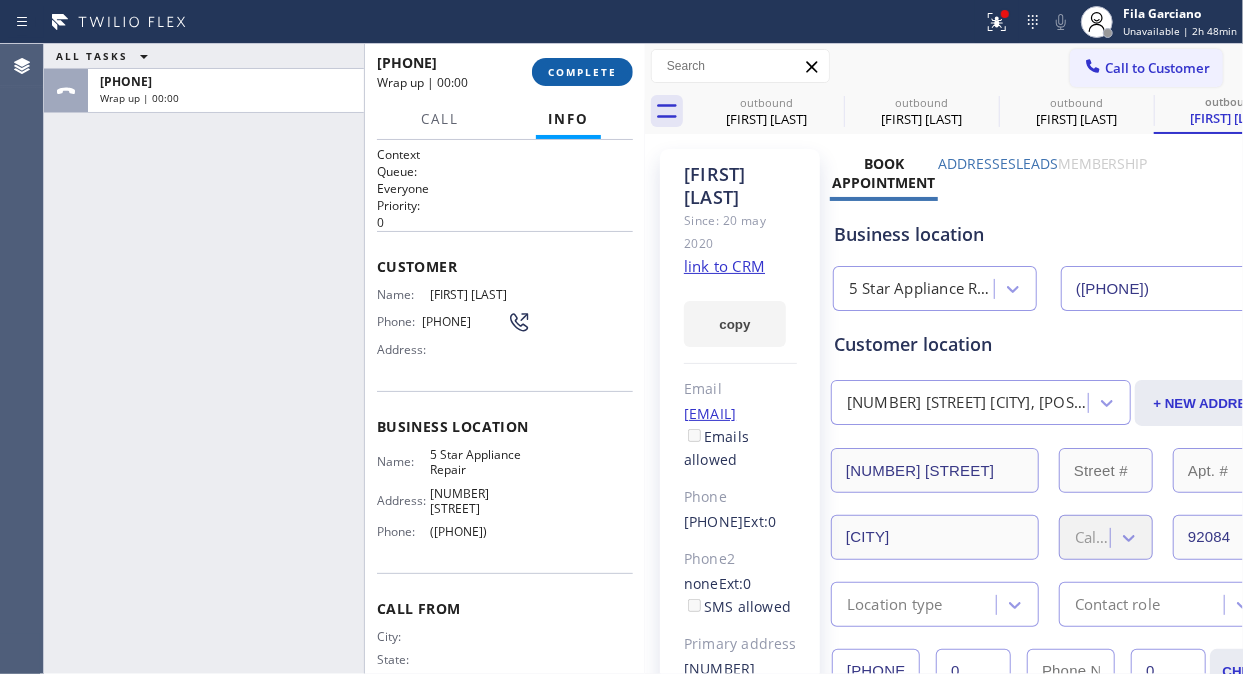 click on "COMPLETE" at bounding box center (582, 72) 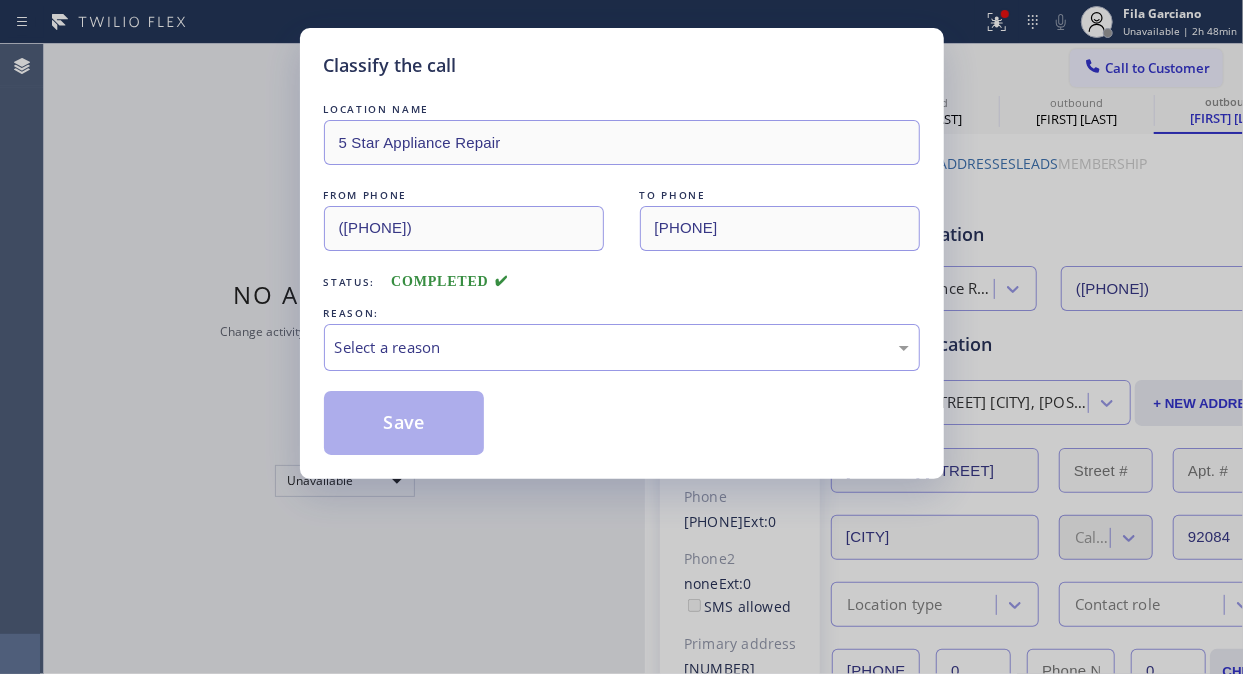 click on "Classify the call" at bounding box center [622, 65] 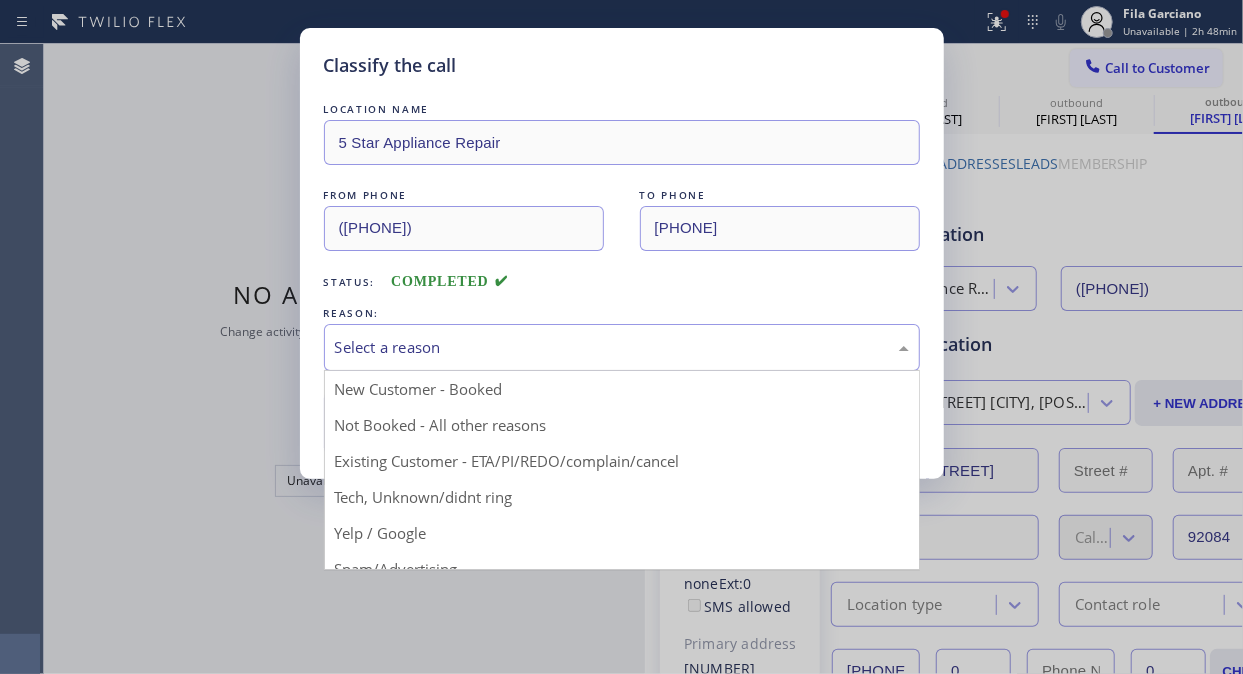 click on "Select a reason" at bounding box center (622, 347) 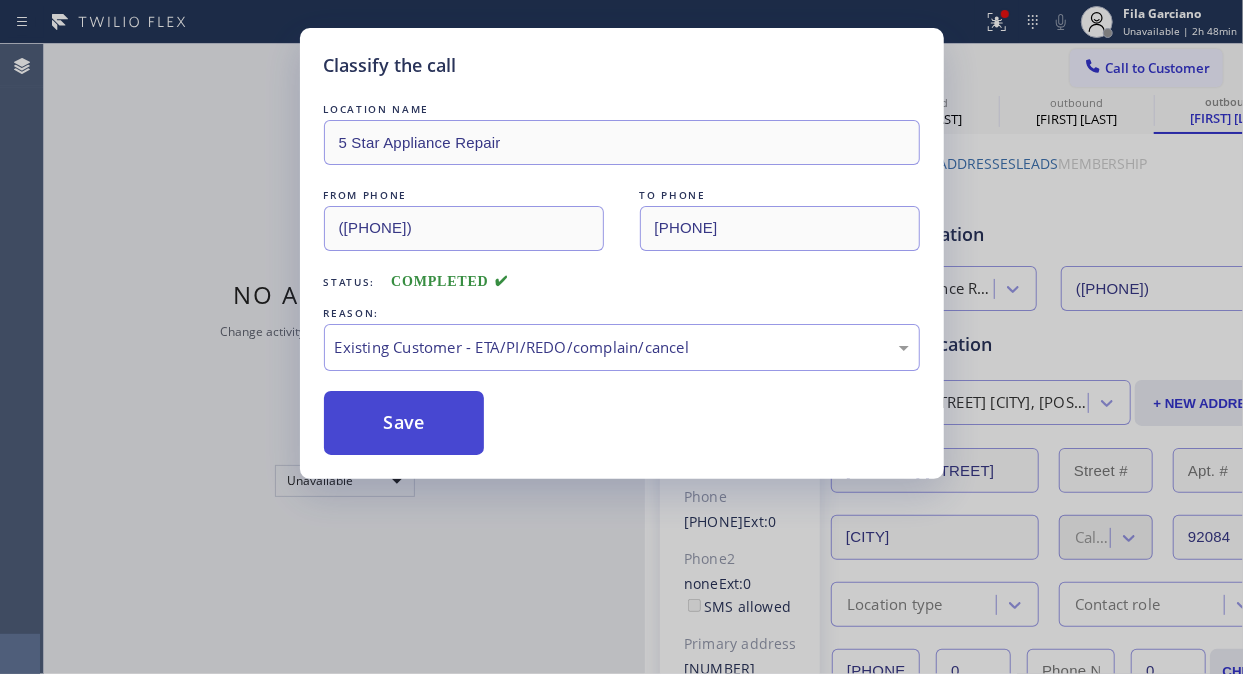 click on "Save" at bounding box center (404, 423) 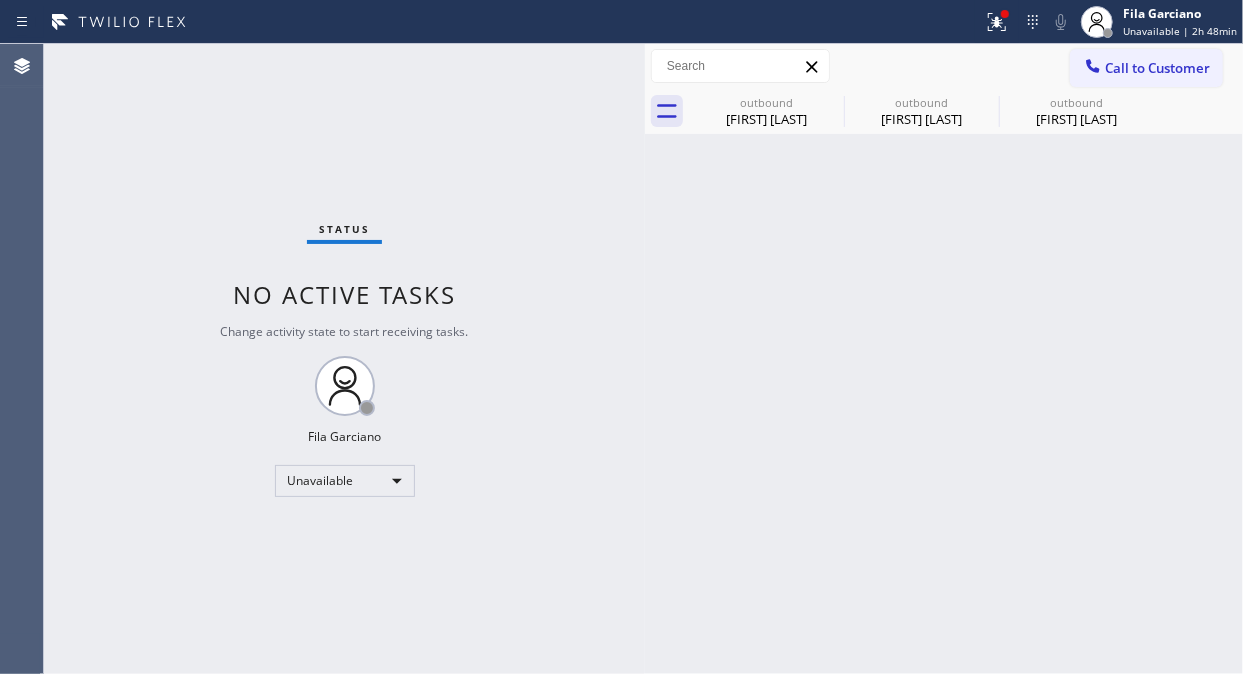 click on "Call to Customer" at bounding box center [1157, 68] 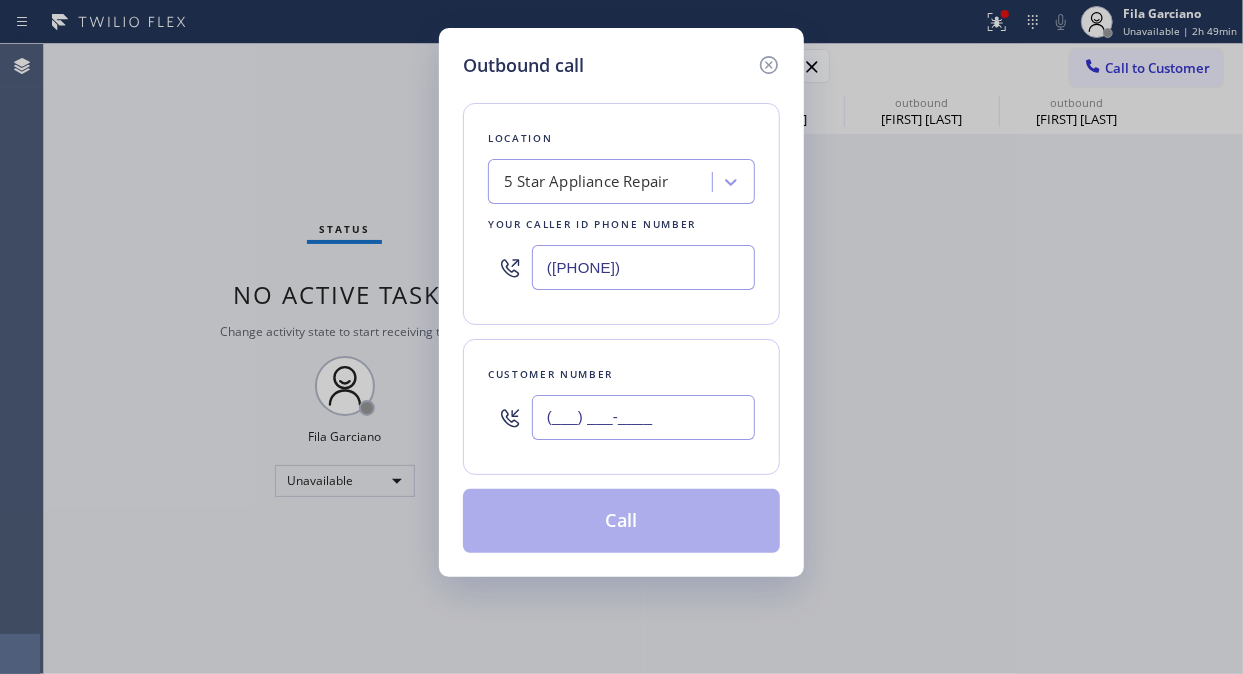 click on "(___) ___-____" at bounding box center (643, 417) 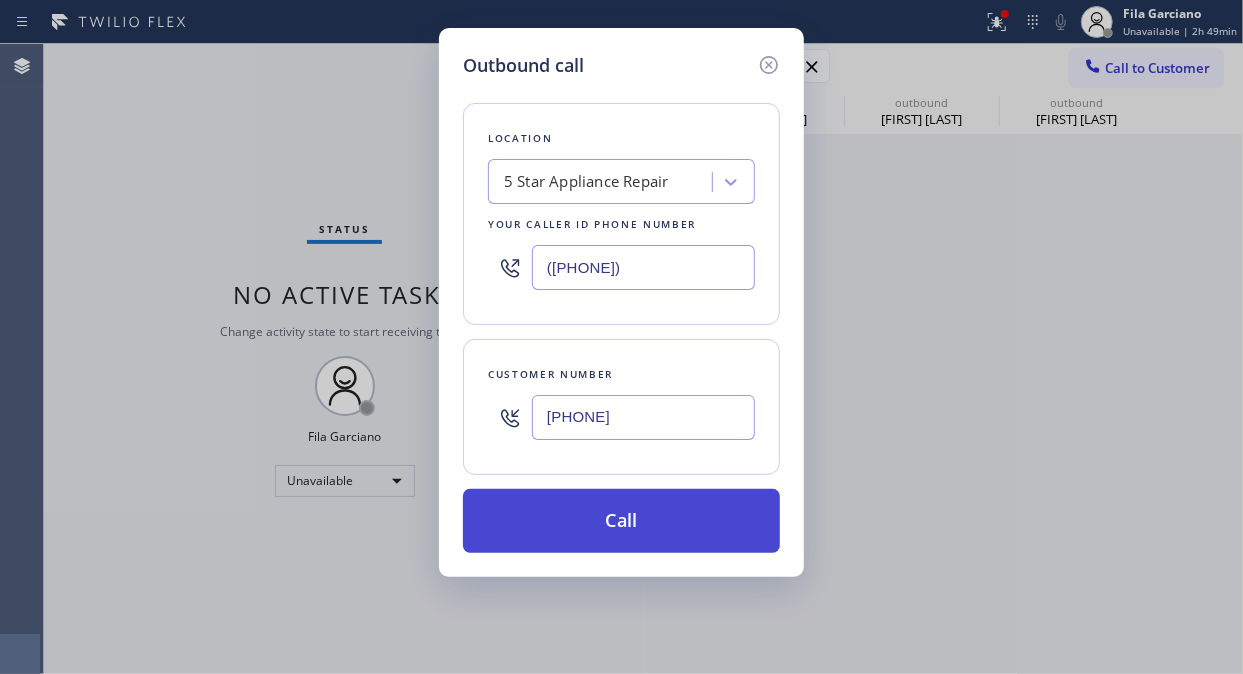 type on "[PHONE]" 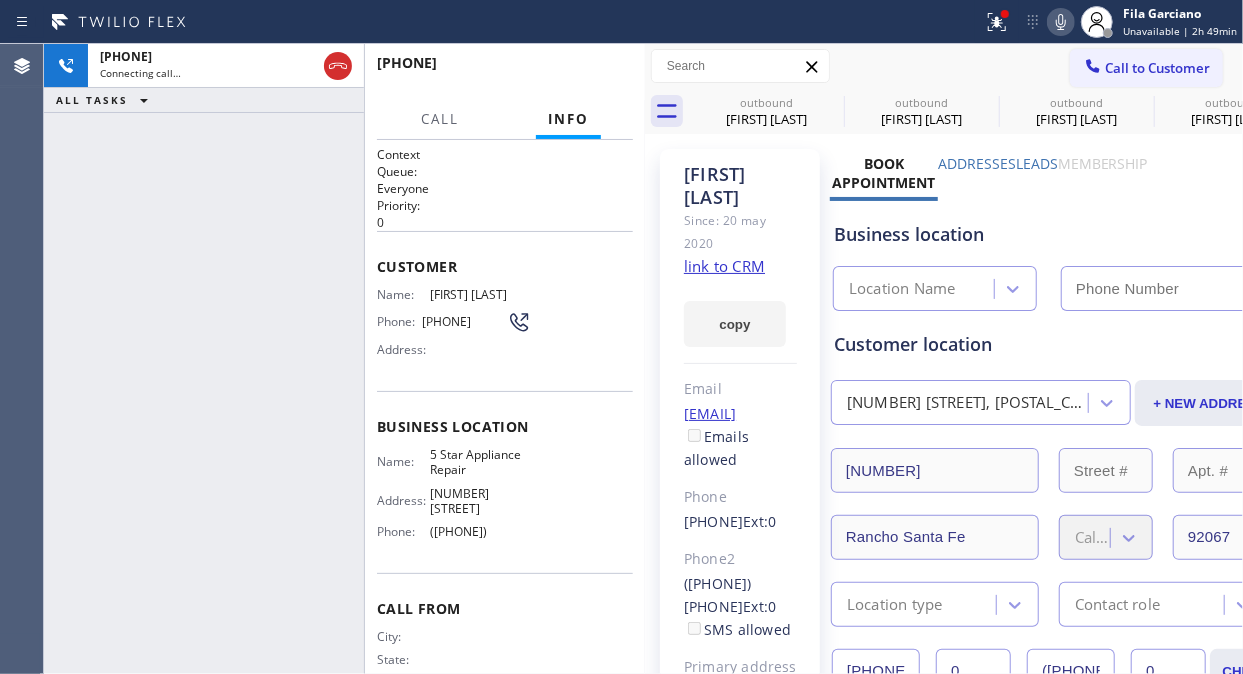 type on "([PHONE])" 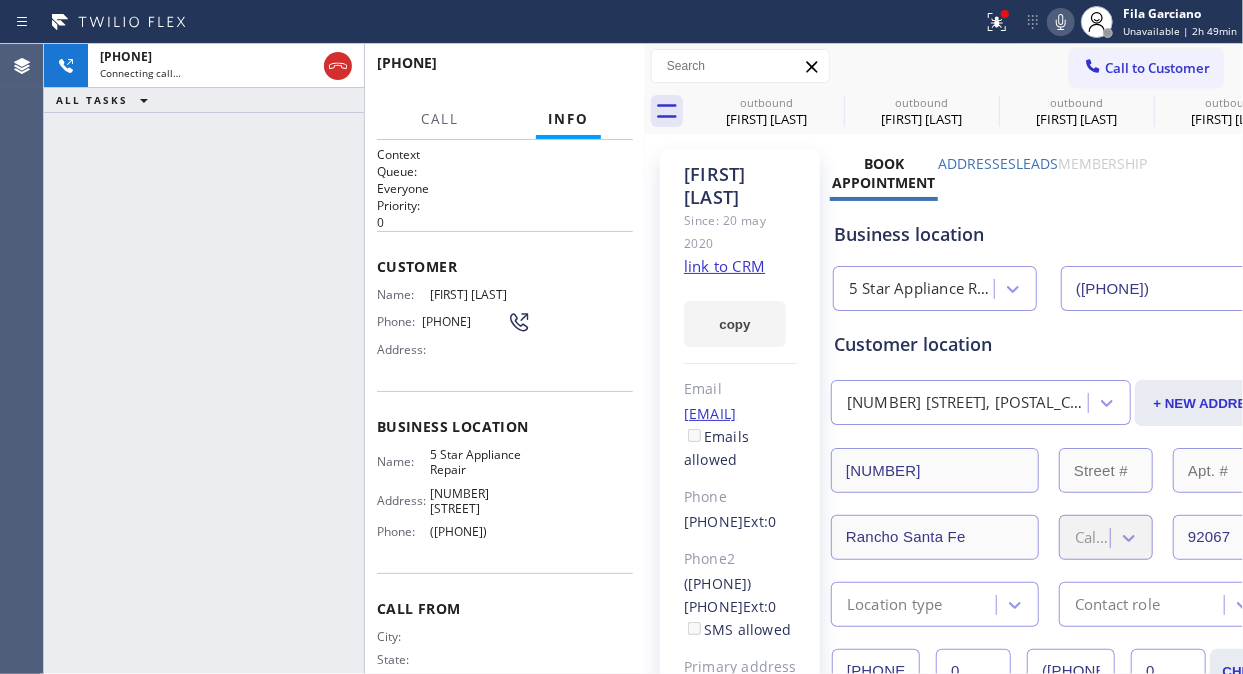 drag, startPoint x: 998, startPoint y: 33, endPoint x: 971, endPoint y: 191, distance: 160.29036 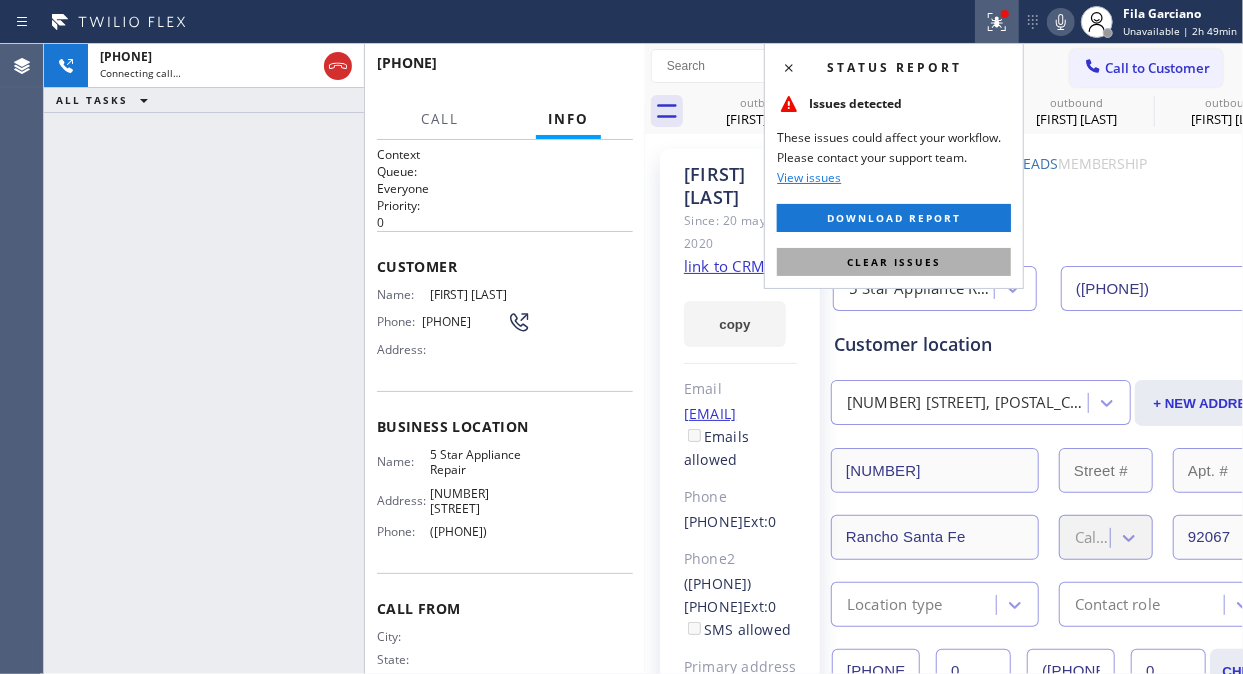 click on "Clear issues" at bounding box center [894, 262] 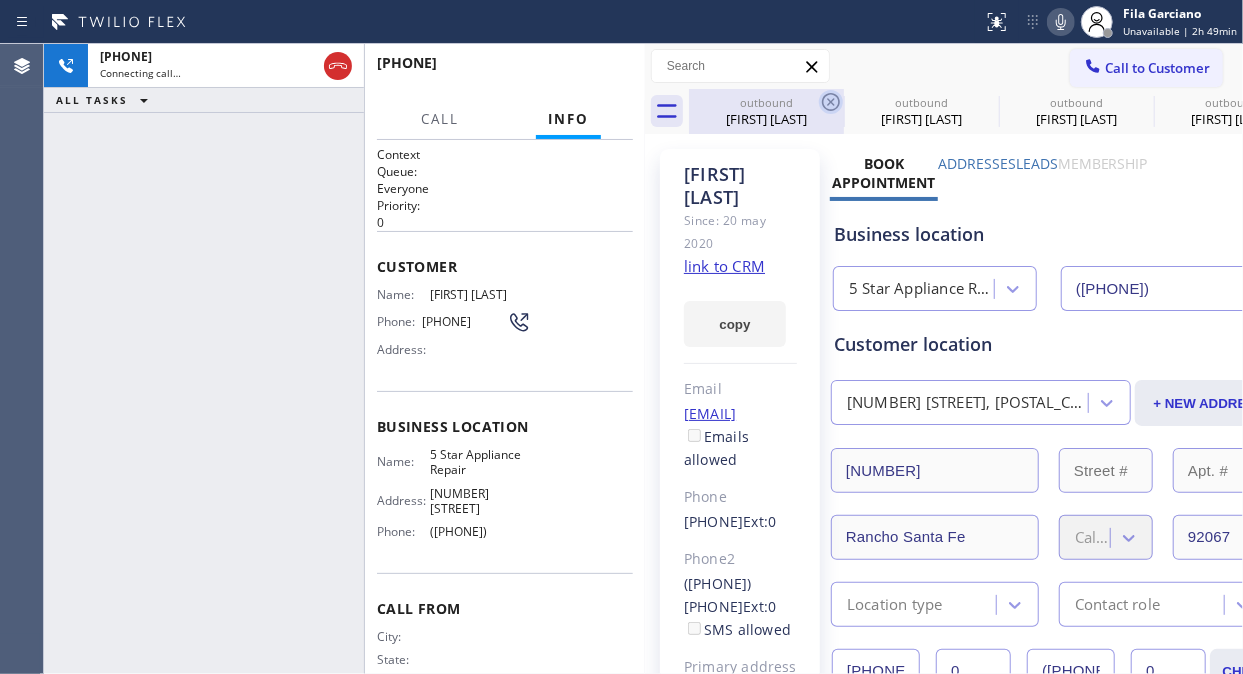 click 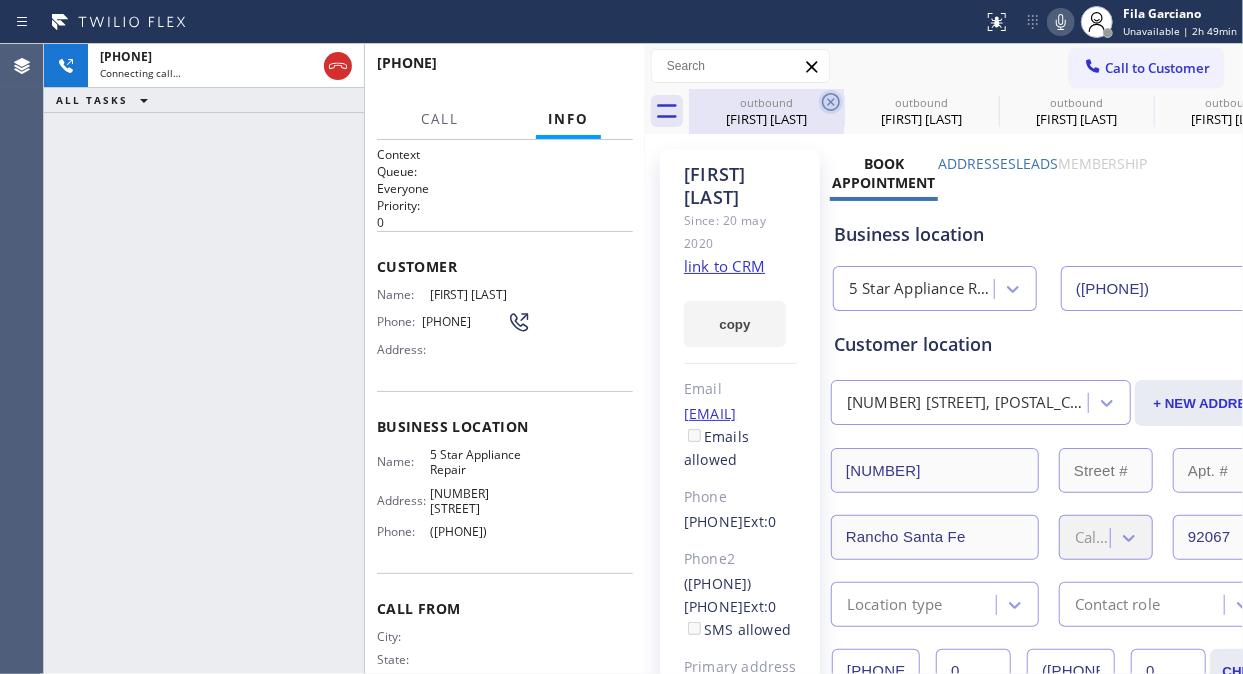 click 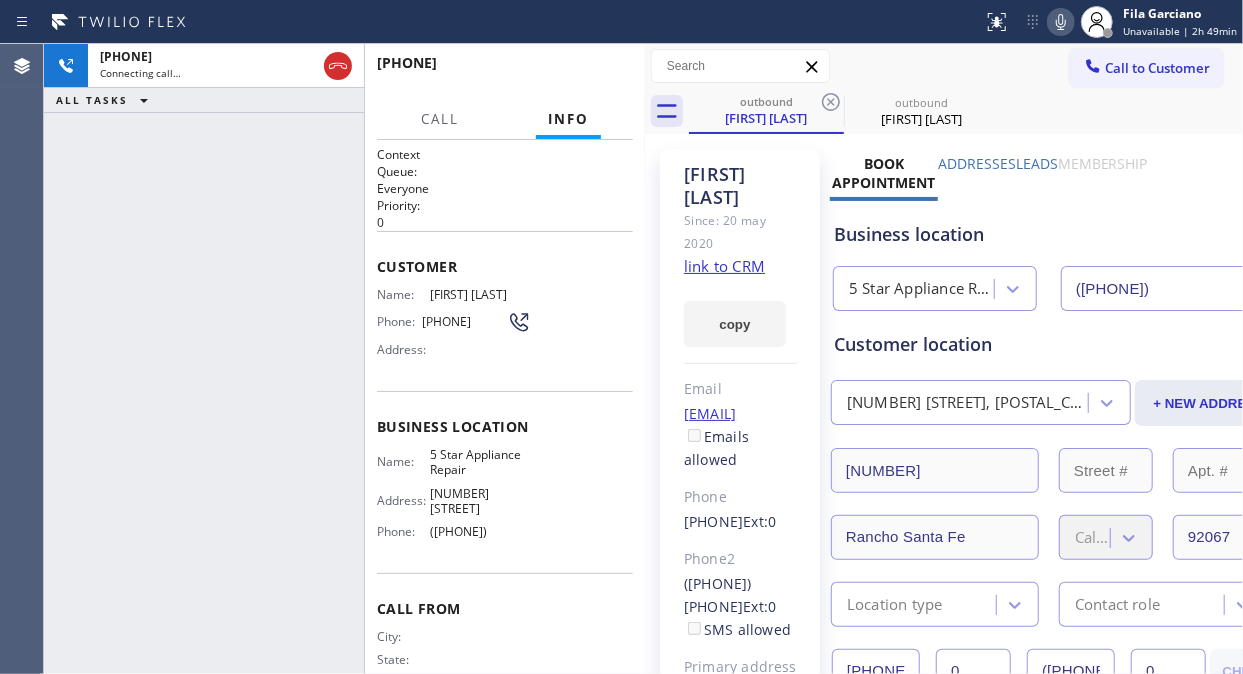 click 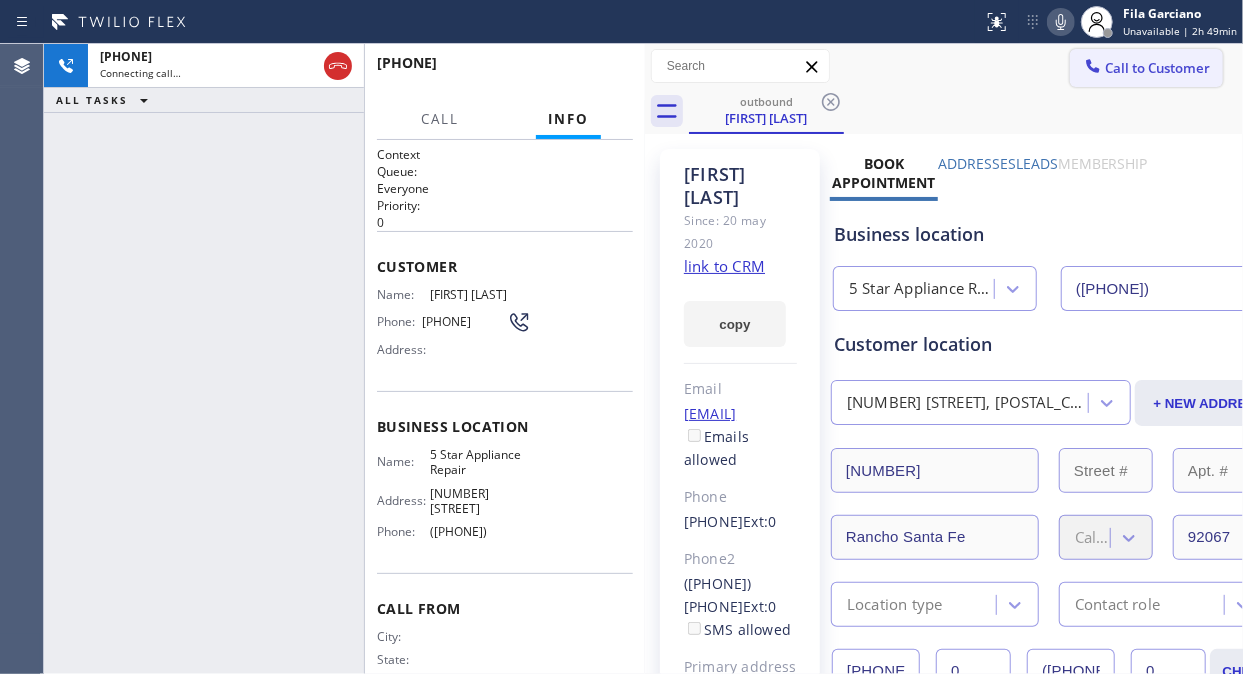 click 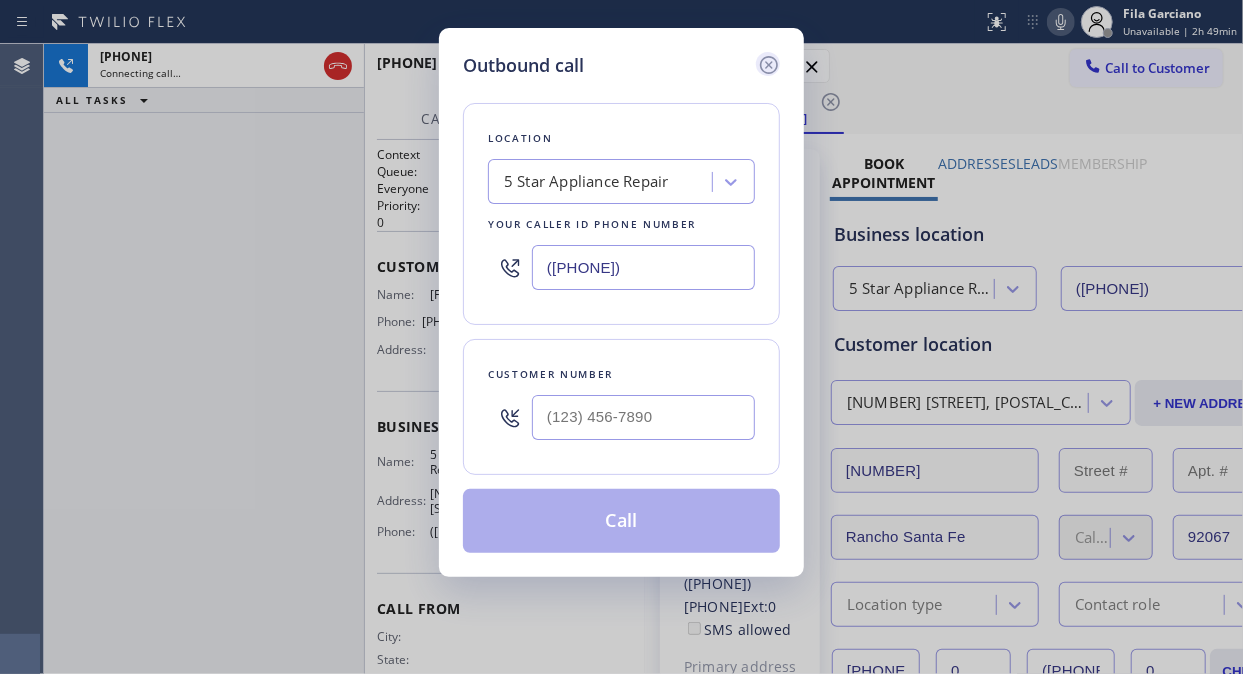 click 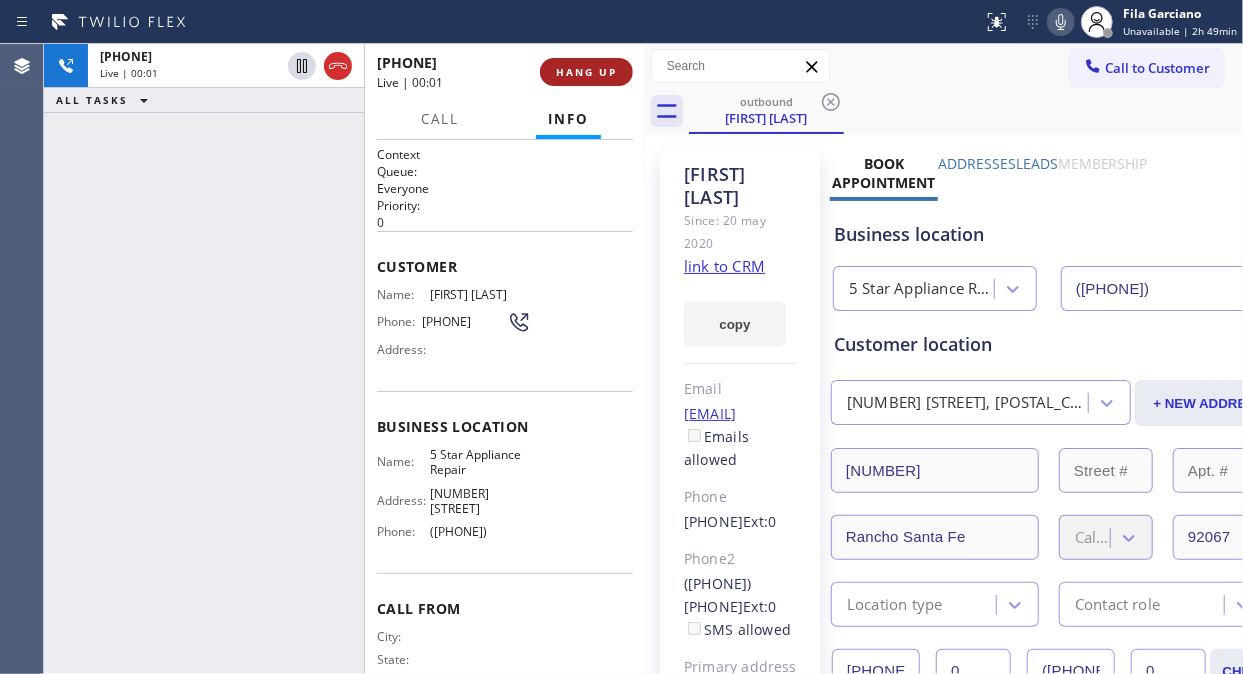 click on "HANG UP" at bounding box center [586, 72] 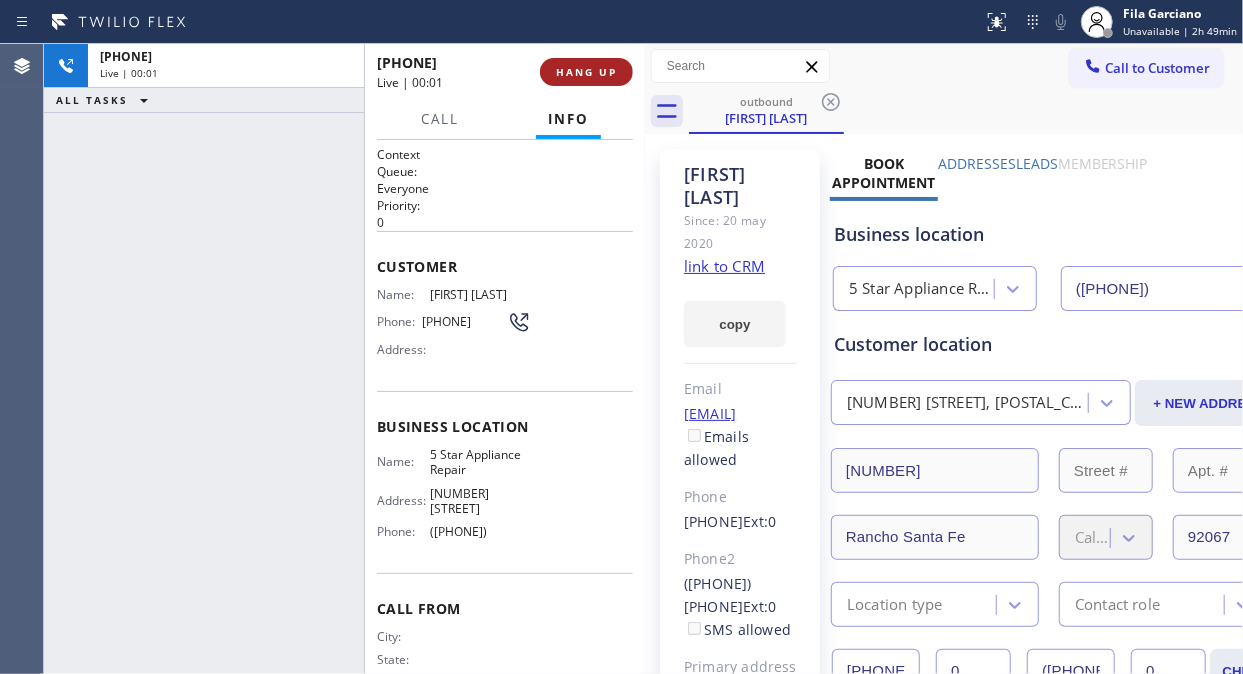 click on "HANG UP" at bounding box center (586, 72) 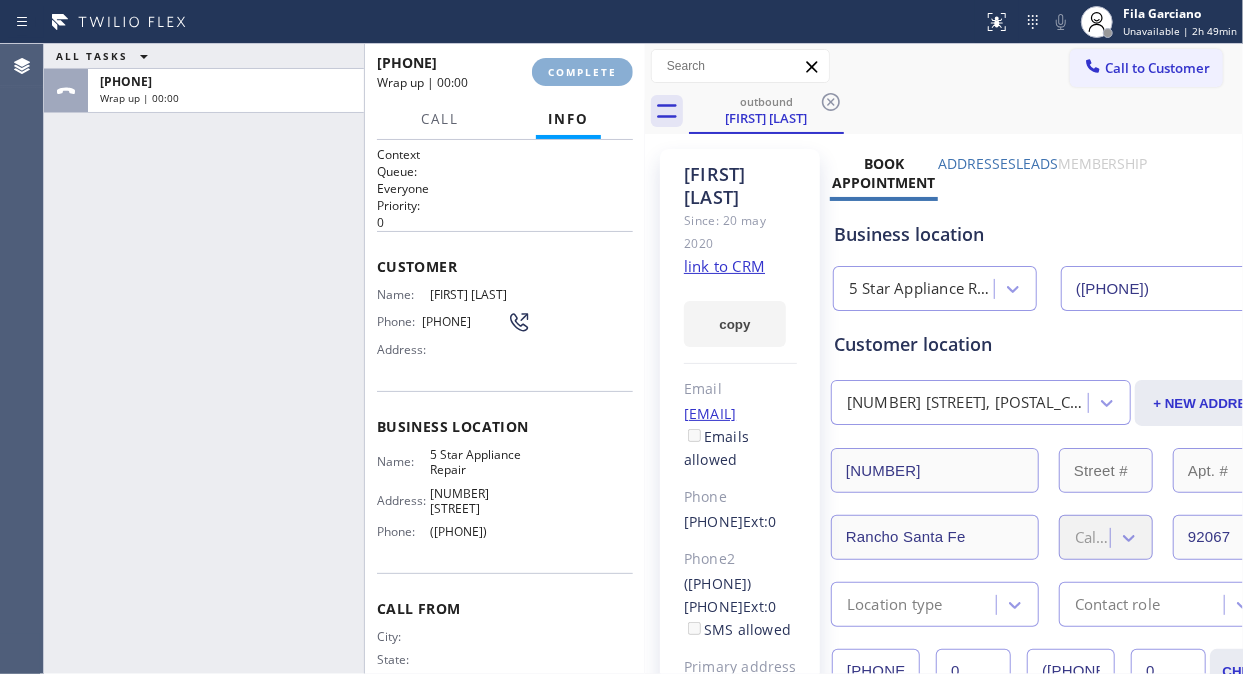 click on "COMPLETE" at bounding box center [582, 72] 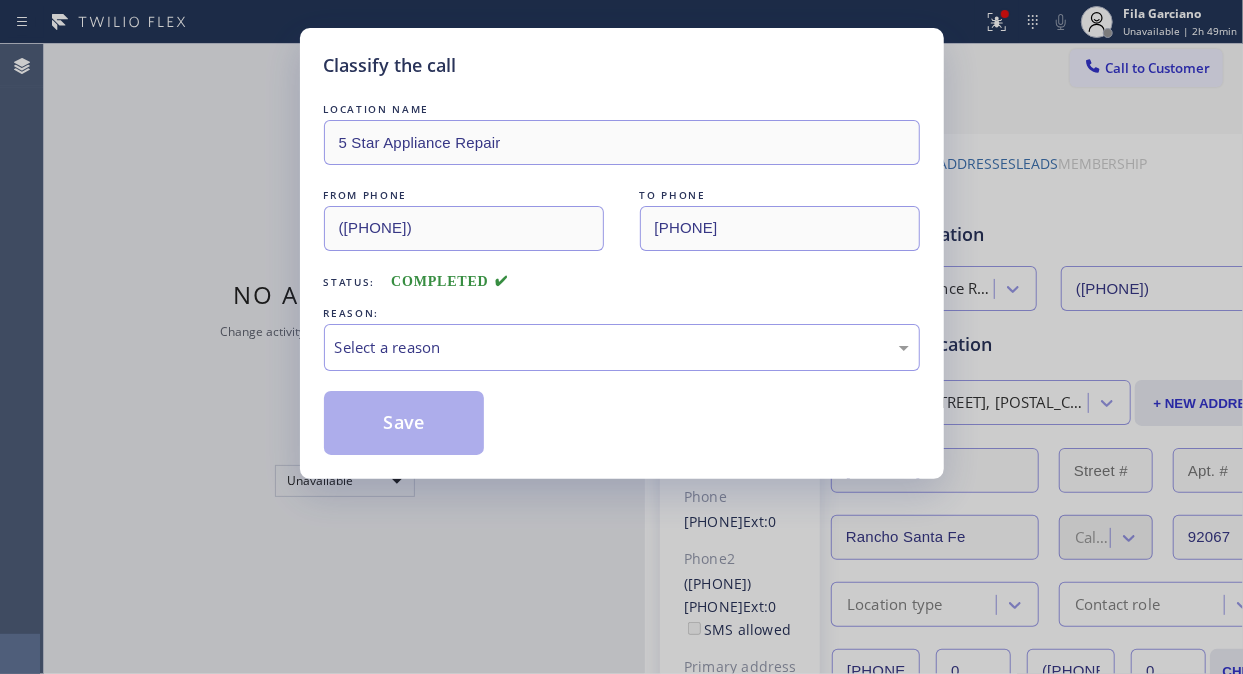 click on "Classify the call" at bounding box center [622, 65] 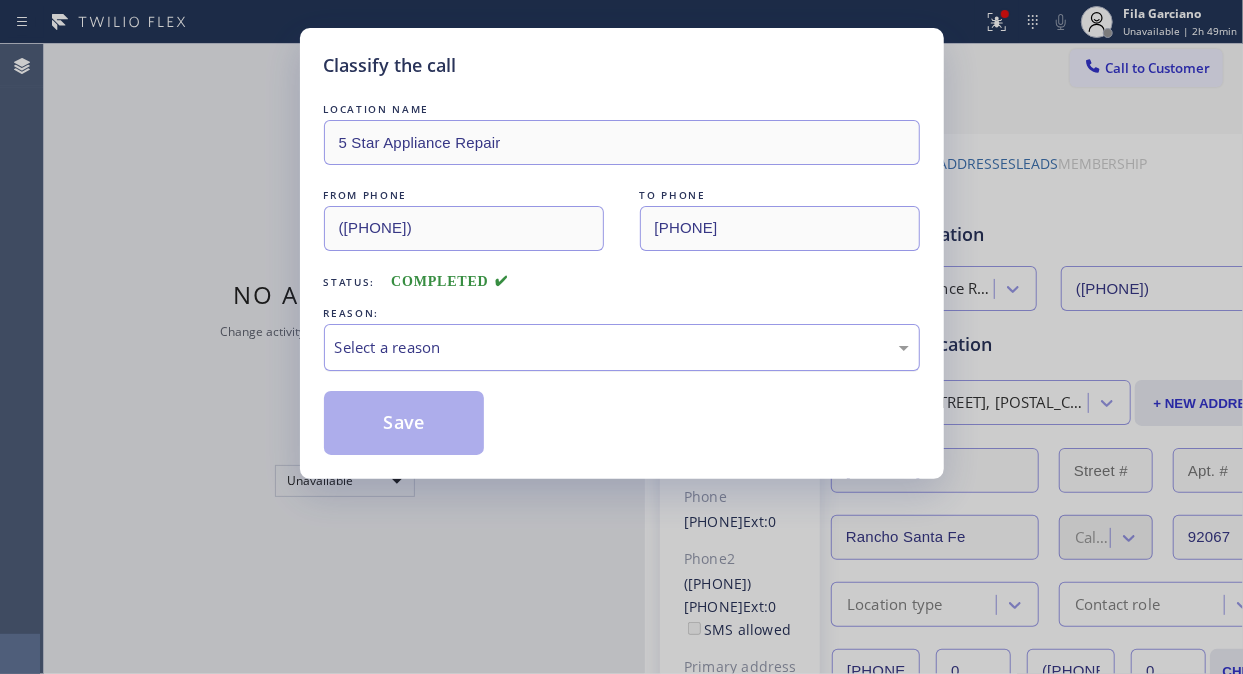 click on "Select a reason" at bounding box center (622, 347) 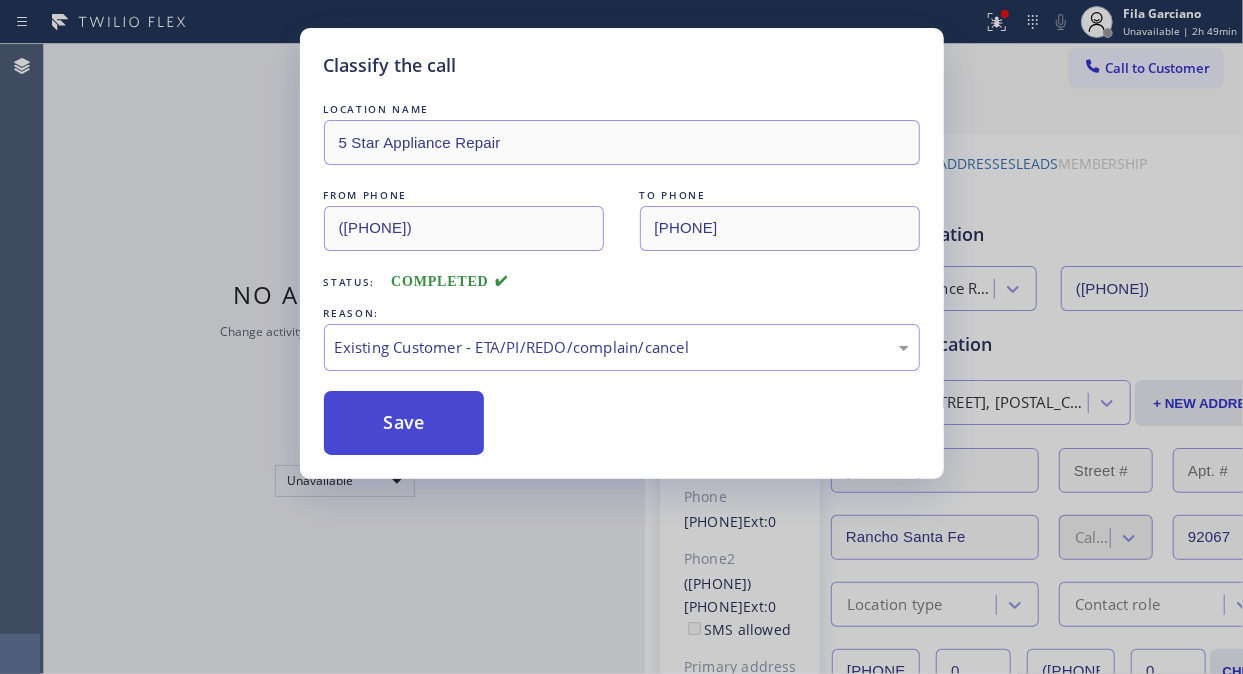 click on "Save" at bounding box center [404, 423] 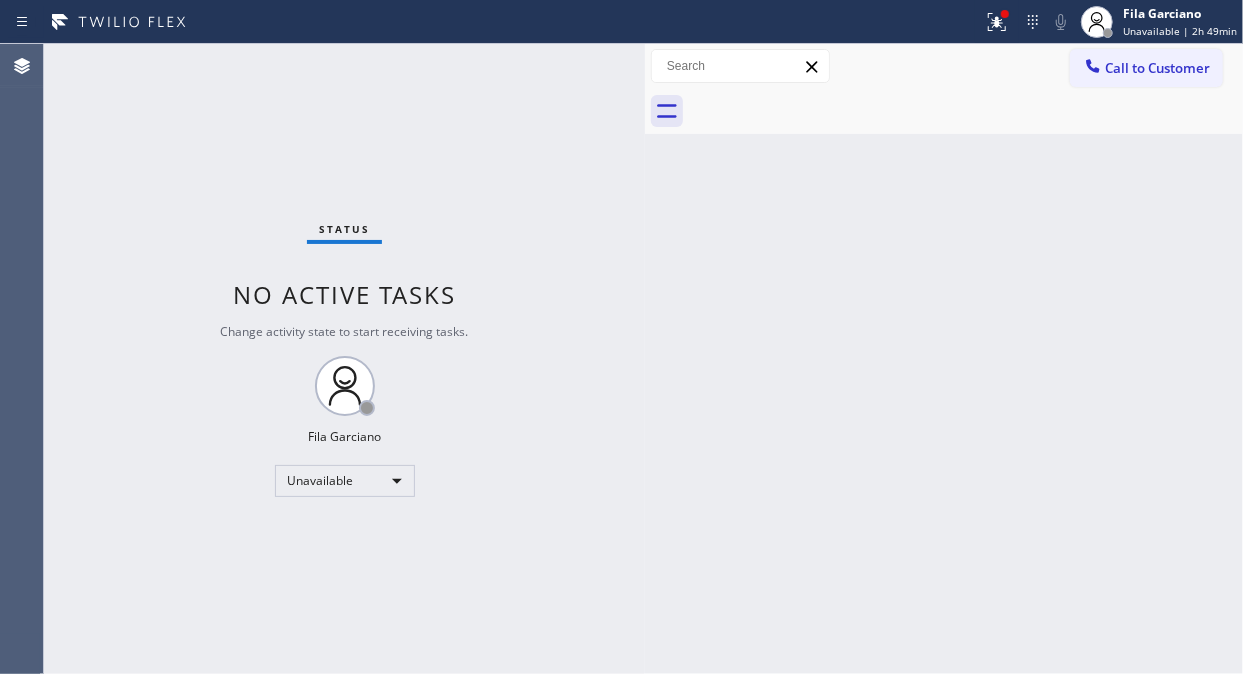 click on "Call to Customer" at bounding box center [1157, 68] 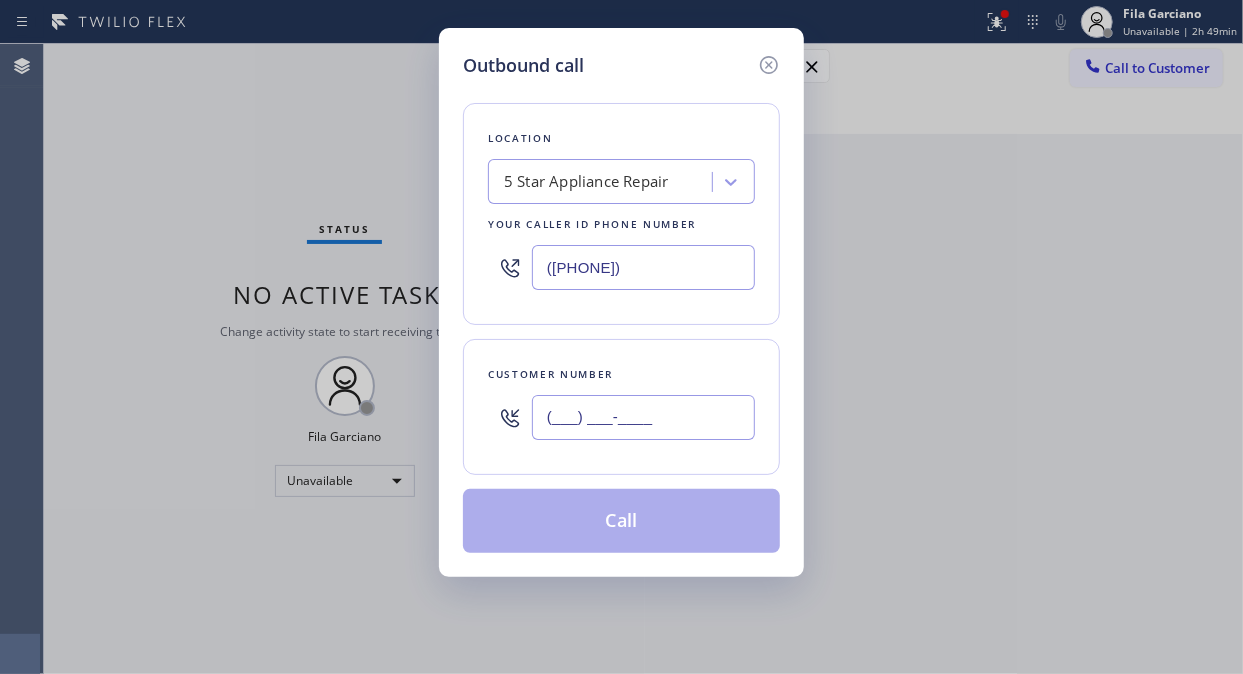 click on "(___) ___-____" at bounding box center [643, 417] 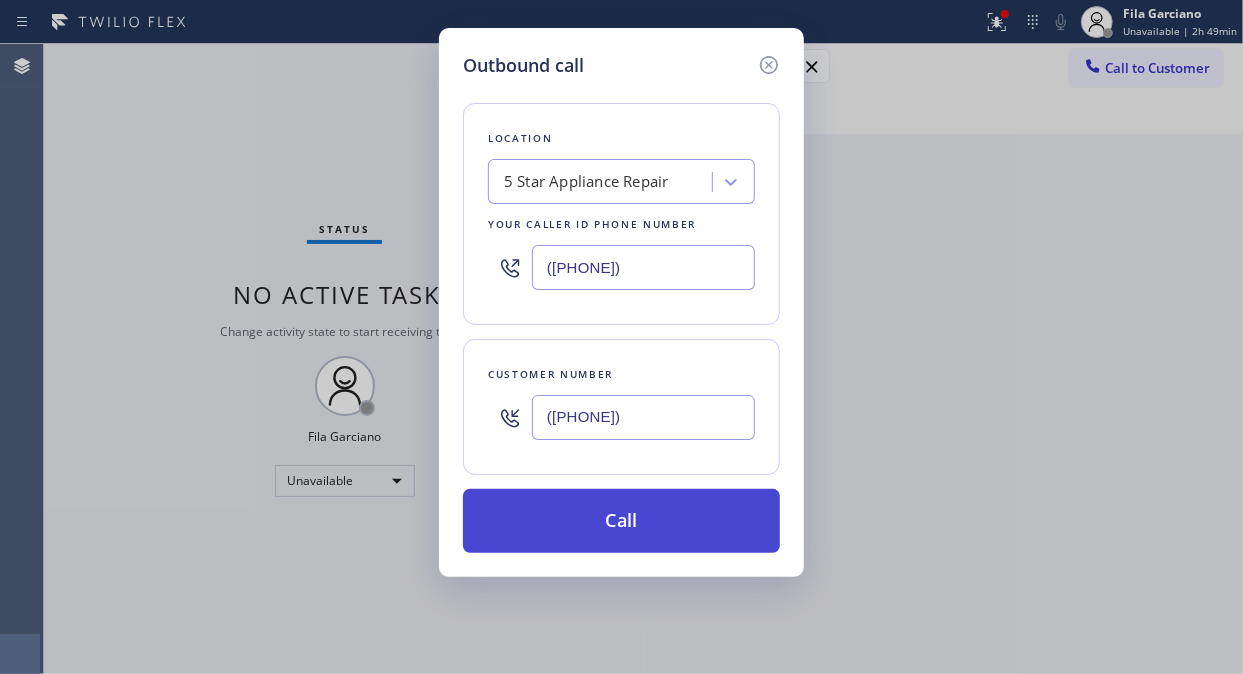 type on "([PHONE])" 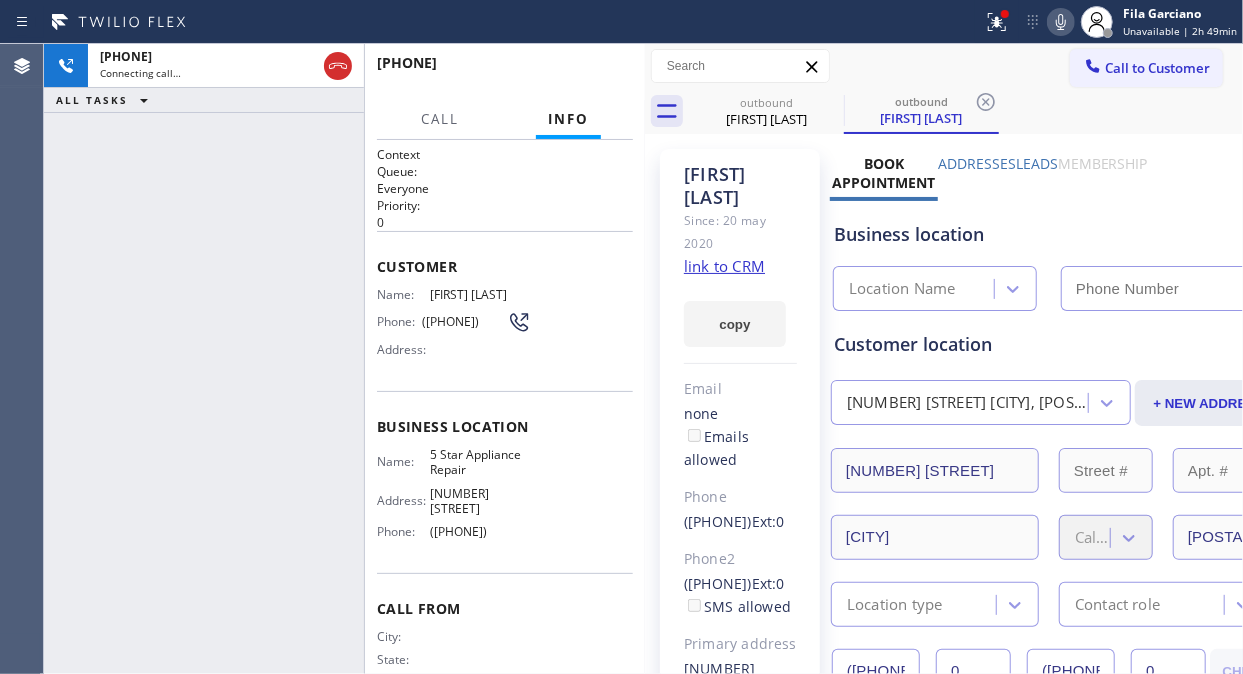 type on "([PHONE])" 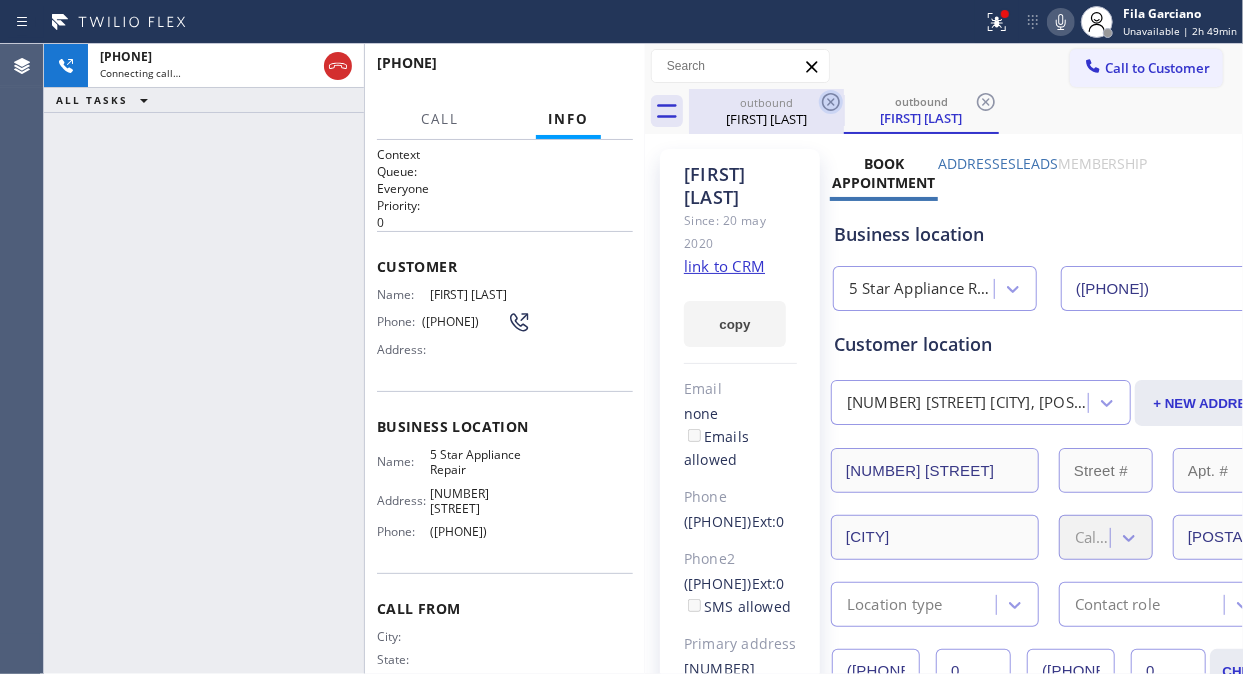 click 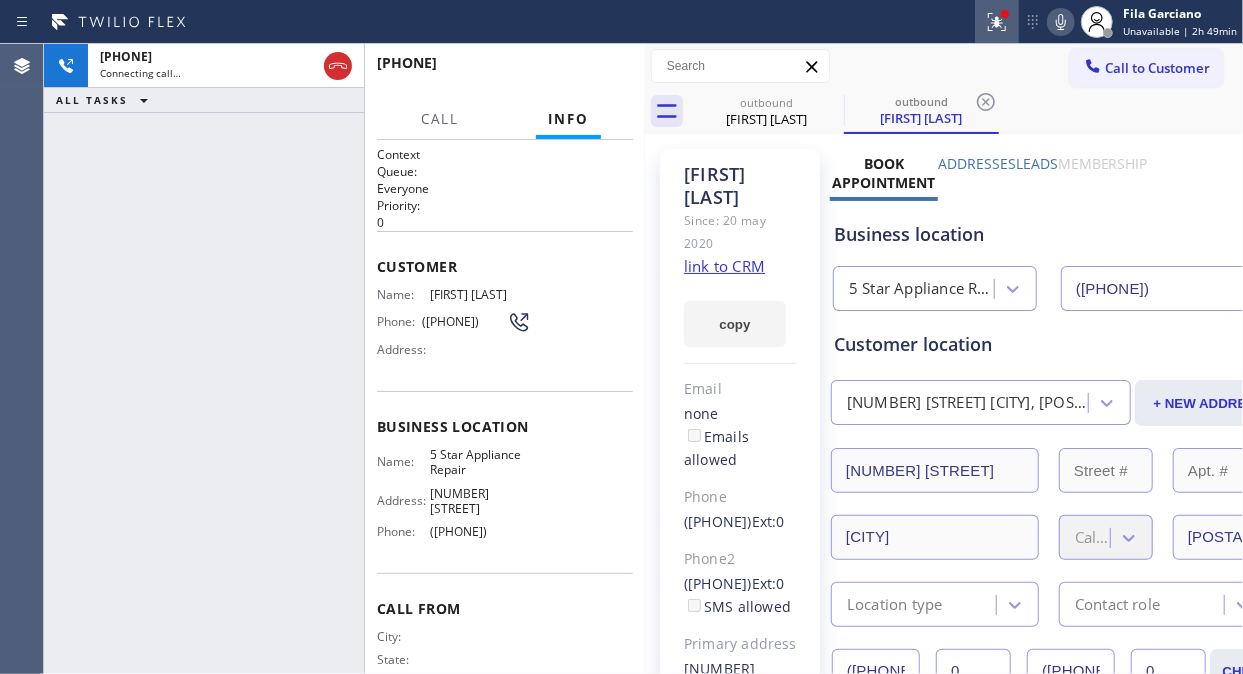 click 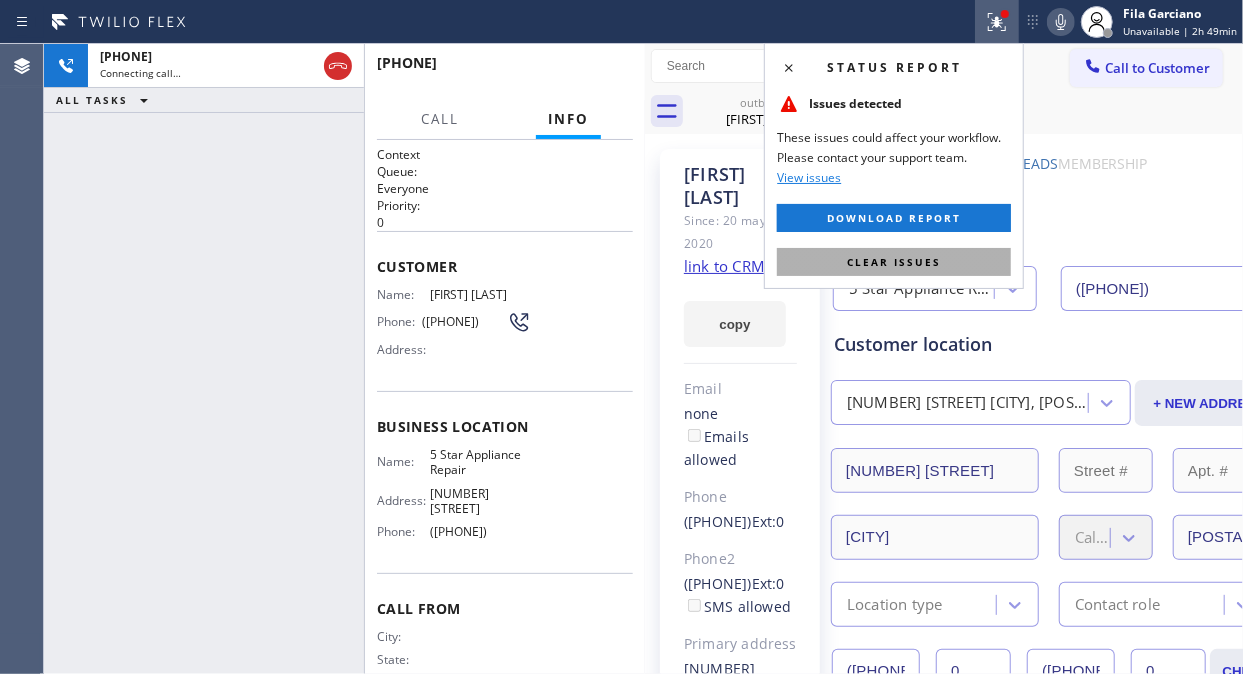 click on "Clear issues" at bounding box center [894, 262] 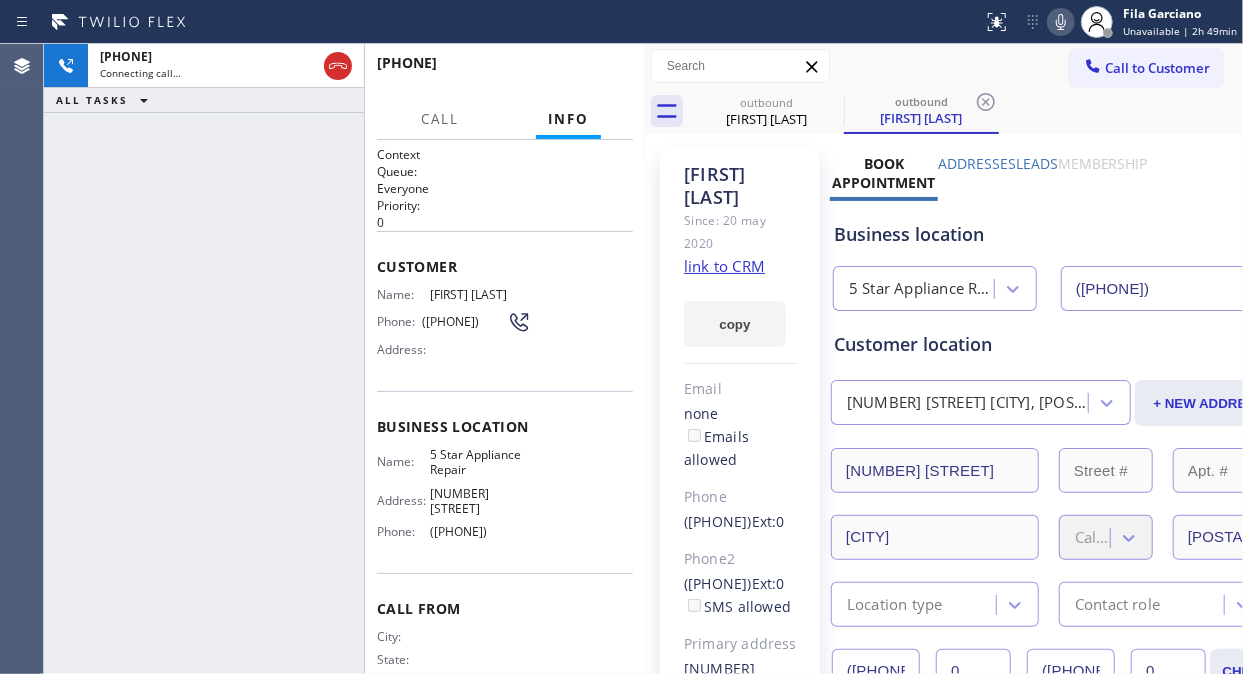 click 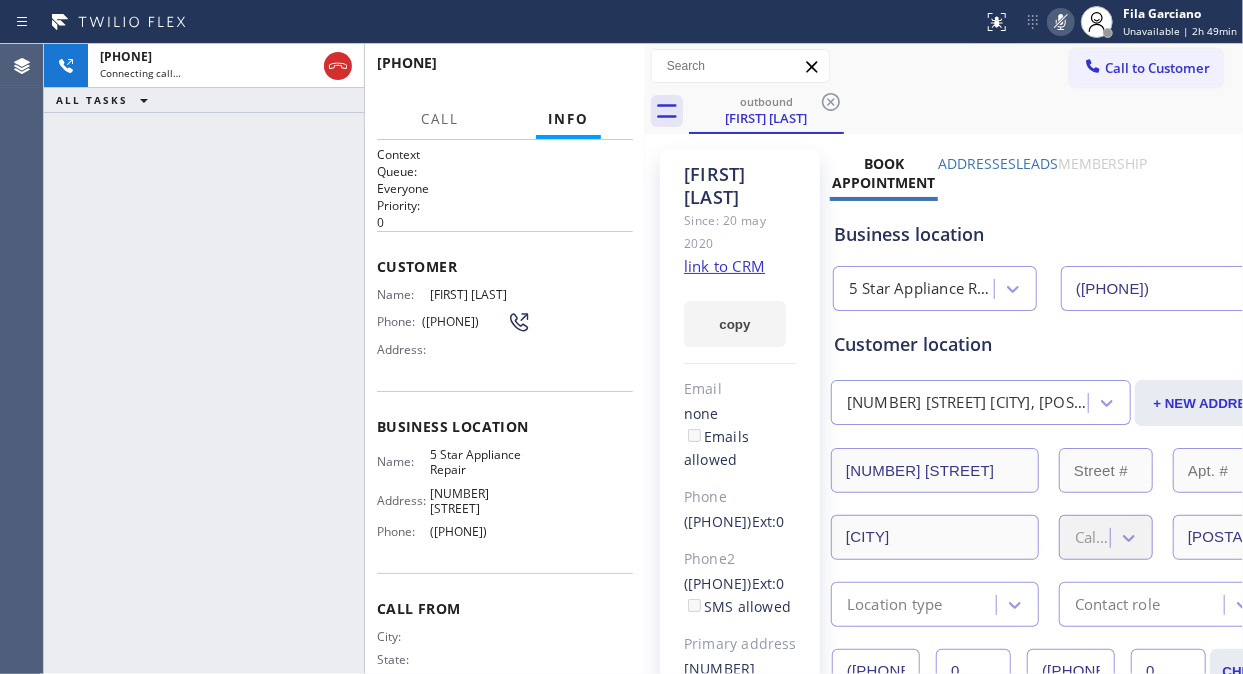 click 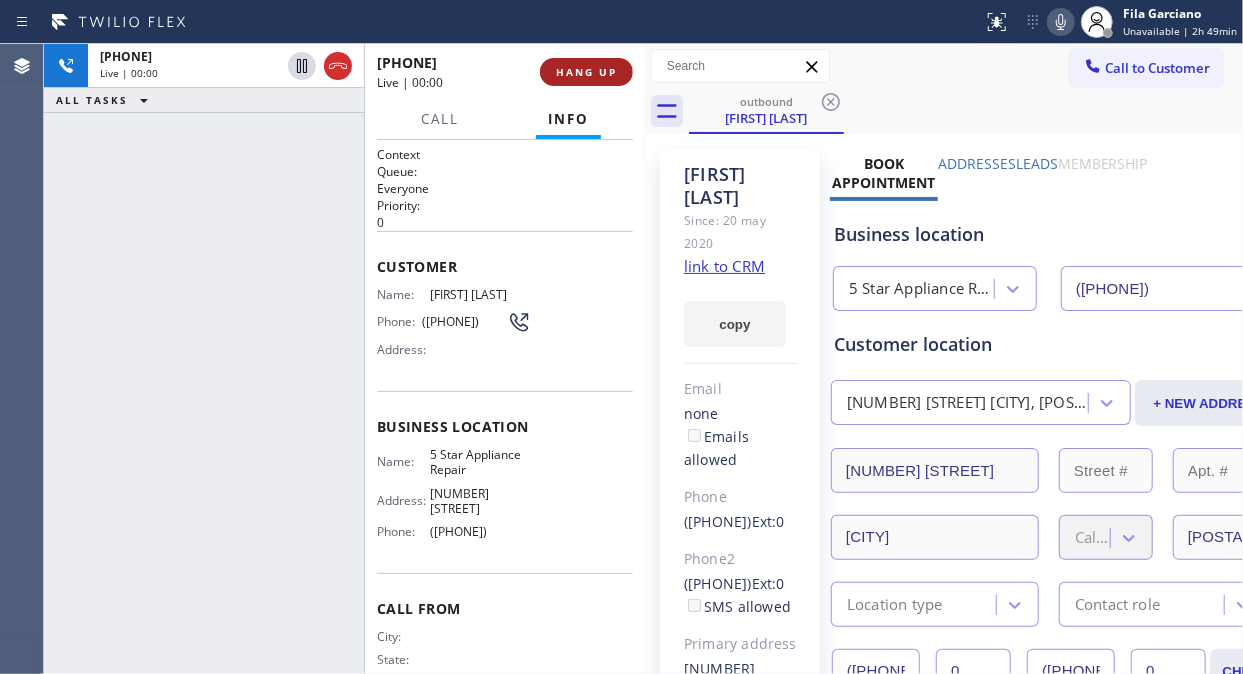 click on "HANG UP" at bounding box center [586, 72] 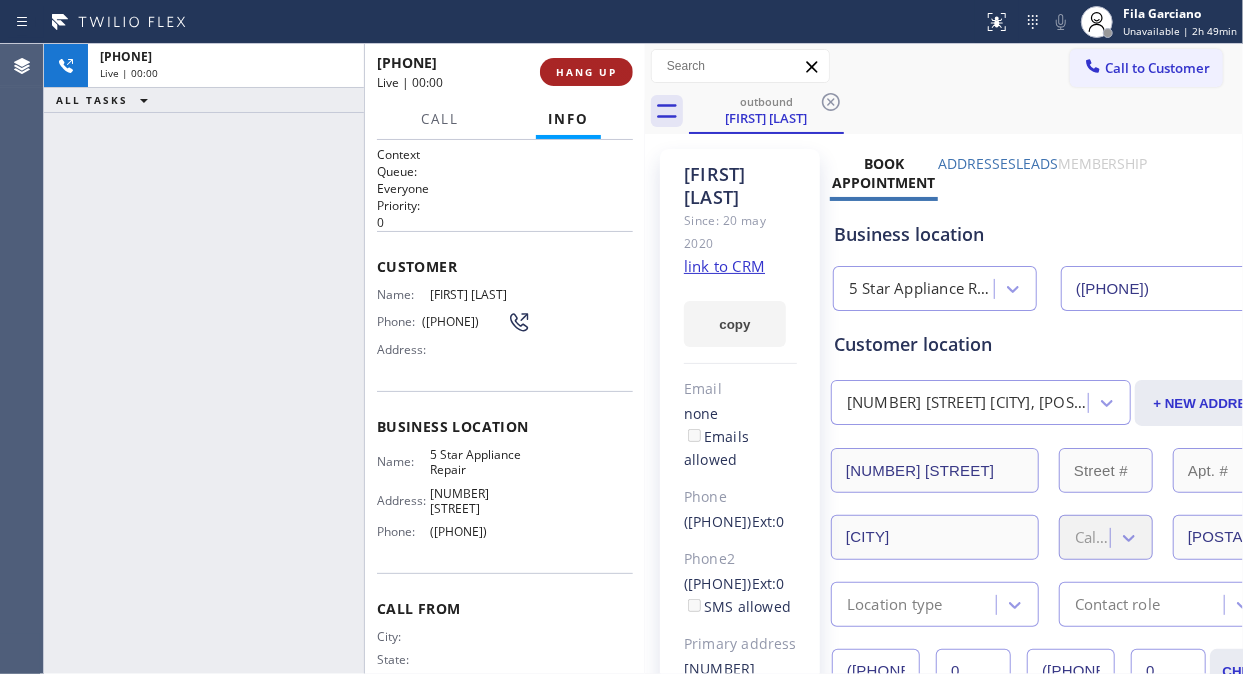 click on "HANG UP" at bounding box center [586, 72] 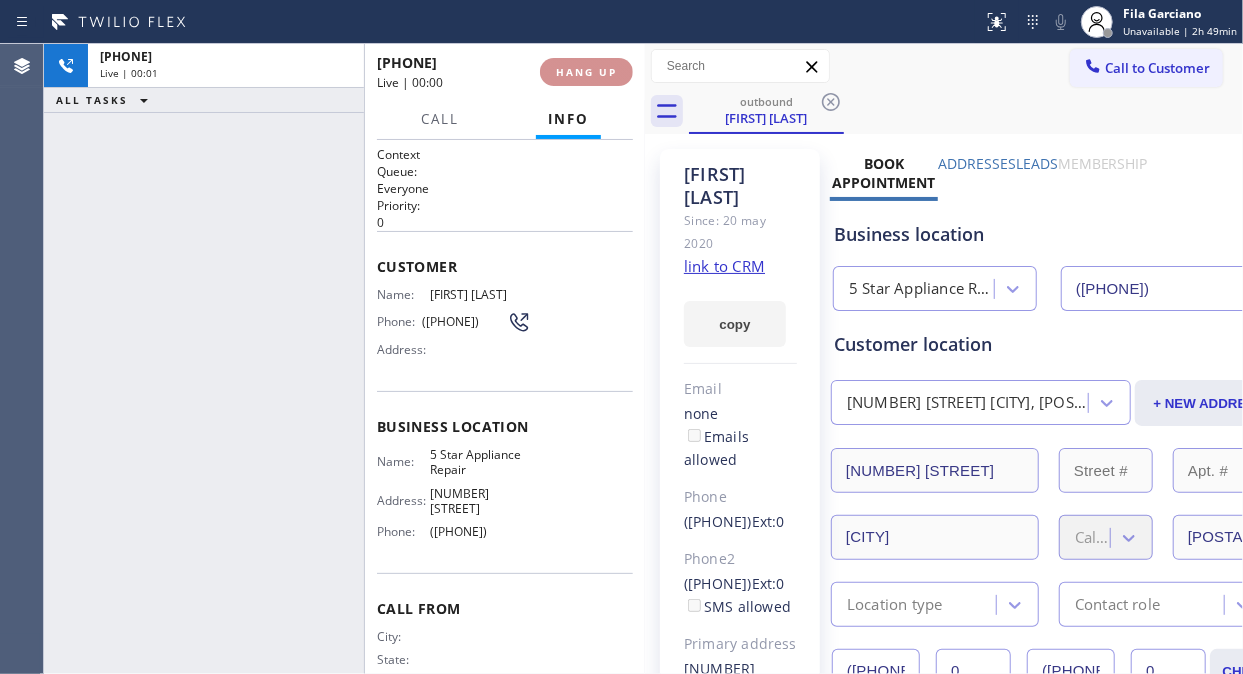 click on "HANG UP" at bounding box center (586, 72) 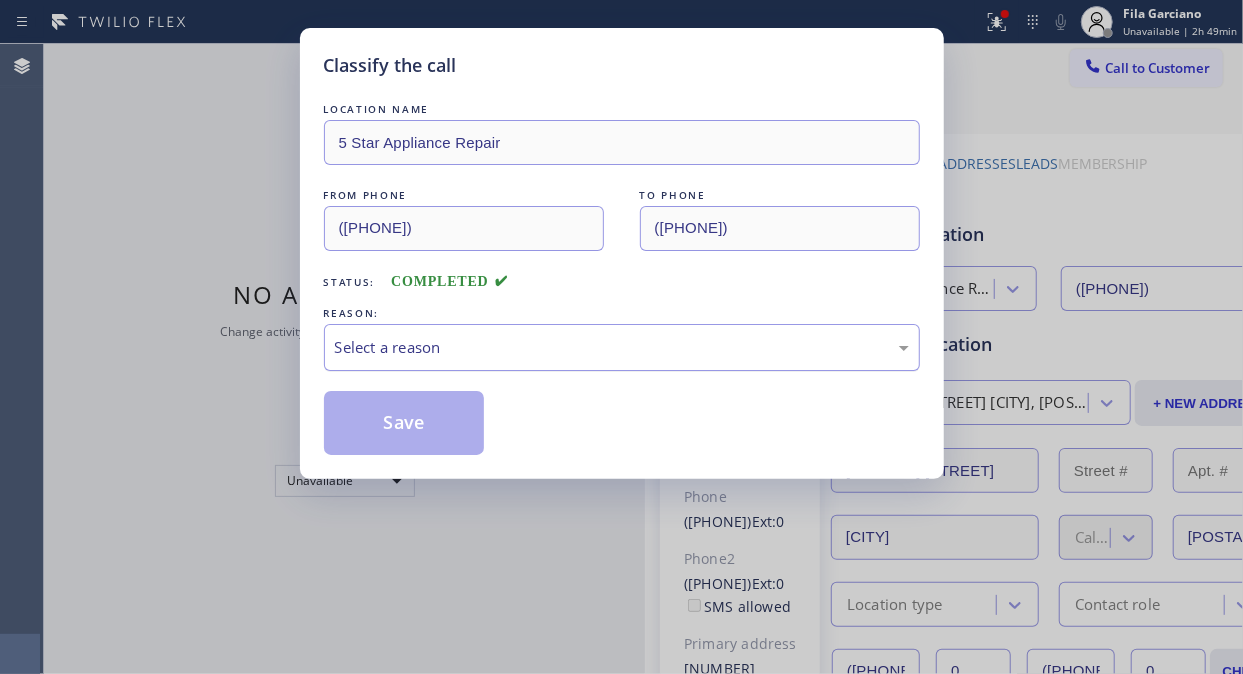 click on "Select a reason" at bounding box center [622, 347] 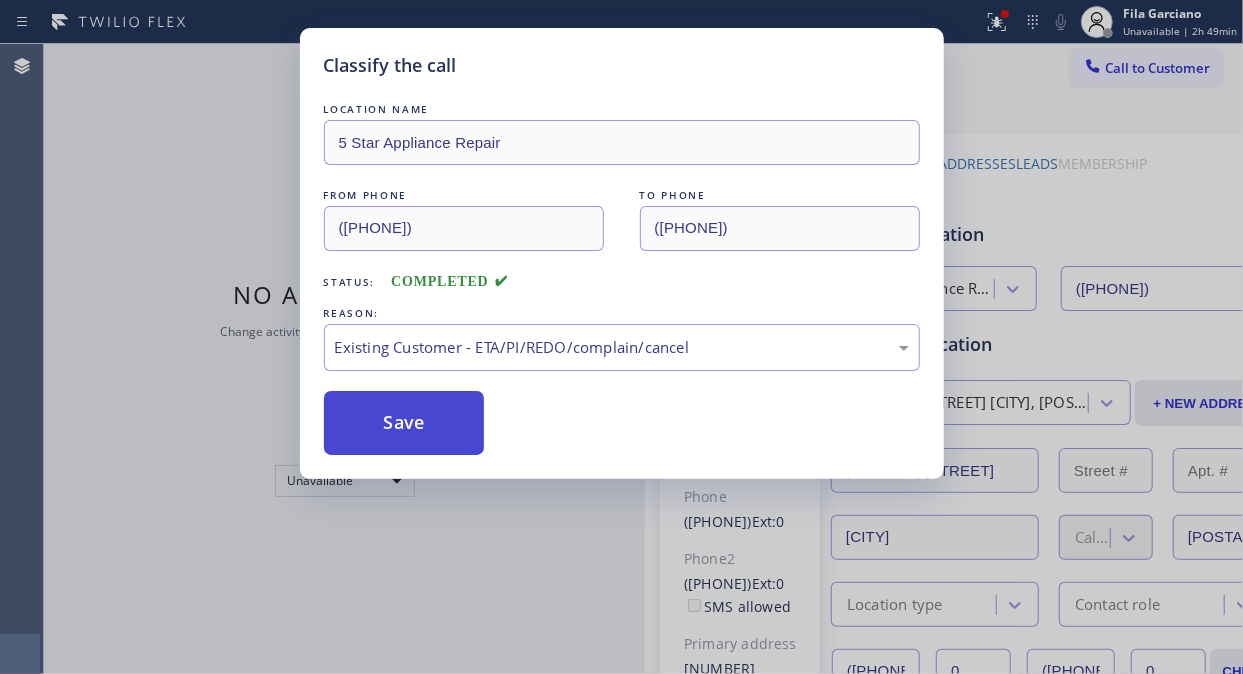 click on "Save" at bounding box center [404, 423] 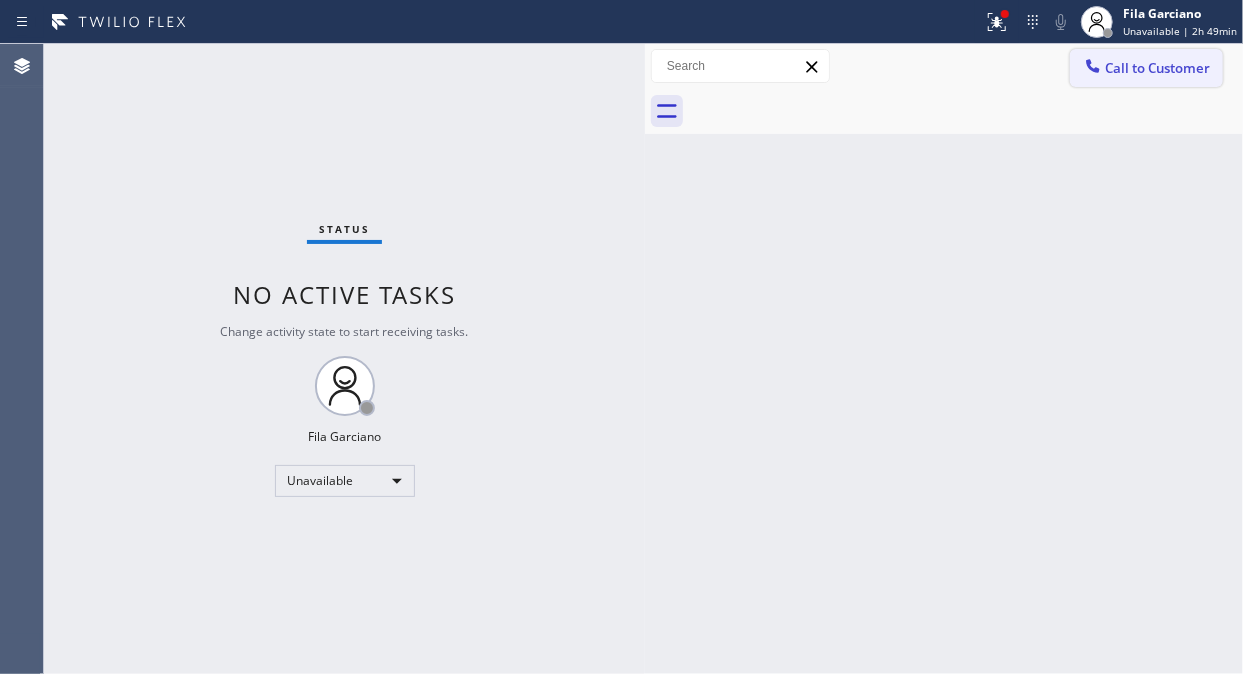 click on "Call to Customer" at bounding box center [1157, 68] 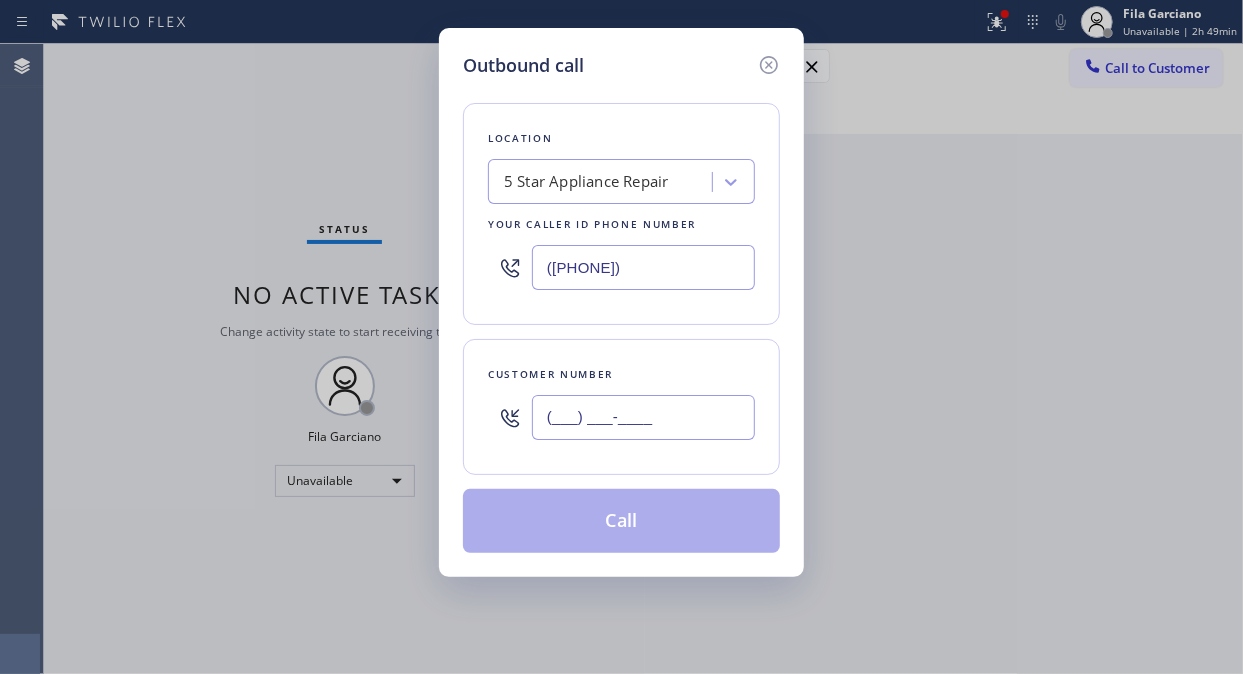 click on "(___) ___-____" at bounding box center (643, 417) 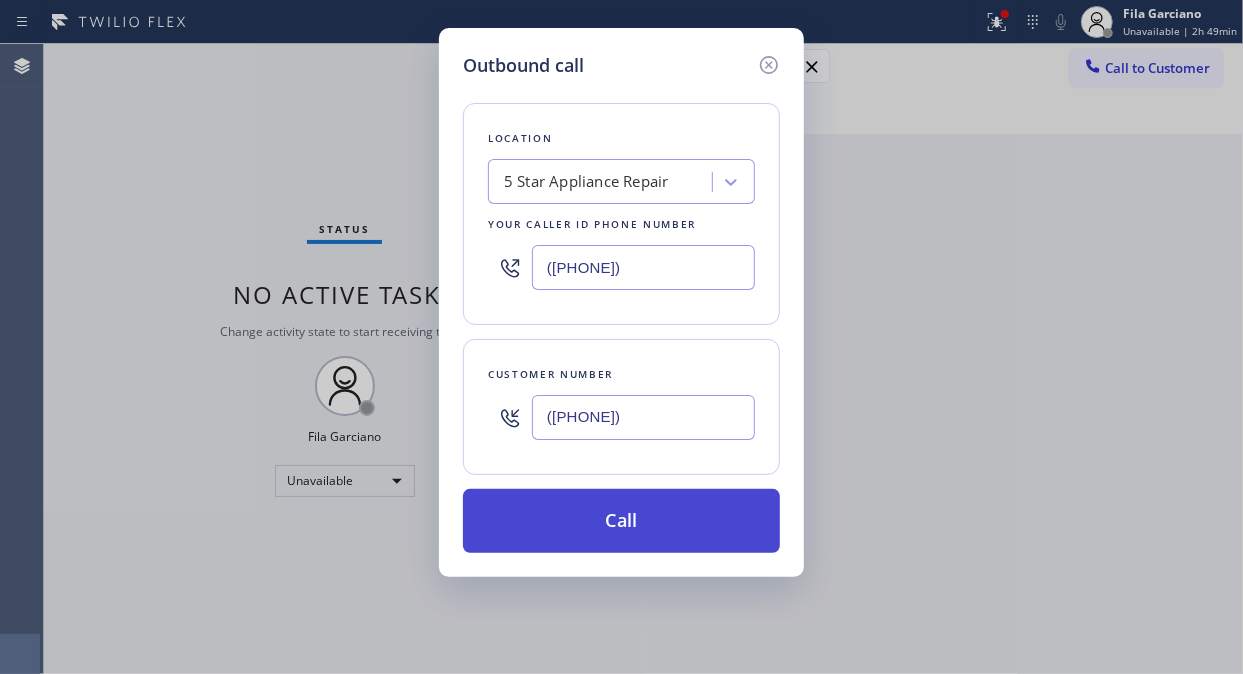 type on "([PHONE])" 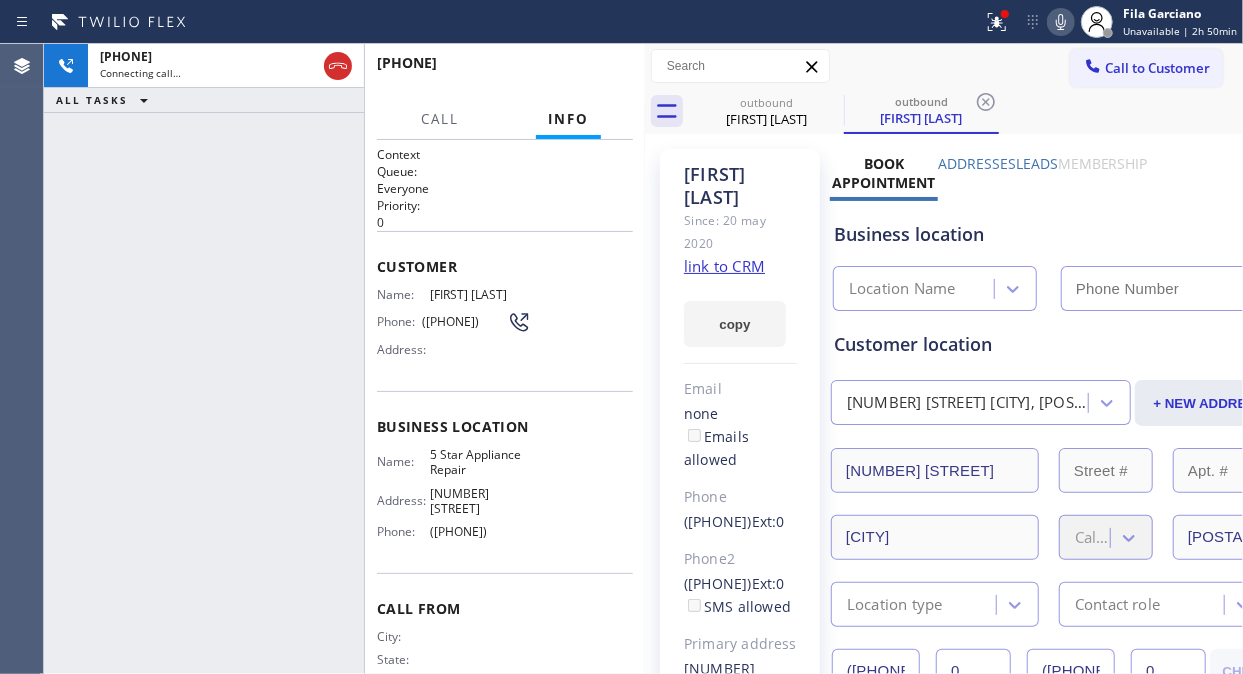 type on "([PHONE])" 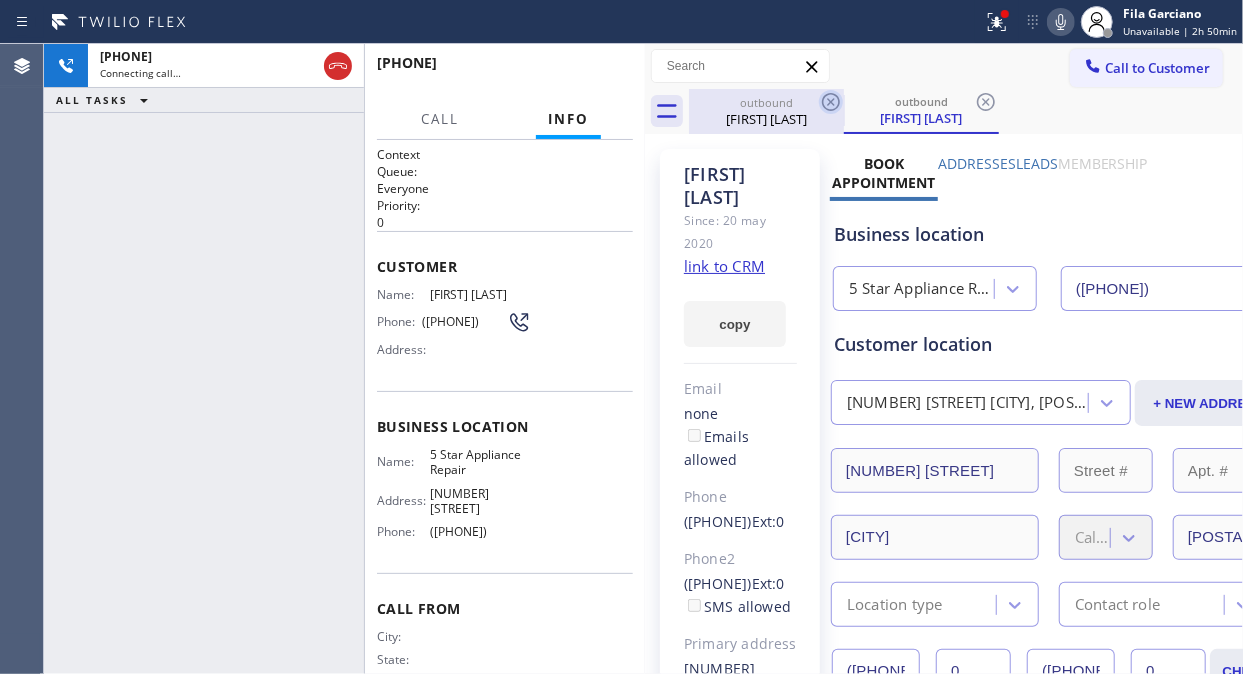 click 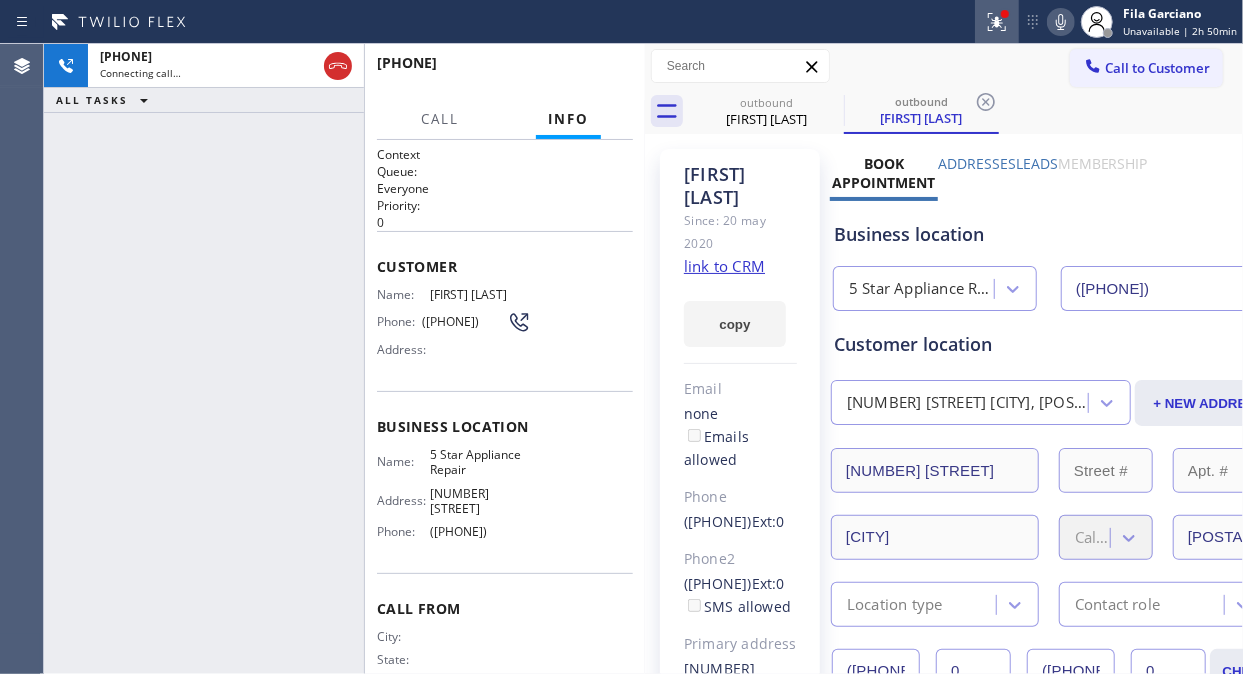 click 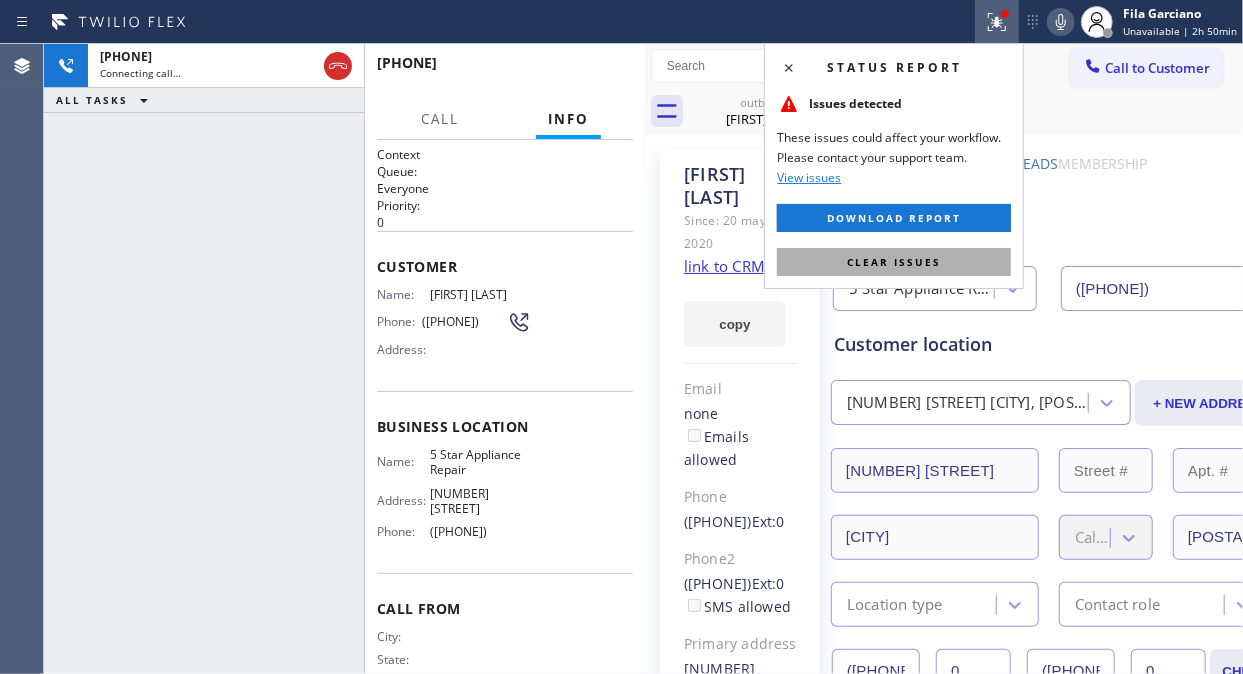 click on "Clear issues" at bounding box center [894, 262] 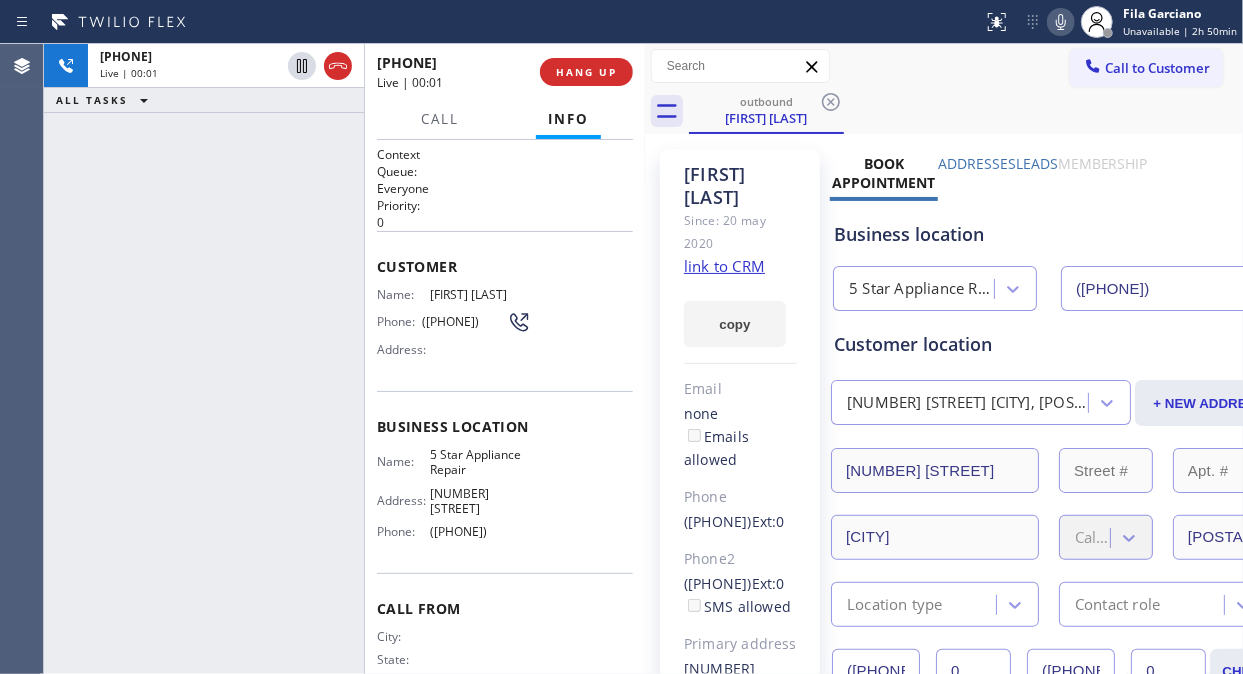 click on "[PHONE] Live | 00:01 ALL TASKS ALL TASKS ACTIVE TASKS TASKS IN WRAP UP" at bounding box center [204, 359] 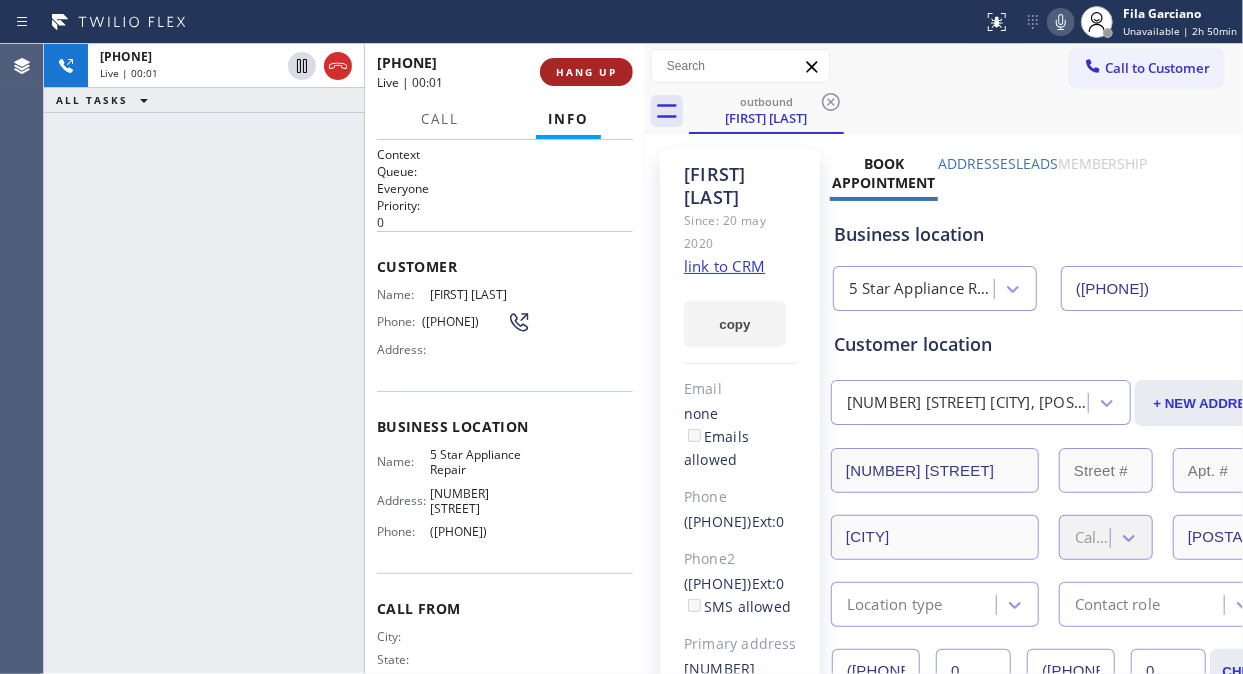 click on "HANG UP" at bounding box center (586, 72) 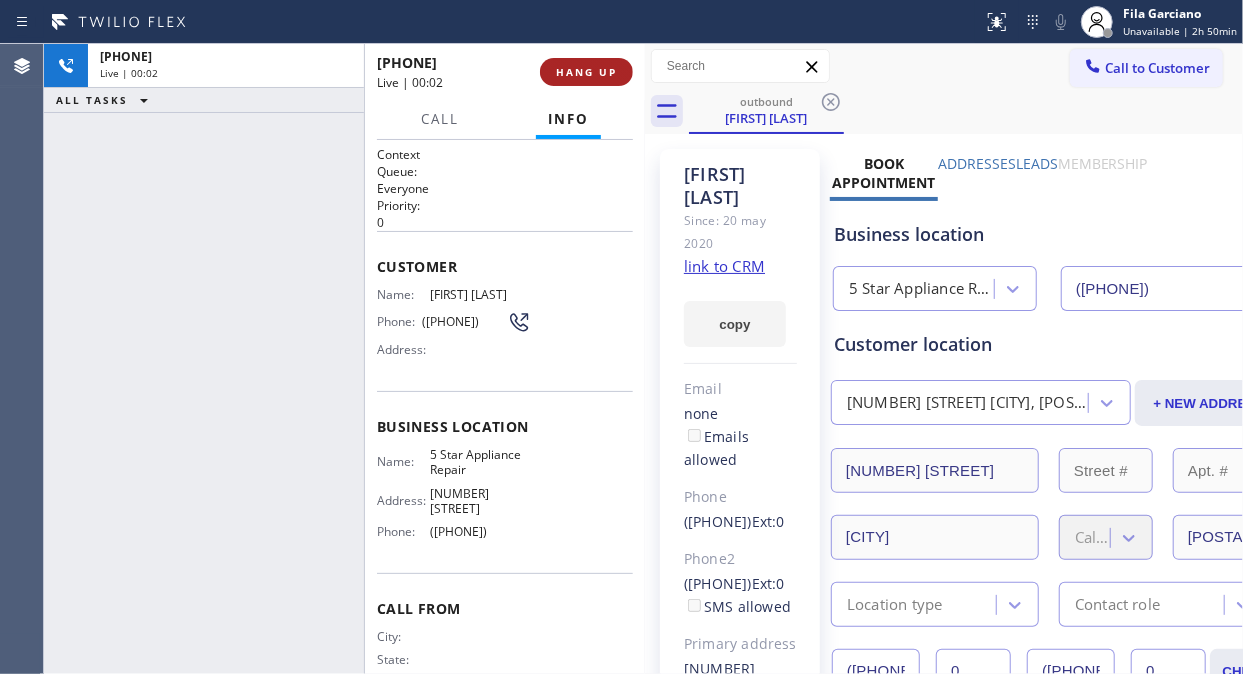 click on "HANG UP" at bounding box center [586, 72] 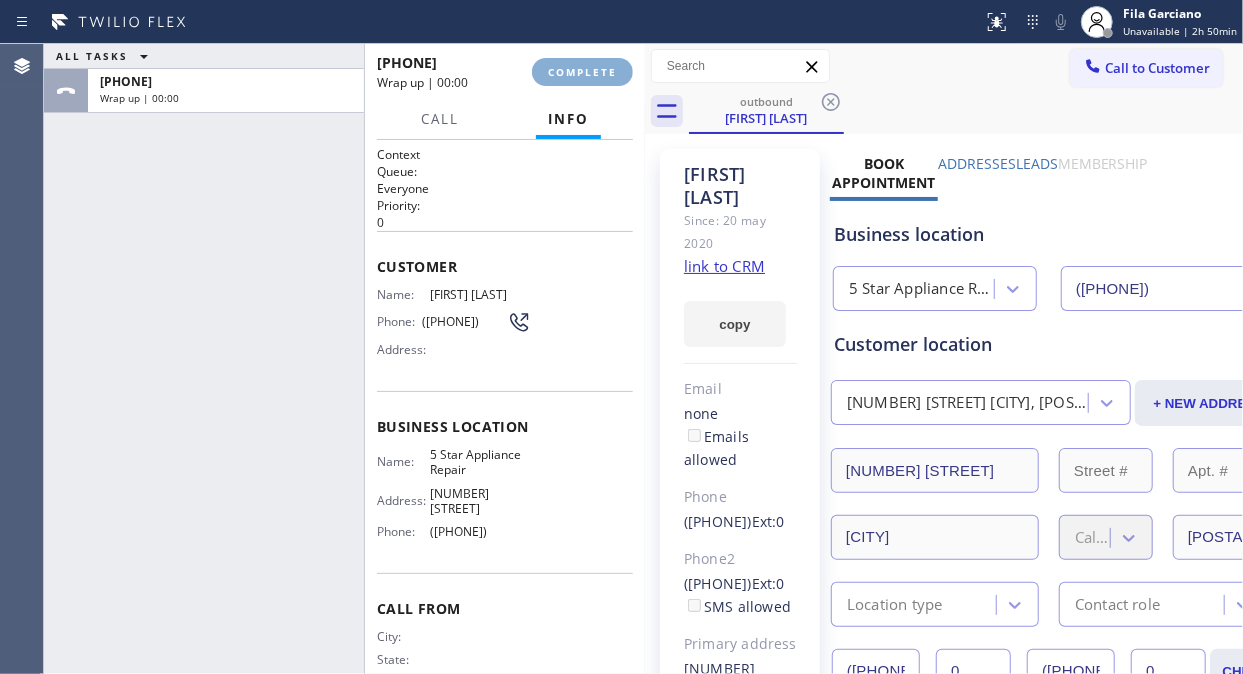 click on "COMPLETE" at bounding box center (582, 72) 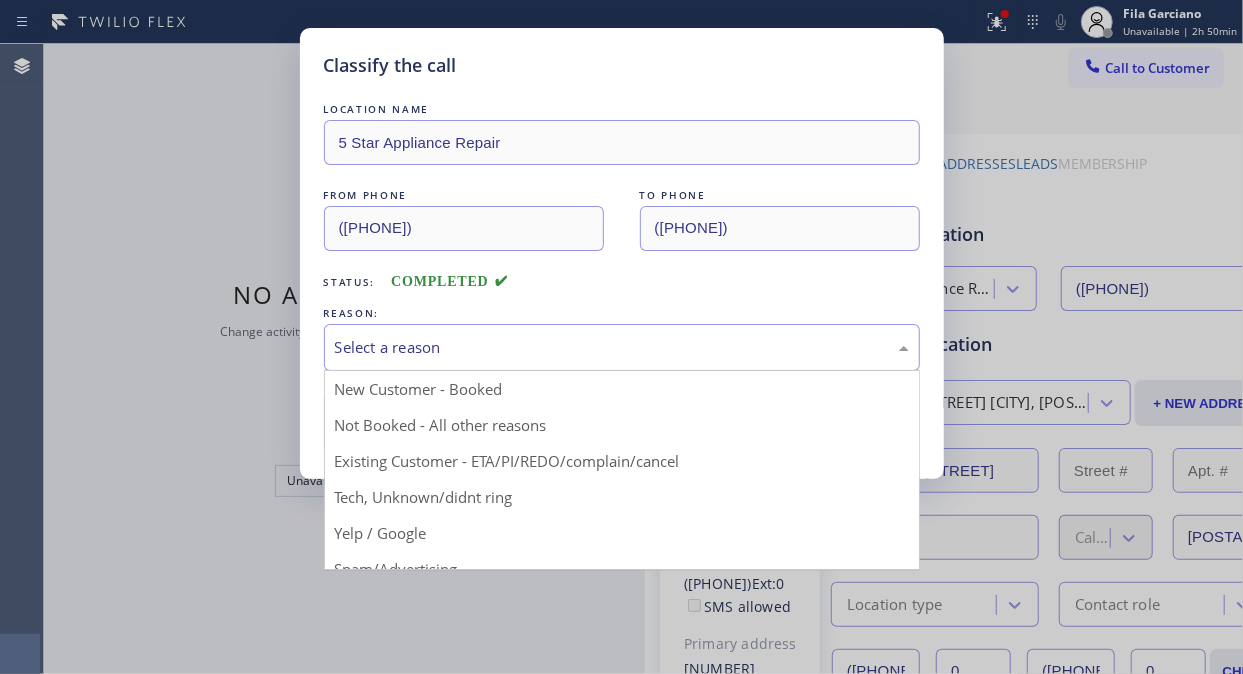 click on "Select a reason" at bounding box center [622, 347] 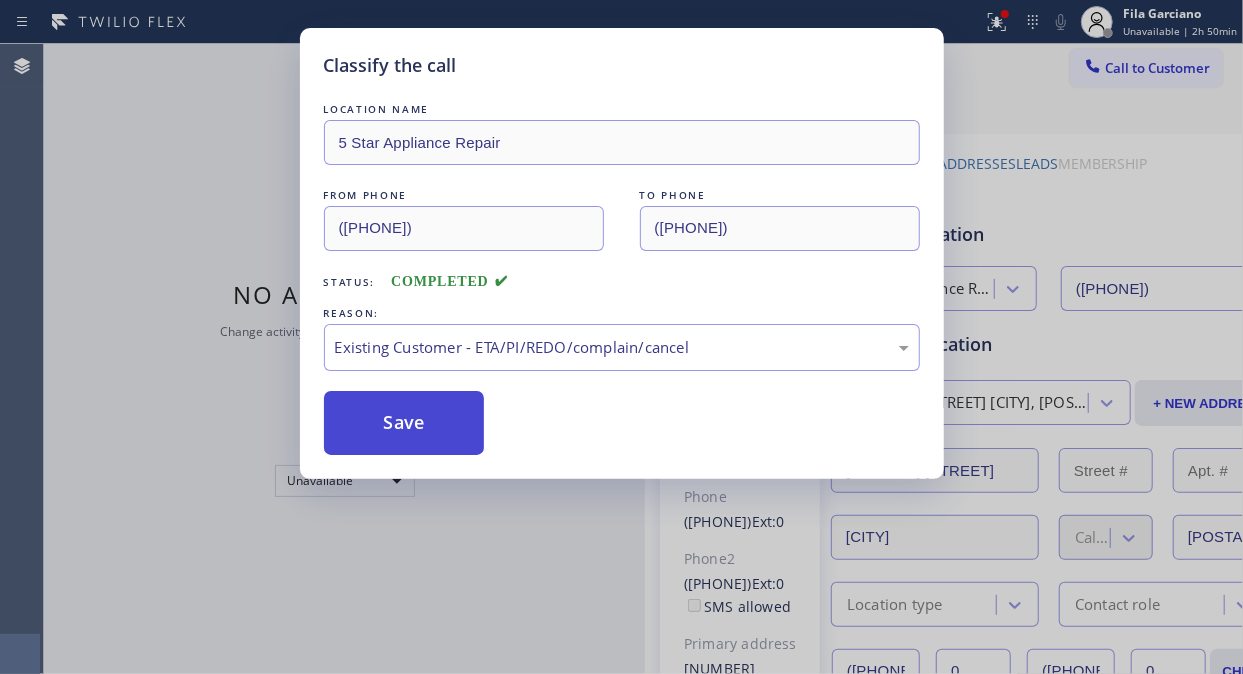 click on "Save" at bounding box center [404, 423] 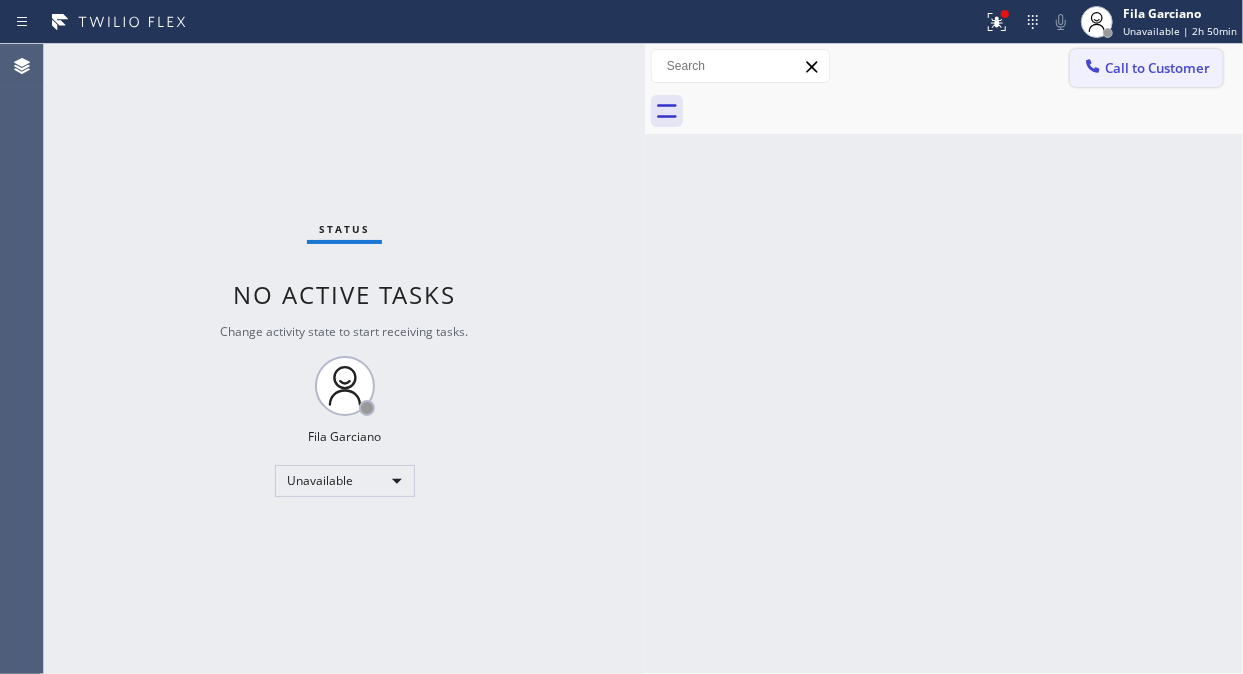 click on "Call to Customer" at bounding box center (1157, 68) 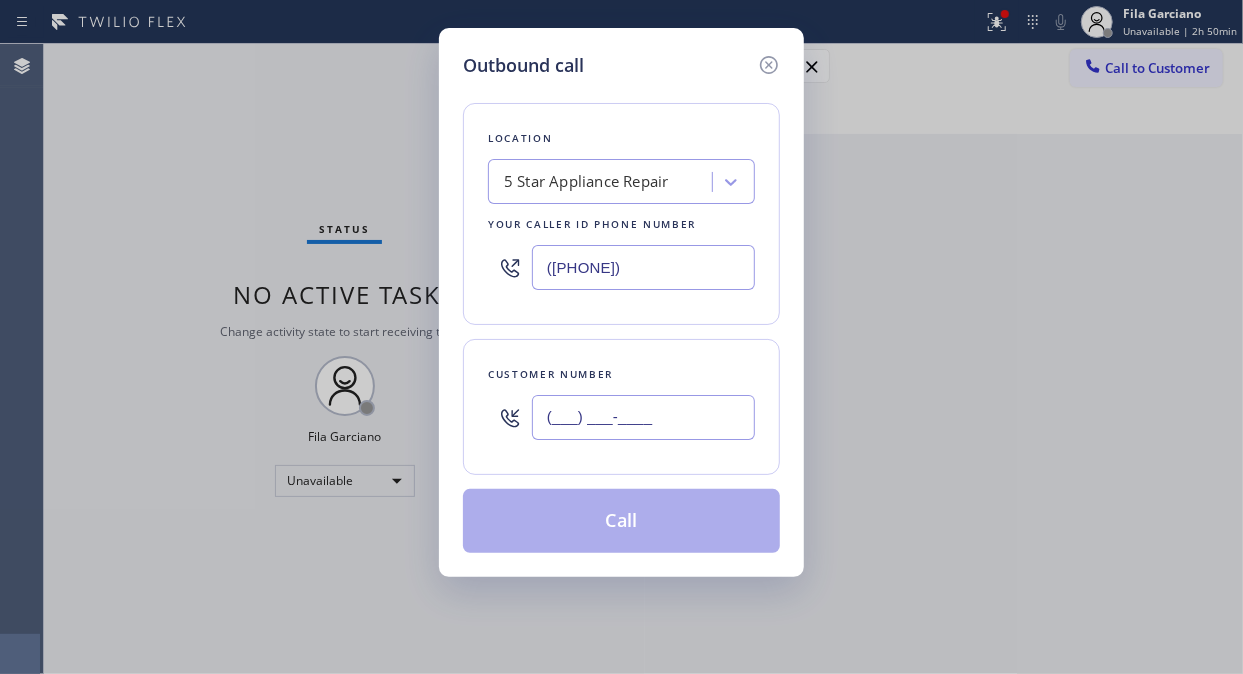 click on "(___) ___-____" at bounding box center [643, 417] 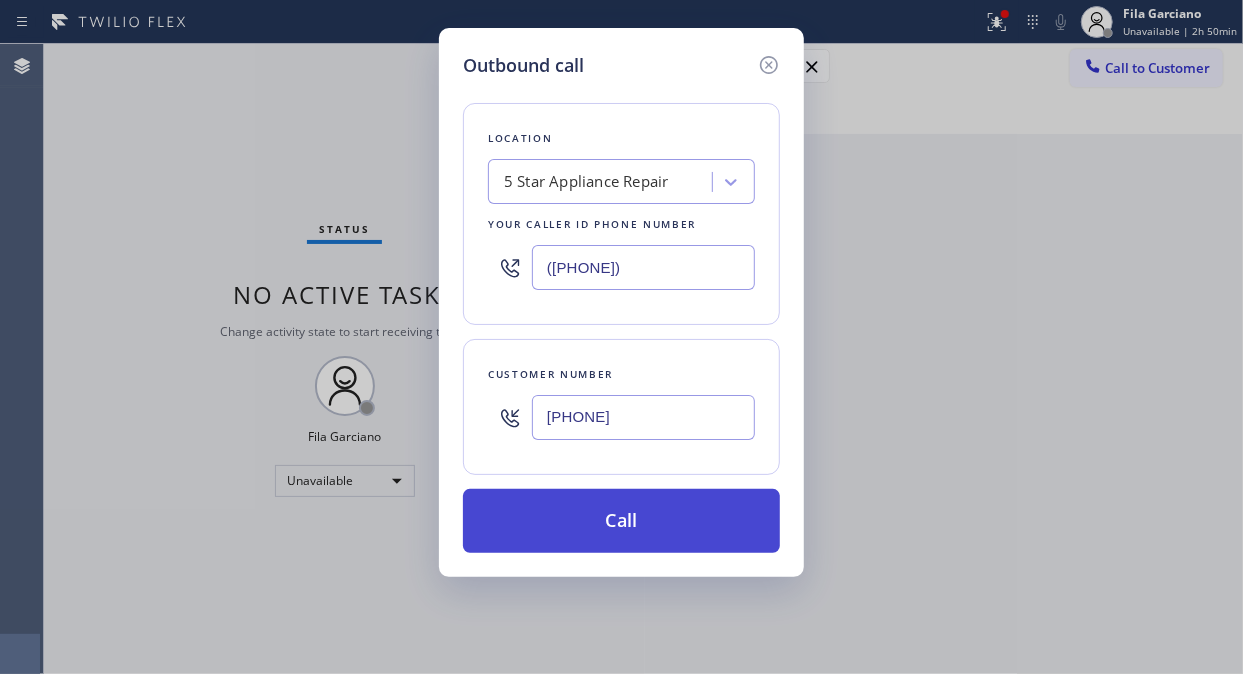 type on "[PHONE]" 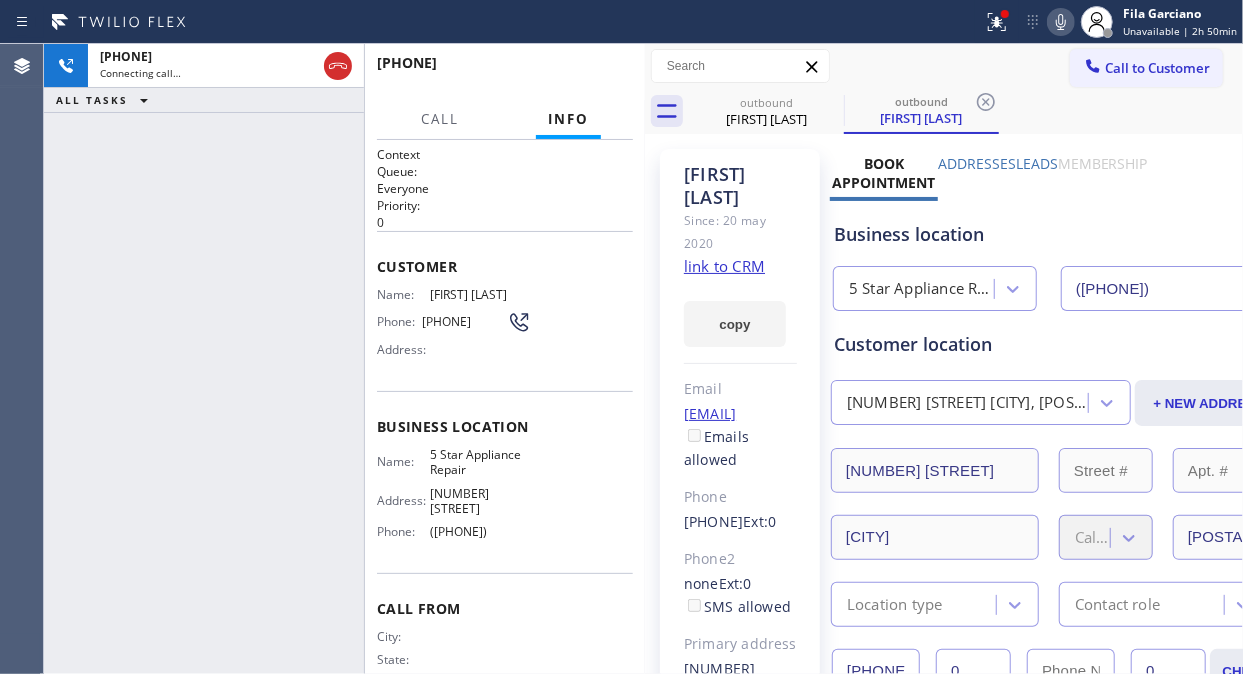 type on "([PHONE])" 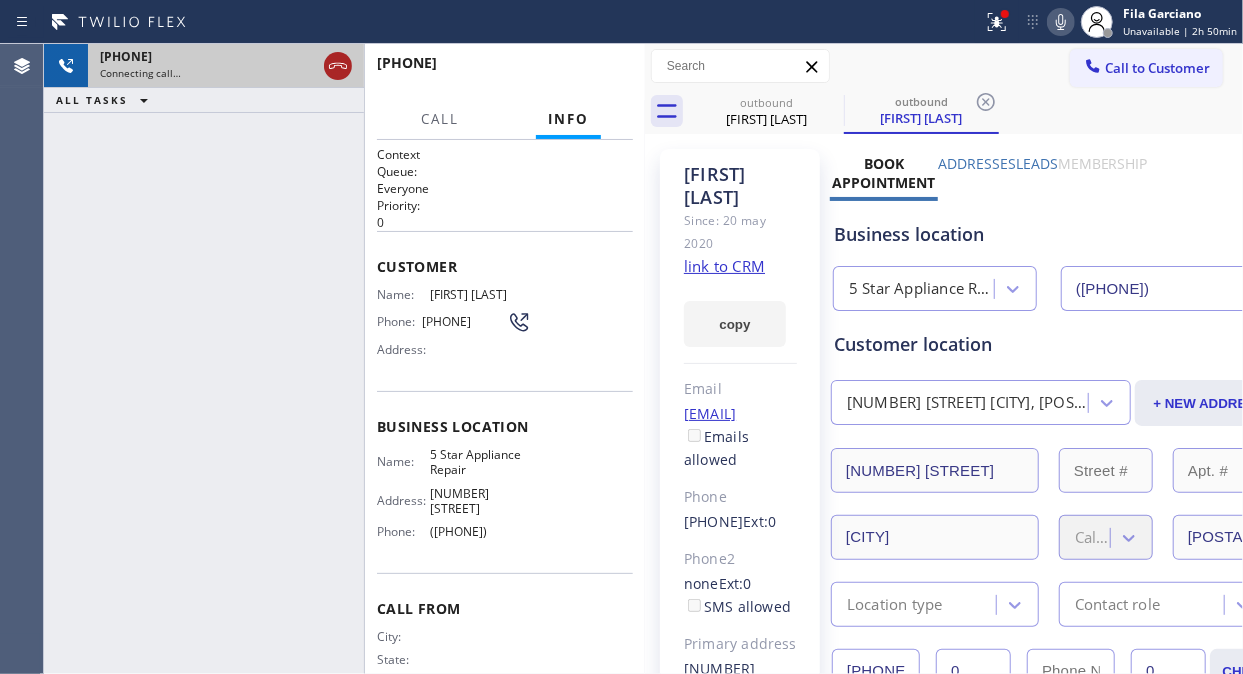 click 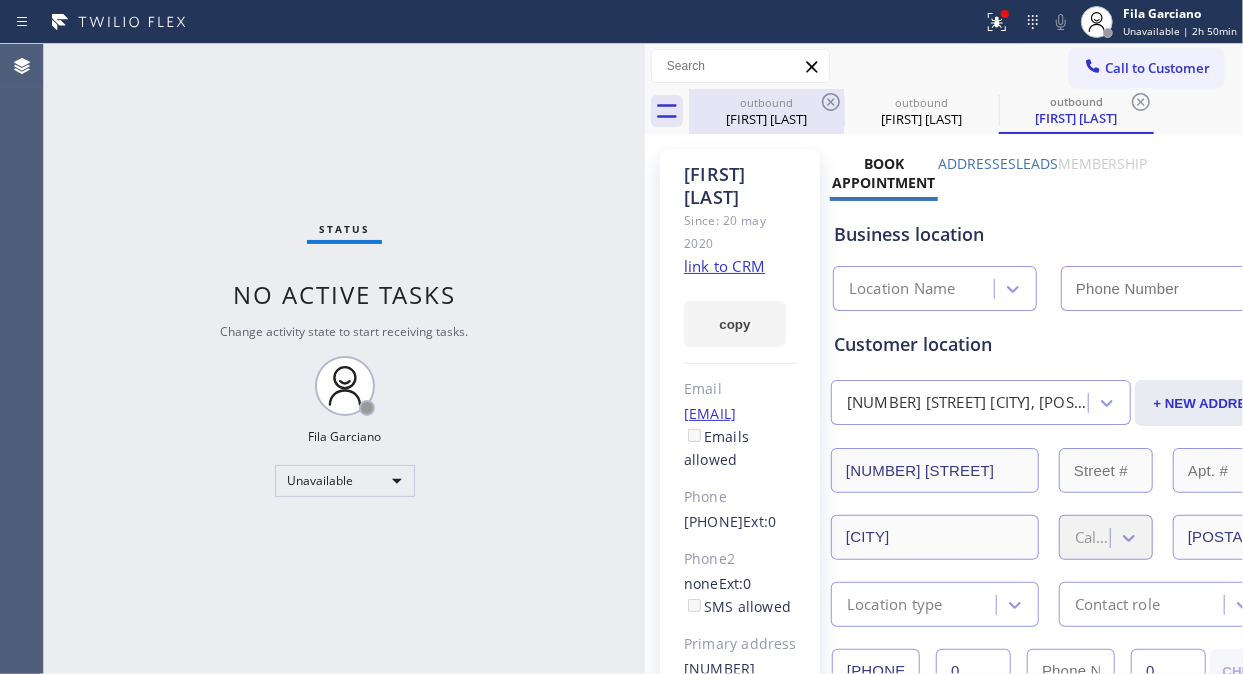 type on "([PHONE])" 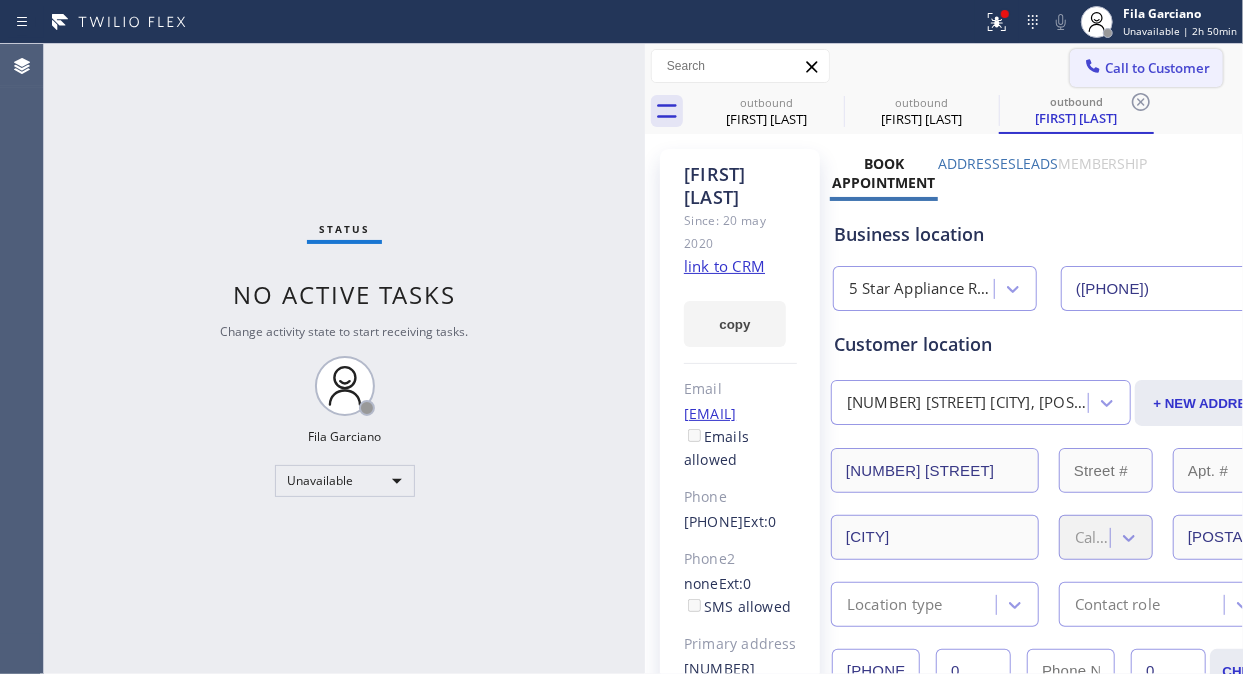 click on "Call to Customer" at bounding box center (1157, 68) 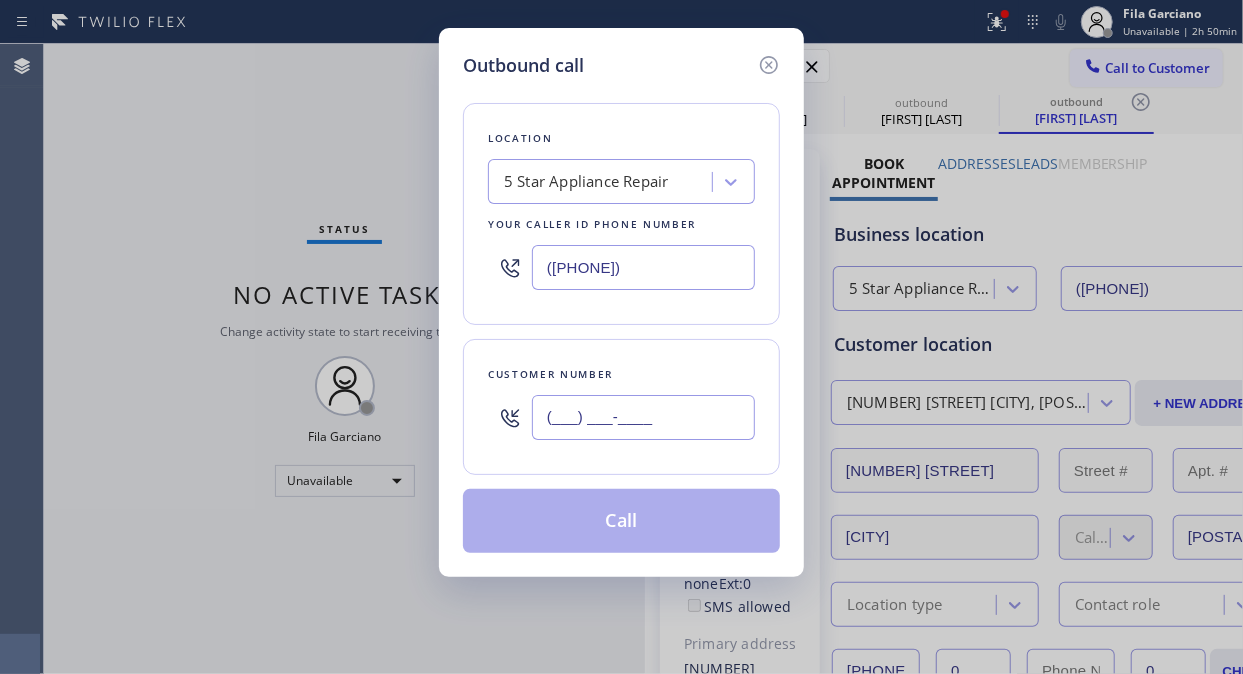 click on "(___) ___-____" at bounding box center (643, 417) 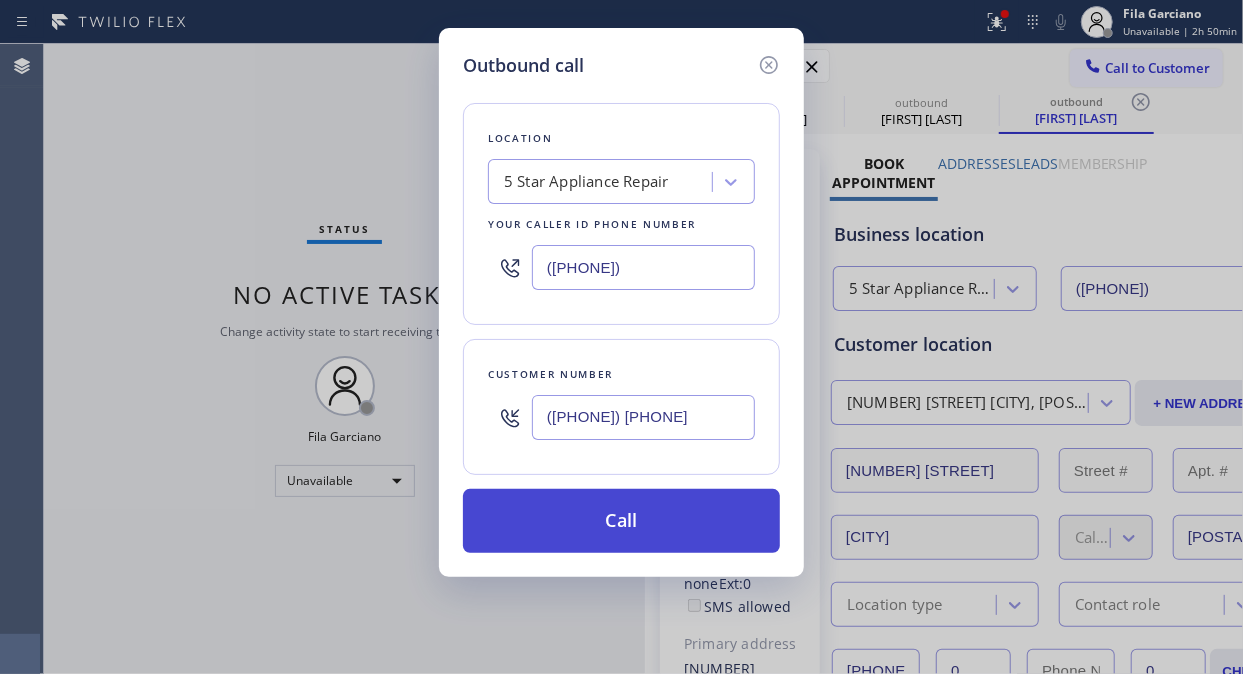type on "([PHONE]) [PHONE]" 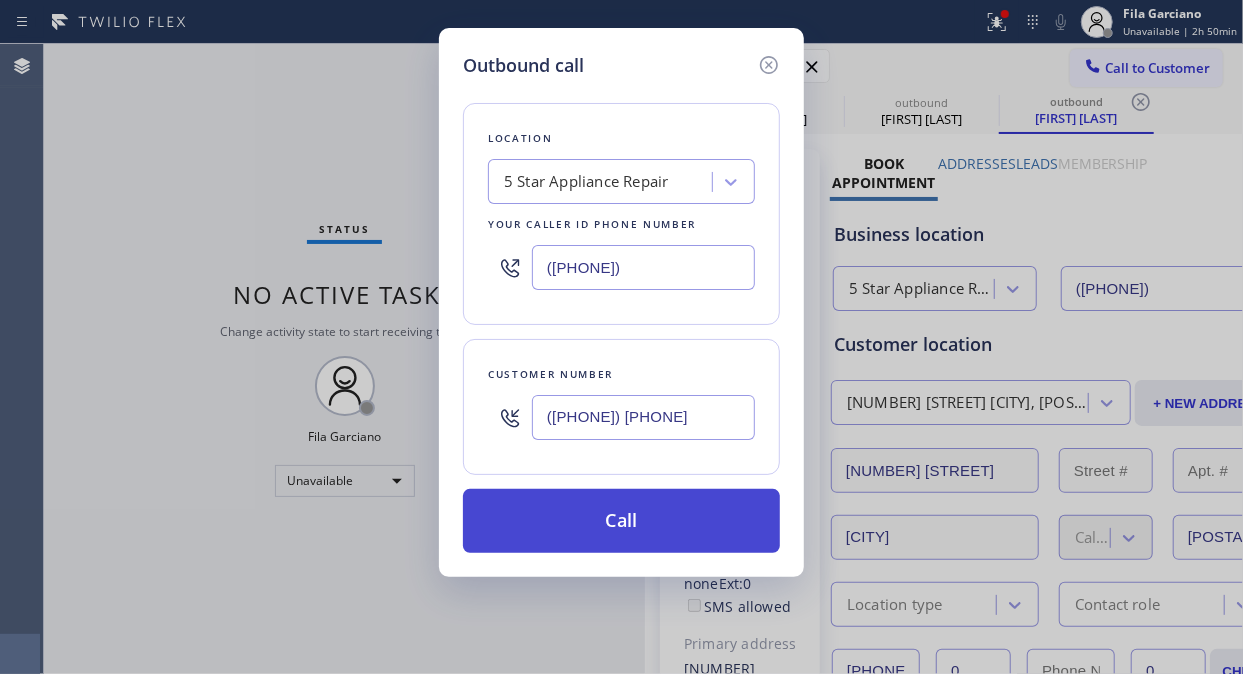 click on "Call" at bounding box center [621, 521] 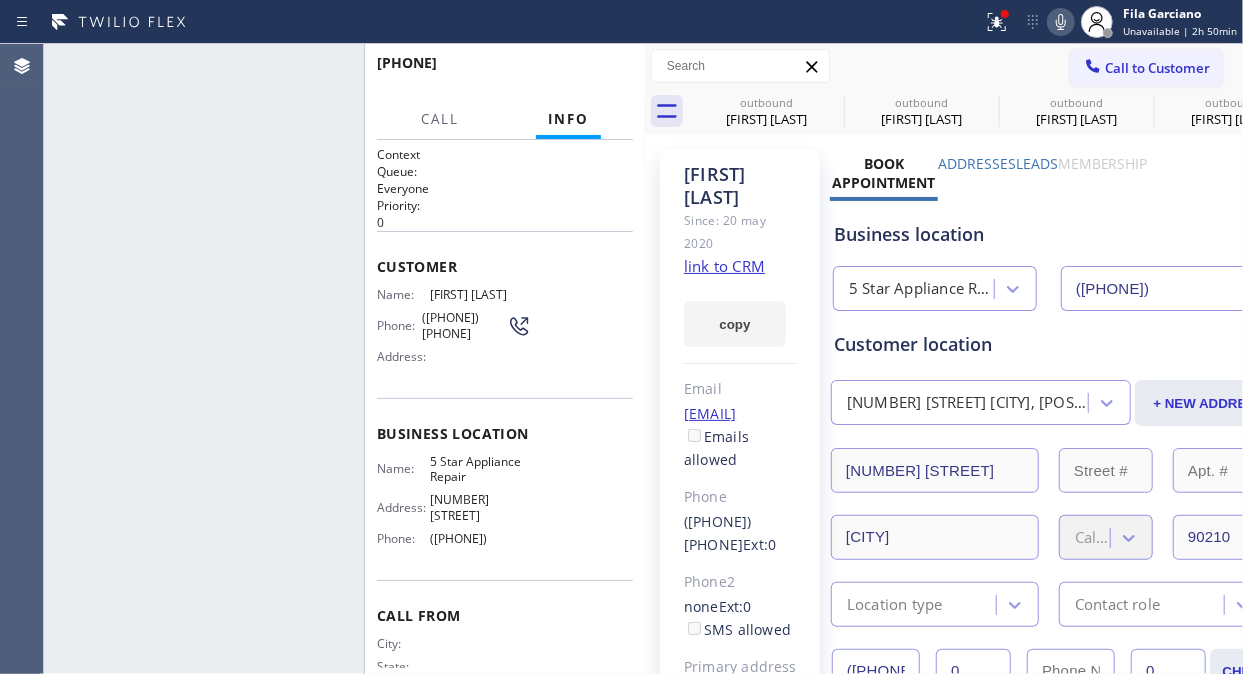 type on "([PHONE])" 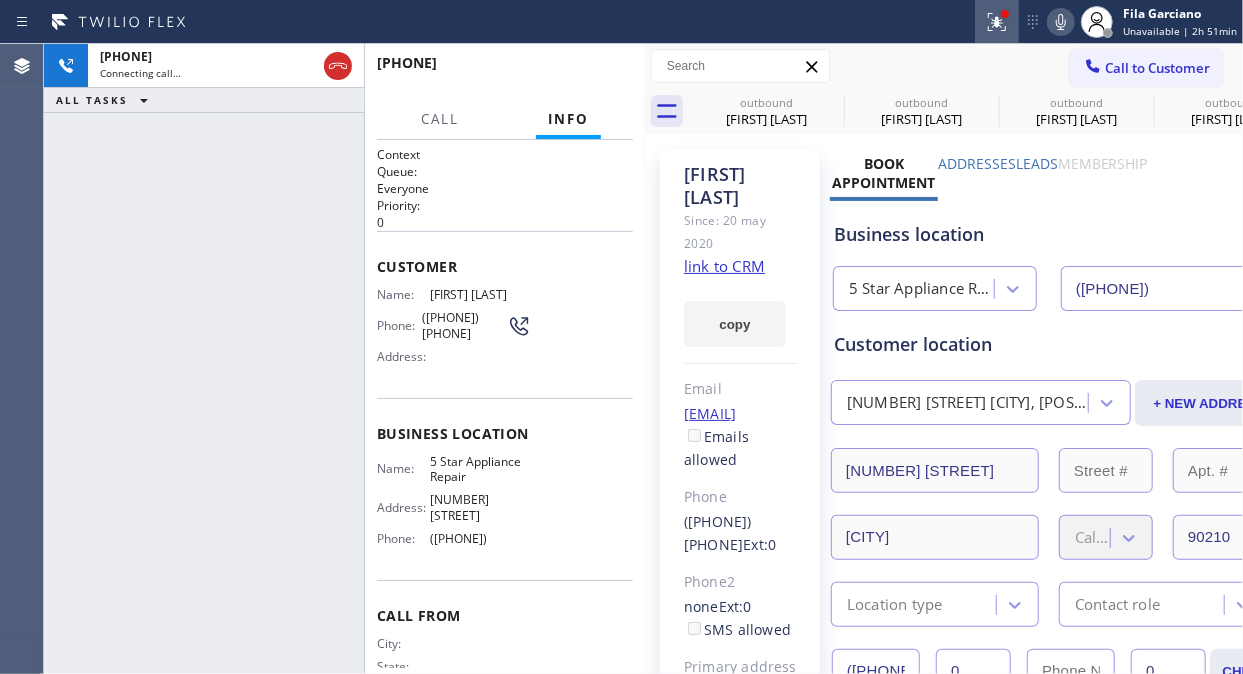 click 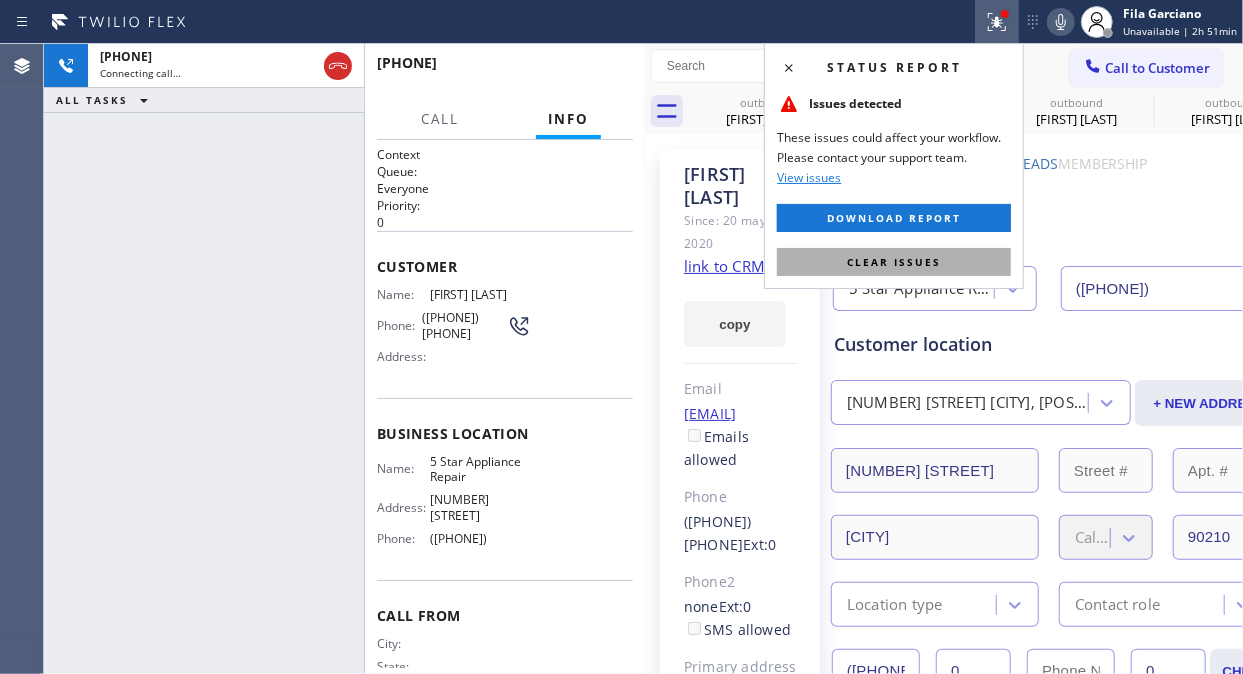 click on "Clear issues" at bounding box center [894, 262] 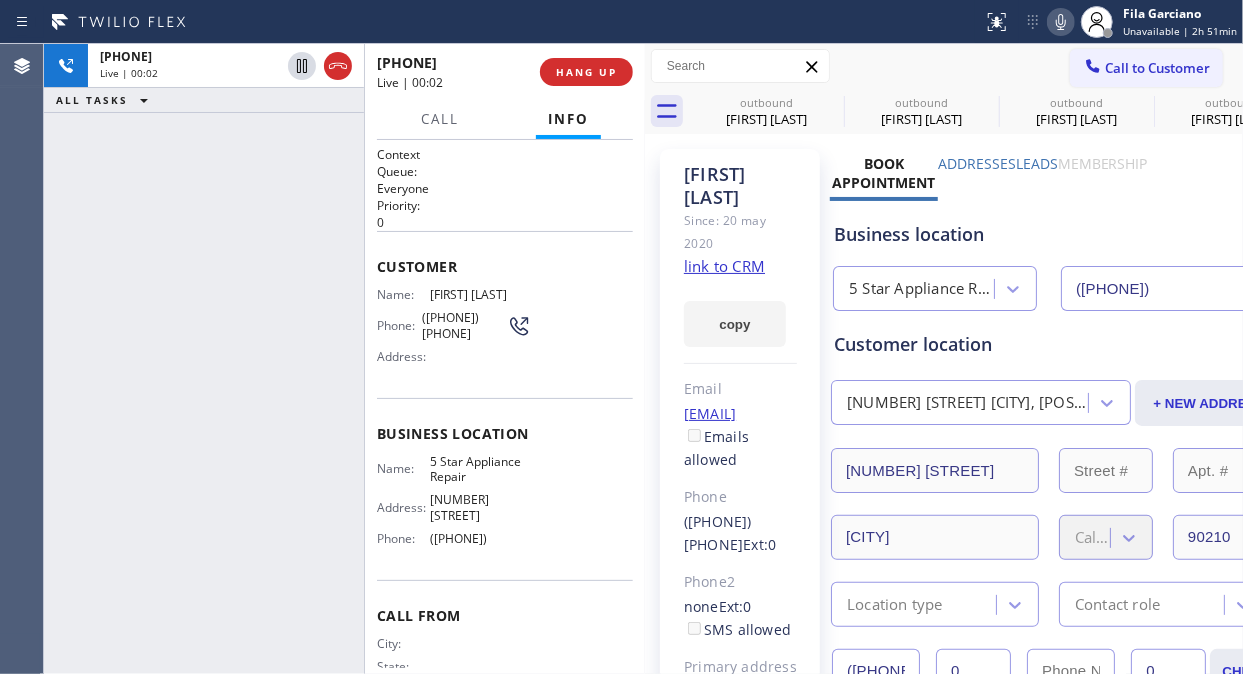 click on "link to CRM" 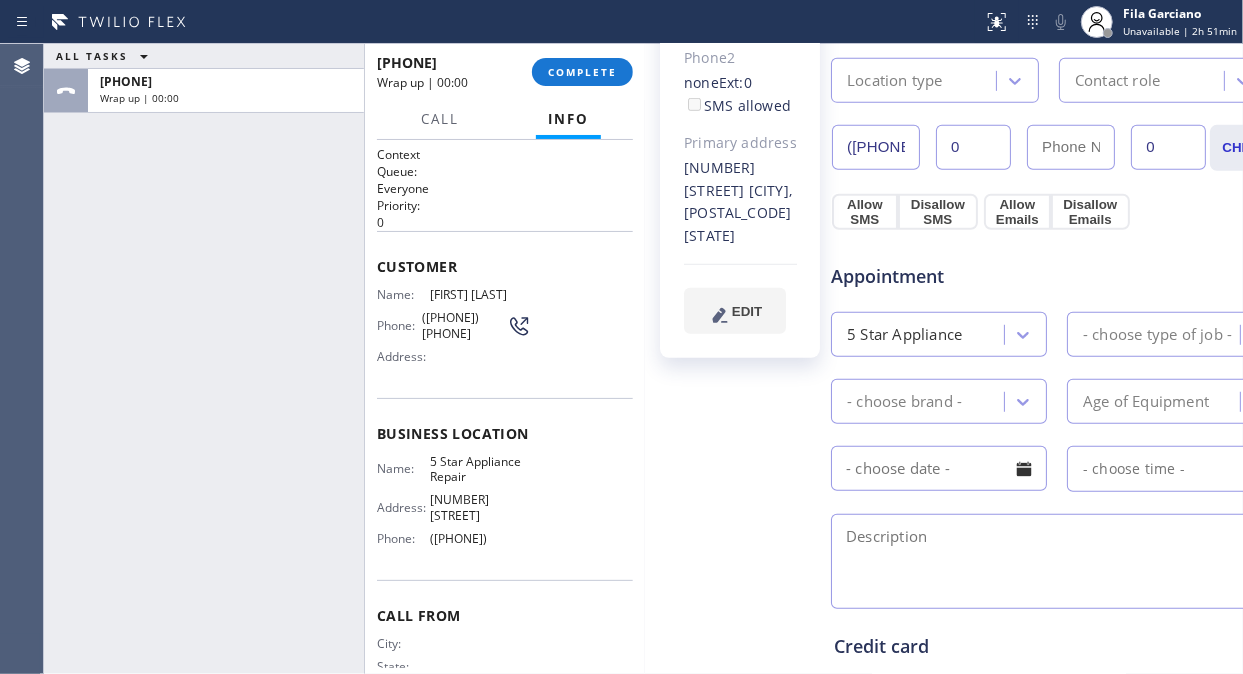 scroll, scrollTop: 555, scrollLeft: 0, axis: vertical 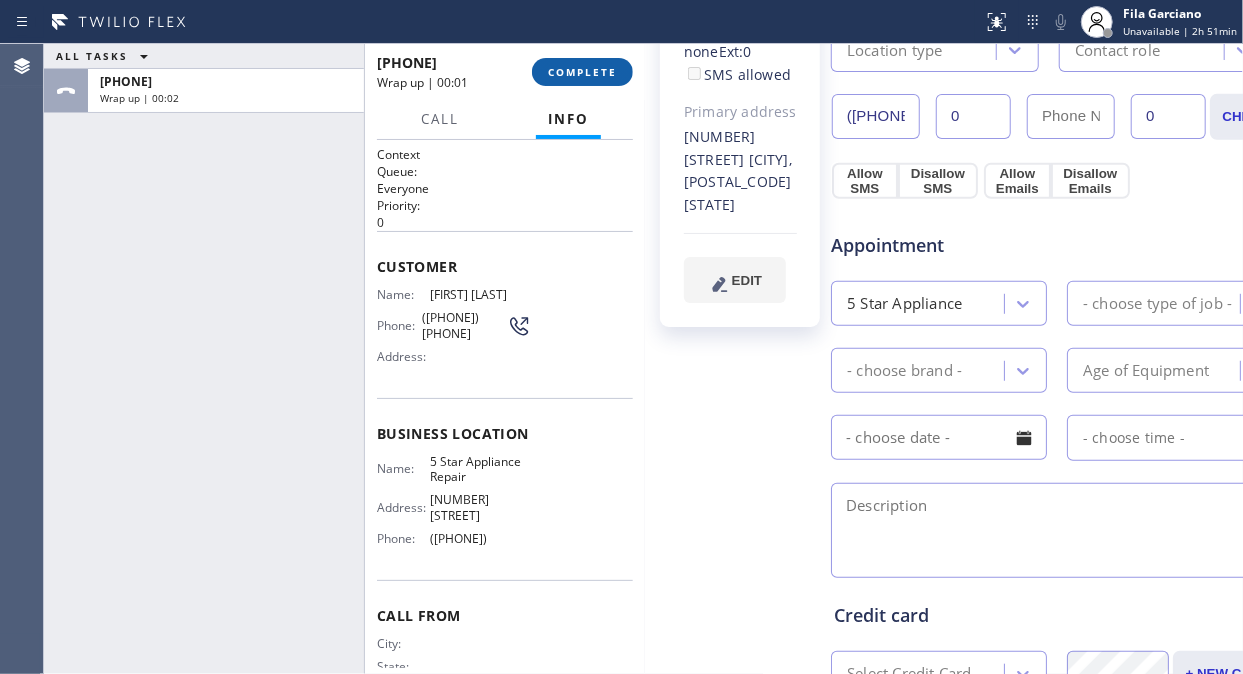 click on "COMPLETE" at bounding box center [582, 72] 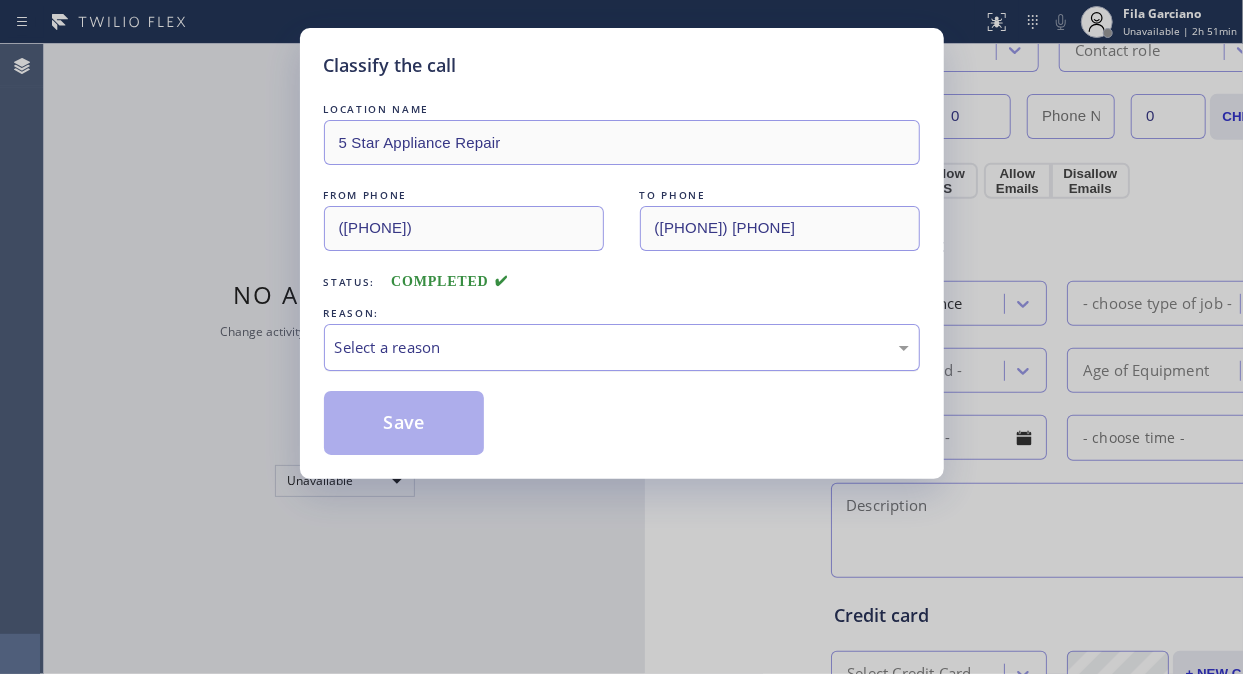 click on "Select a reason" at bounding box center [622, 347] 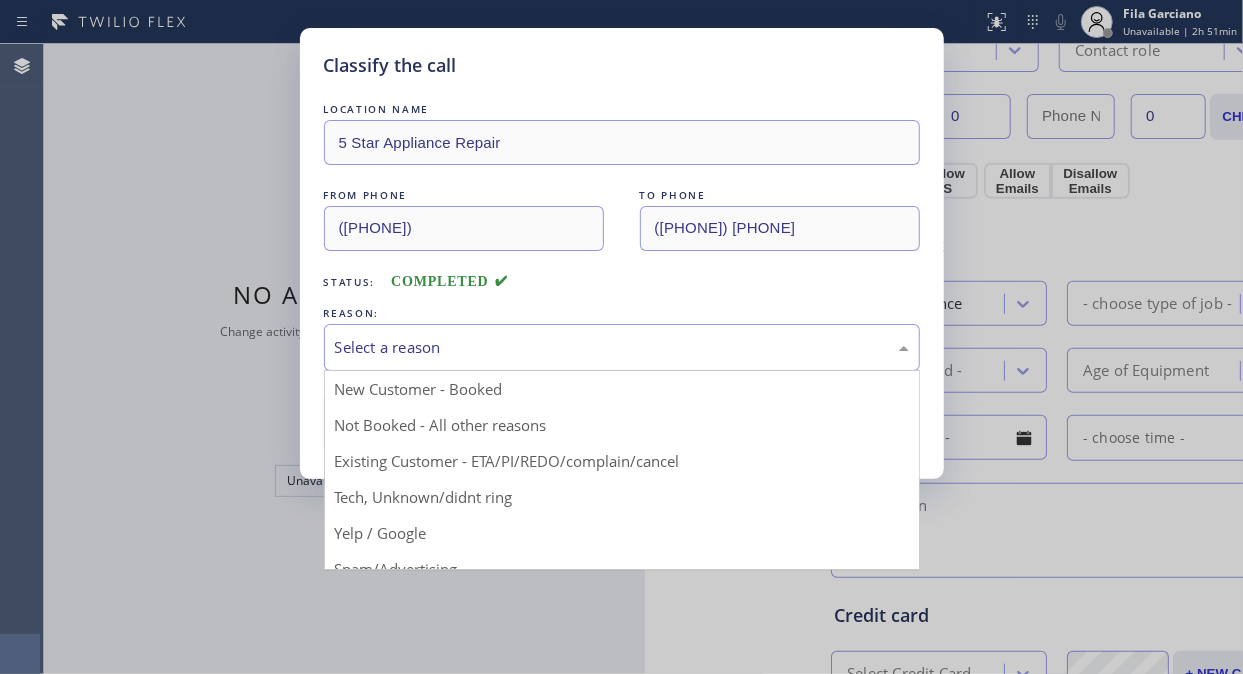 drag, startPoint x: 591, startPoint y: 444, endPoint x: 495, endPoint y: 441, distance: 96.04687 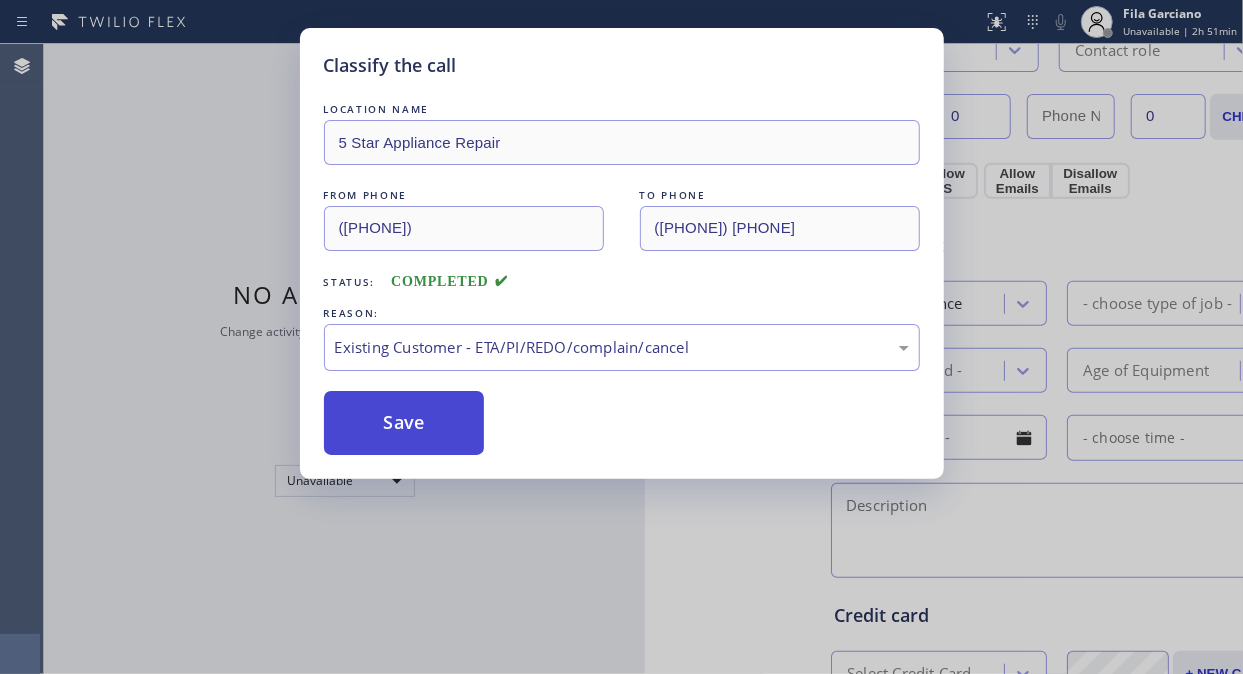 click on "Save" at bounding box center (404, 423) 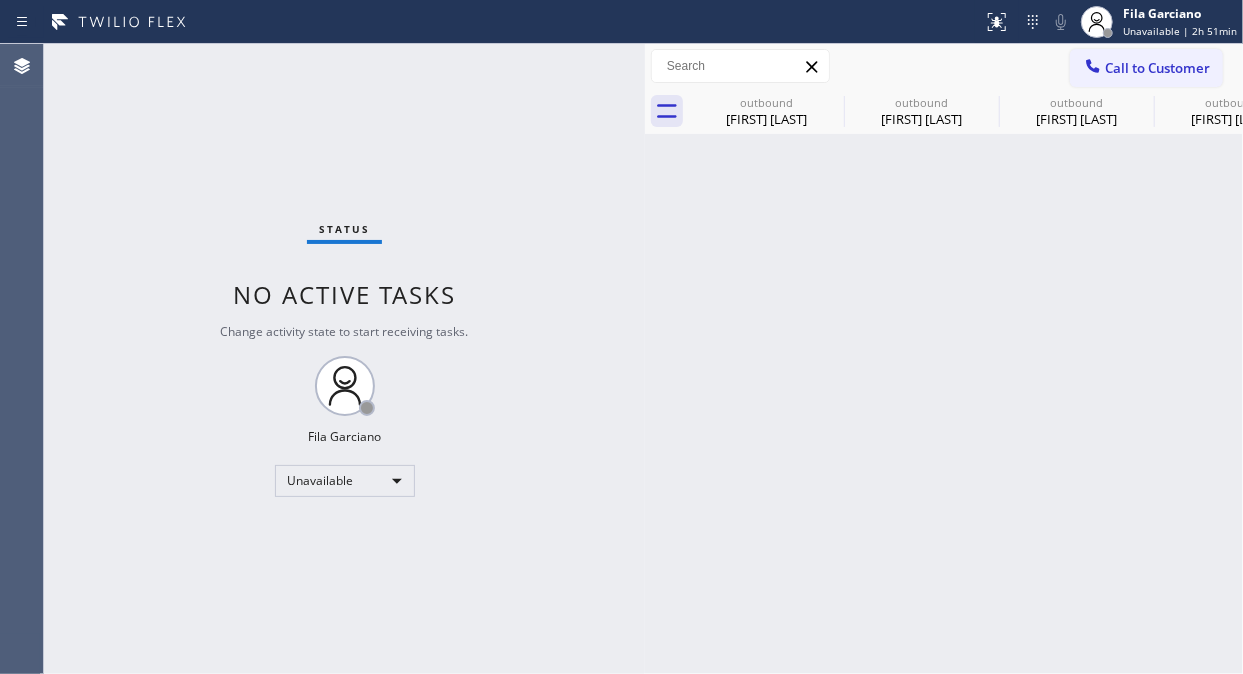 scroll, scrollTop: 0, scrollLeft: 0, axis: both 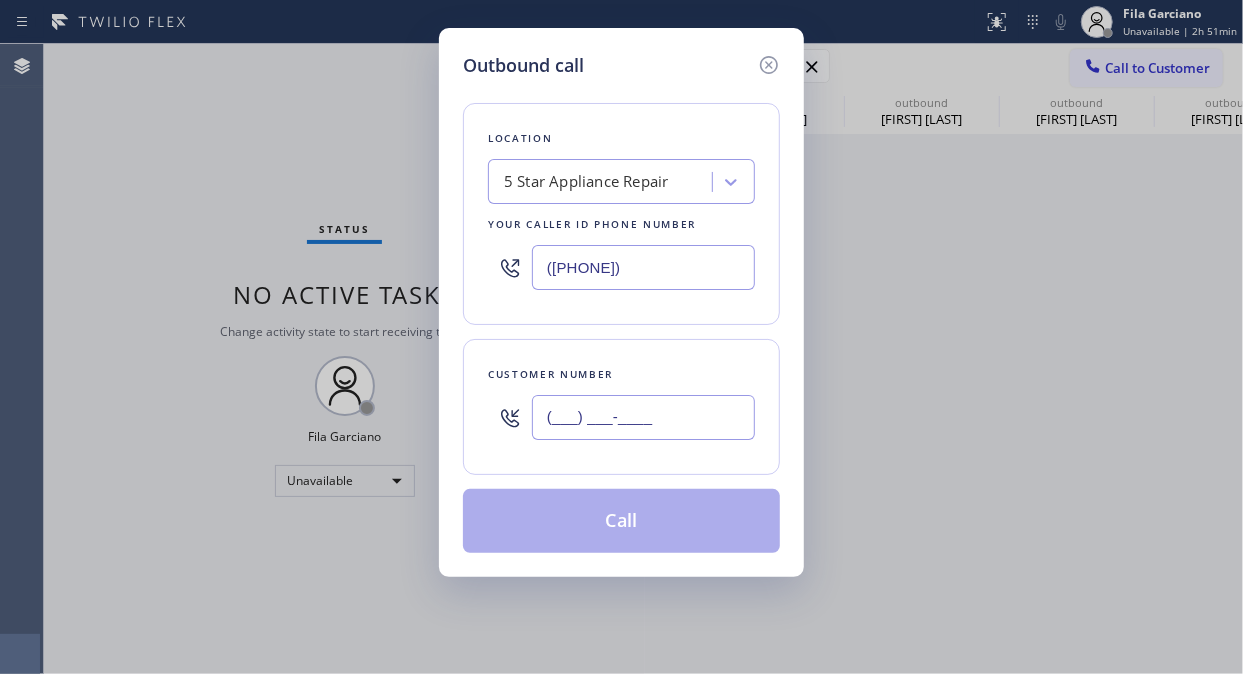 click on "(___) ___-____" at bounding box center (643, 417) 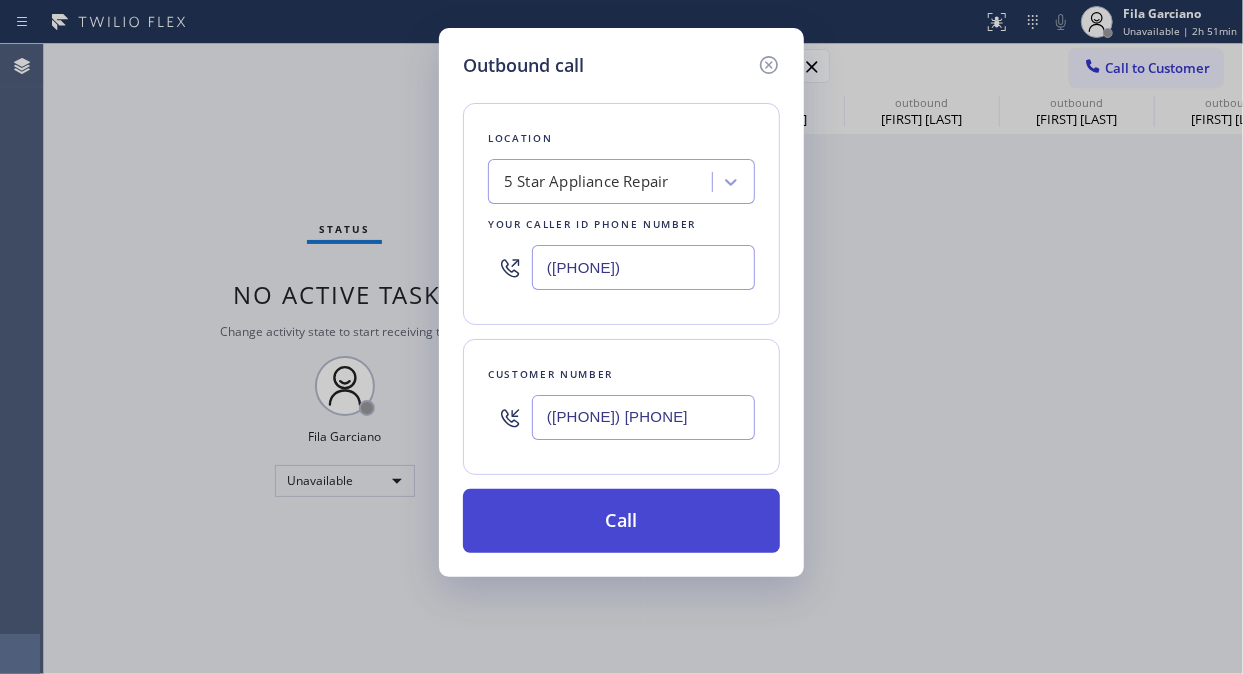 type on "([PHONE]) [PHONE]" 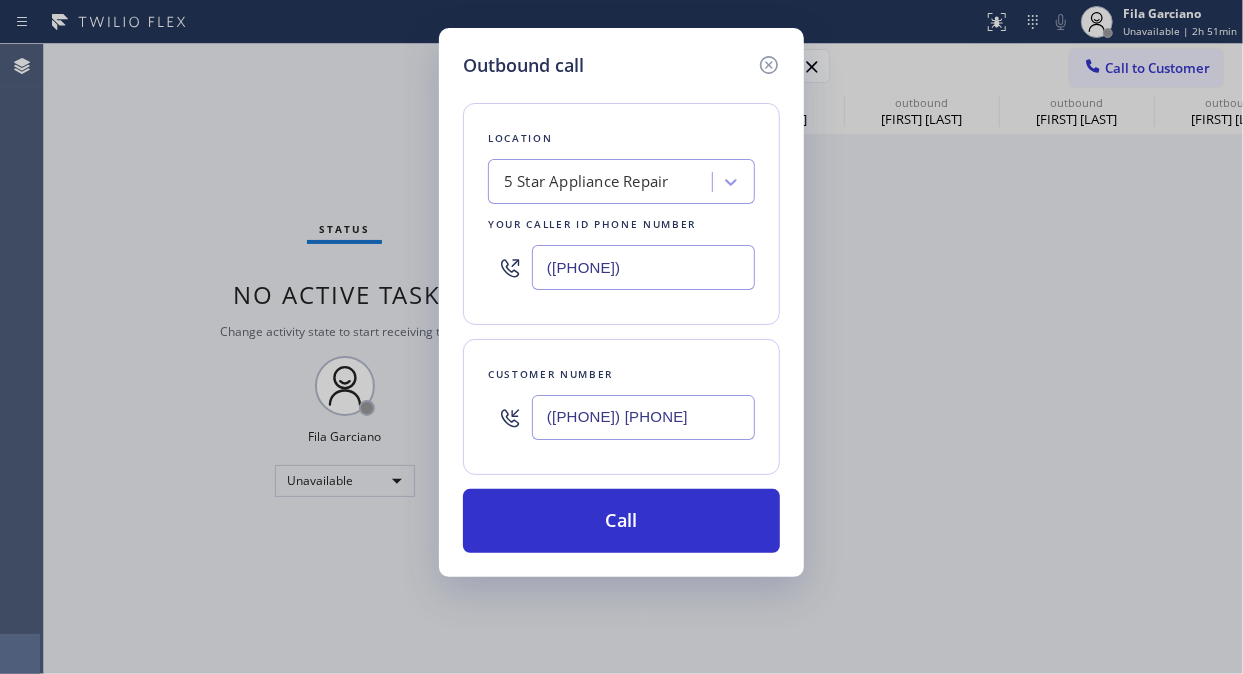 drag, startPoint x: 643, startPoint y: 523, endPoint x: 386, endPoint y: 1, distance: 581.8359 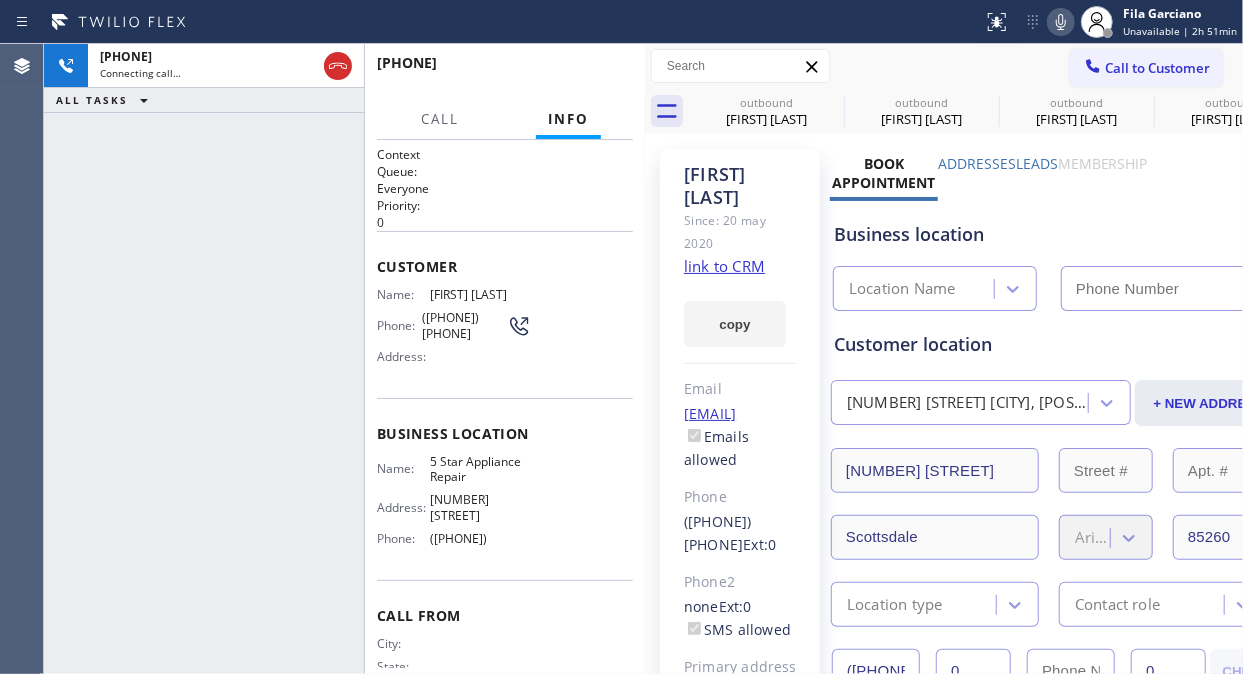 type on "([PHONE])" 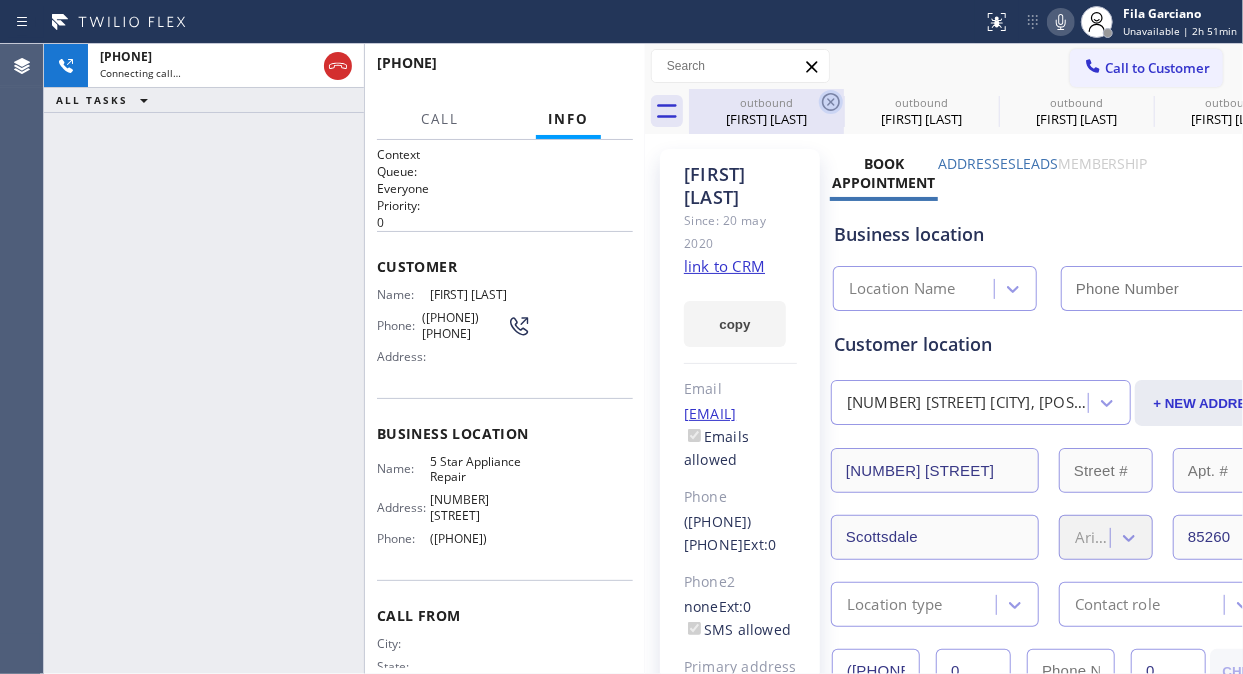 type on "([PHONE])" 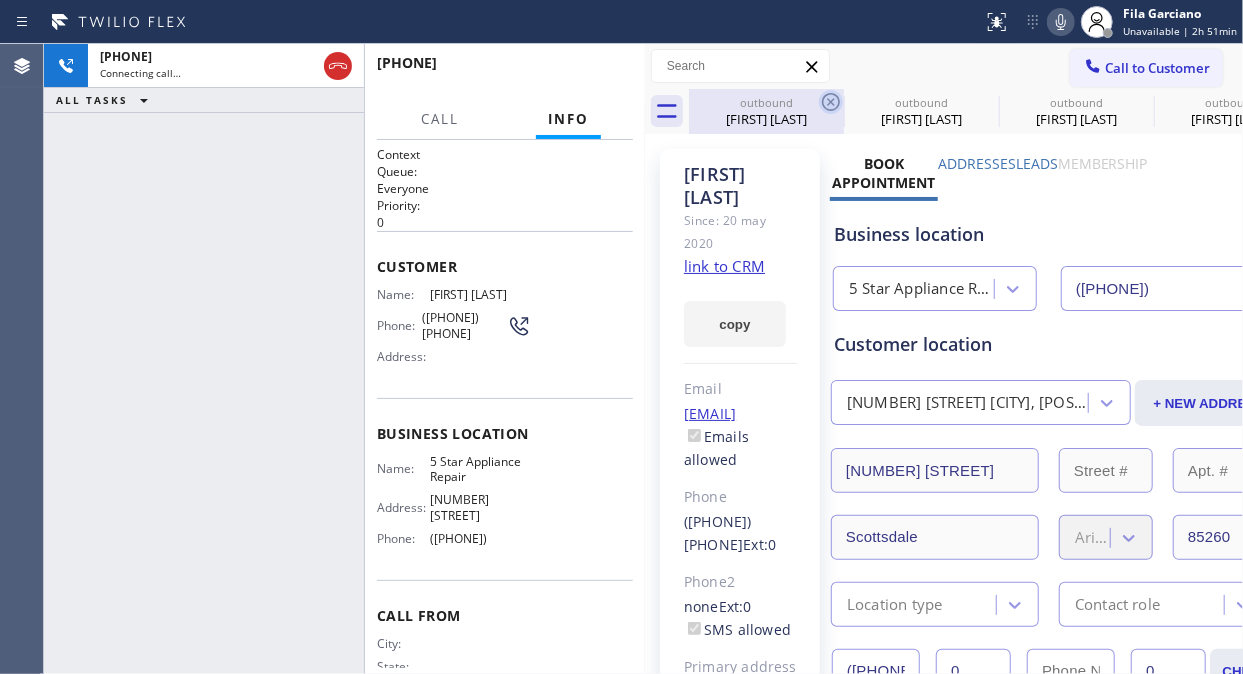 click 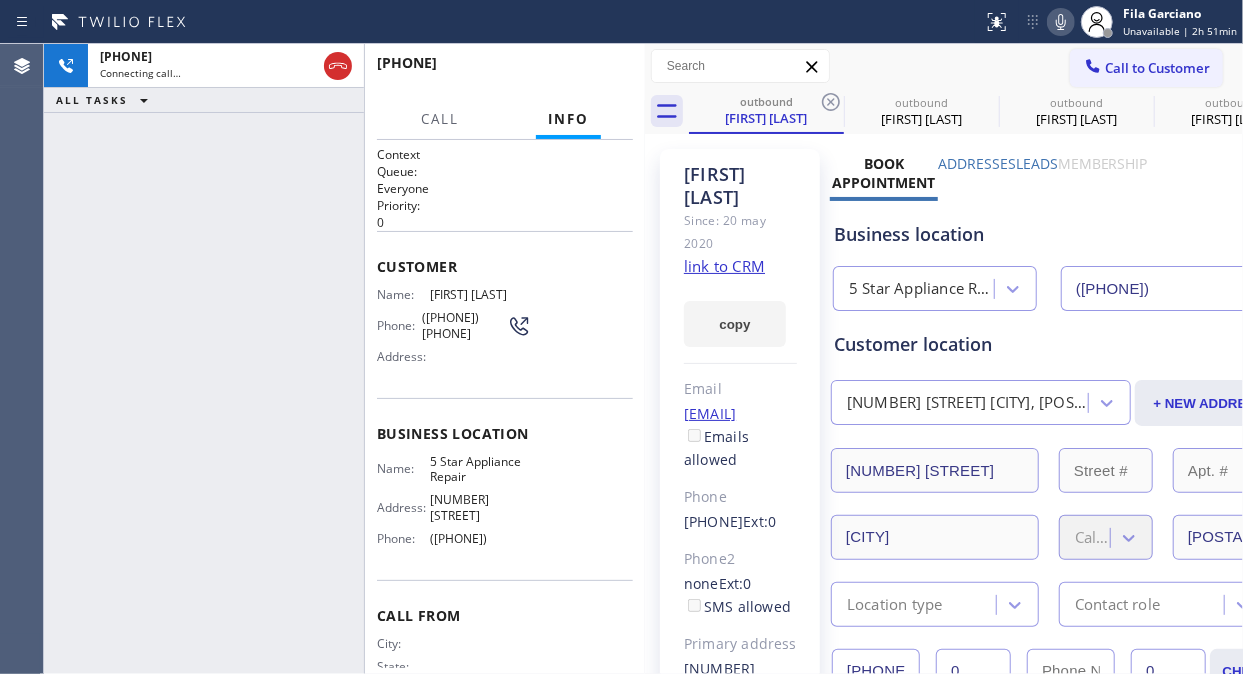 click 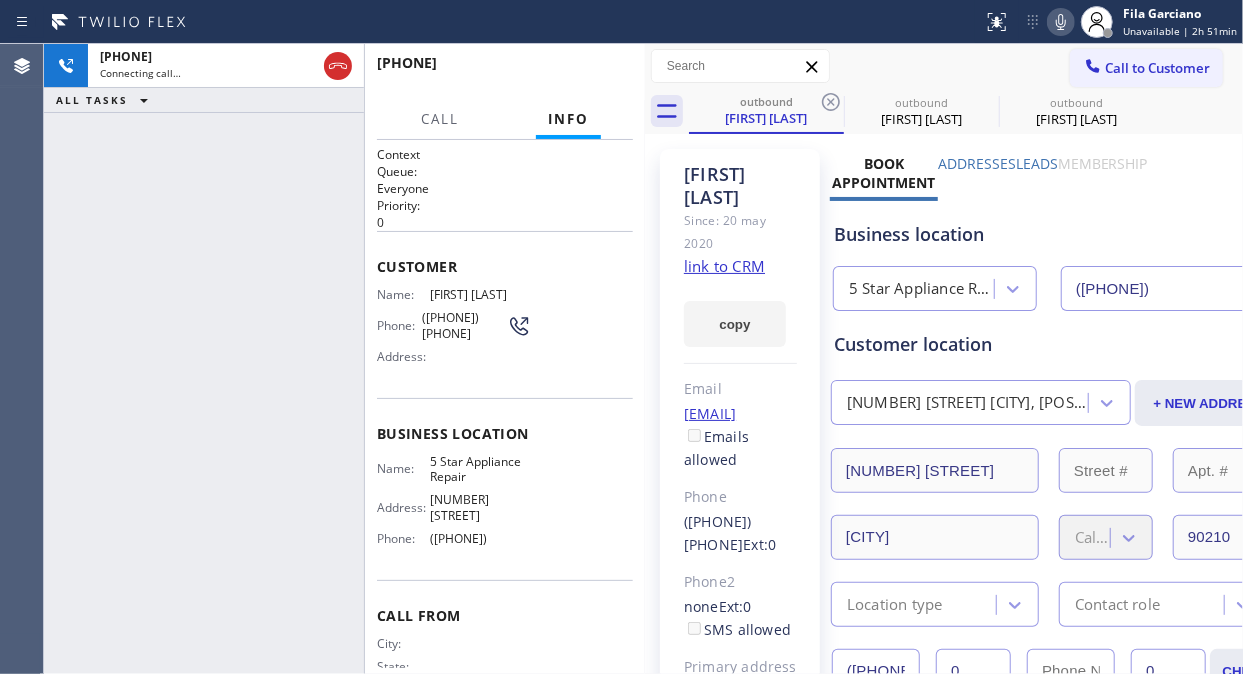 click 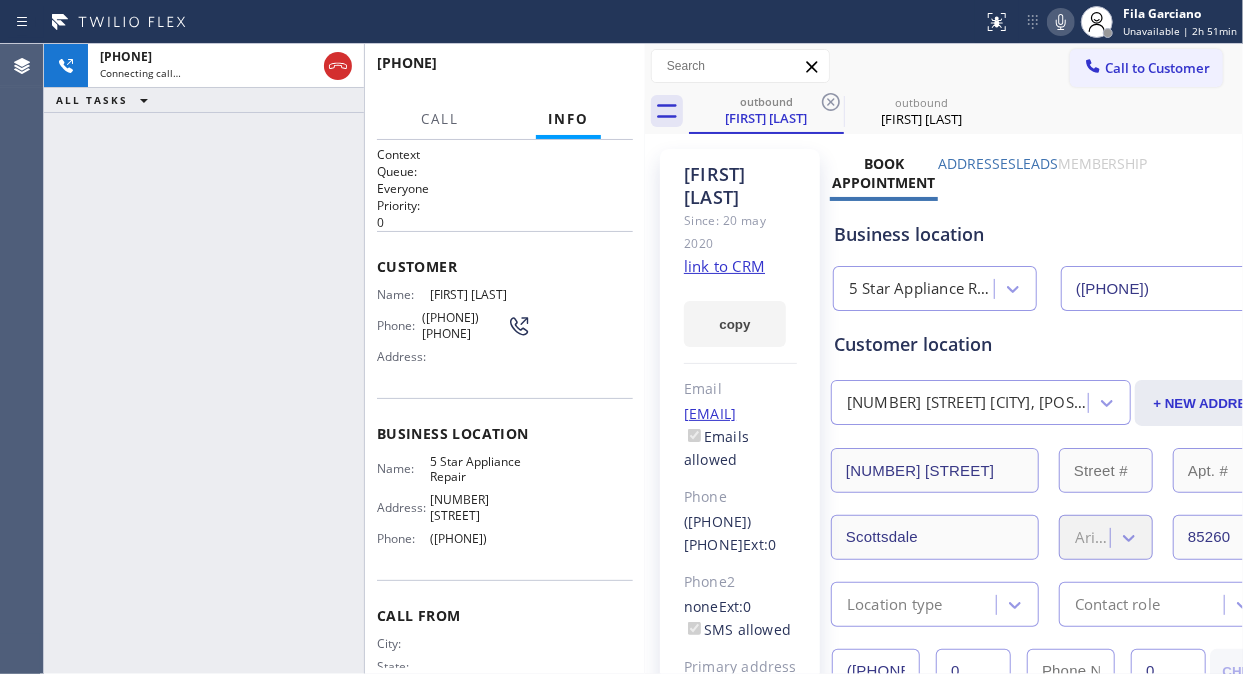 click 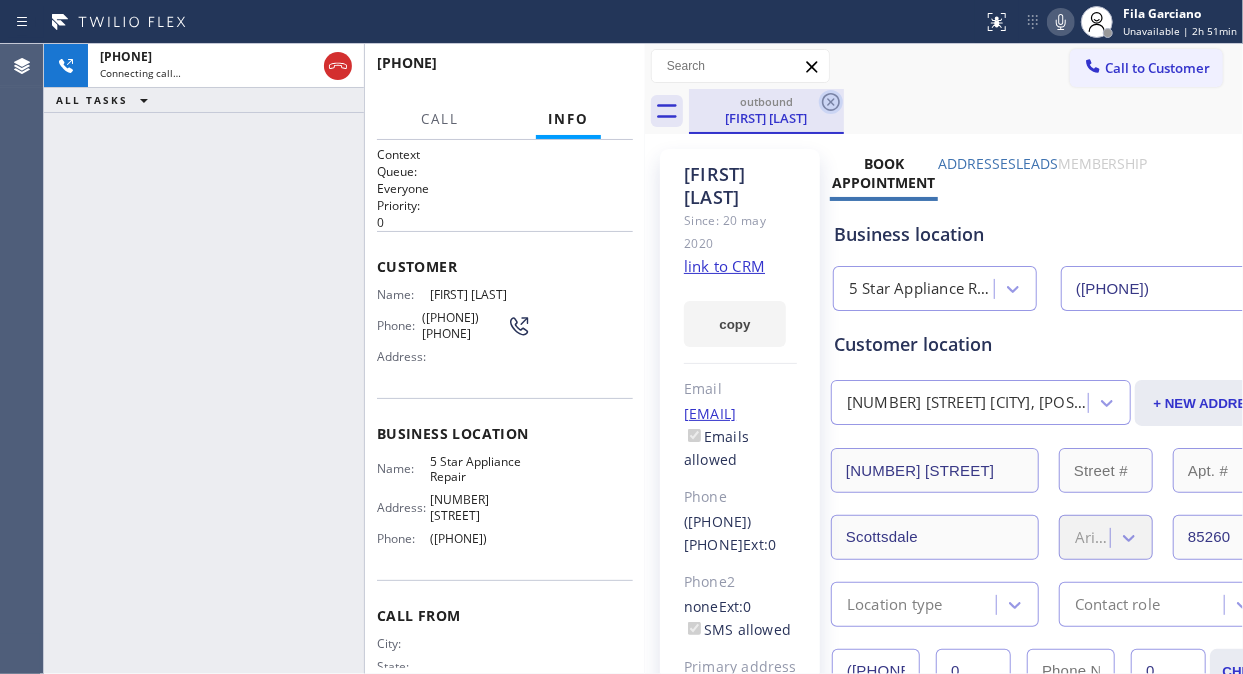 click 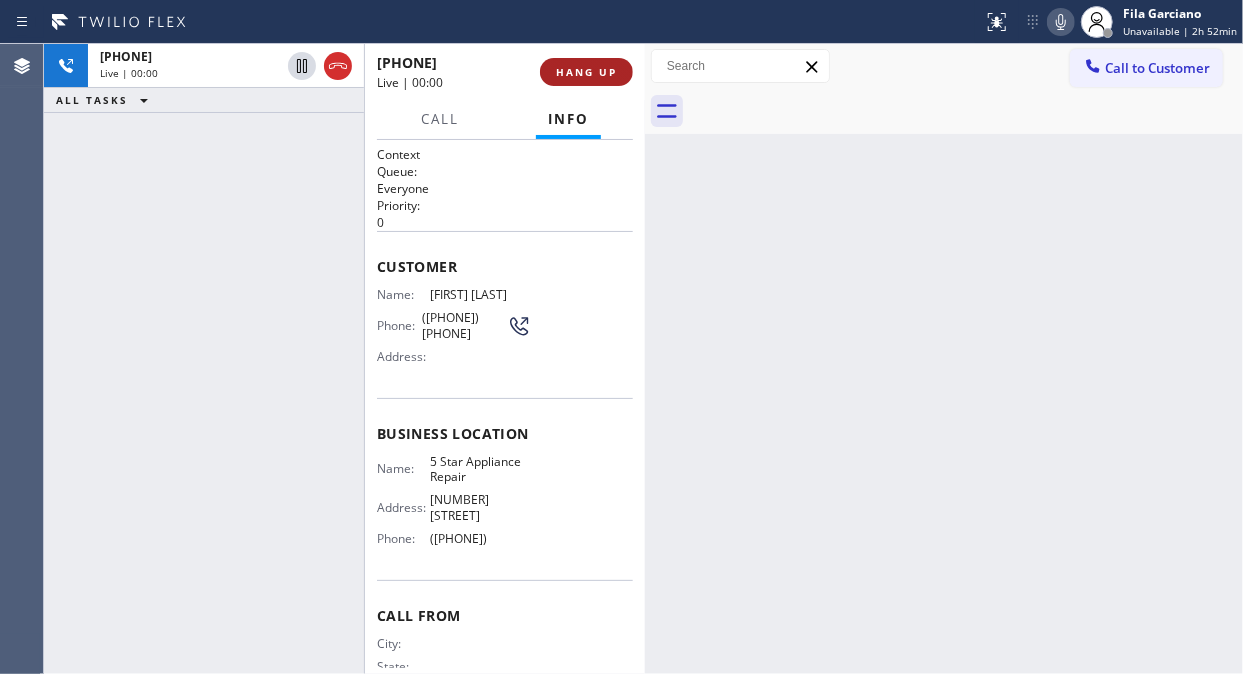 click on "HANG UP" at bounding box center (586, 72) 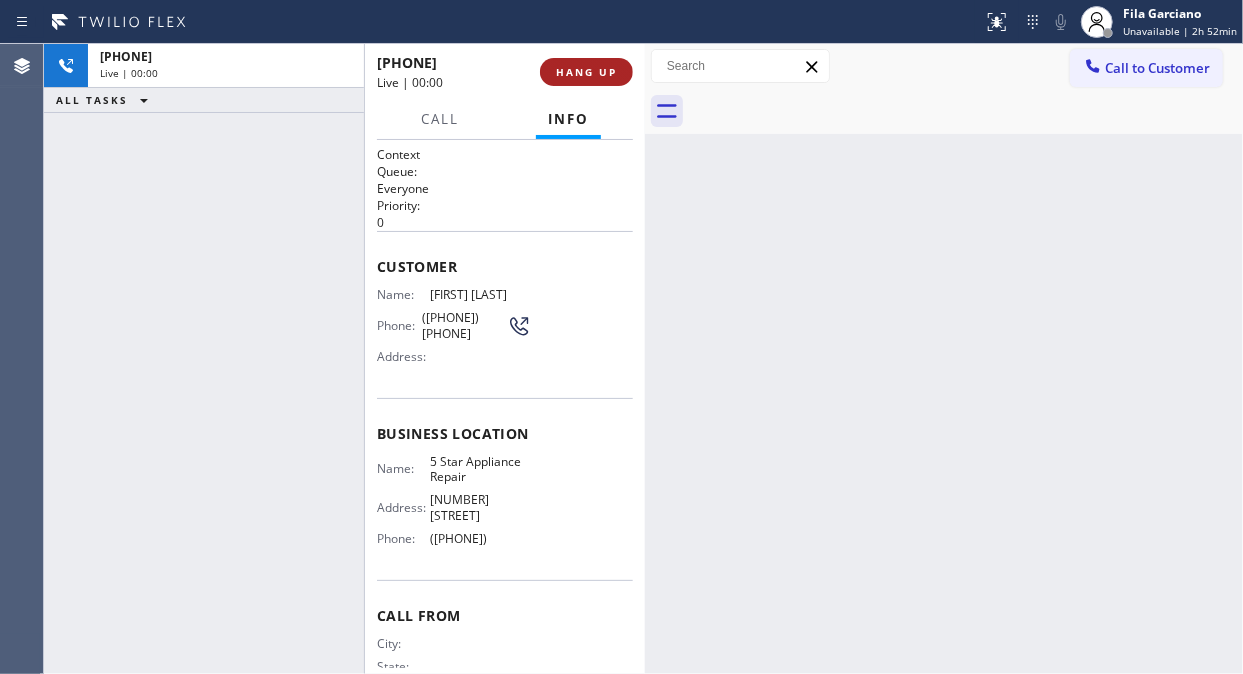 click on "HANG UP" at bounding box center (586, 72) 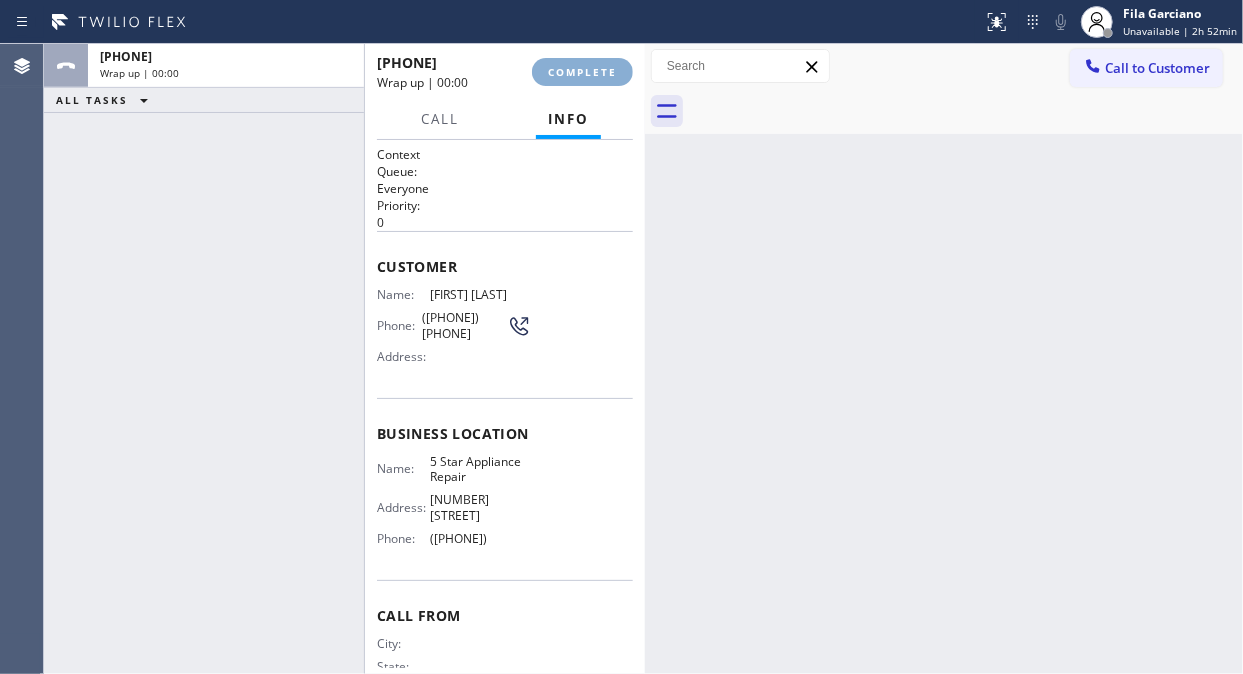 click on "COMPLETE" at bounding box center [582, 72] 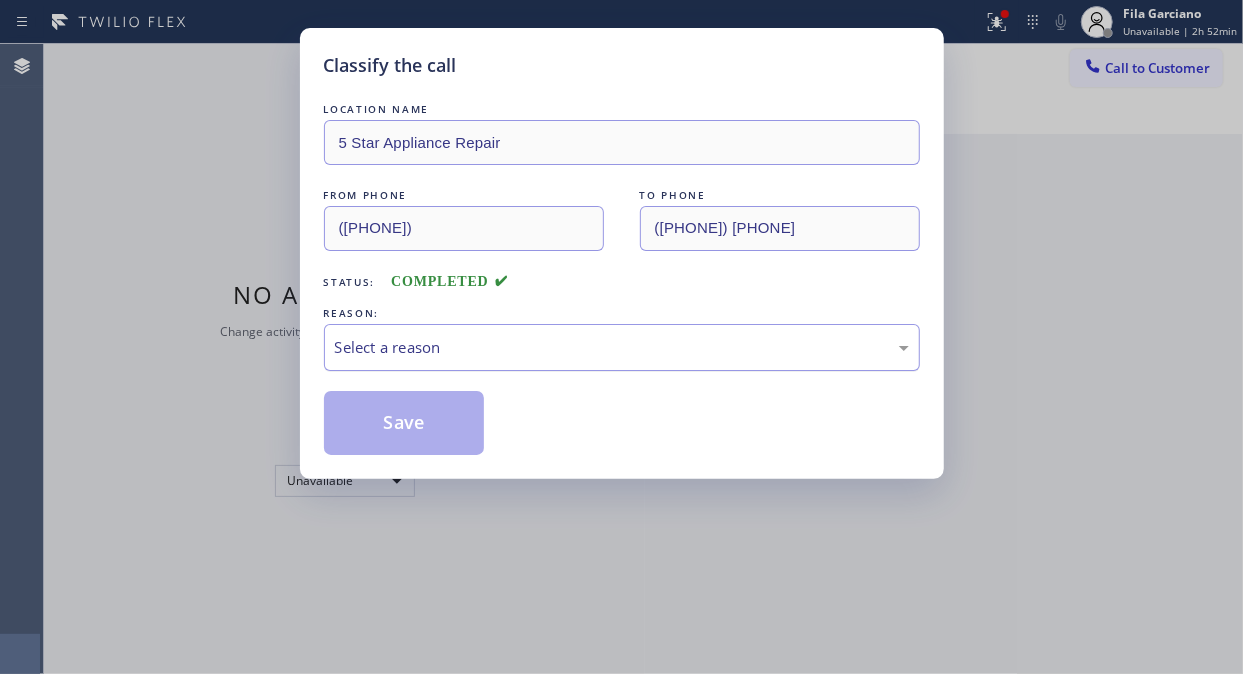 click on "Select a reason" at bounding box center (622, 347) 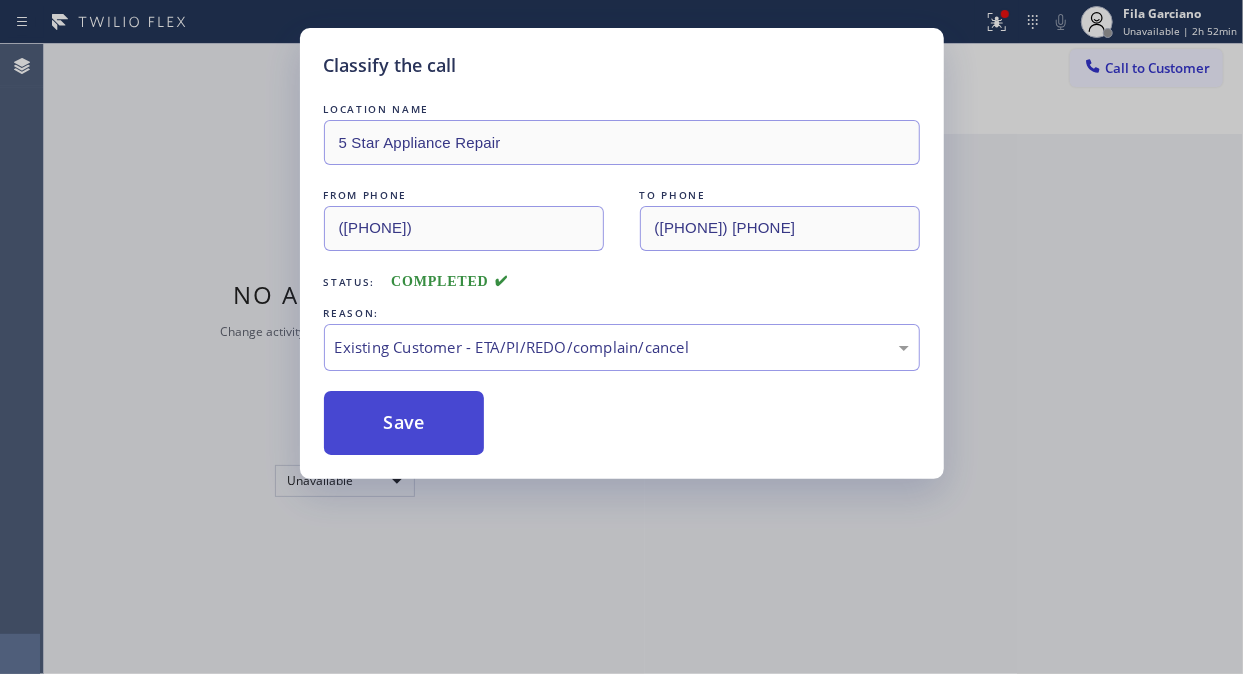 click on "Save" at bounding box center [404, 423] 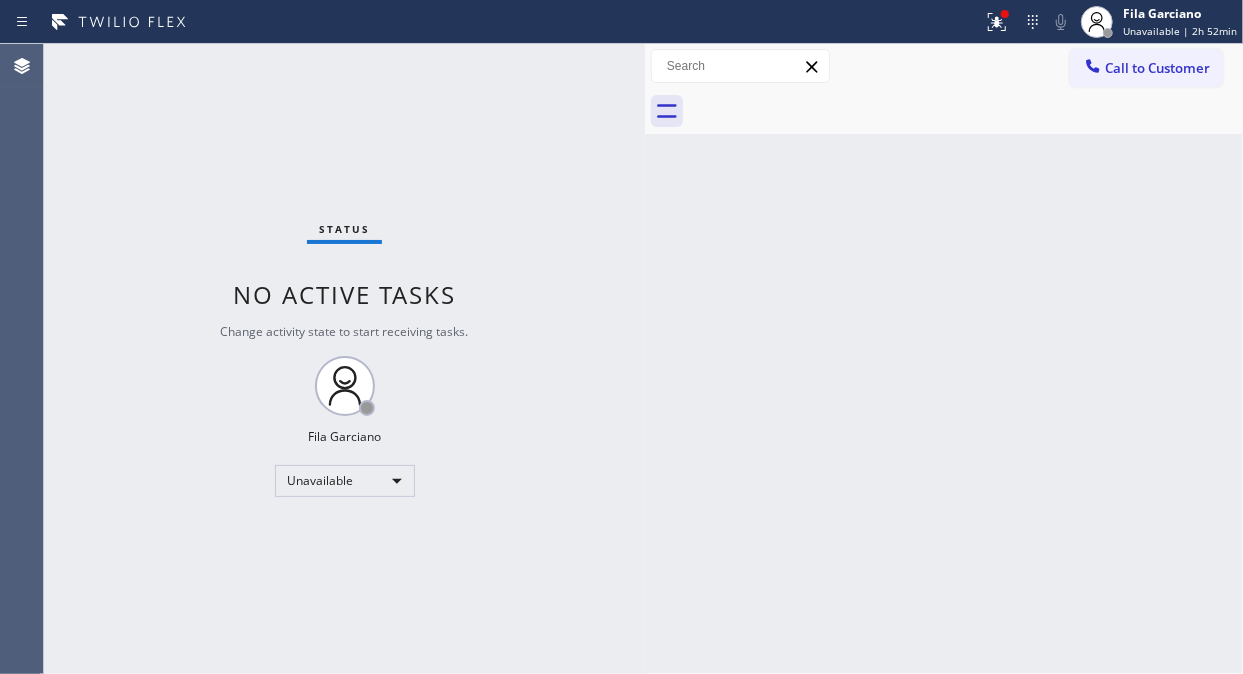 click on "Call to Customer" at bounding box center (1157, 68) 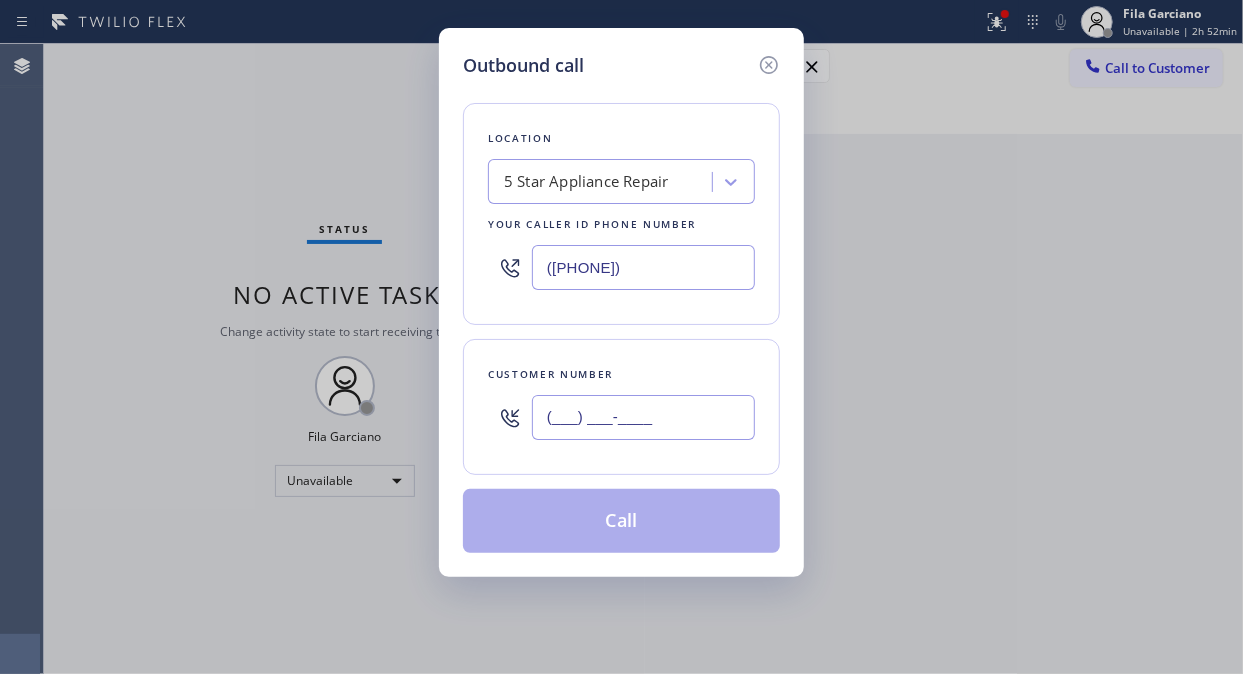 click on "(___) ___-____" at bounding box center (643, 417) 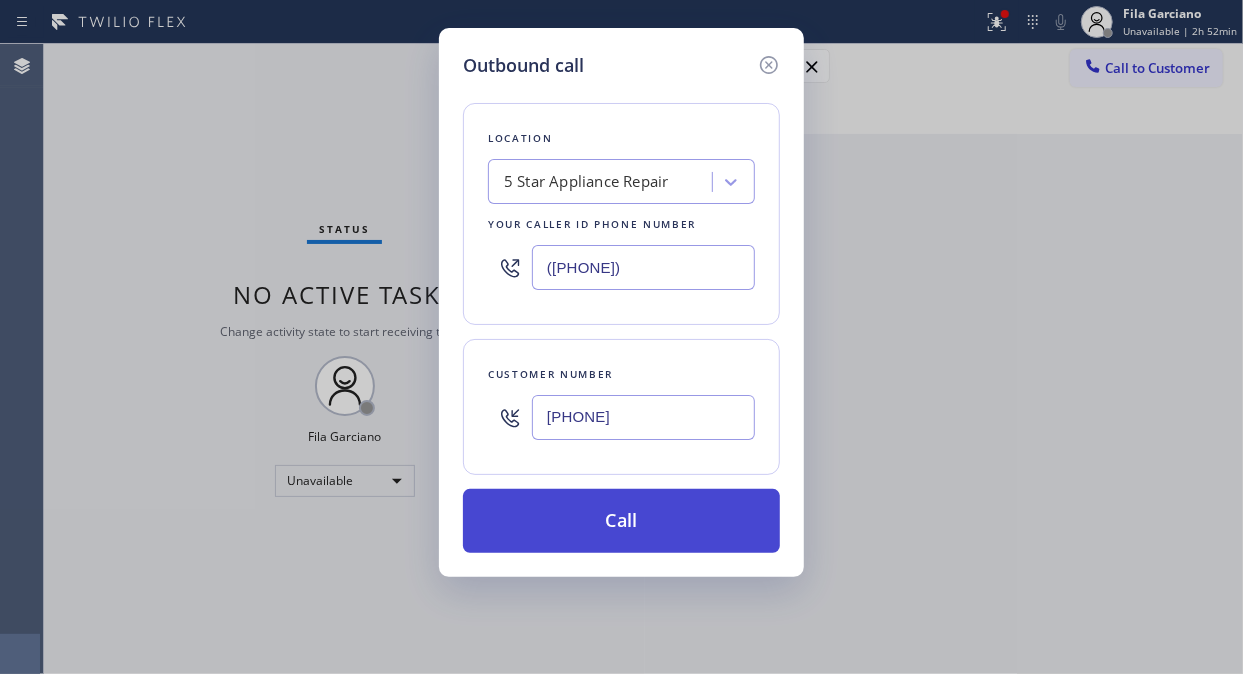 type on "[PHONE]" 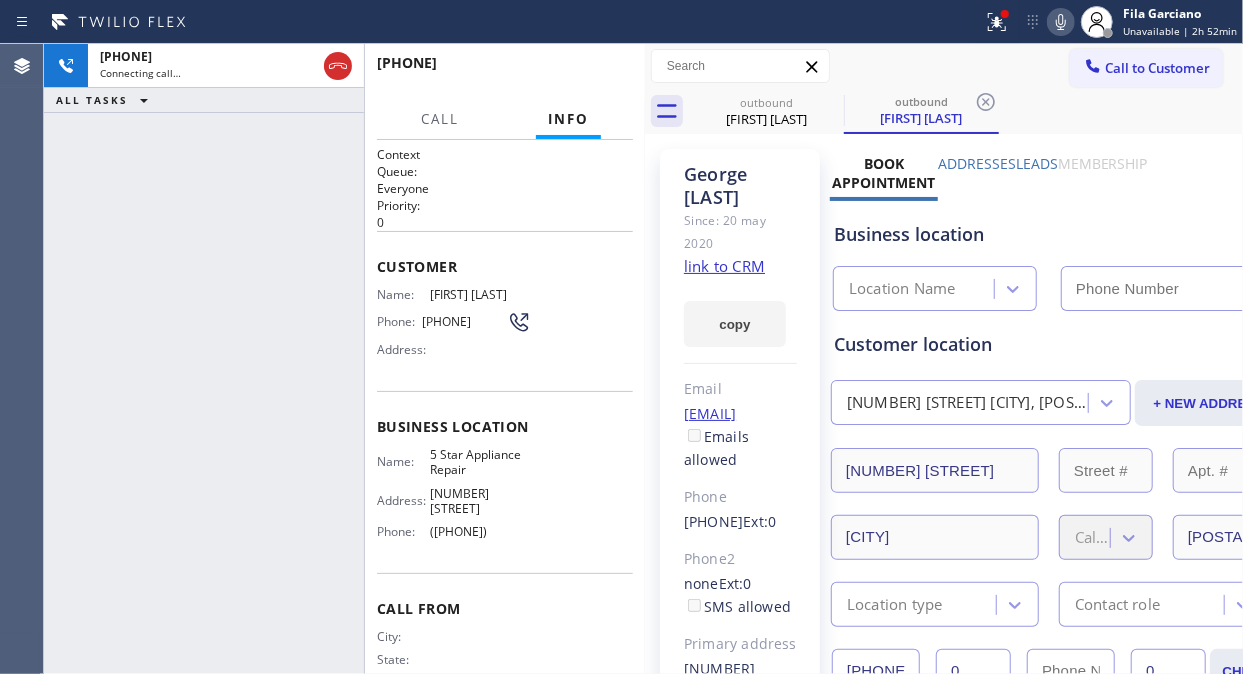 type on "([PHONE])" 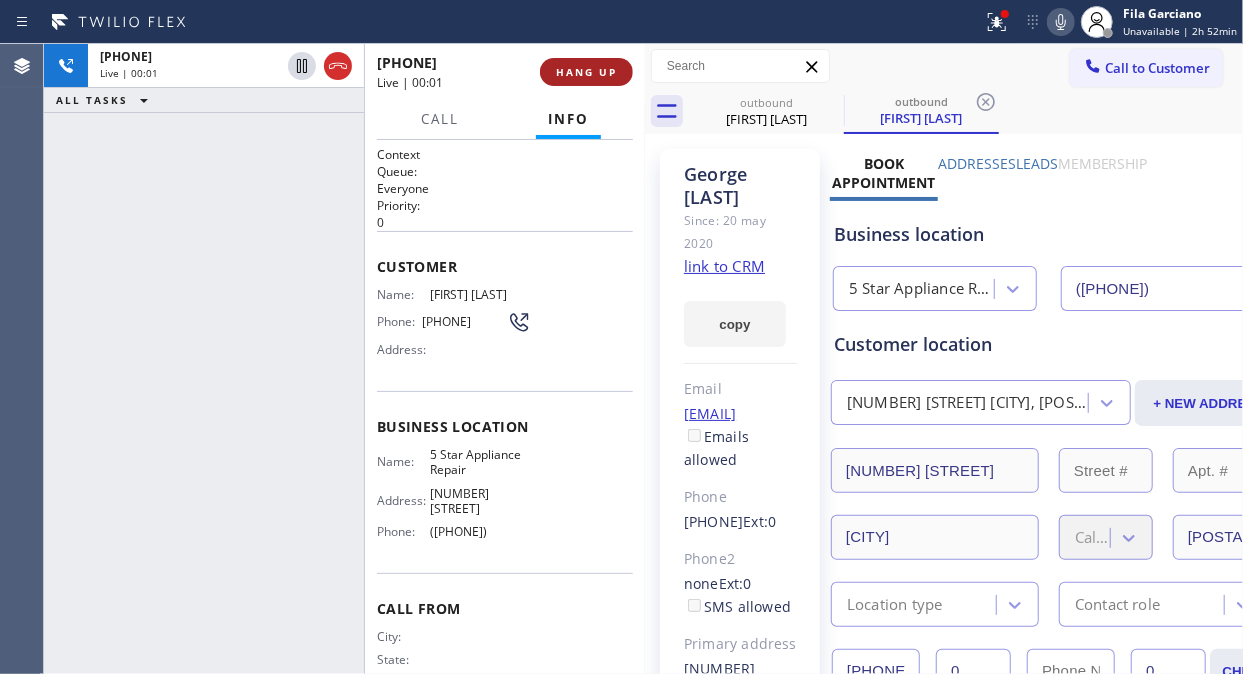 click on "HANG UP" at bounding box center (586, 72) 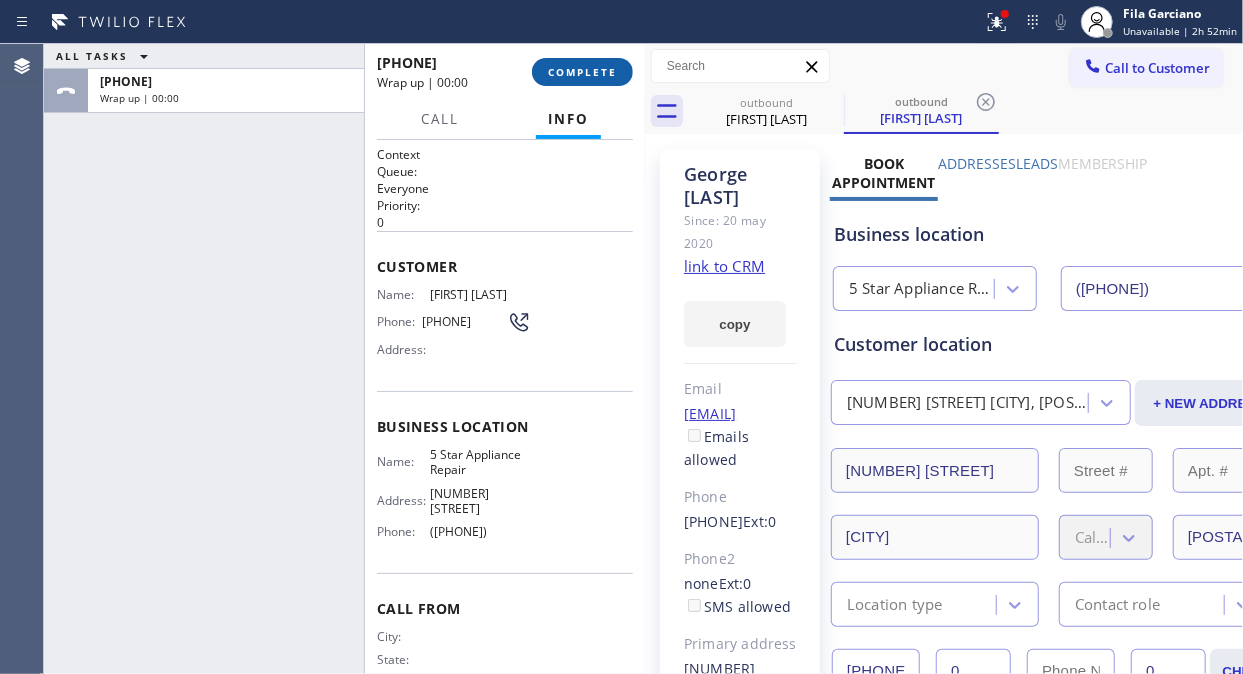 click on "COMPLETE" at bounding box center [582, 72] 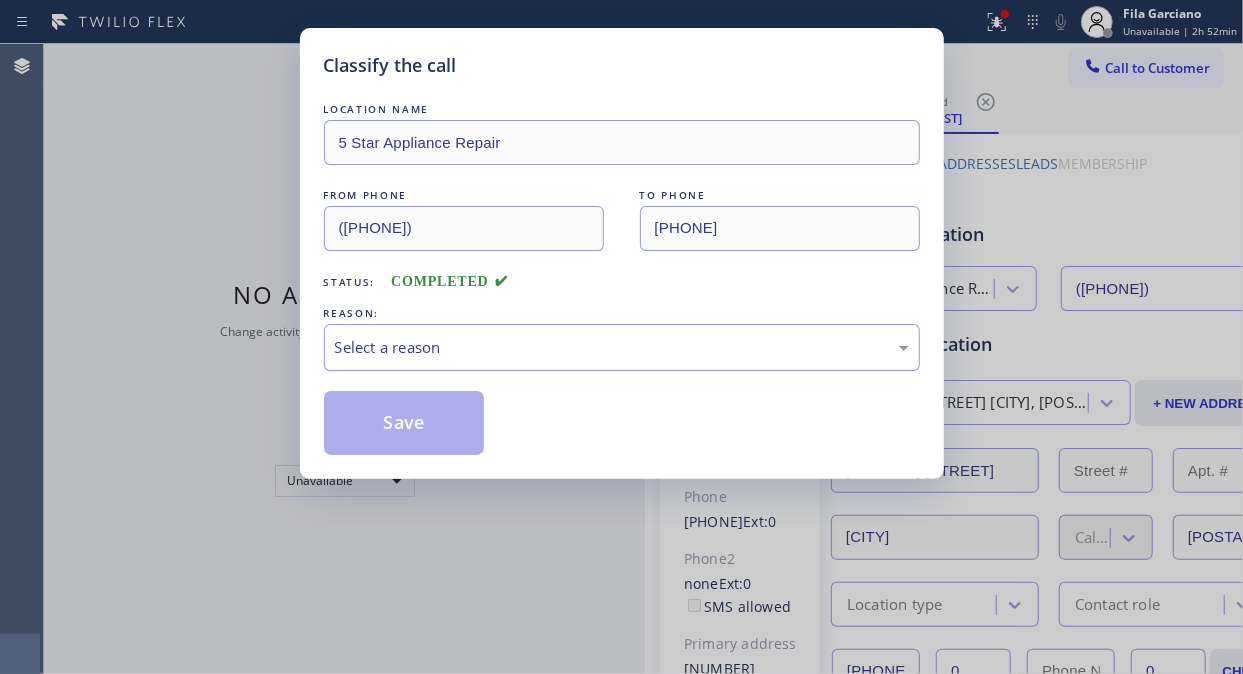 click on "Select a reason" at bounding box center (622, 347) 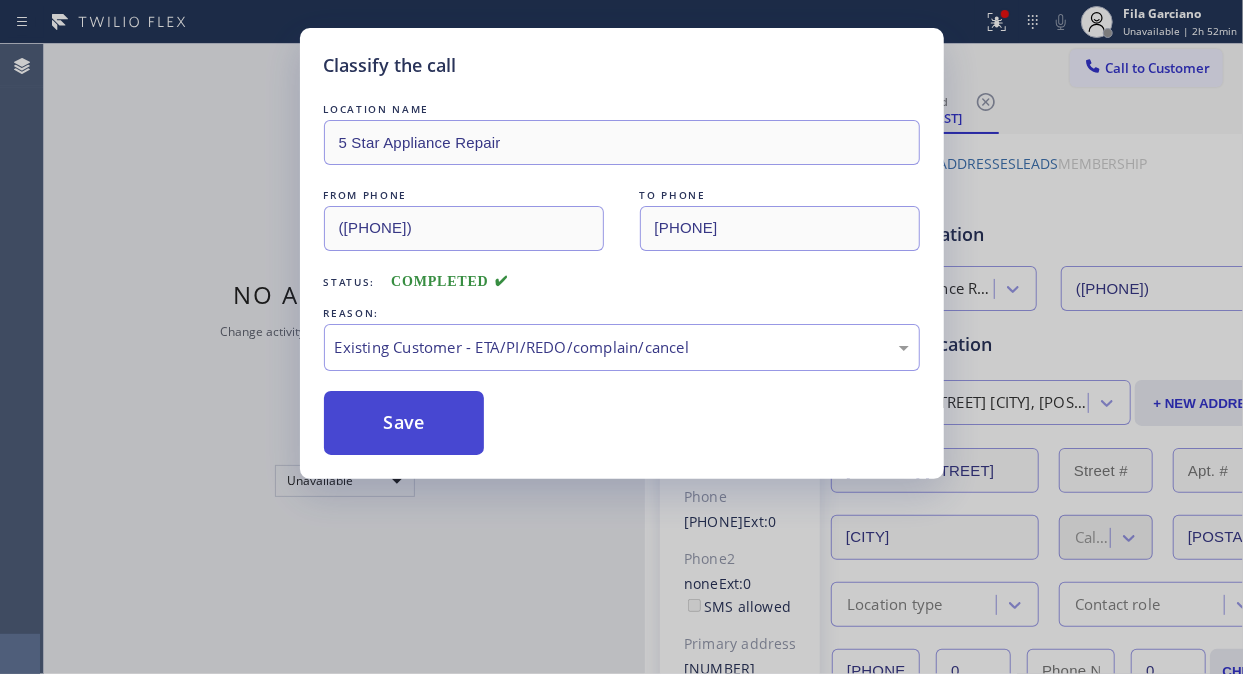 click on "Save" at bounding box center [404, 423] 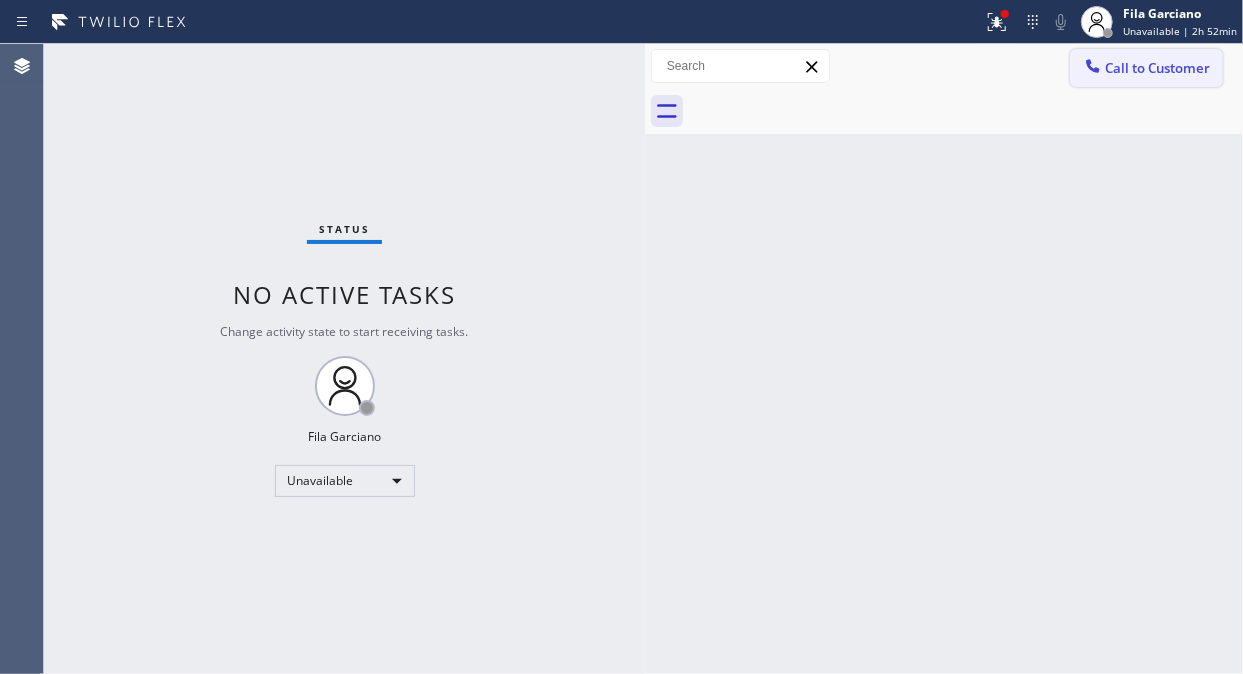 click on "Call to Customer" at bounding box center [1157, 68] 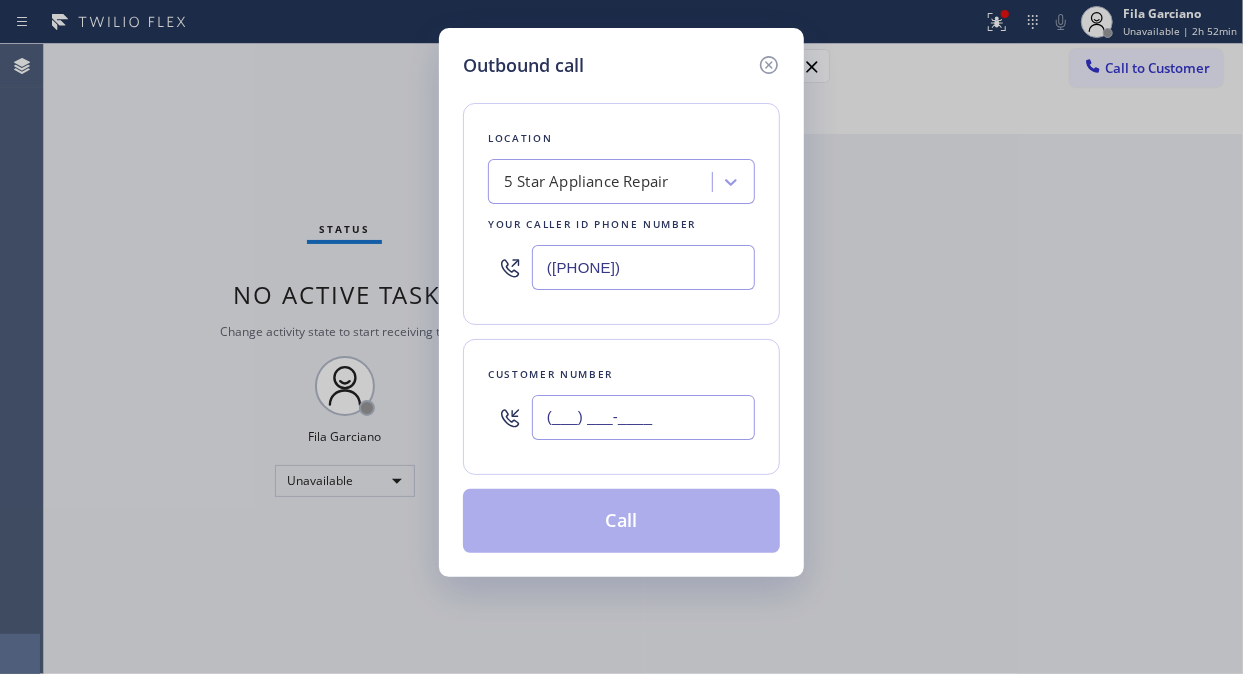 click on "(___) ___-____" at bounding box center (643, 417) 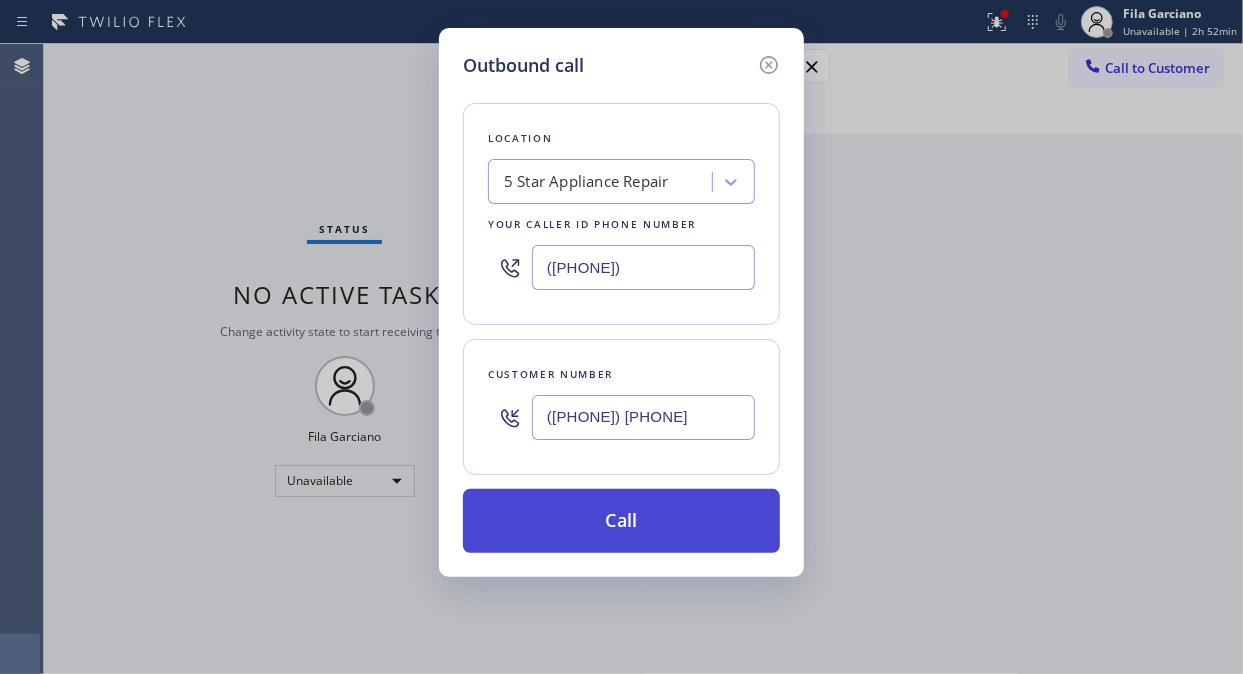 type on "([PHONE]) [PHONE]" 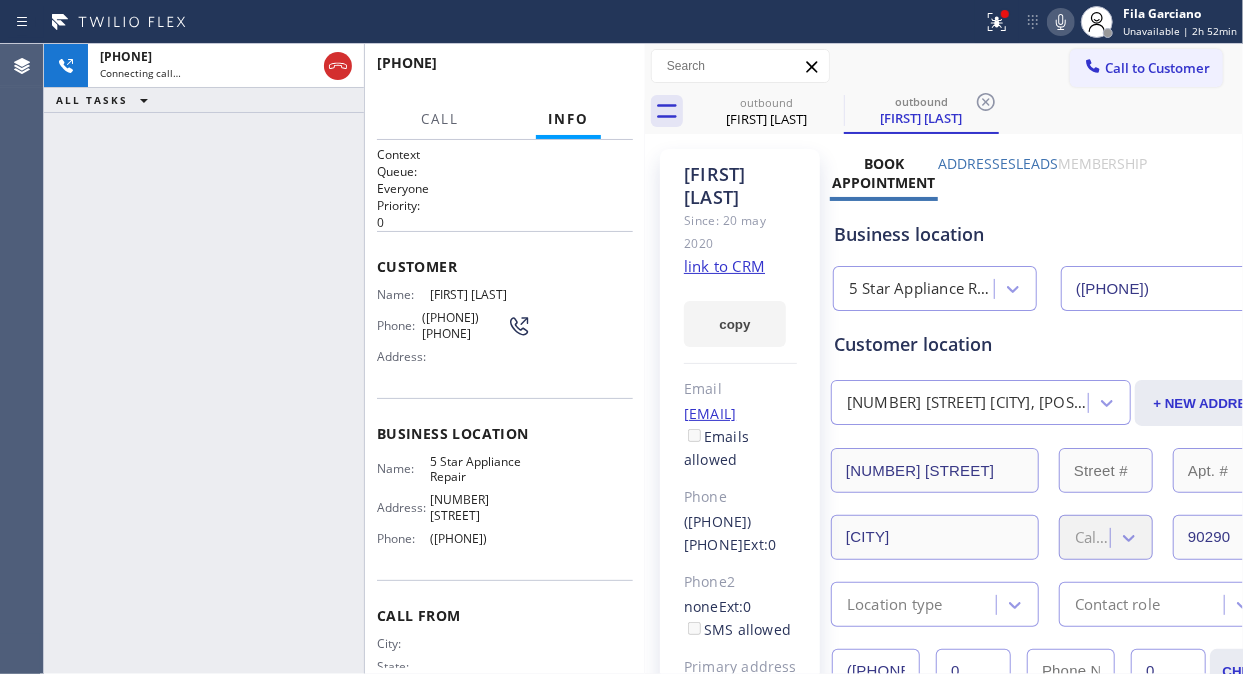 type on "([PHONE])" 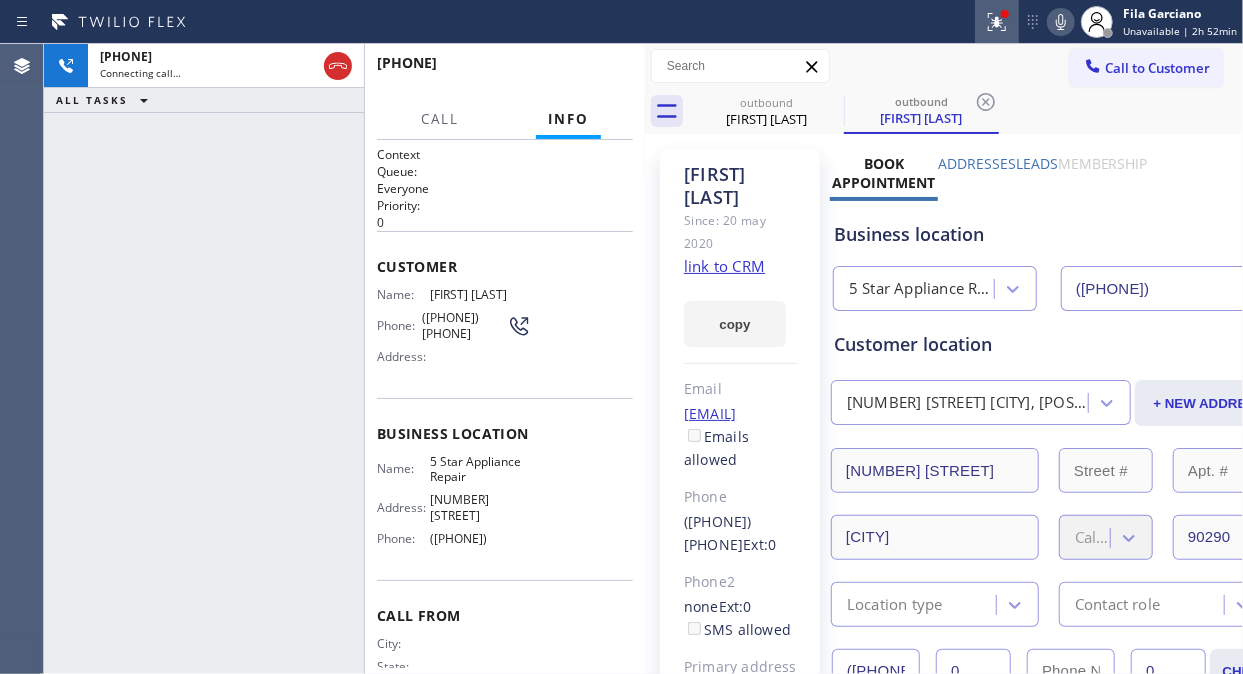 click at bounding box center [997, 22] 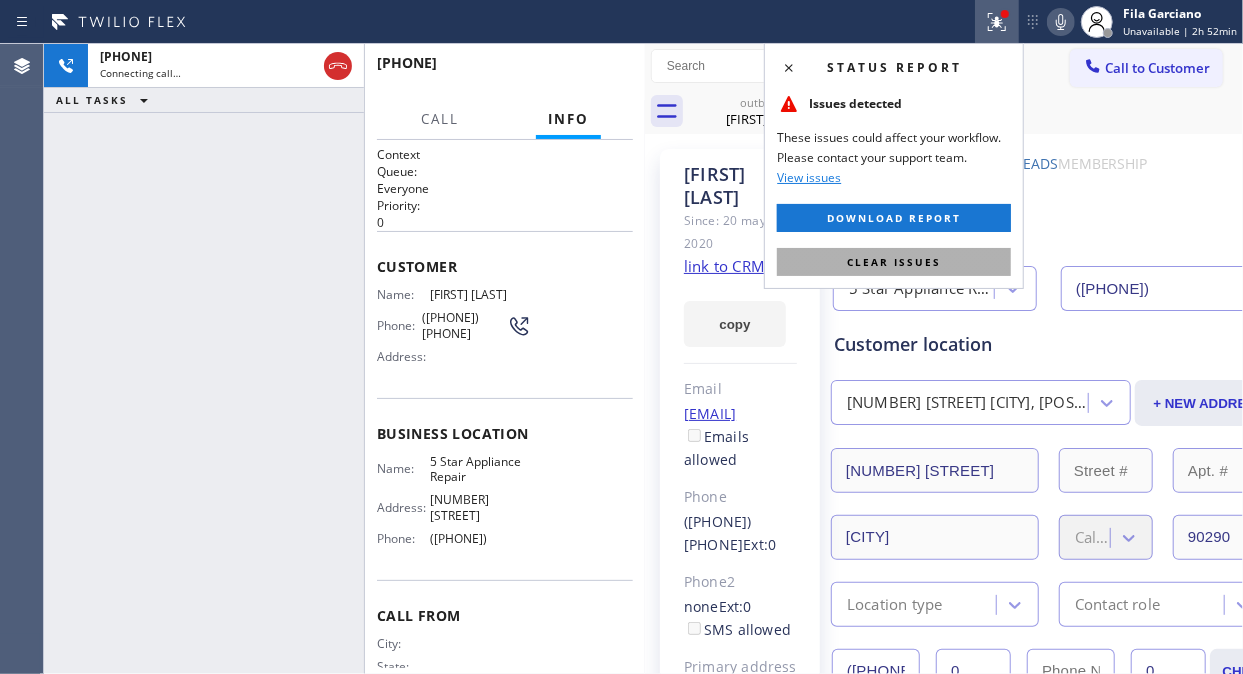 click on "Clear issues" at bounding box center [894, 262] 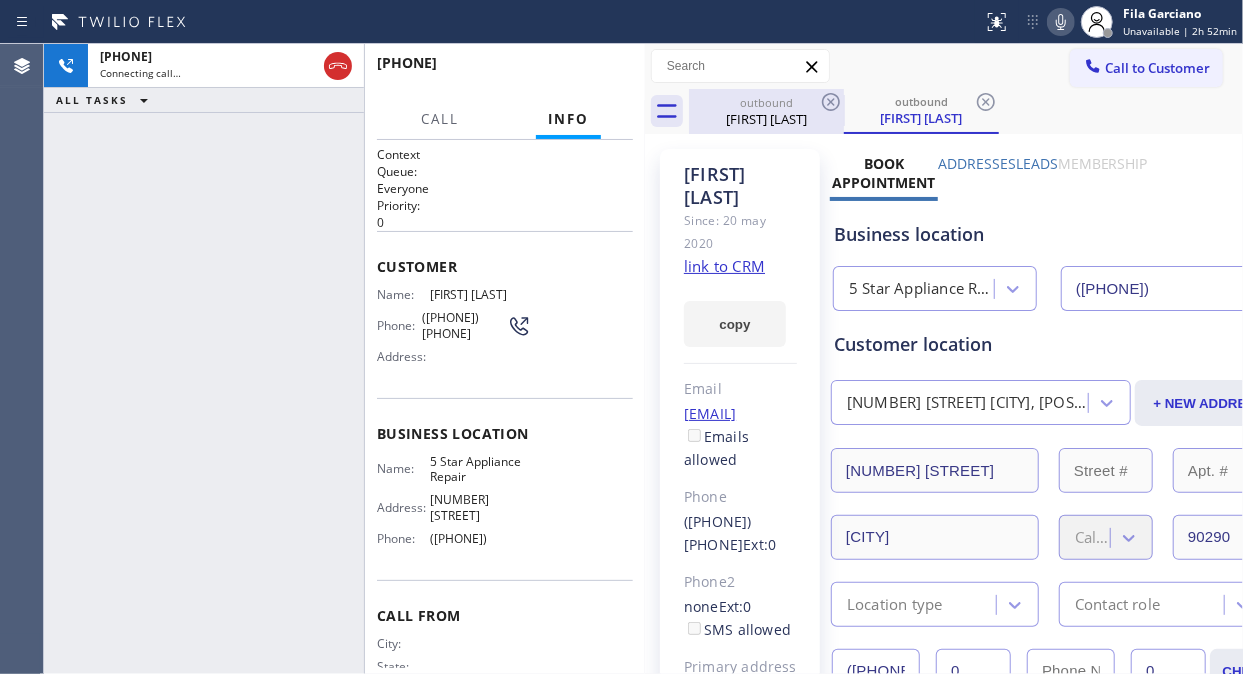 drag, startPoint x: 782, startPoint y: 111, endPoint x: 813, endPoint y: 98, distance: 33.61547 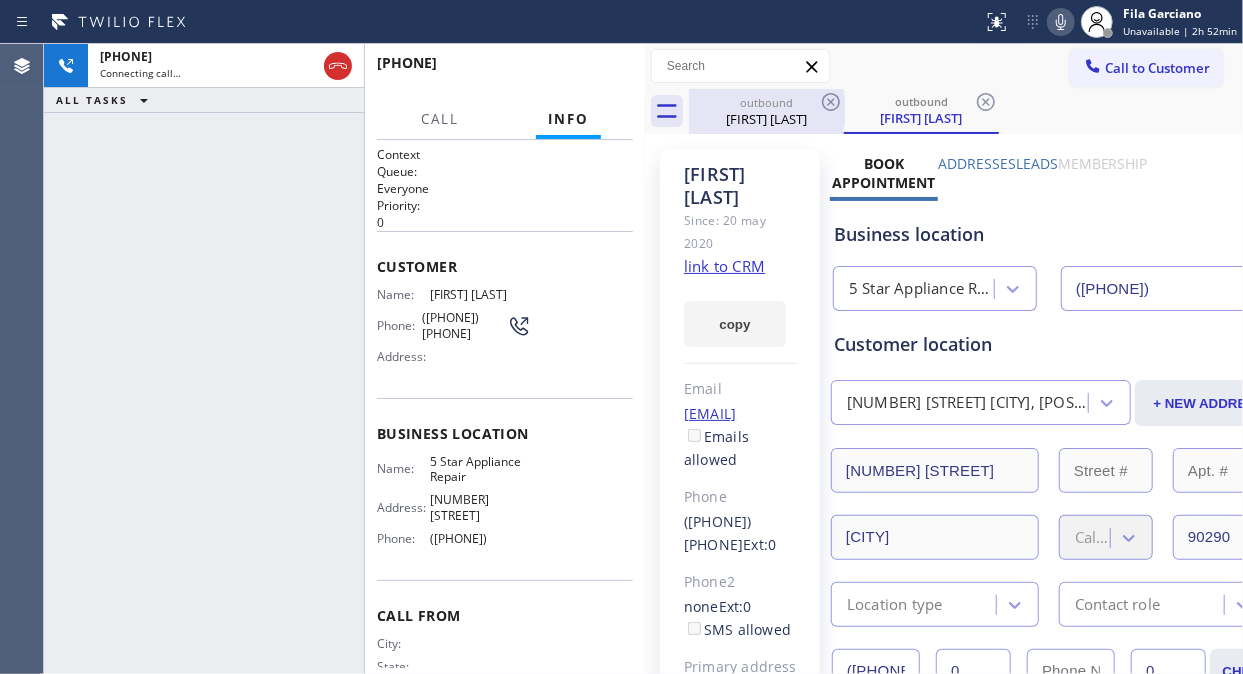 click on "[FIRST] [LAST]" at bounding box center (766, 119) 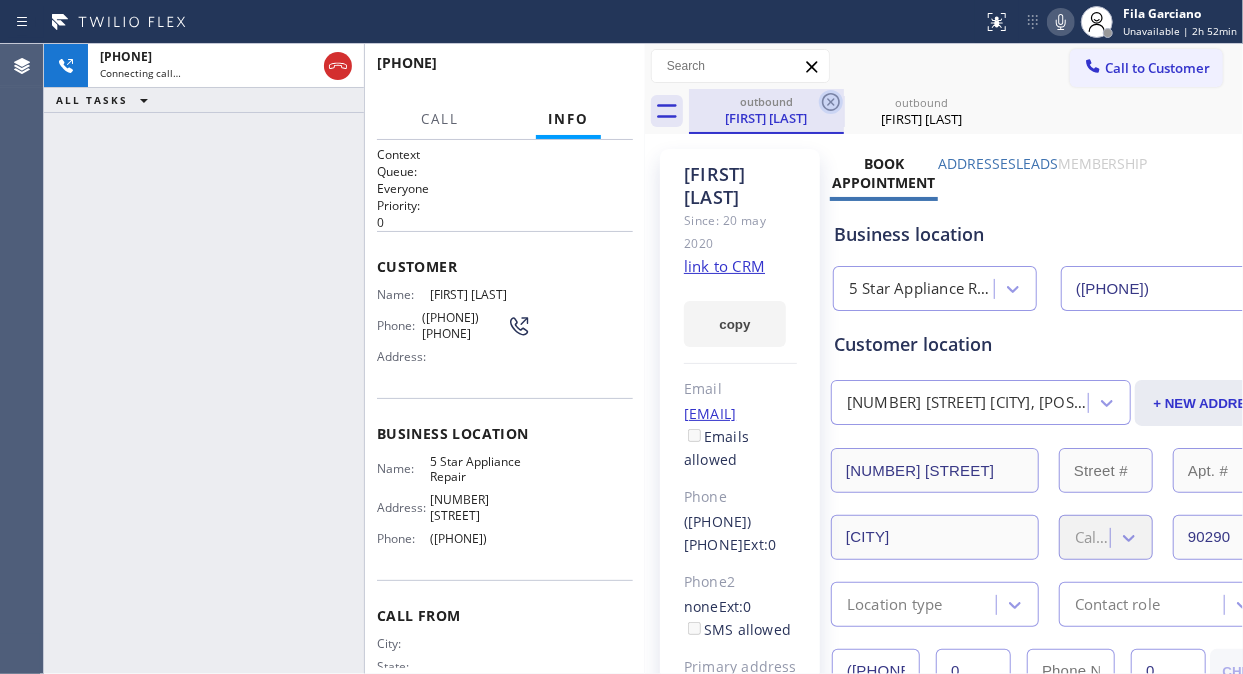 click 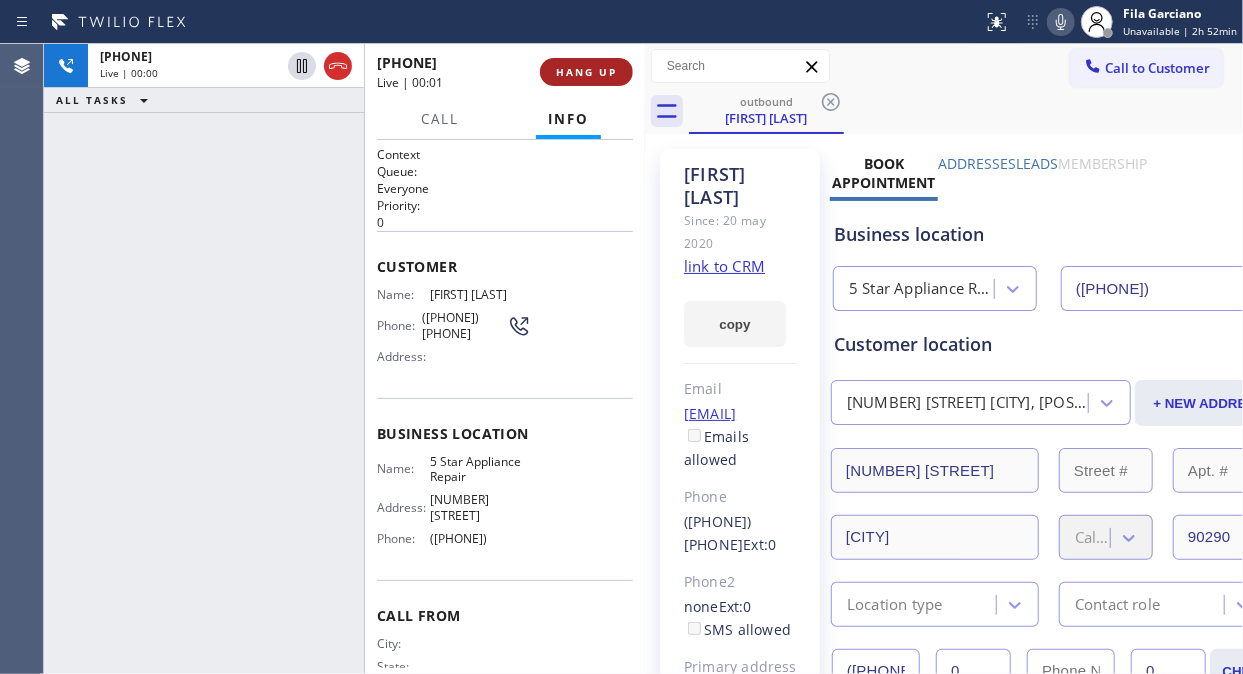click on "HANG UP" at bounding box center [586, 72] 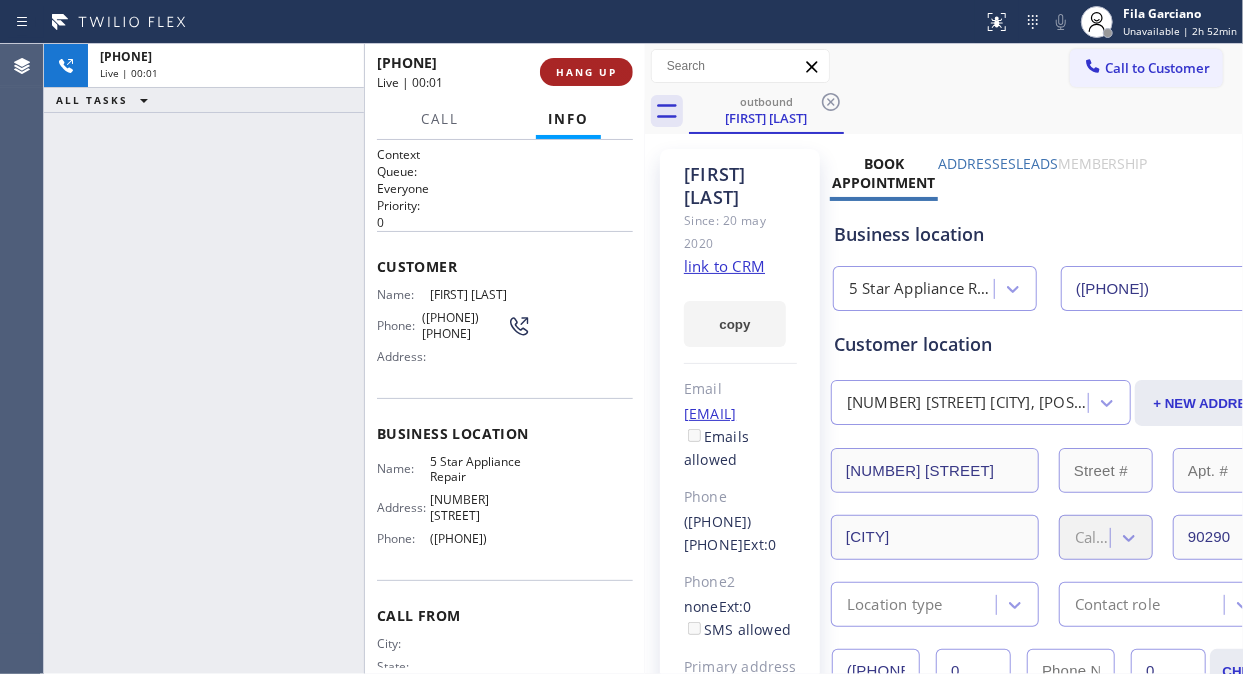 click on "HANG UP" at bounding box center [586, 72] 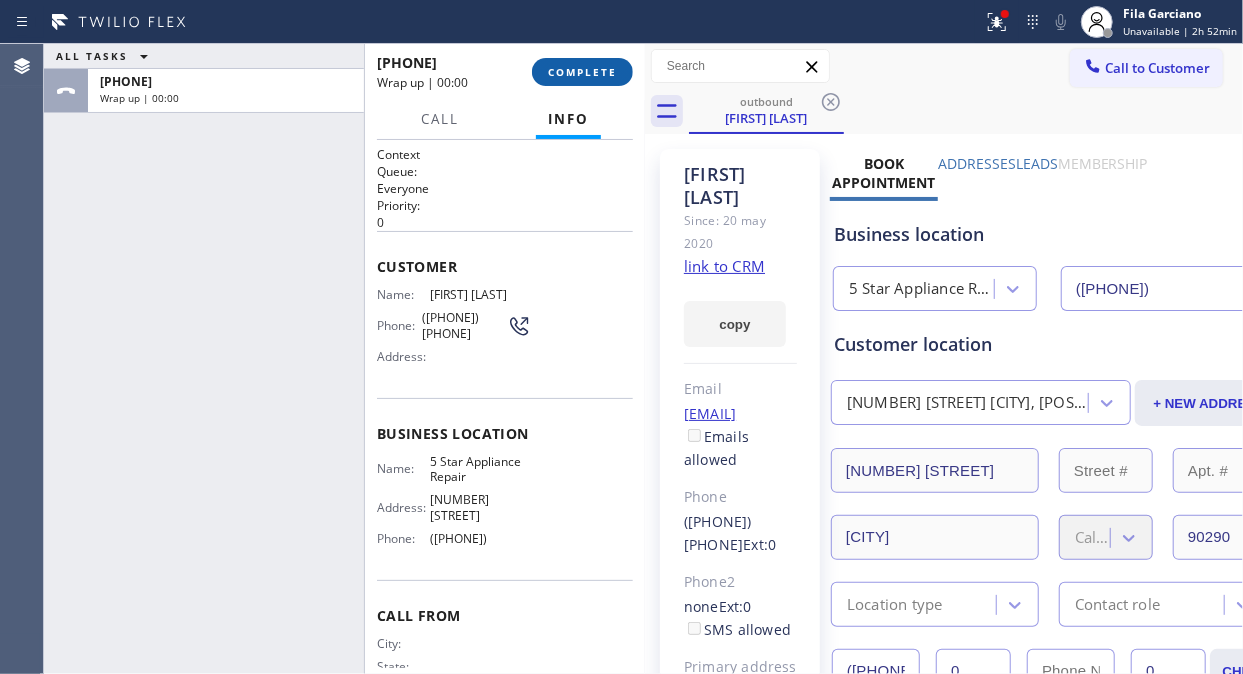 click on "COMPLETE" at bounding box center [582, 72] 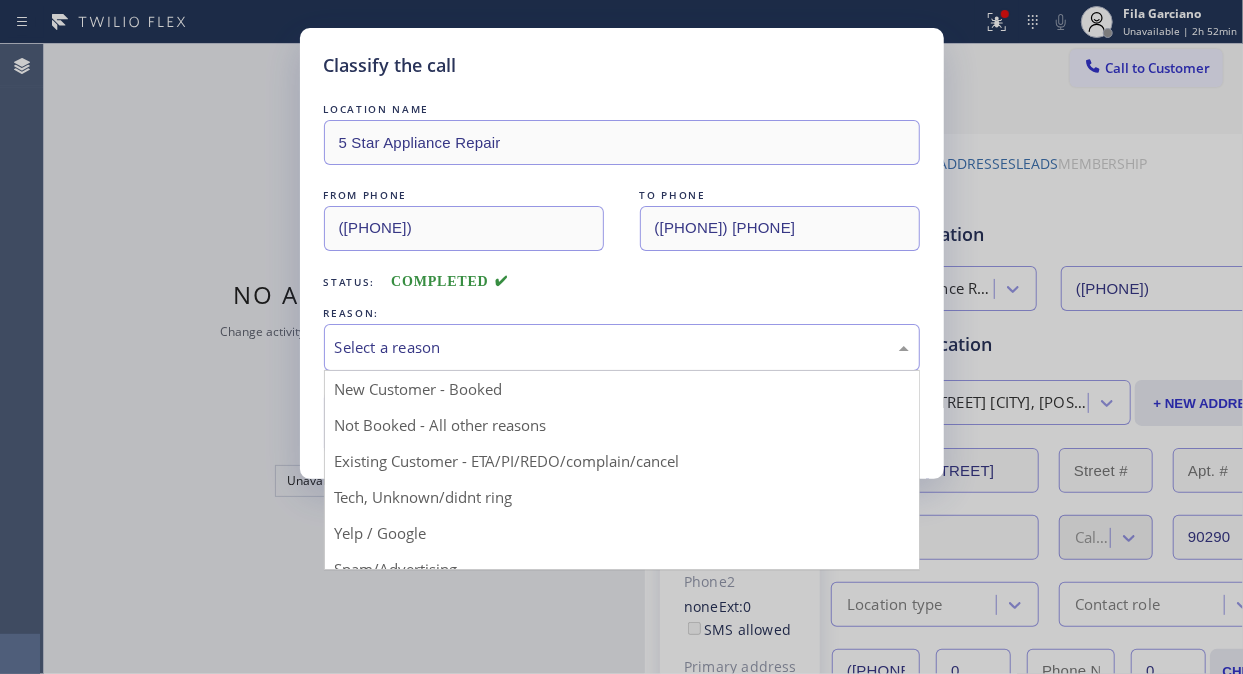 click on "Select a reason" at bounding box center (622, 347) 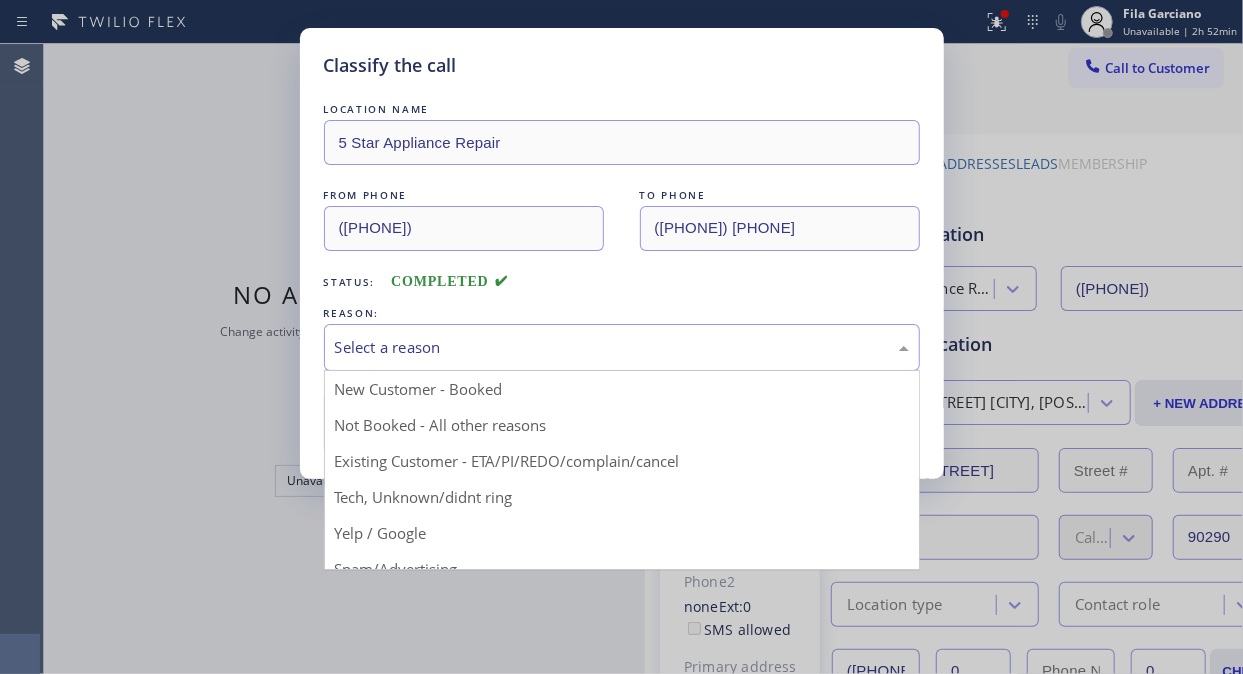 drag, startPoint x: 546, startPoint y: 445, endPoint x: 506, endPoint y: 448, distance: 40.112343 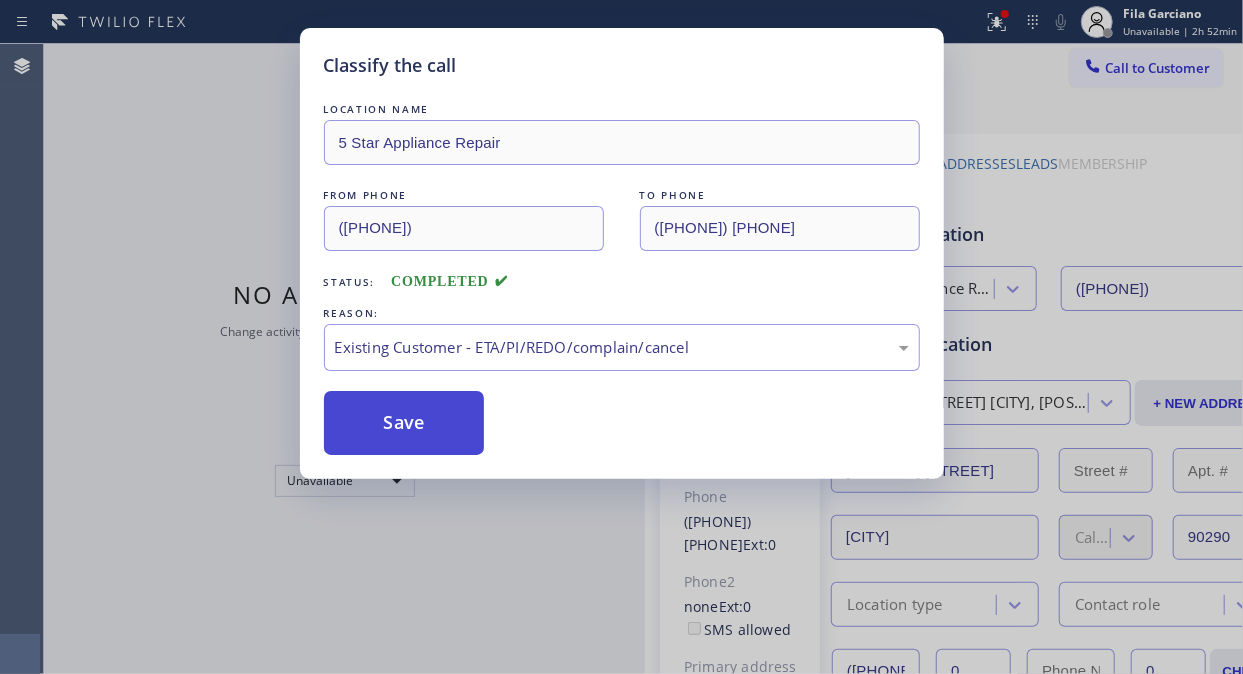 drag, startPoint x: 411, startPoint y: 433, endPoint x: 423, endPoint y: 438, distance: 13 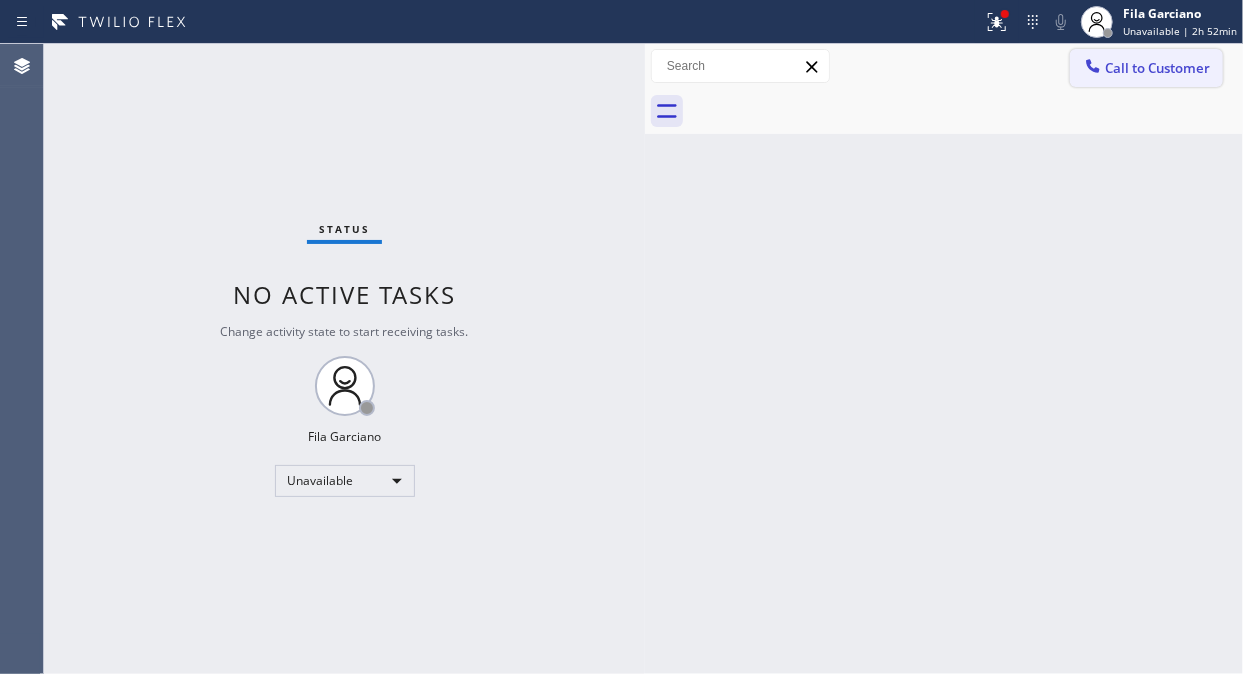click on "Call to Customer" at bounding box center [1157, 68] 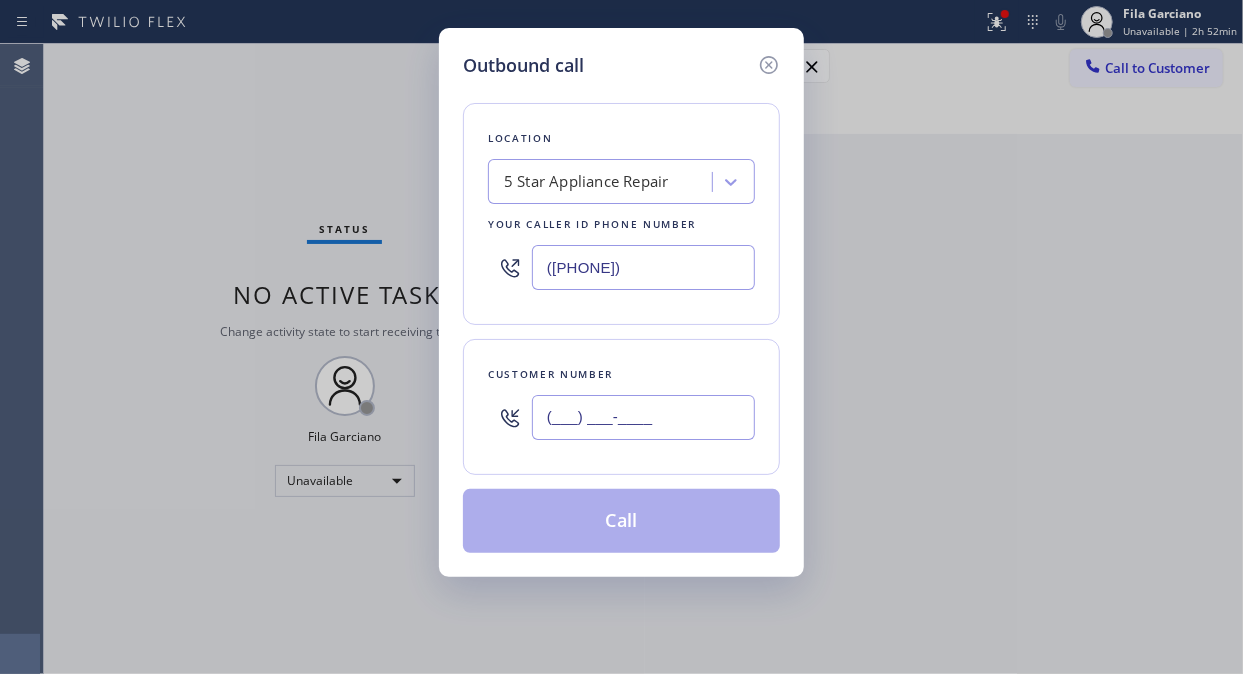 click on "(___) ___-____" at bounding box center [643, 417] 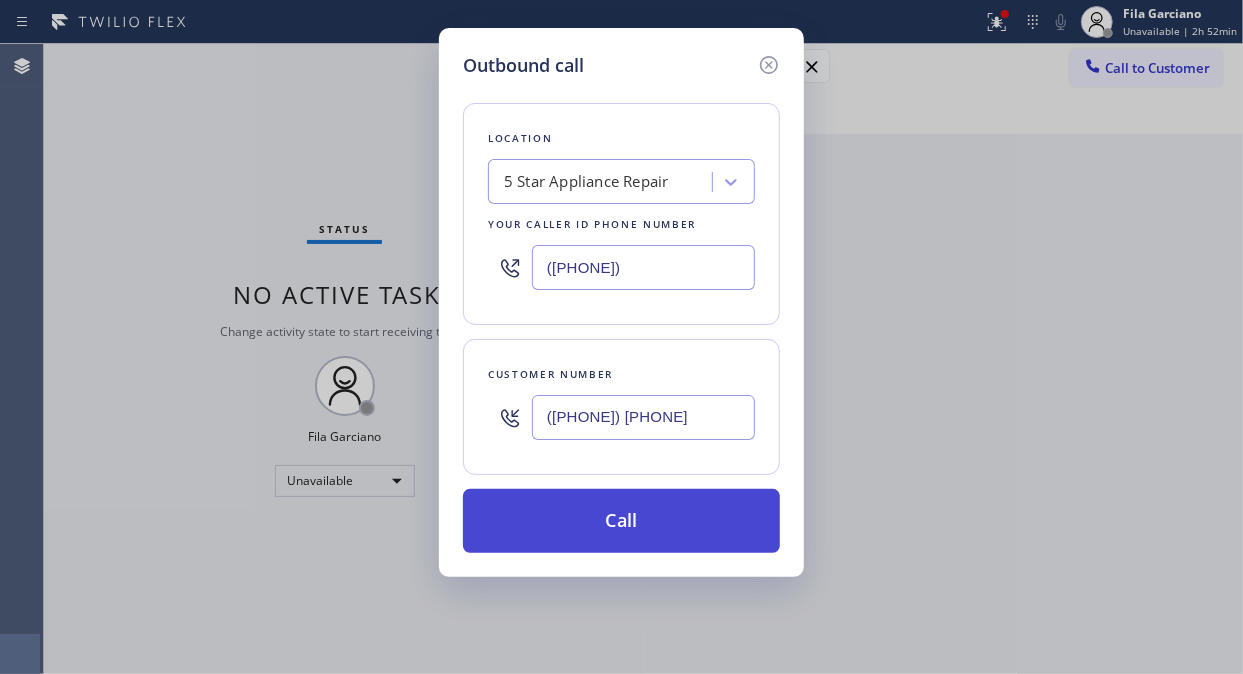 type on "([PHONE]) [PHONE]" 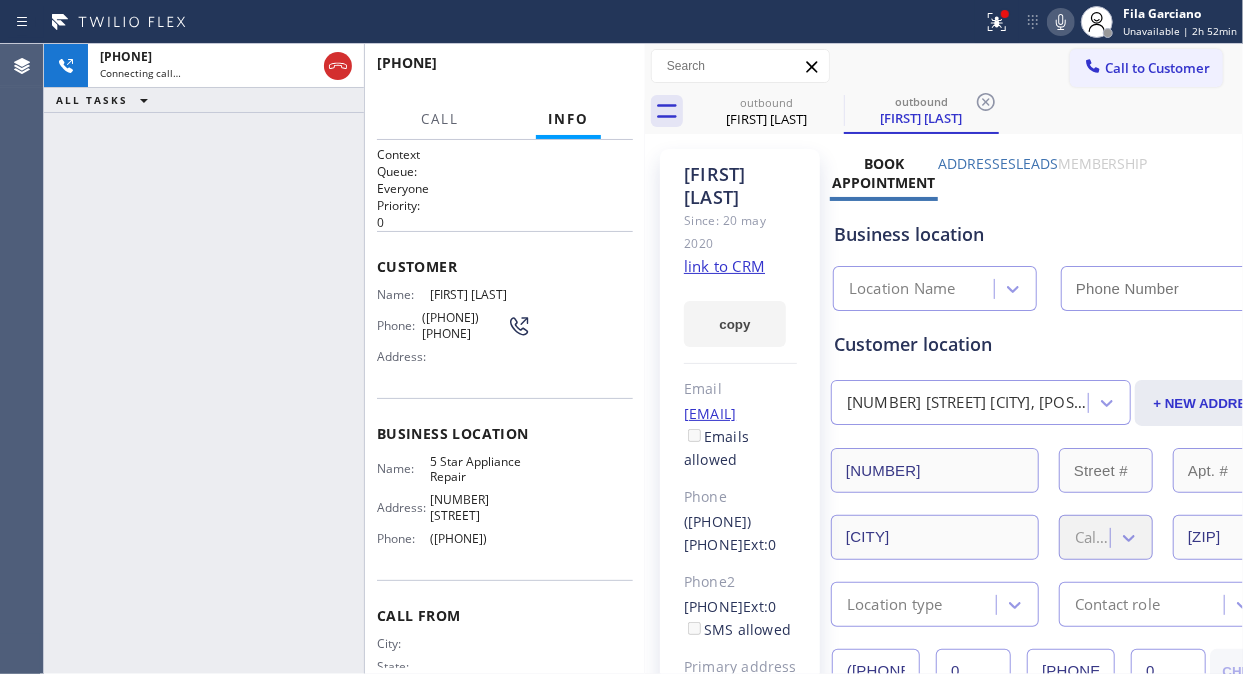 type on "([PHONE])" 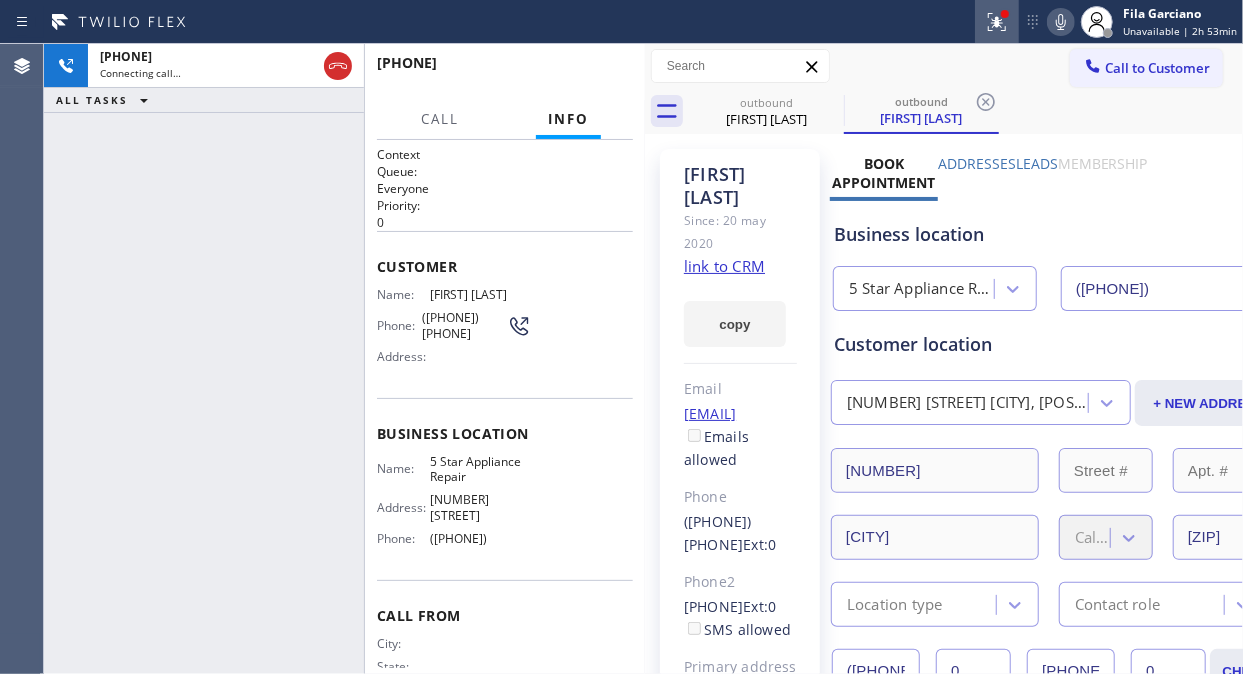 click 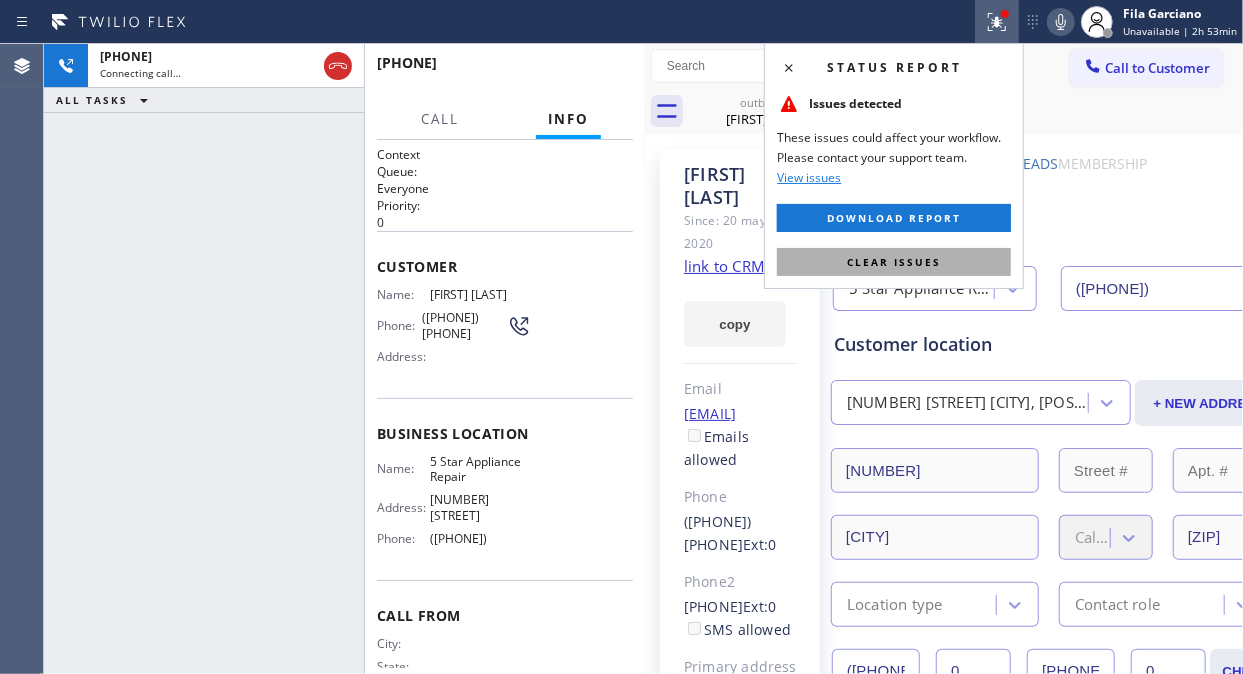 click on "Clear issues" at bounding box center [894, 262] 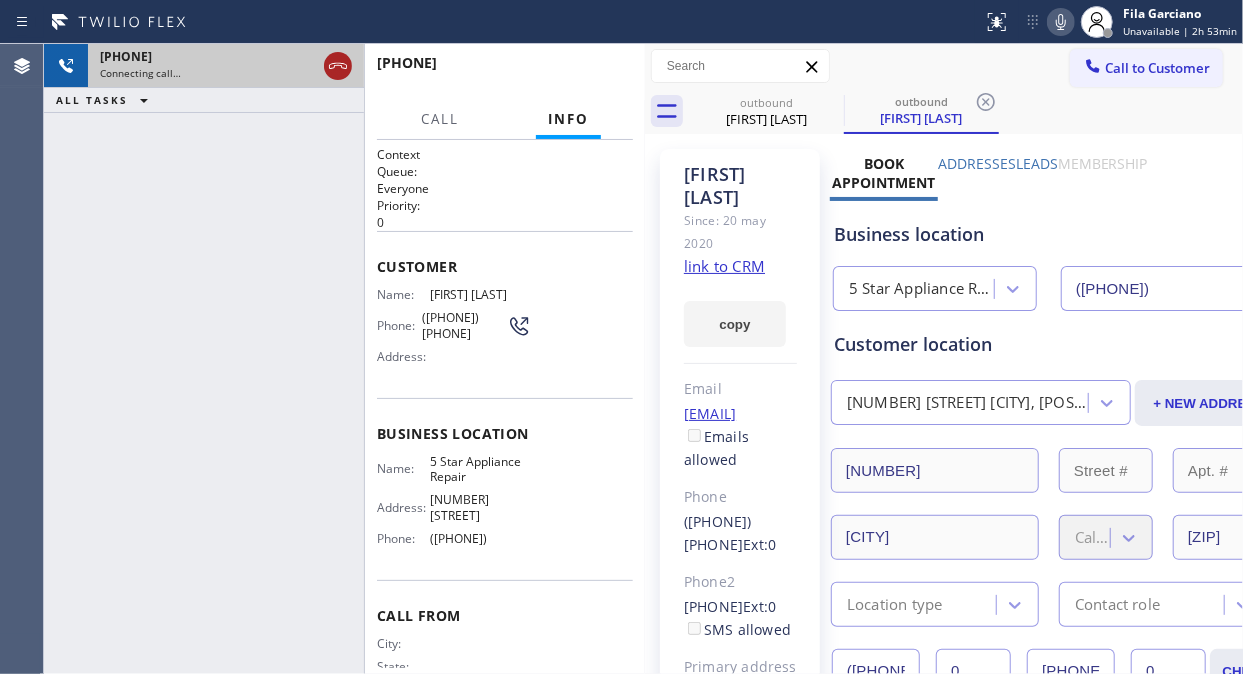 click 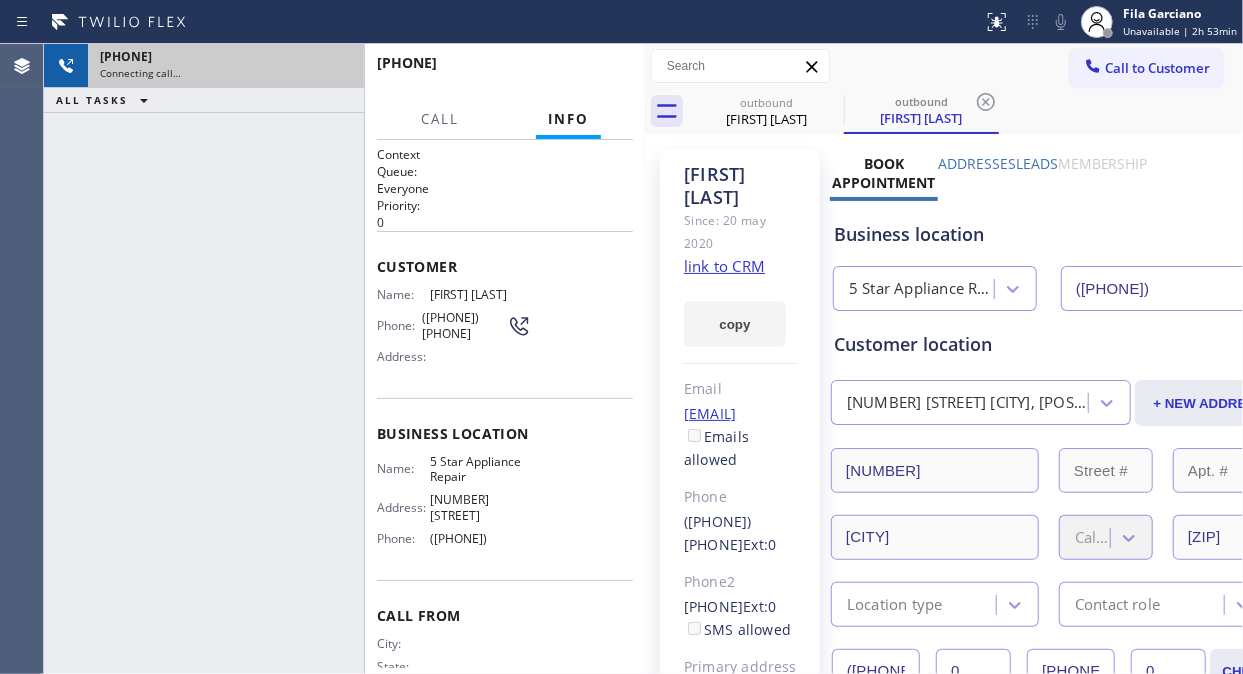 click on "Call to Customer" at bounding box center (1157, 68) 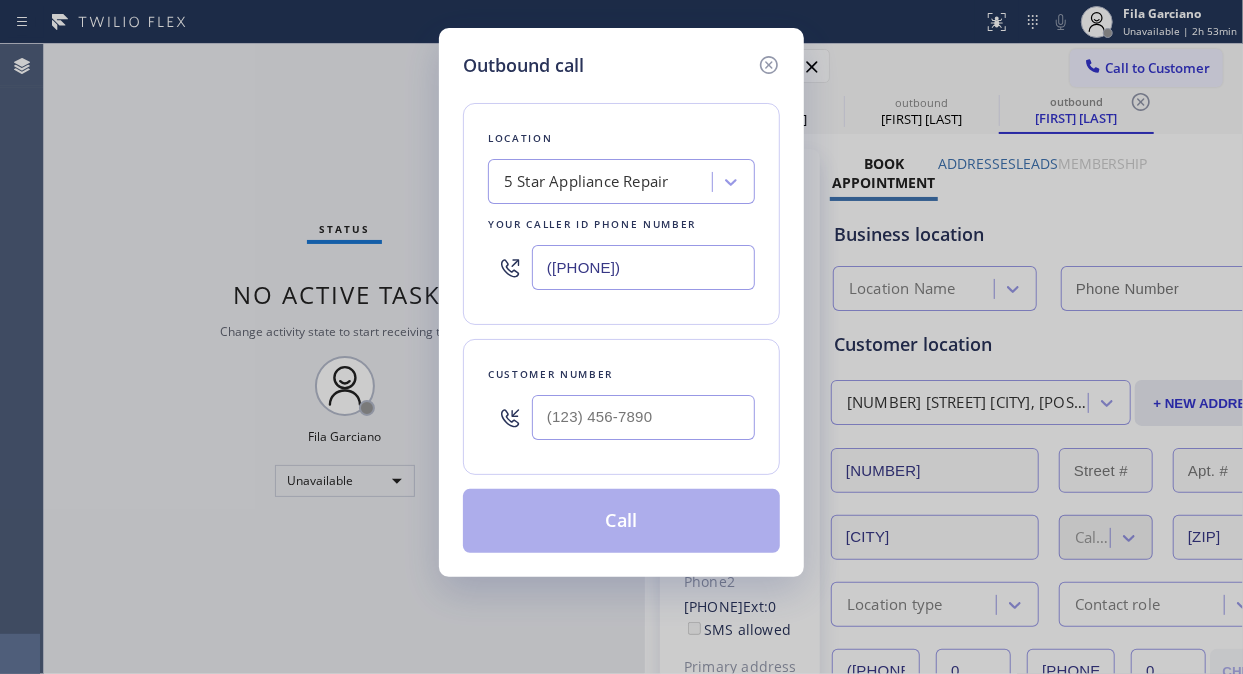 type on "([PHONE])" 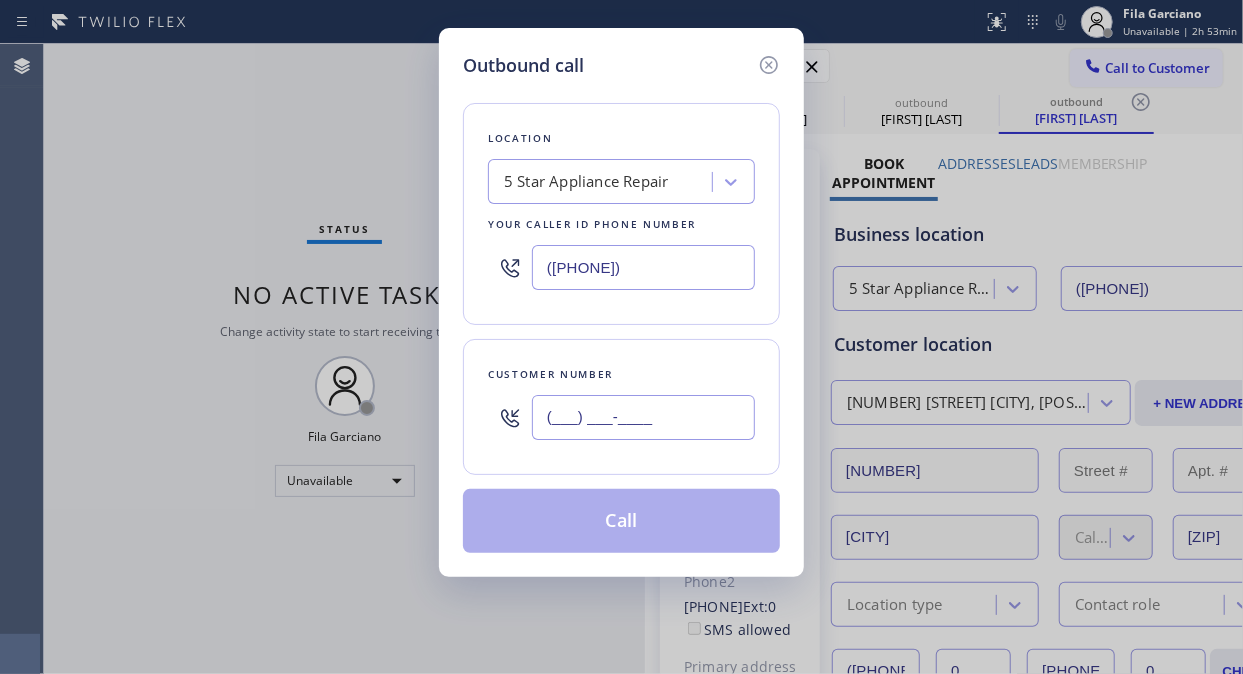 click on "(___) ___-____" at bounding box center [643, 417] 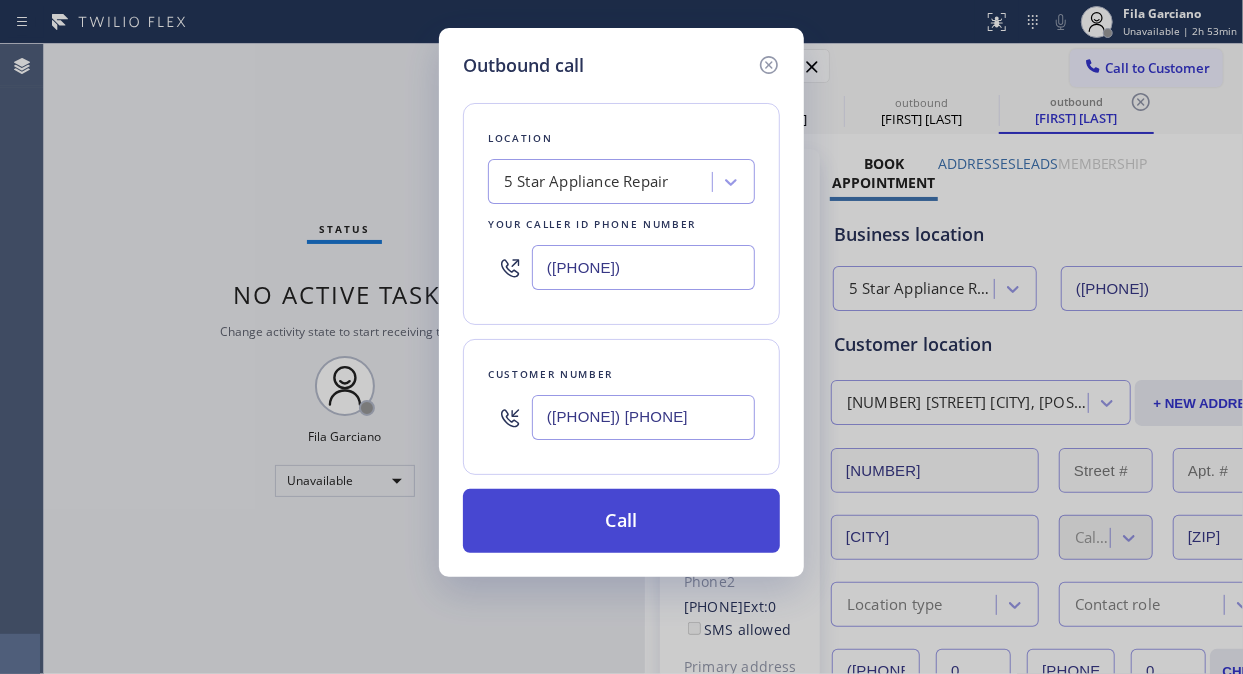 type on "([PHONE]) [PHONE]" 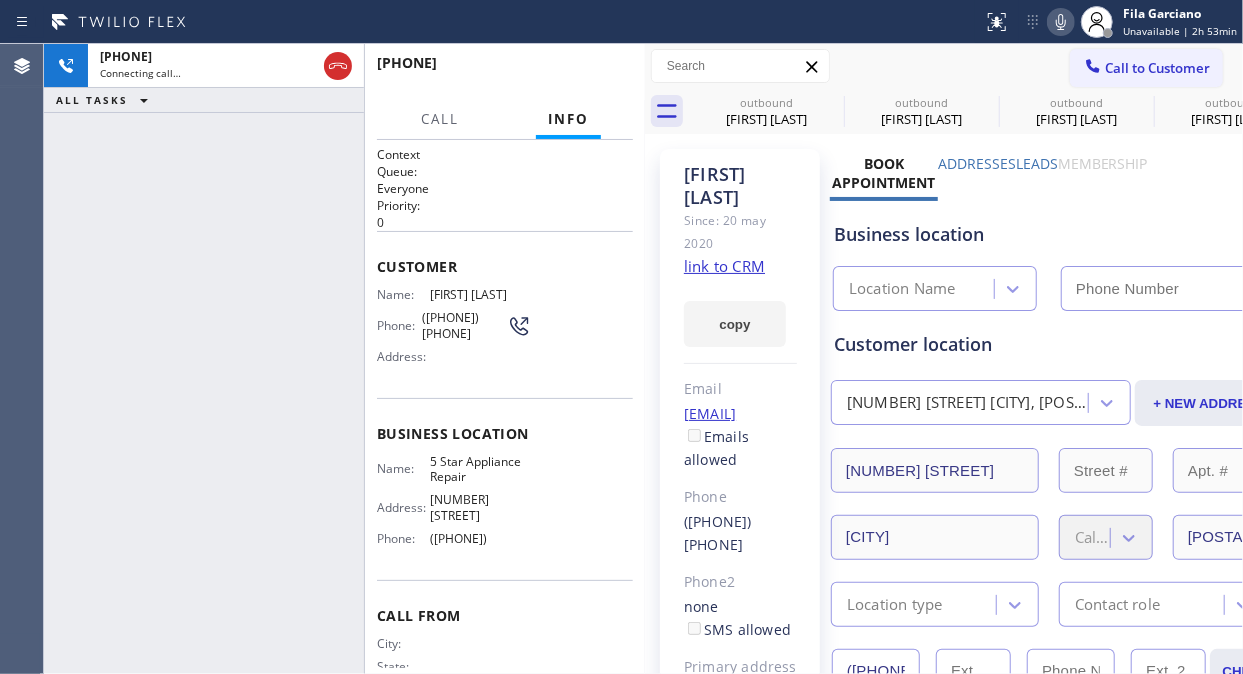 type on "([PHONE])" 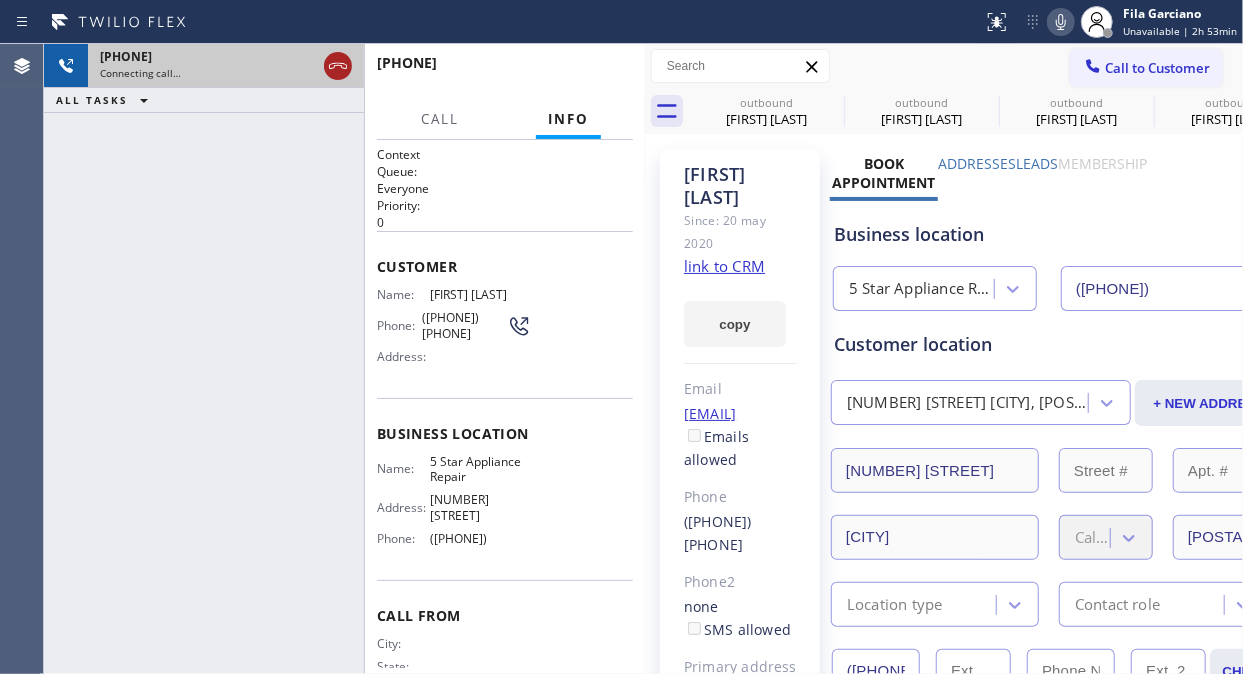 click 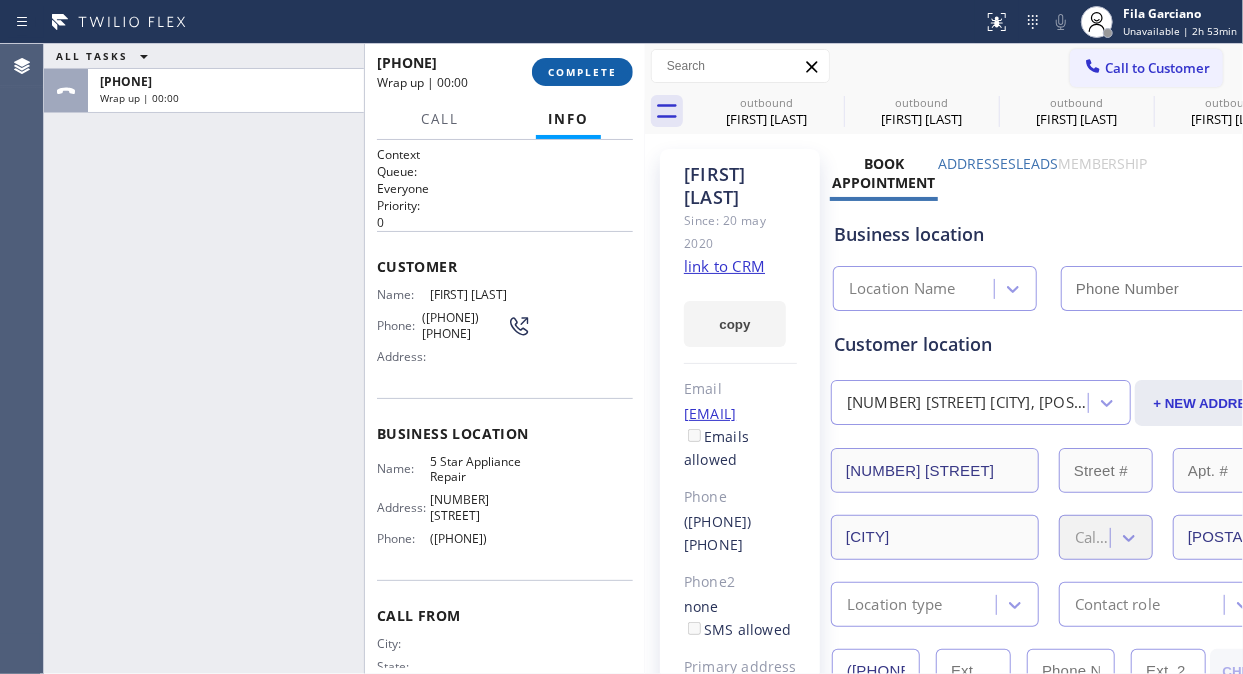 type on "([PHONE])" 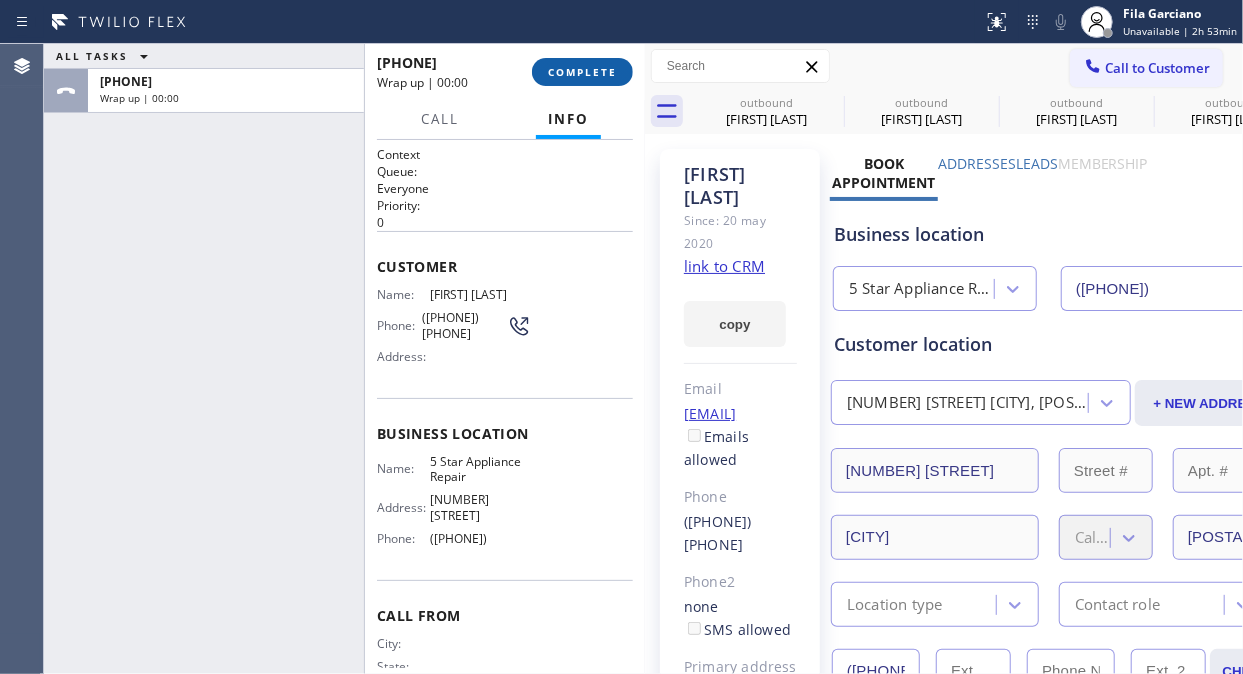 click on "COMPLETE" at bounding box center (582, 72) 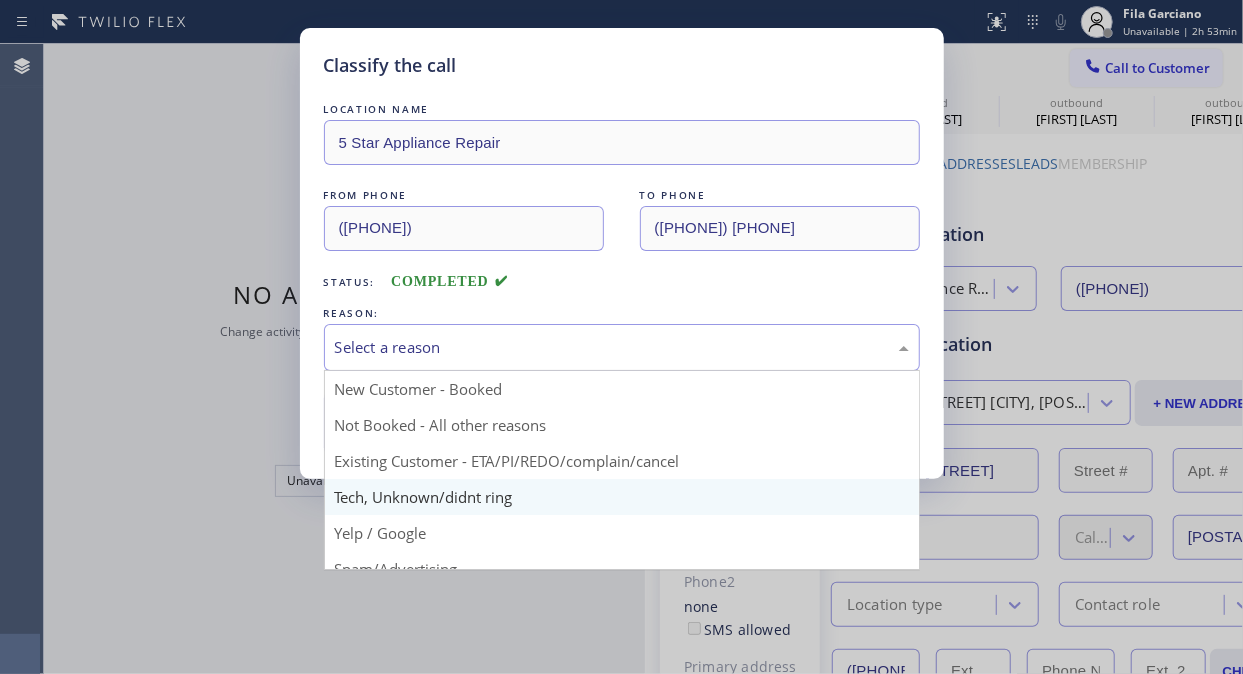 drag, startPoint x: 661, startPoint y: 363, endPoint x: 640, endPoint y: 492, distance: 130.69812 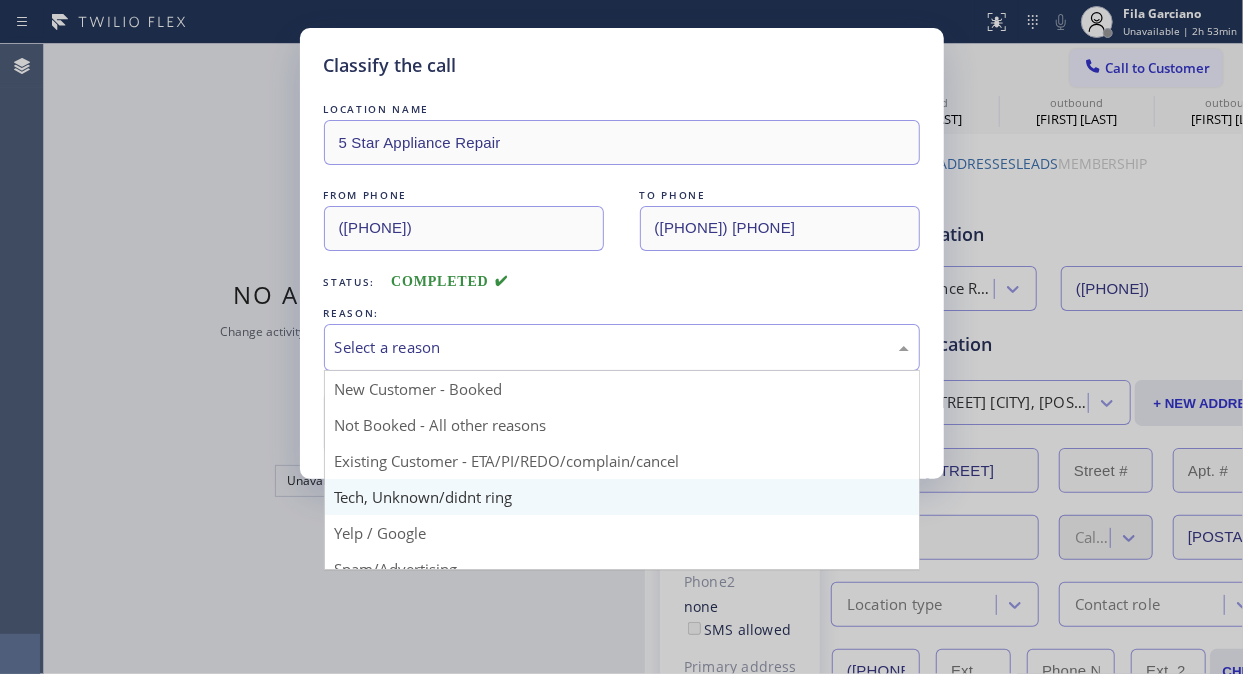 click on "Select a reason" at bounding box center [622, 347] 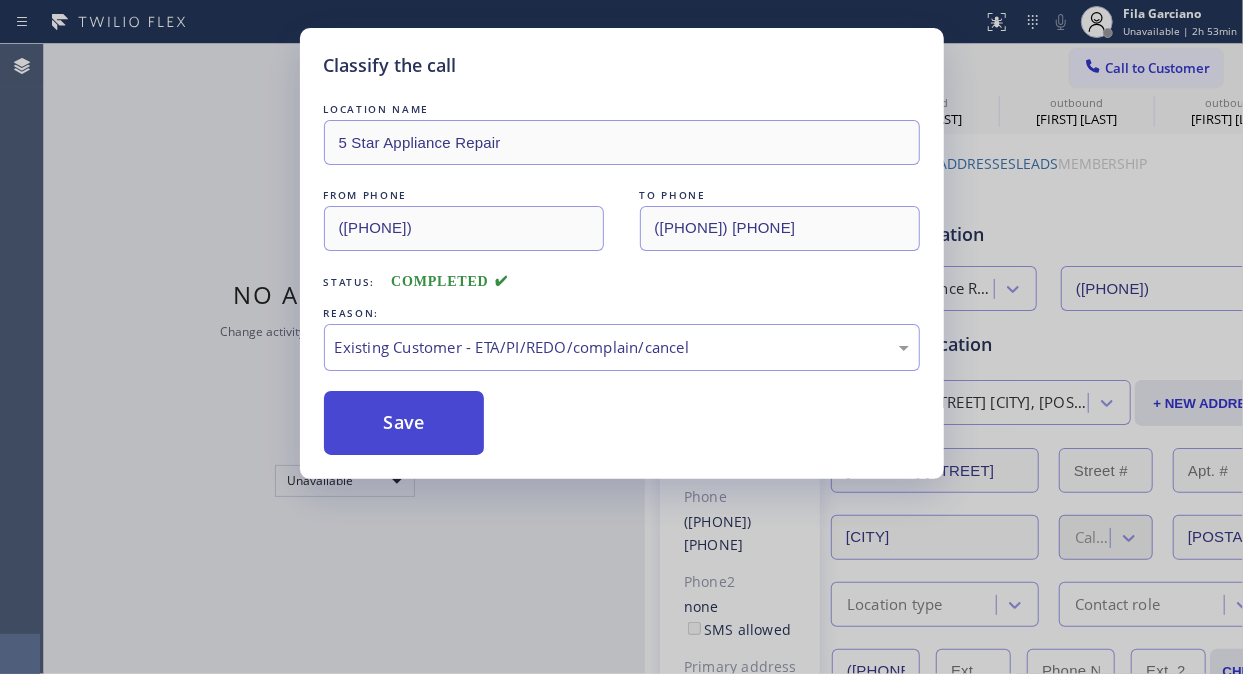 click on "Save" at bounding box center [404, 423] 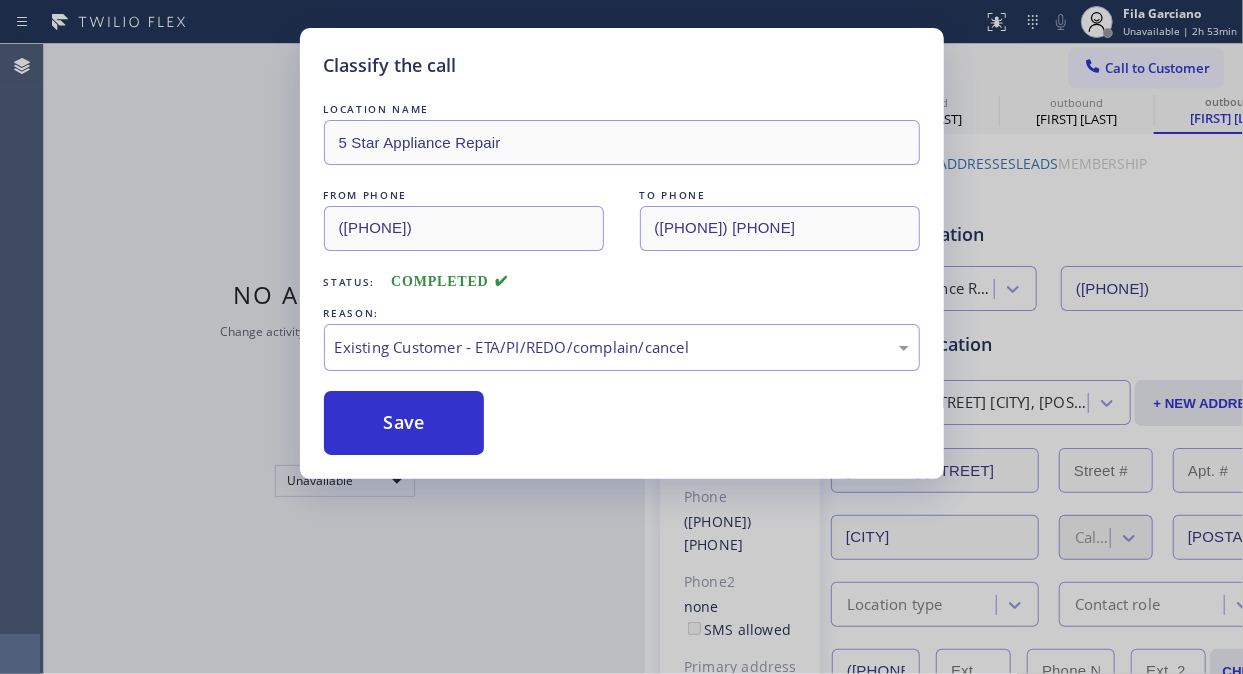 click on "Classify the call LOCATION NAME 5 Star Appliance Repair FROM PHONE ([PHONE]) TO PHONE ([PHONE]) Status: COMPLETED REASON: Existing Customer - ETA/PI/REDO/complain/cancel Save Classify the call LOCATION NAME 5 Star Appliance Repair FROM PHONE ([PHONE]) TO PHONE ([PHONE]) Status: COMPLETED REASON: Existing Customer - ETA/PI/REDO/complain/cancel Save Classify the call LOCATION NAME 5 Star Appliance Repair FROM PHONE ([PHONE]) TO PHONE ([PHONE]) Status: COMPLETED REASON: Existing Customer - ETA/PI/REDO/complain/cancel Save Classify the call LOCATION NAME 5 Star Appliance Repair FROM PHONE ([PHONE]) TO PHONE ([PHONE]) Status: COMPLETED REASON: Existing Customer - ETA/PI/REDO/complain/cancel Save Classify the call LOCATION NAME 5 Star Appliance Repair FROM PHONE ([PHONE]) TO PHONE ([PHONE]) Status: COMPLETED REASON: Existing Customer - ETA/PI/REDO/complain/cancel Save Classify the call LOCATION NAME 5 Star Appliance Repair FROM PHONE ([PHONE]) TO PHONE Status:" at bounding box center (643, 359) 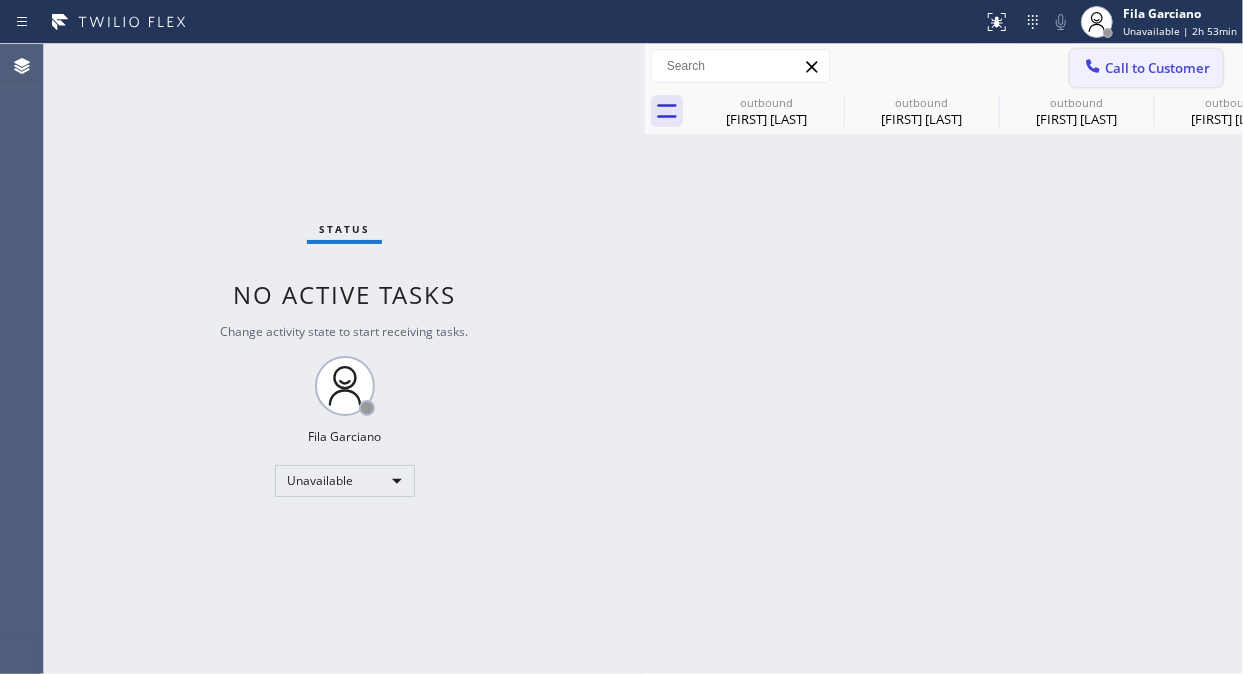 click on "Call to Customer" at bounding box center [1157, 68] 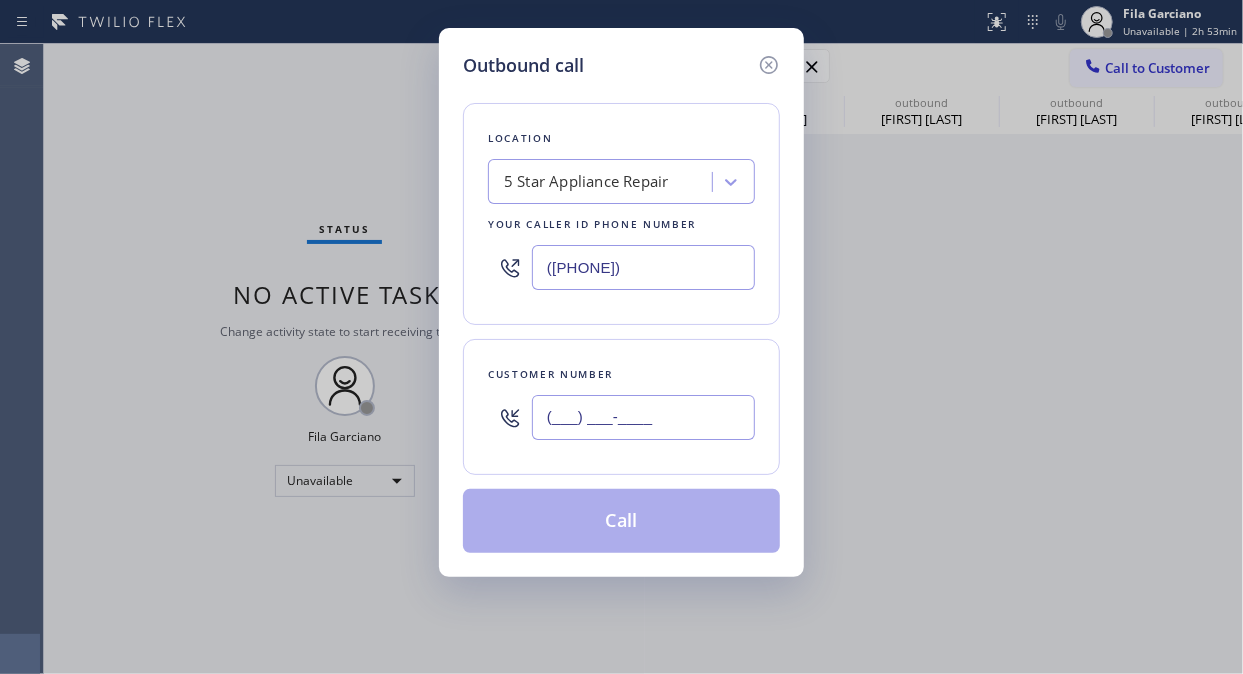 click on "(___) ___-____" at bounding box center (643, 417) 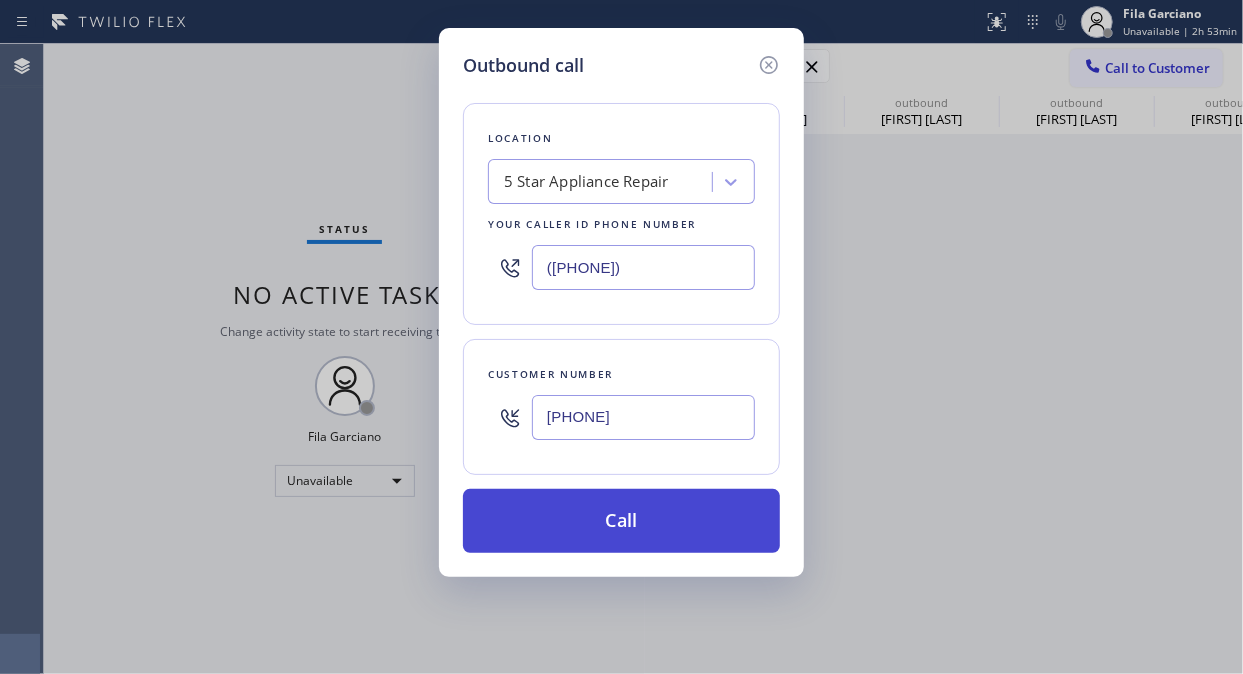 type on "[PHONE]" 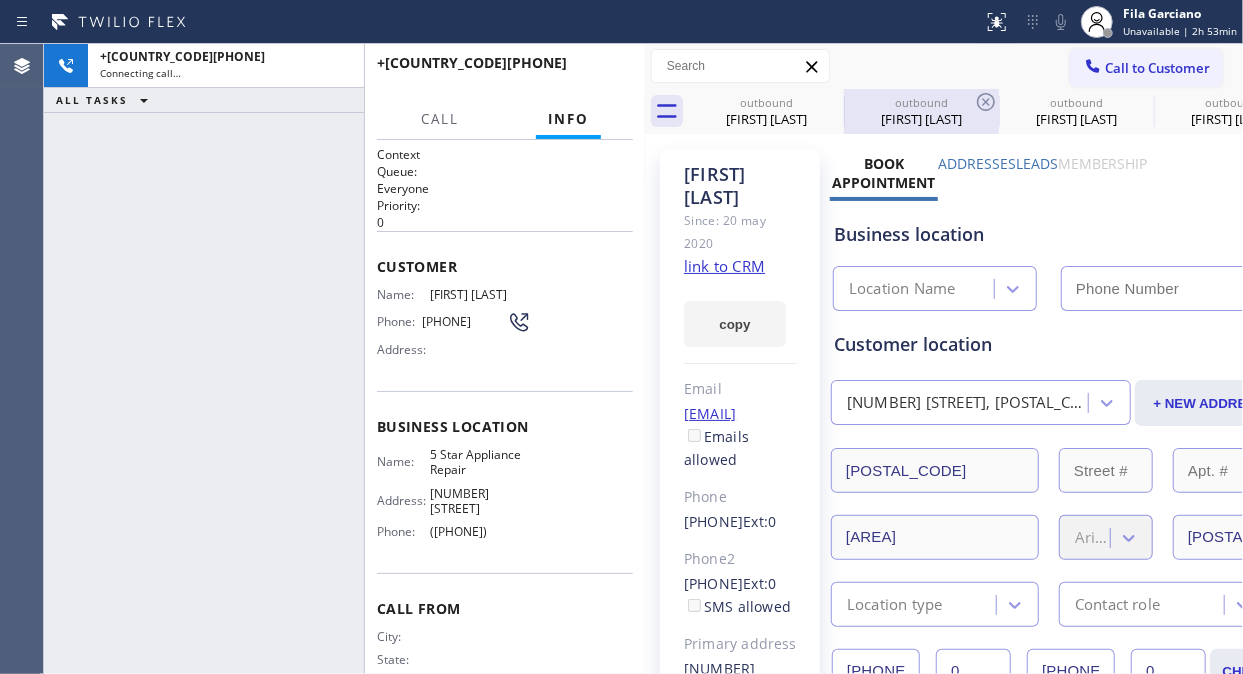 type on "([PHONE])" 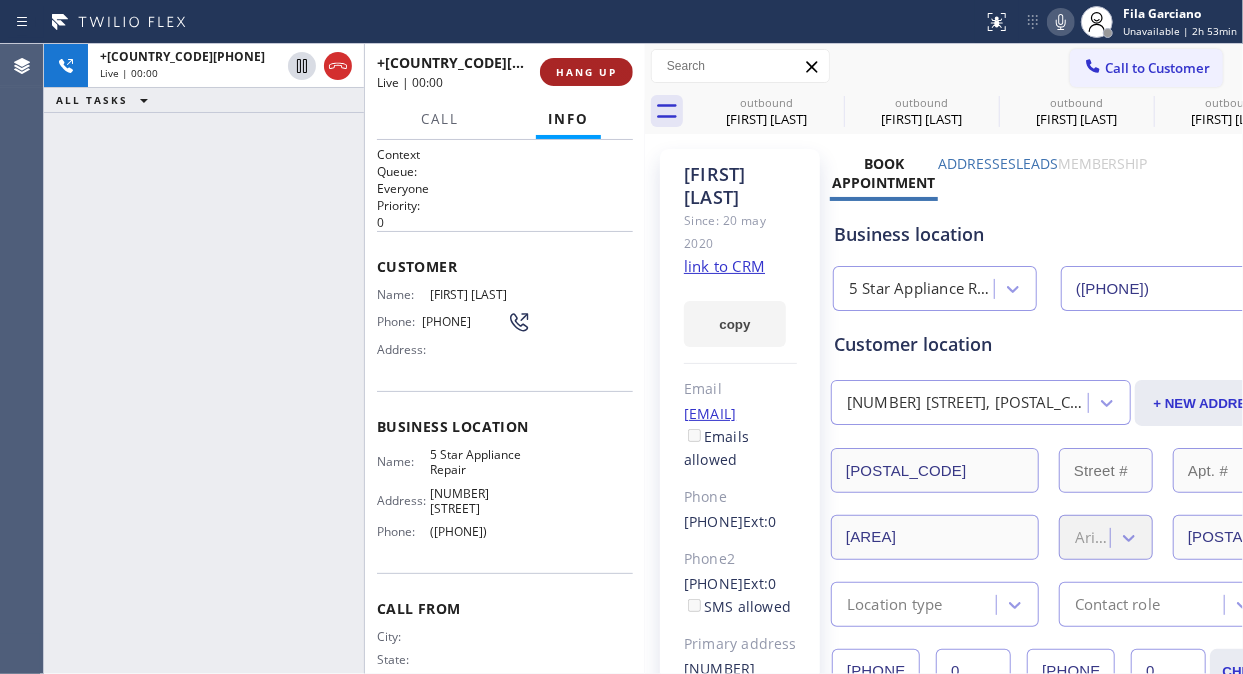 click on "HANG UP" at bounding box center (586, 72) 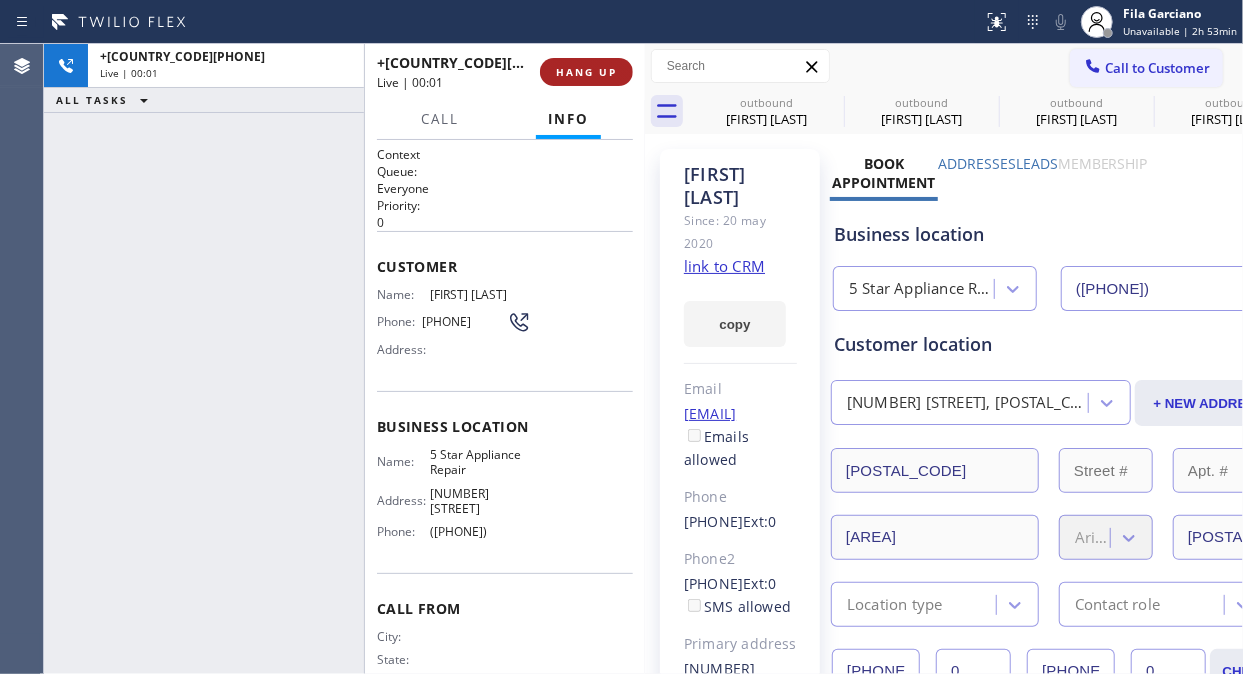 click on "HANG UP" at bounding box center [586, 72] 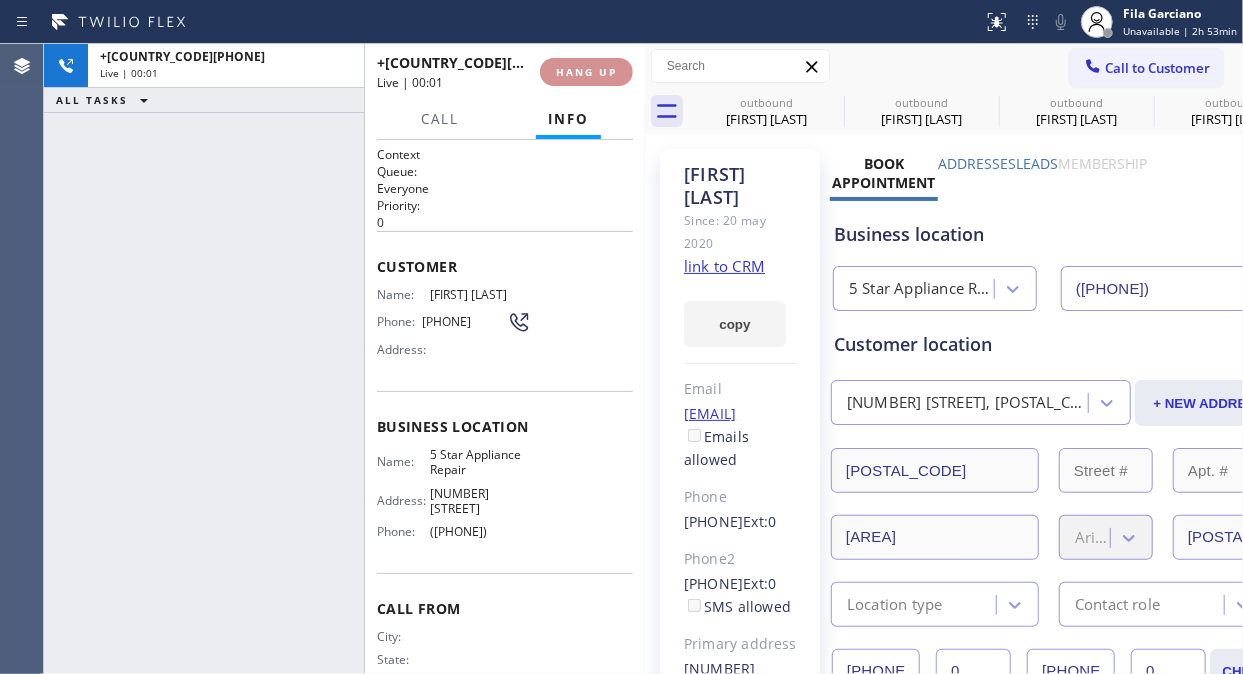 click on "HANG UP" at bounding box center [586, 72] 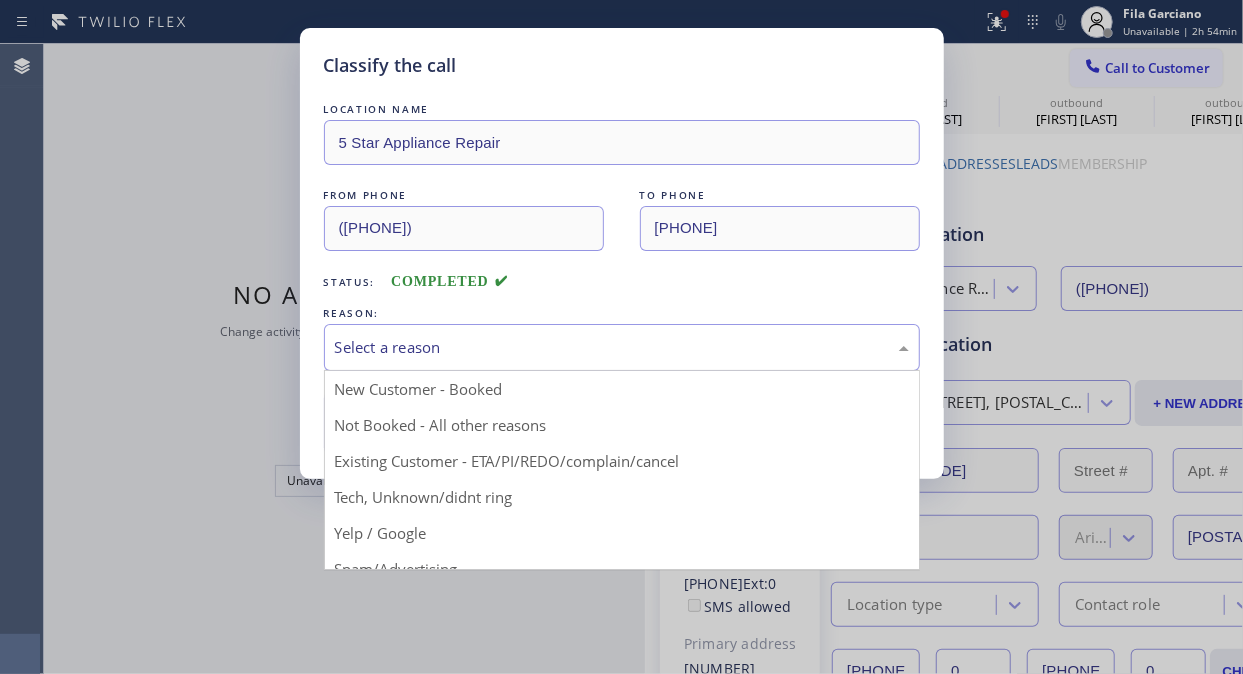 click on "Select a reason" at bounding box center (622, 347) 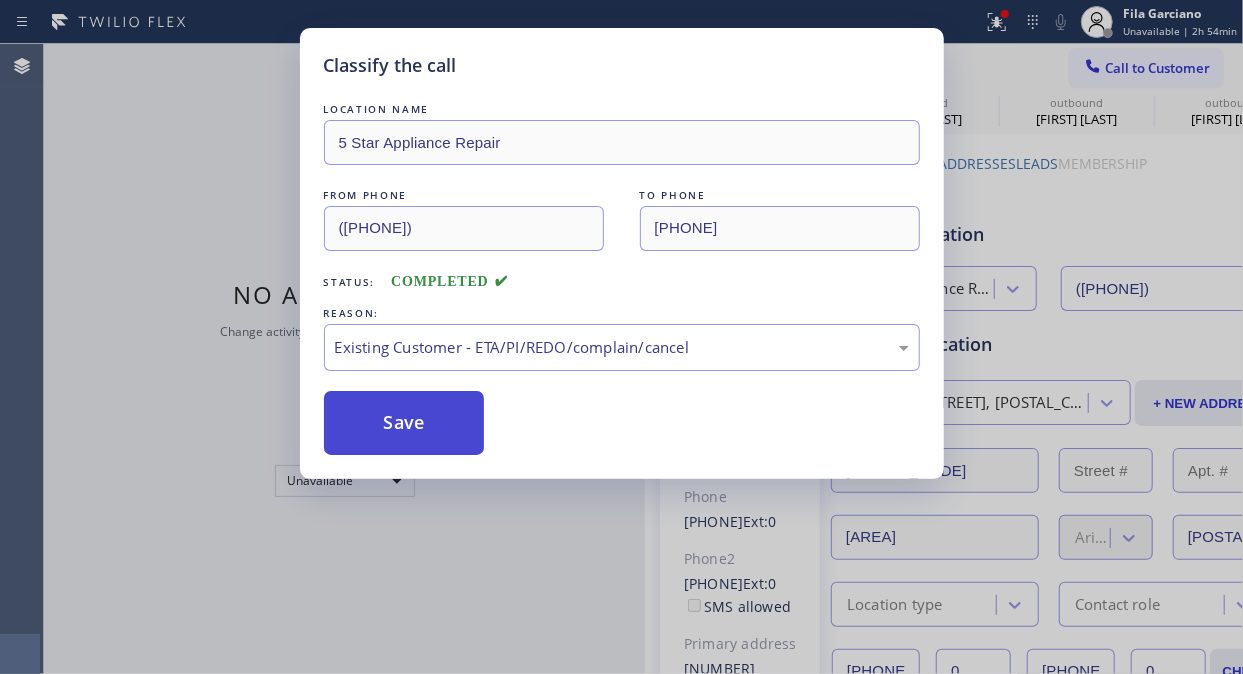 click on "Save" at bounding box center (404, 423) 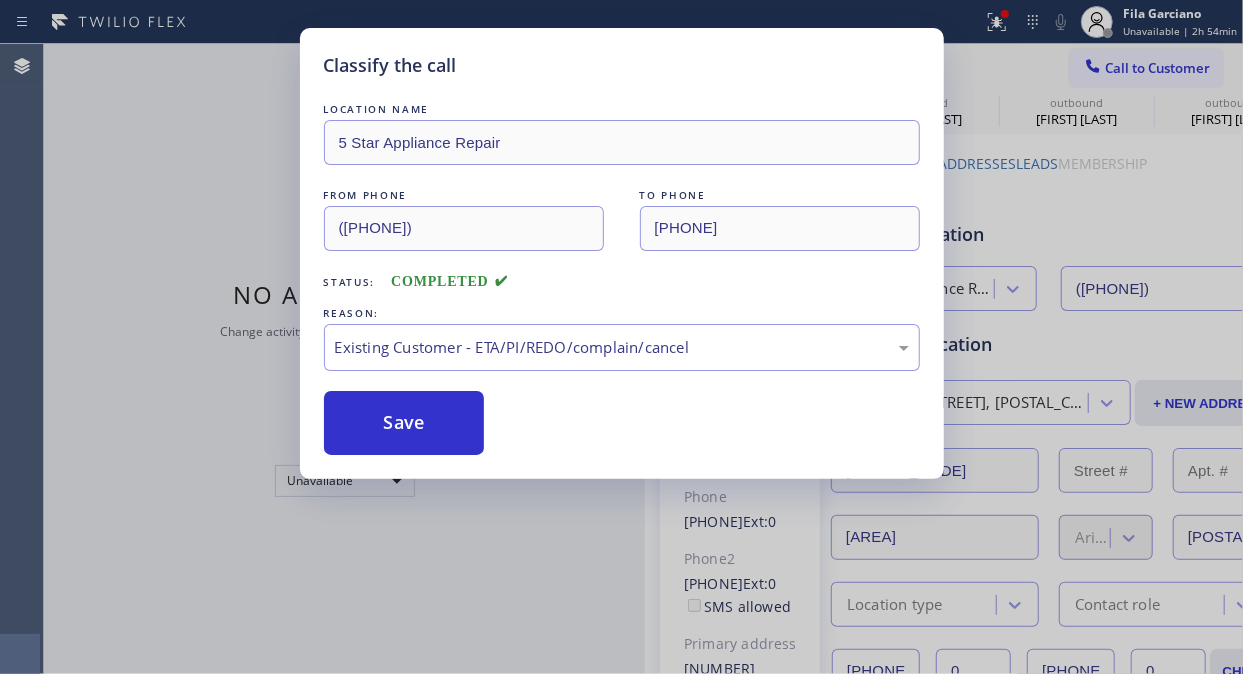click on "Call to Customer" at bounding box center (1157, 68) 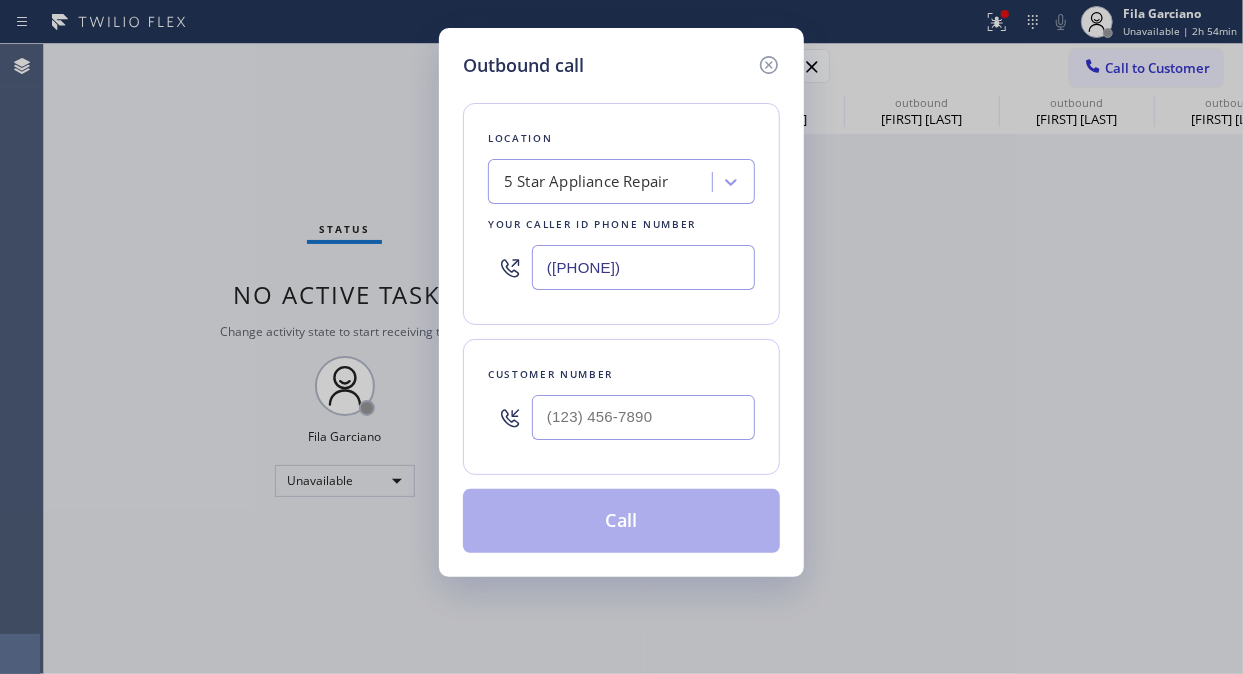 click on "Outbound call Location 5 Star Appliance Repair Your caller id phone number [PHONE] Customer number Call" at bounding box center [621, 337] 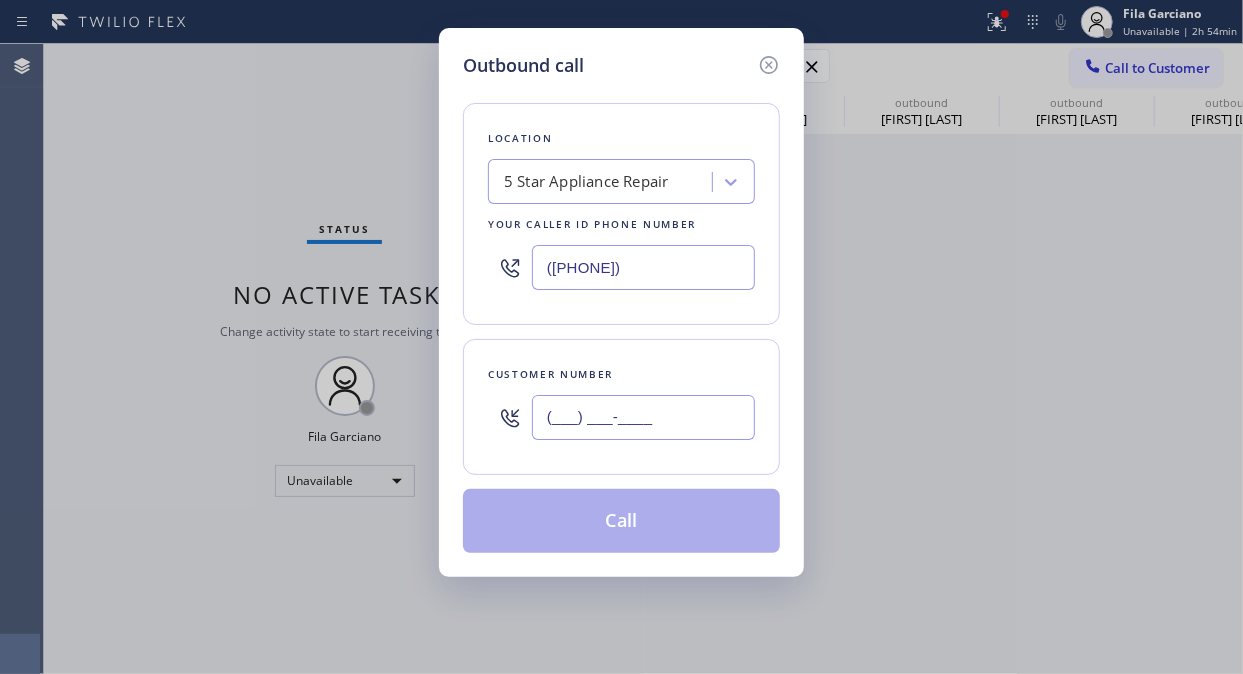 click on "(___) ___-____" at bounding box center (643, 417) 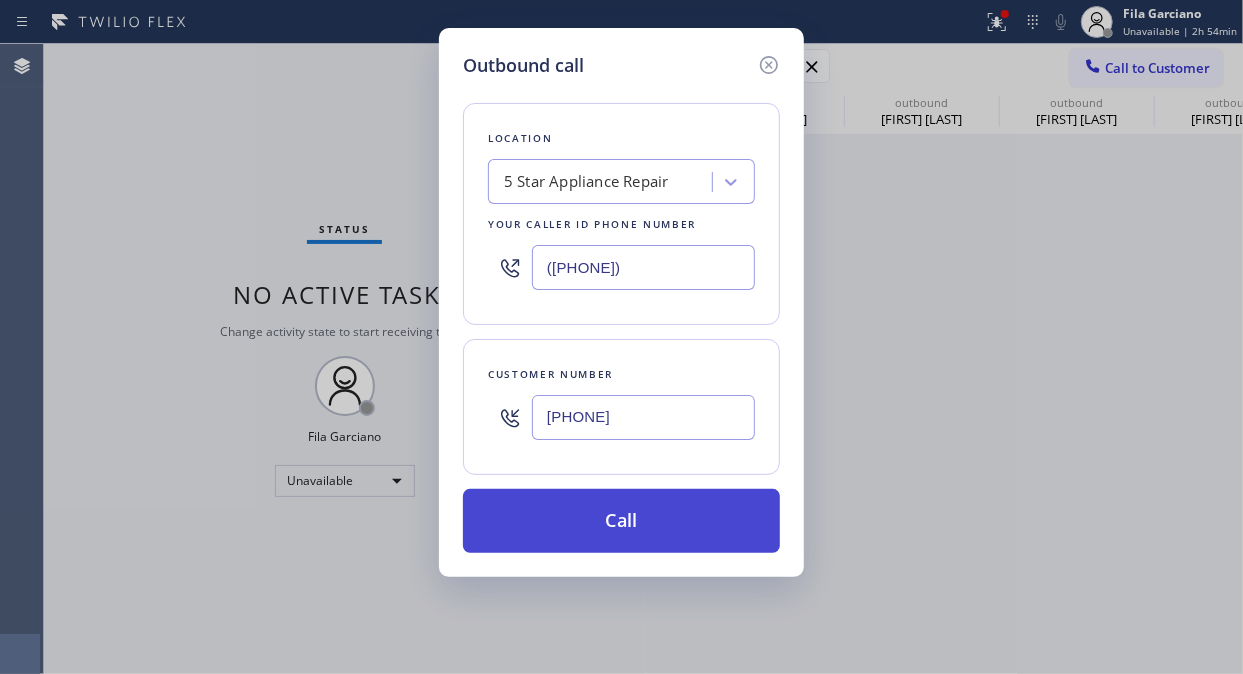 type on "[PHONE]" 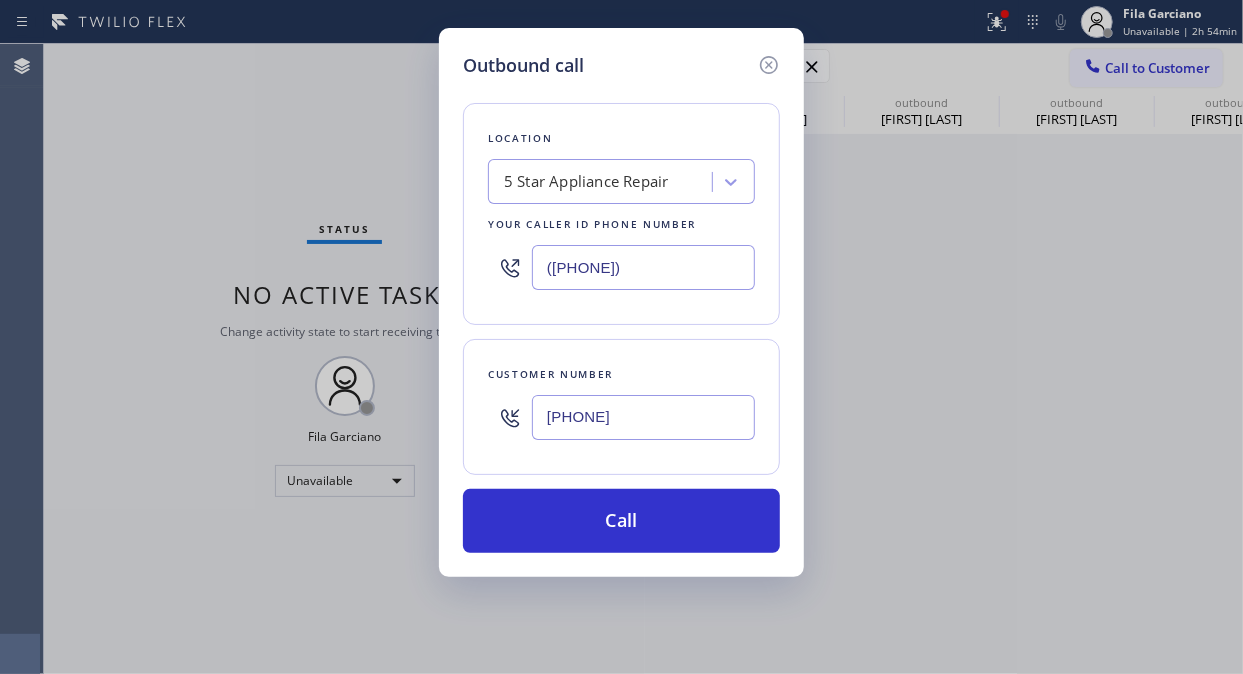 drag, startPoint x: 625, startPoint y: 521, endPoint x: 1044, endPoint y: 51, distance: 629.6515 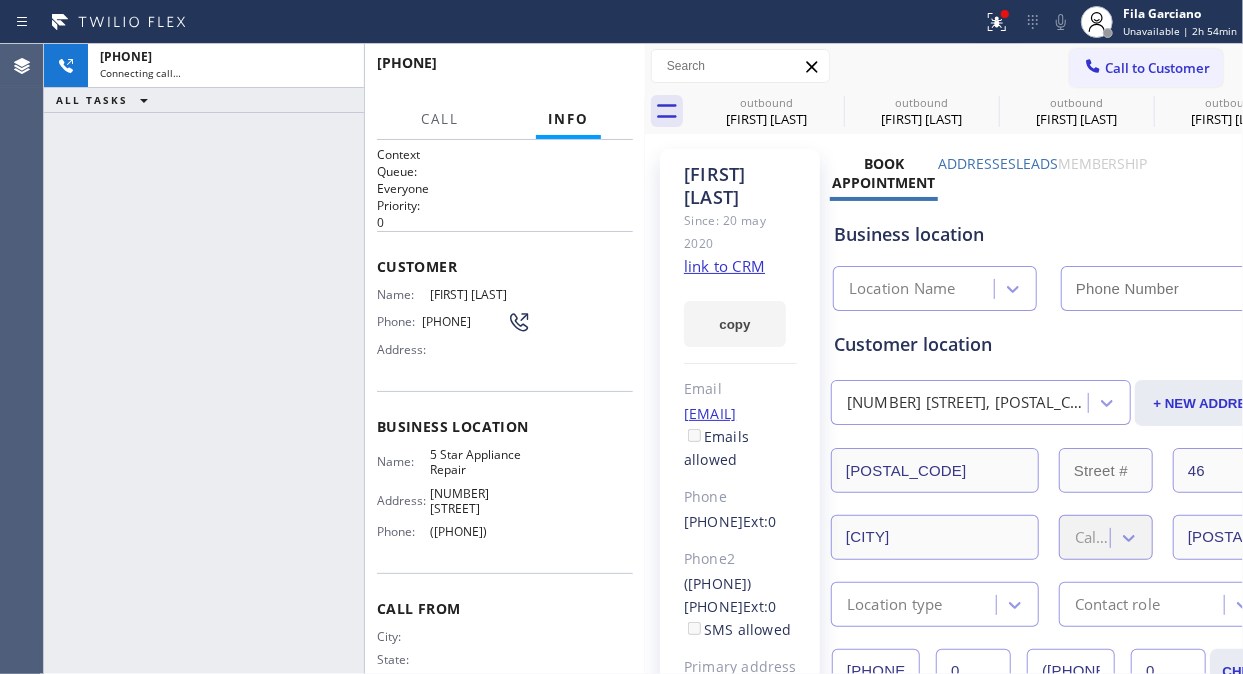 type on "([PHONE])" 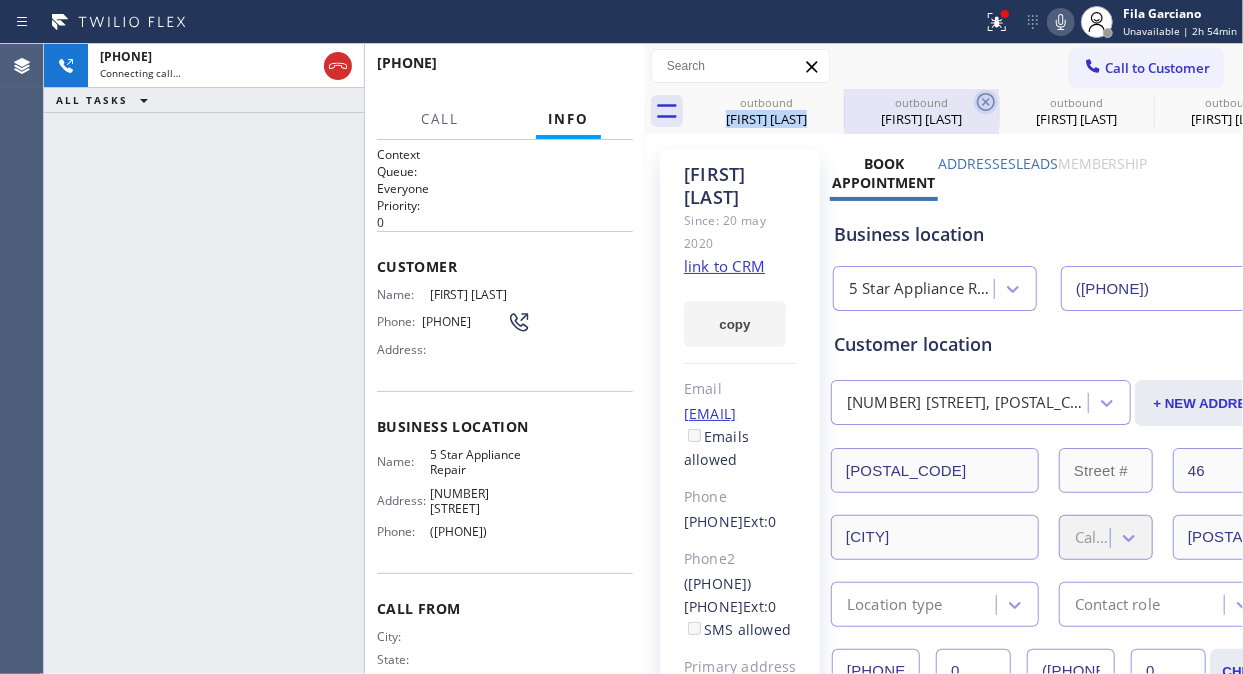 click on "outbound [FIRST] [LAST]" at bounding box center [766, 111] 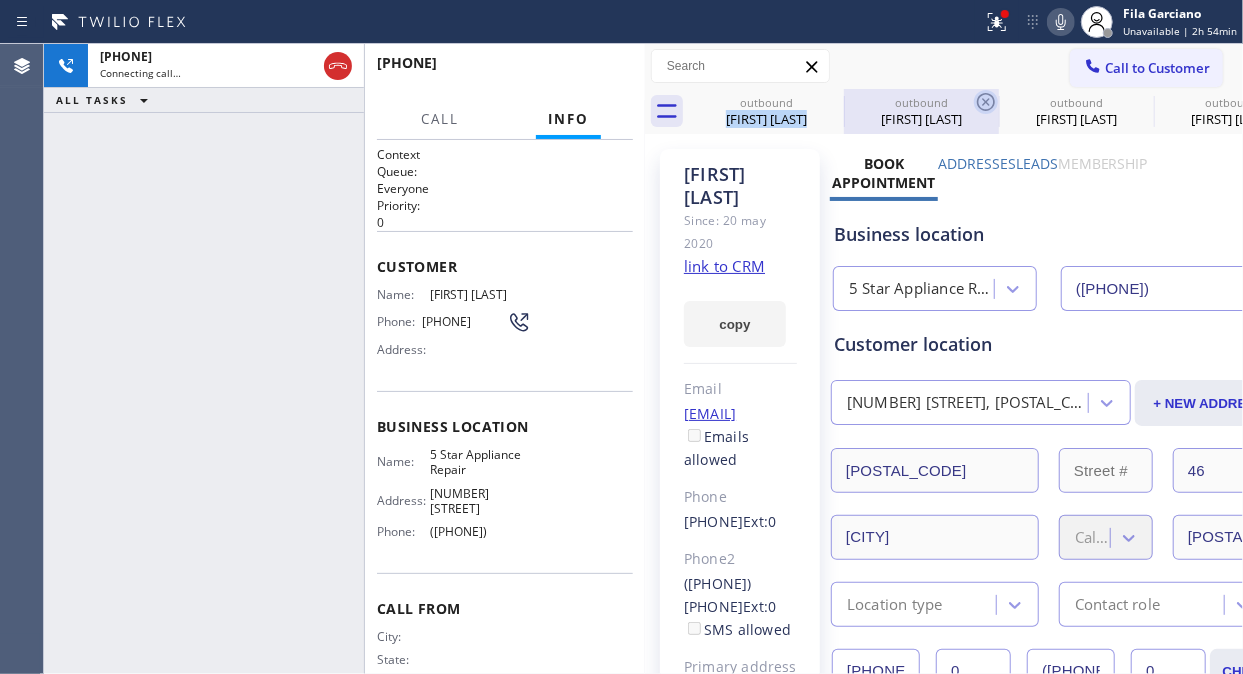 click 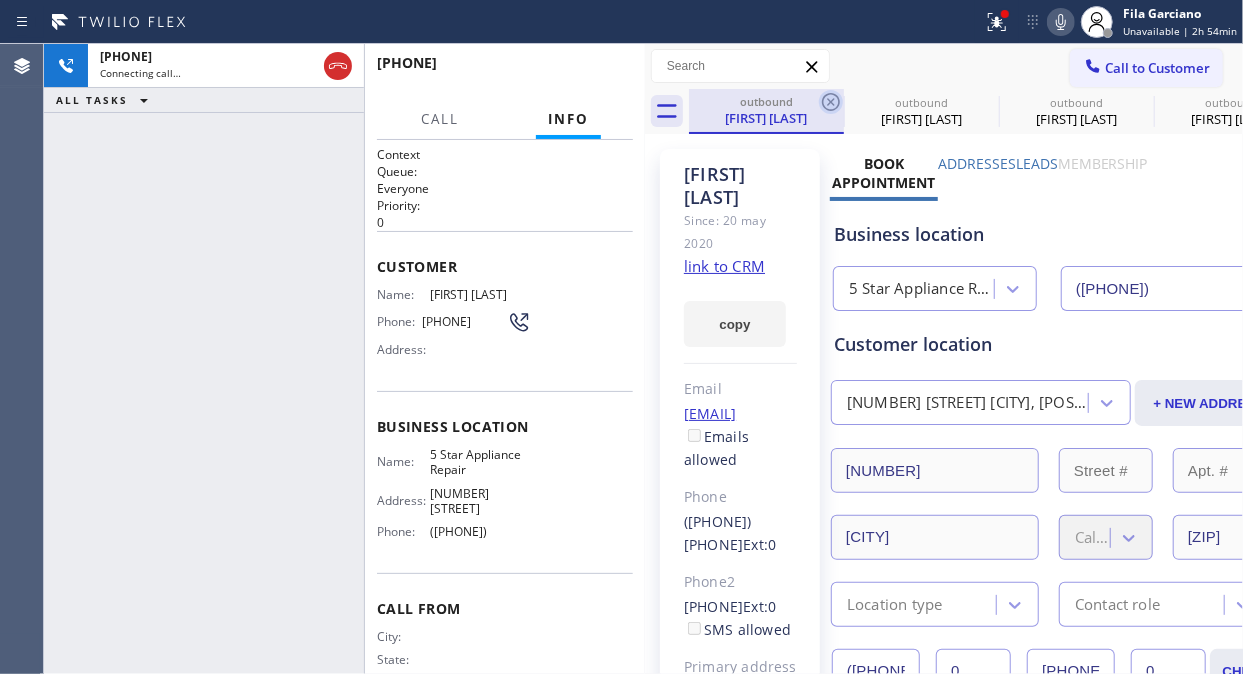 click 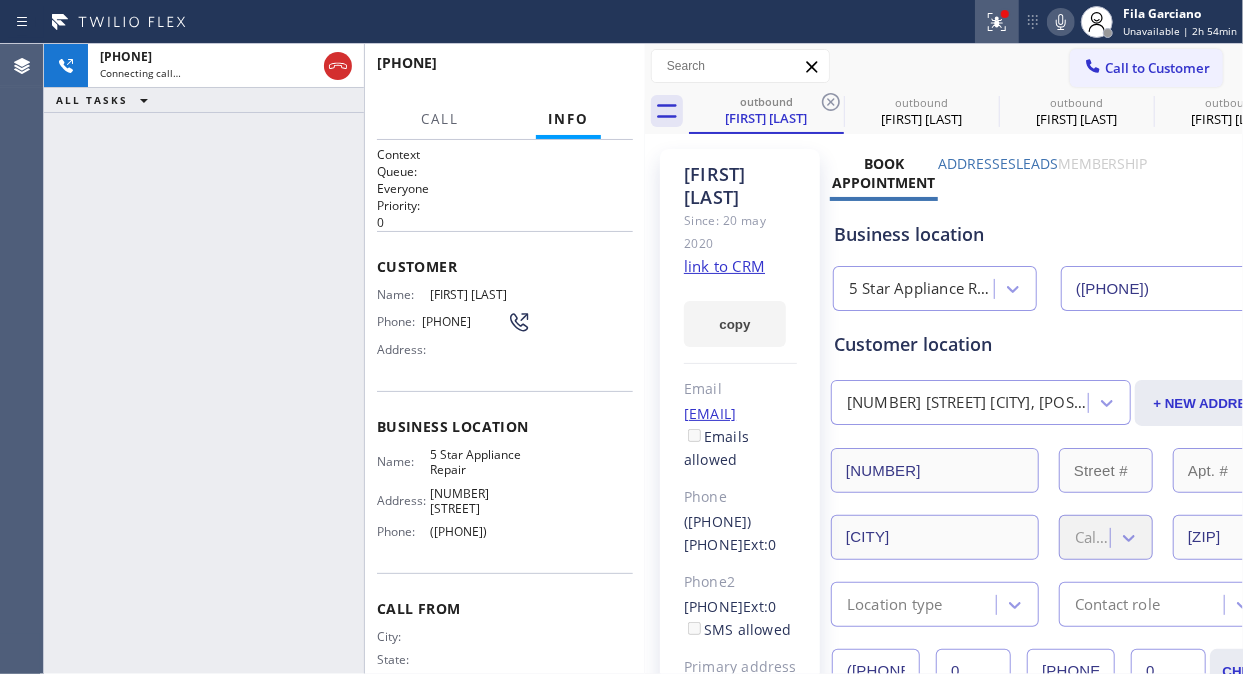 click 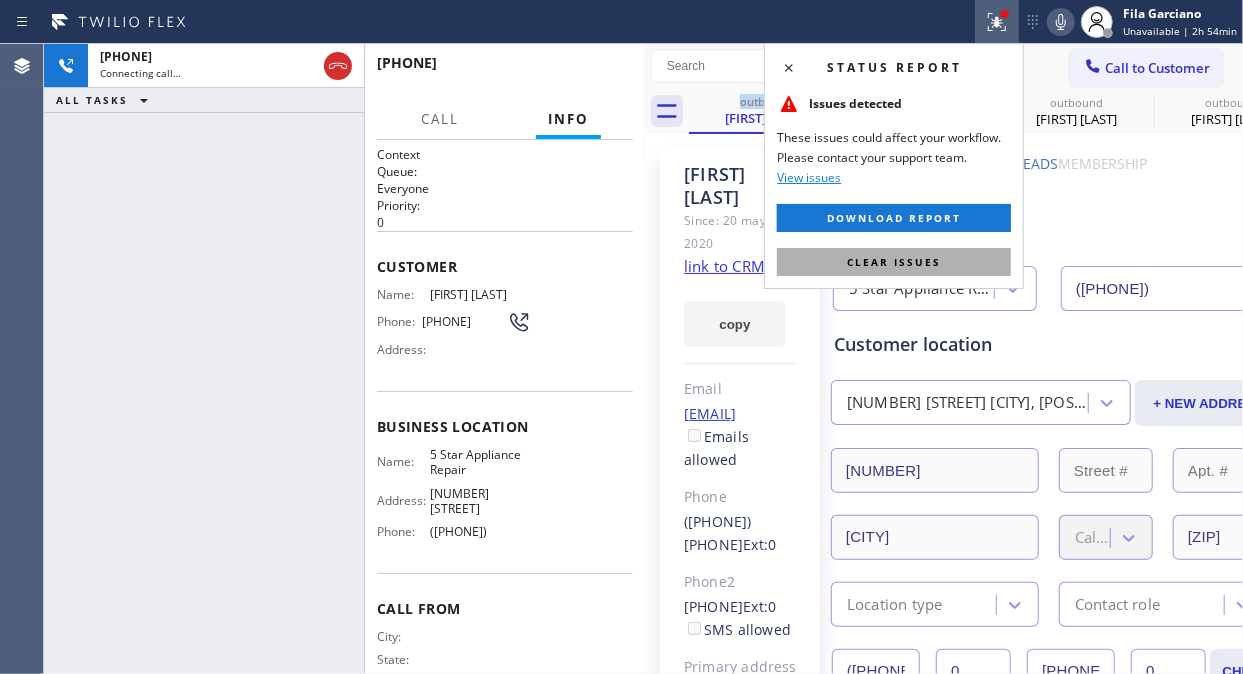 click on "Clear issues" at bounding box center [894, 262] 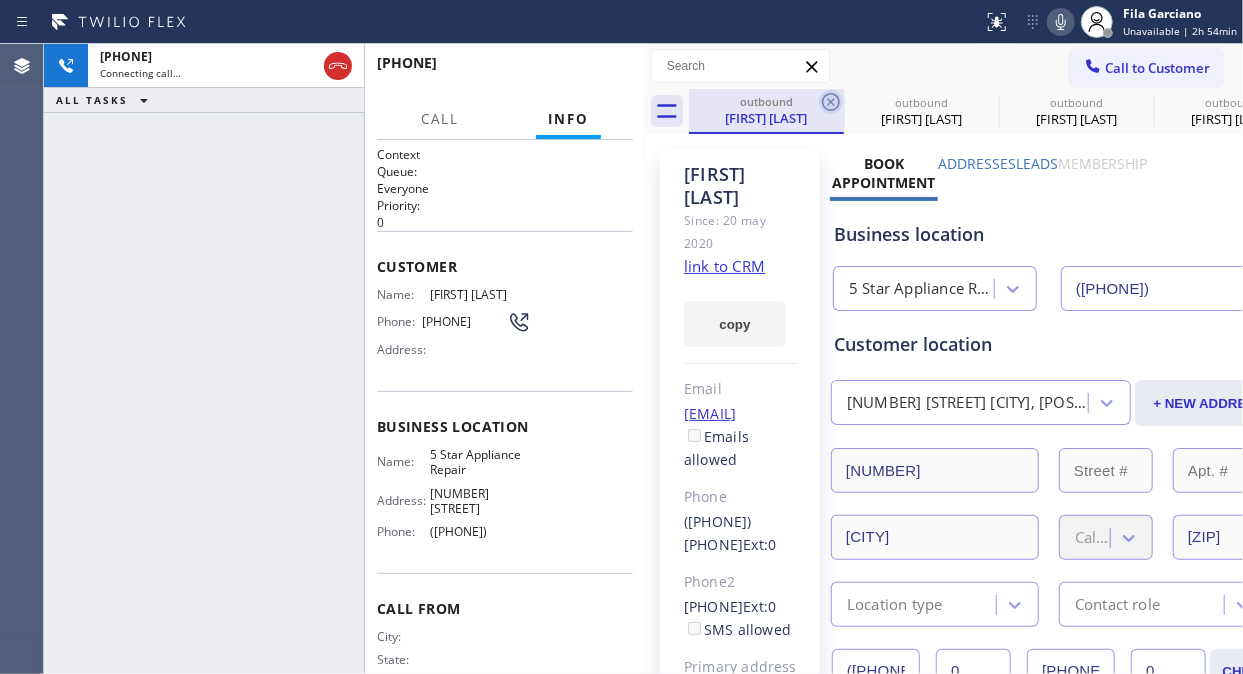click 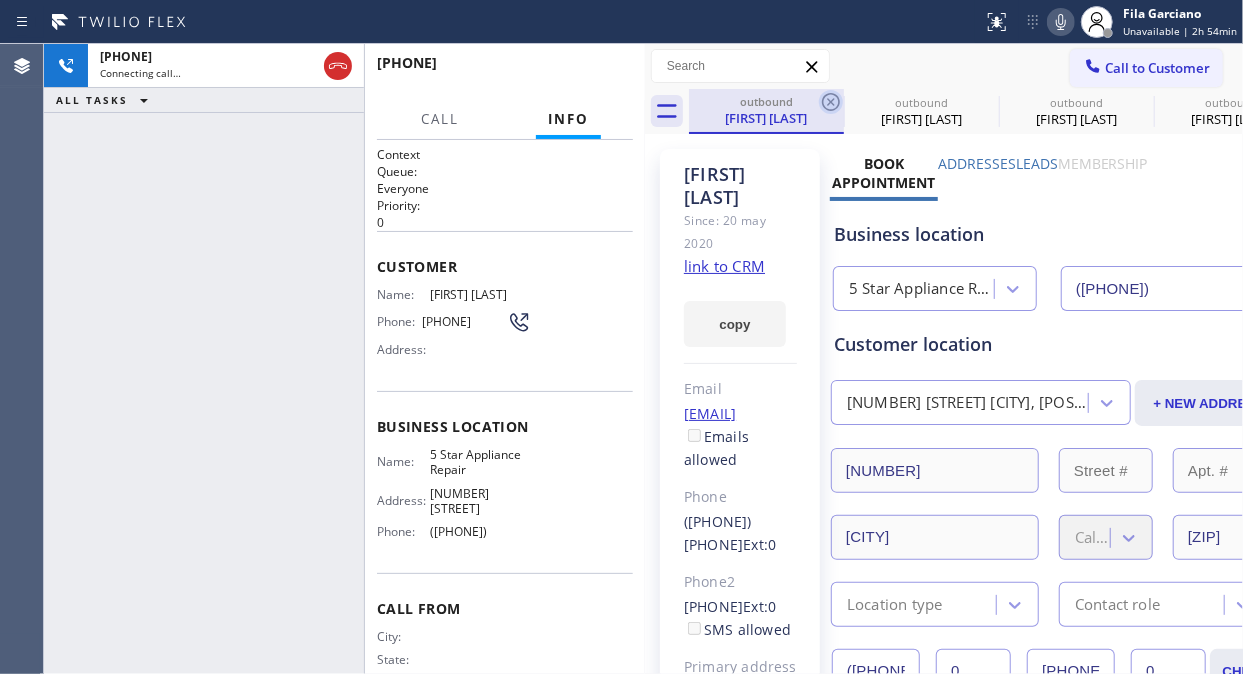 click 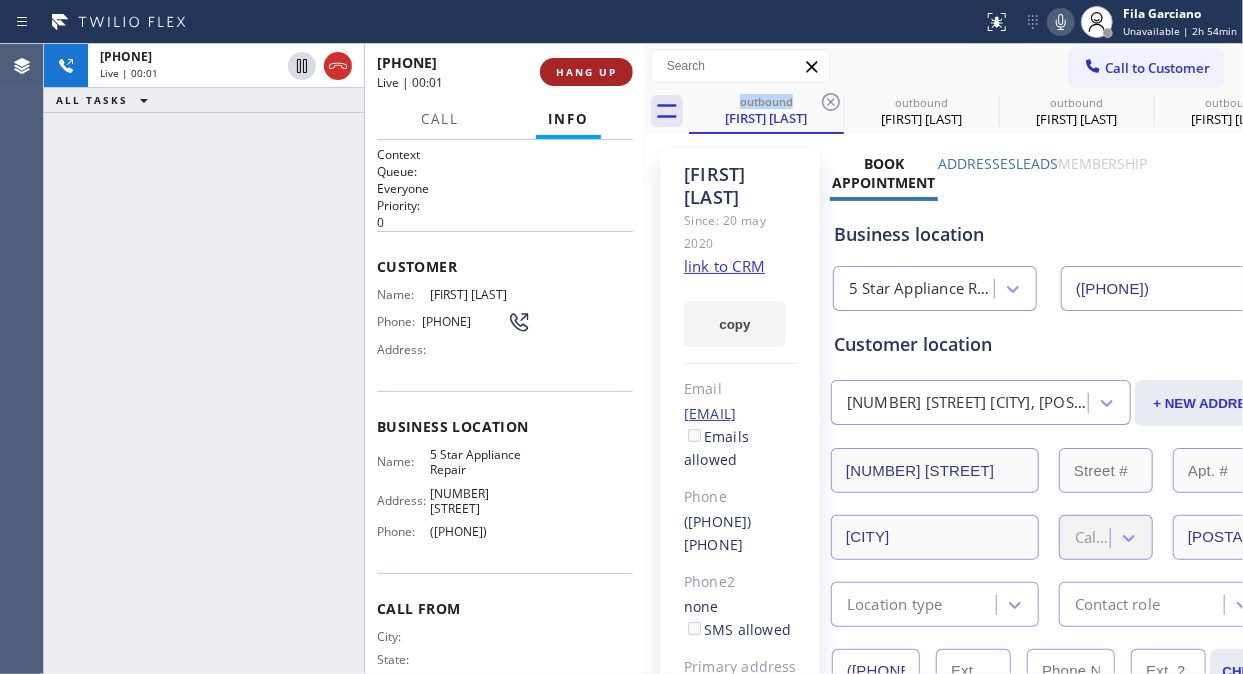click on "HANG UP" at bounding box center (586, 72) 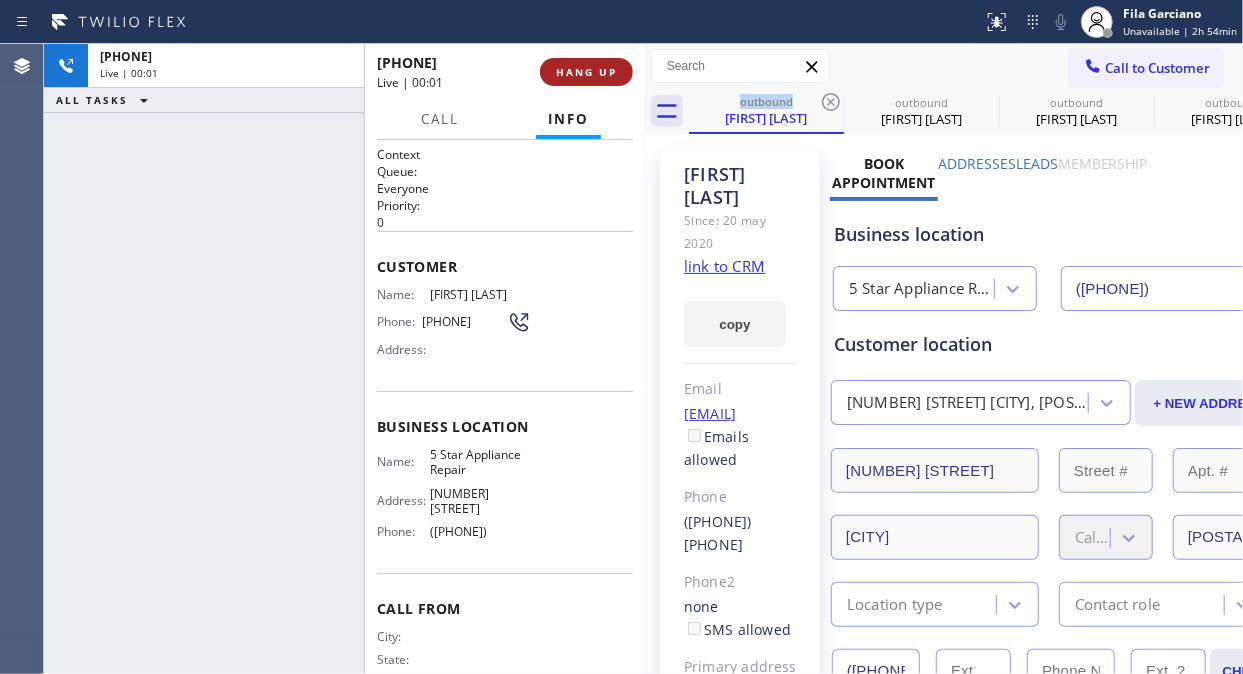 click on "HANG UP" at bounding box center [586, 72] 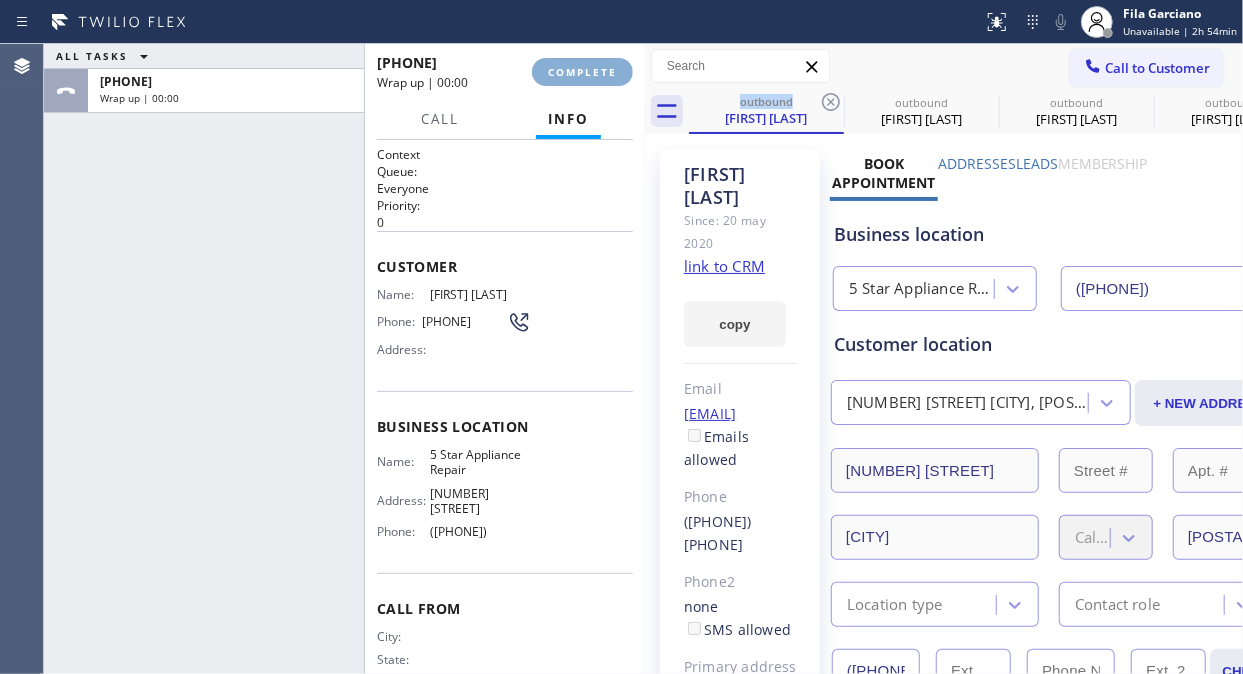 click on "COMPLETE" at bounding box center (582, 72) 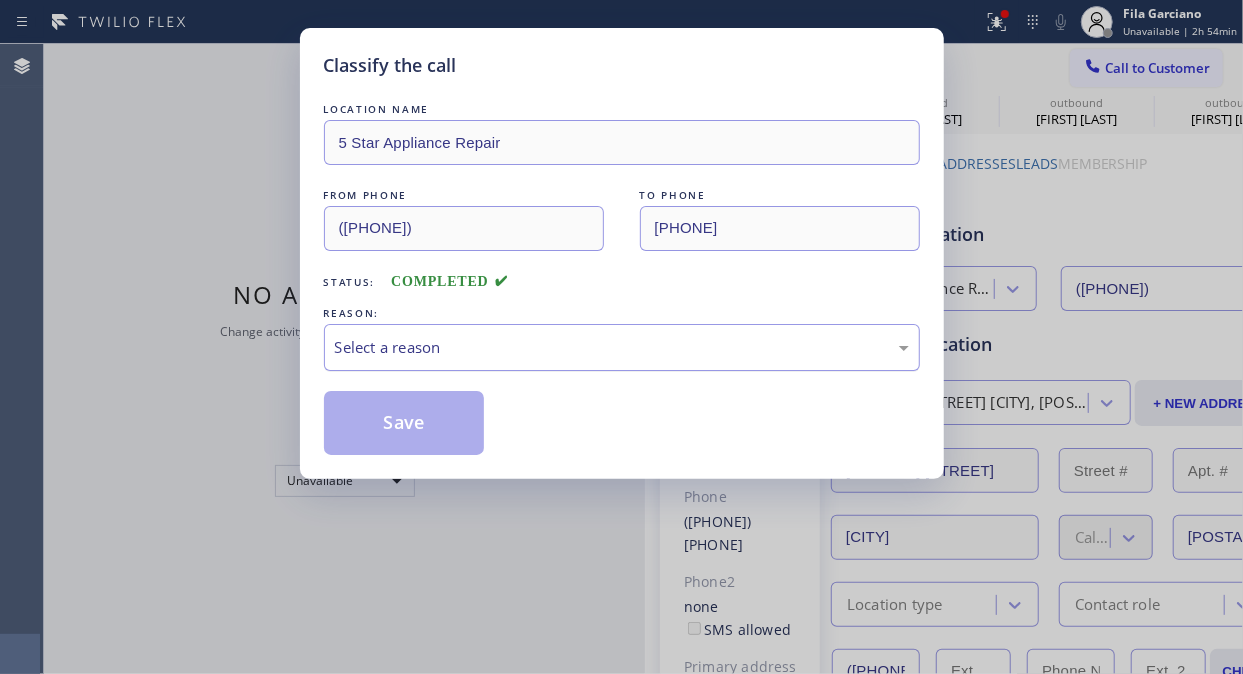 click on "Select a reason" at bounding box center (622, 347) 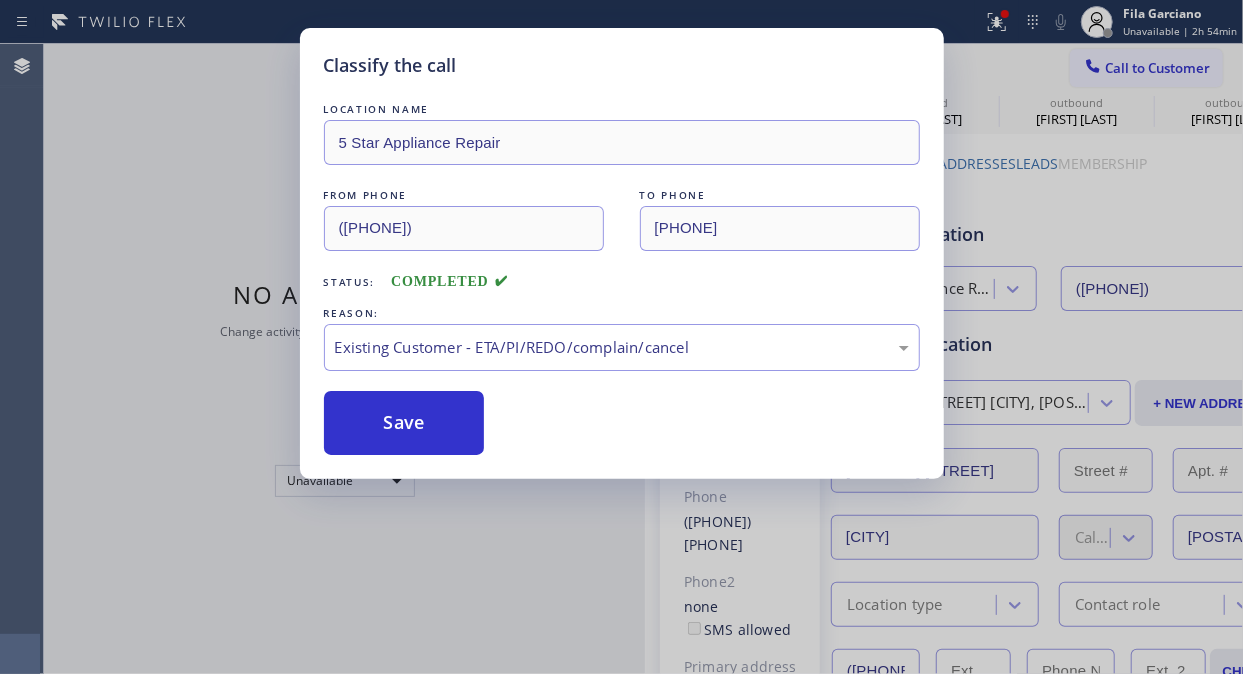 drag, startPoint x: 430, startPoint y: 428, endPoint x: 1045, endPoint y: 51, distance: 721.35565 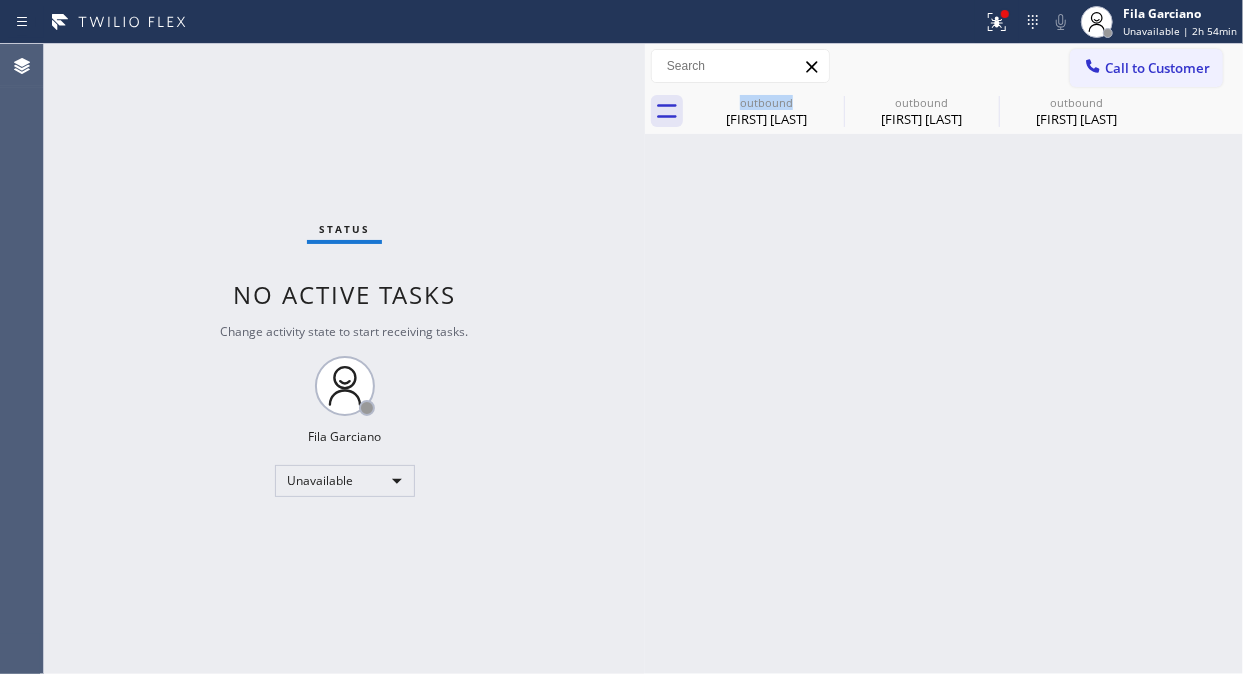 click on "Call to Customer" at bounding box center (1157, 68) 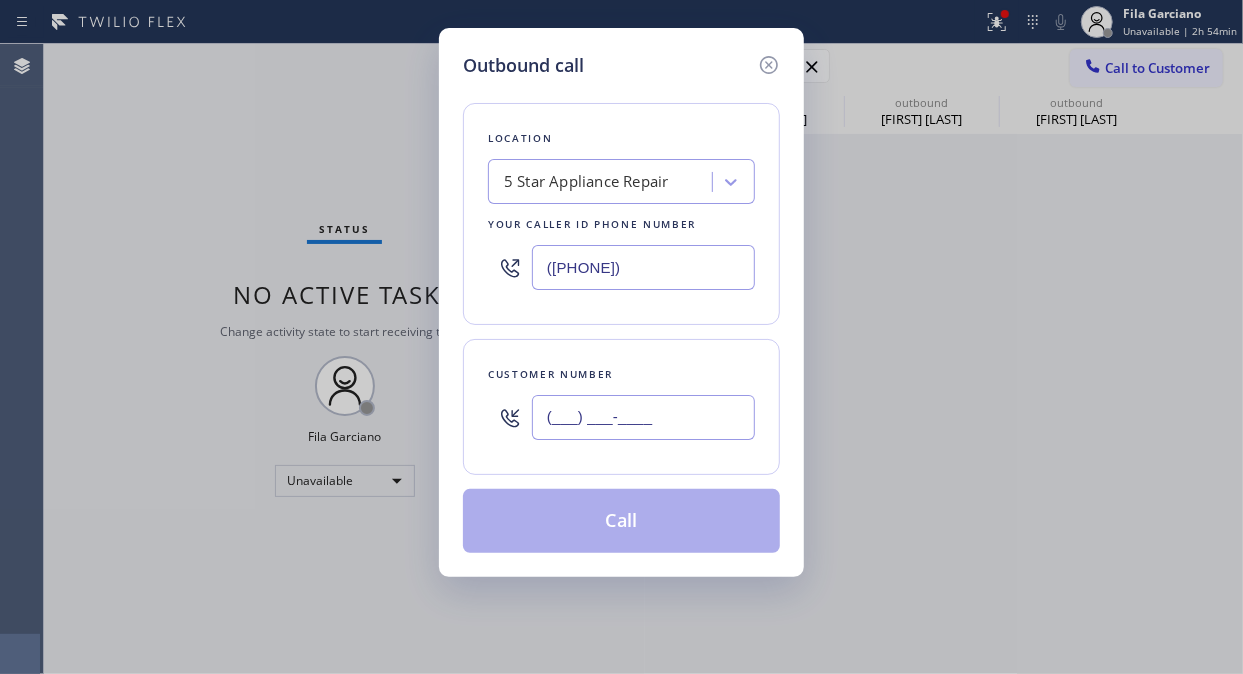 click on "(___) ___-____" at bounding box center (643, 417) 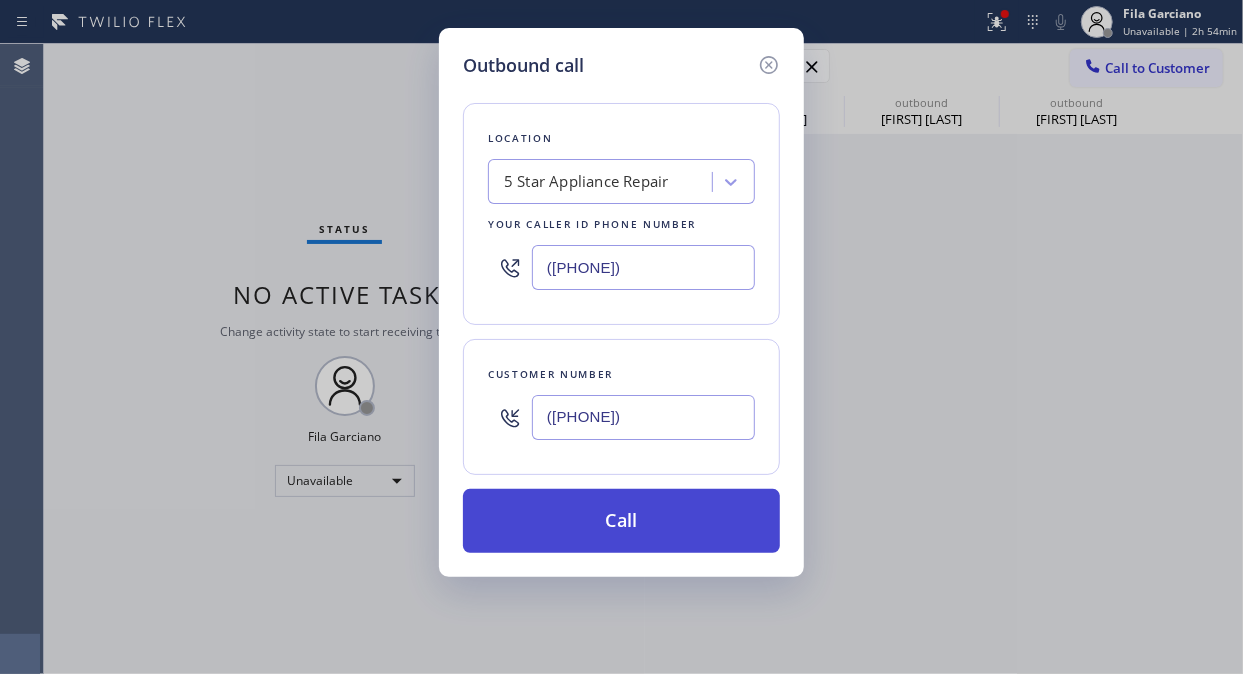 type on "([PHONE])" 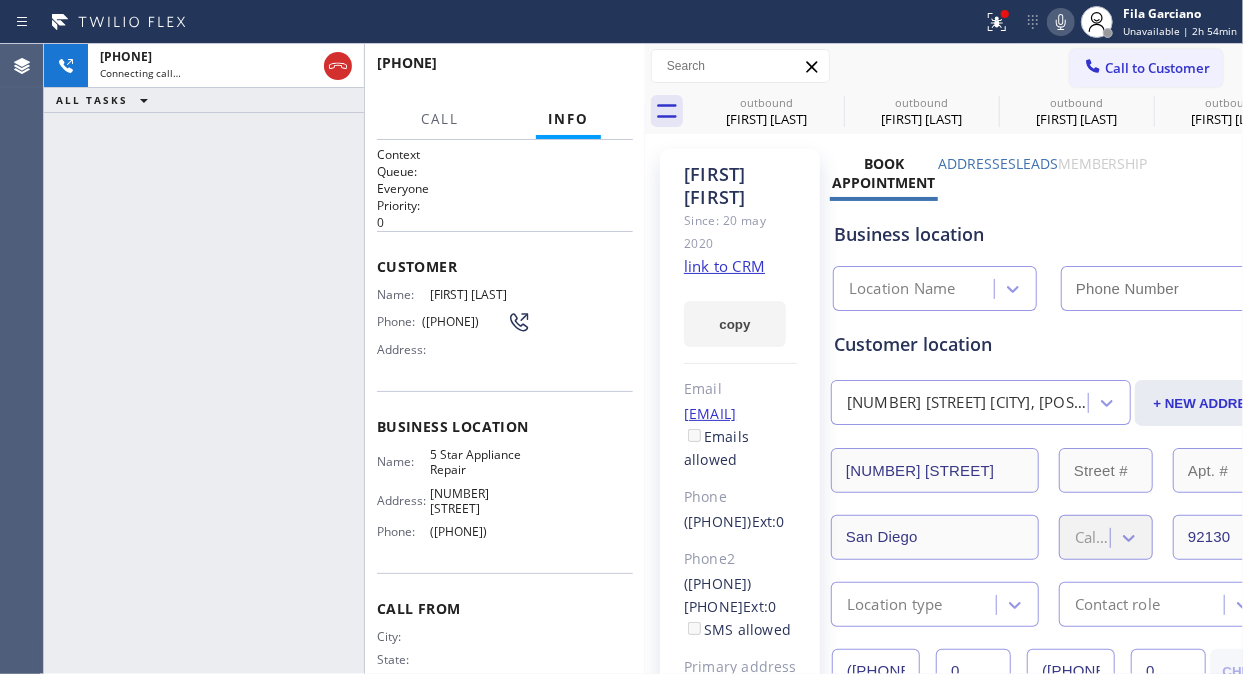 type on "([PHONE])" 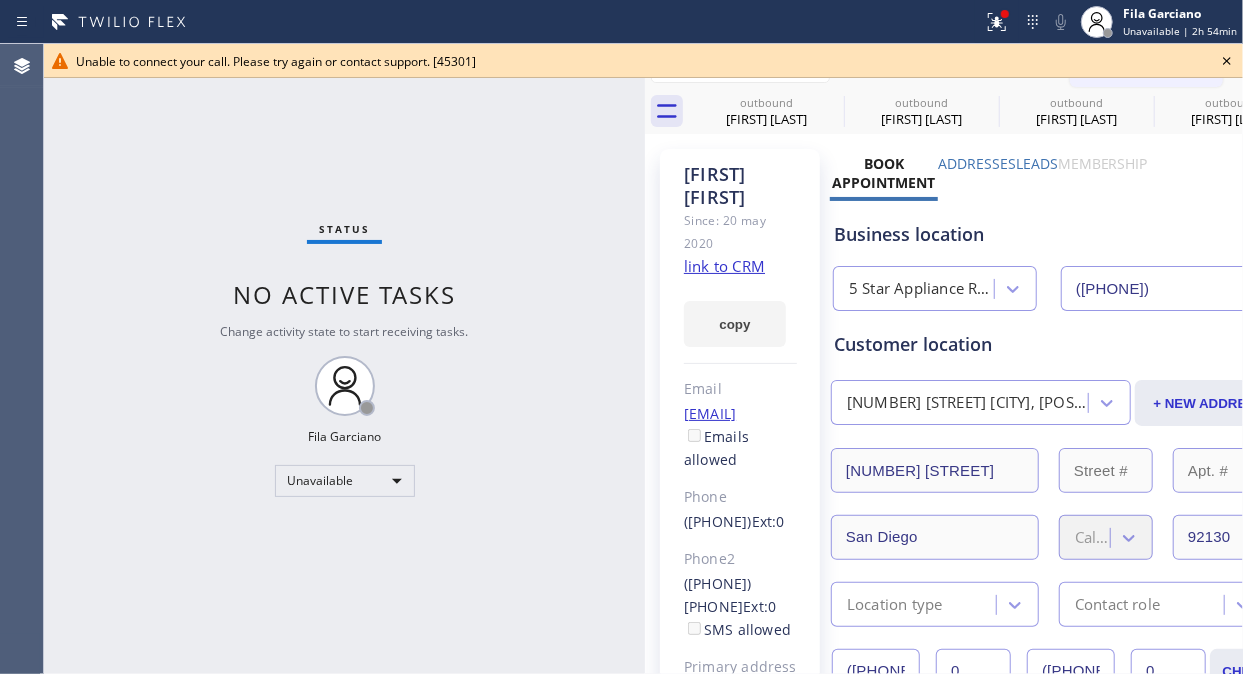 click 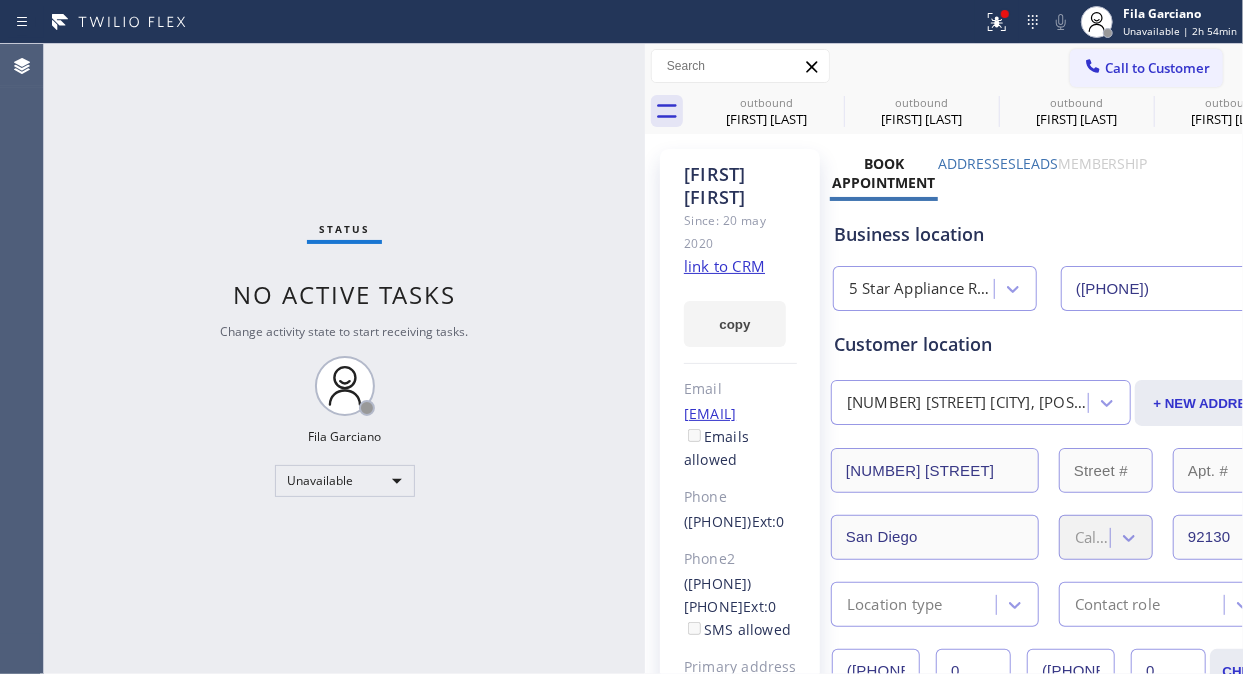 drag, startPoint x: 1160, startPoint y: 65, endPoint x: 1132, endPoint y: 78, distance: 30.870699 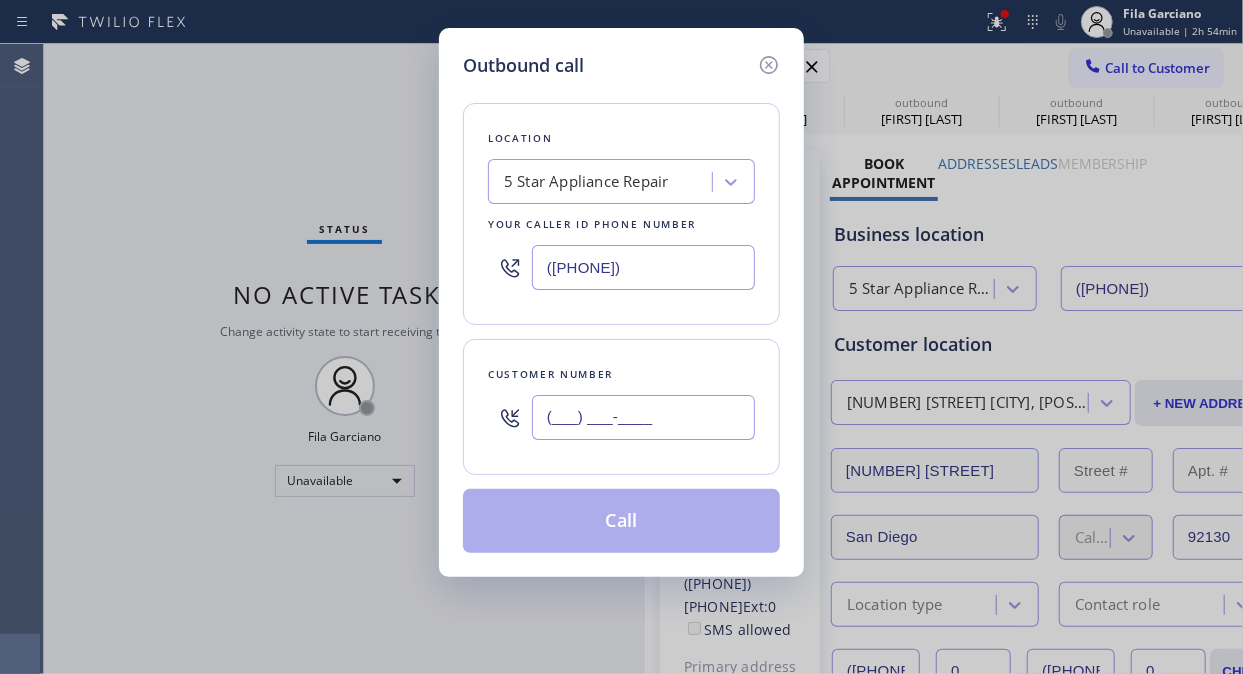 click on "(___) ___-____" at bounding box center [643, 417] 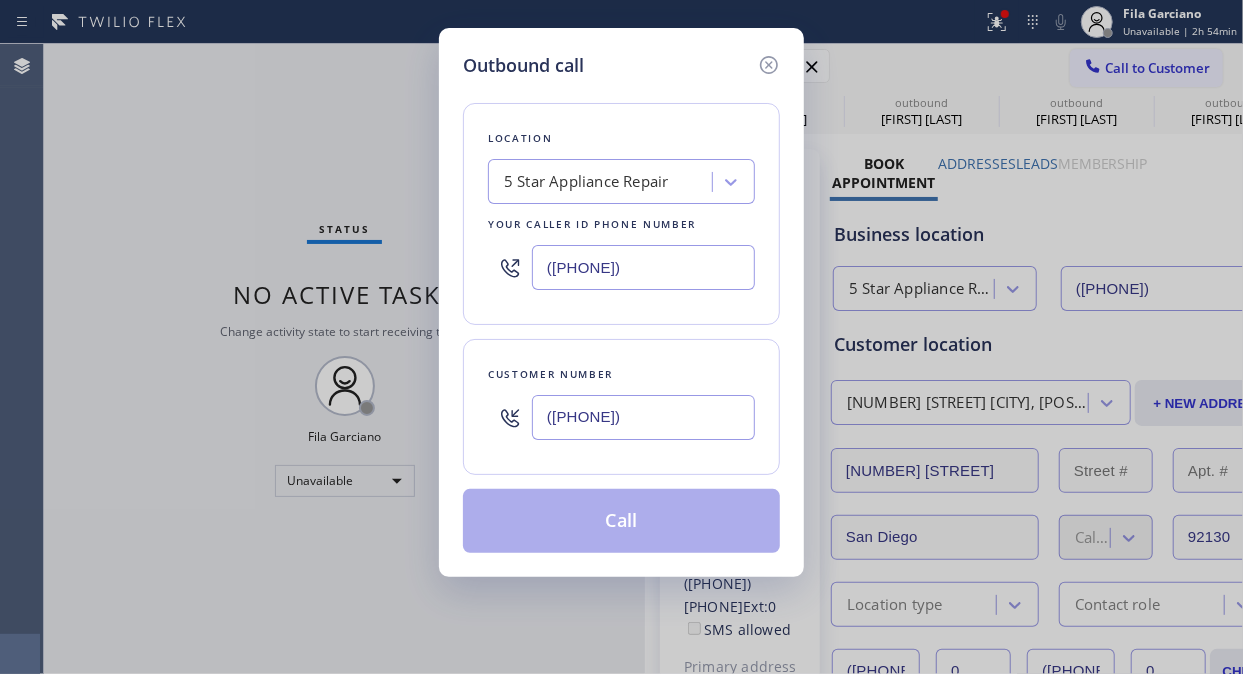 type on "([PHONE])" 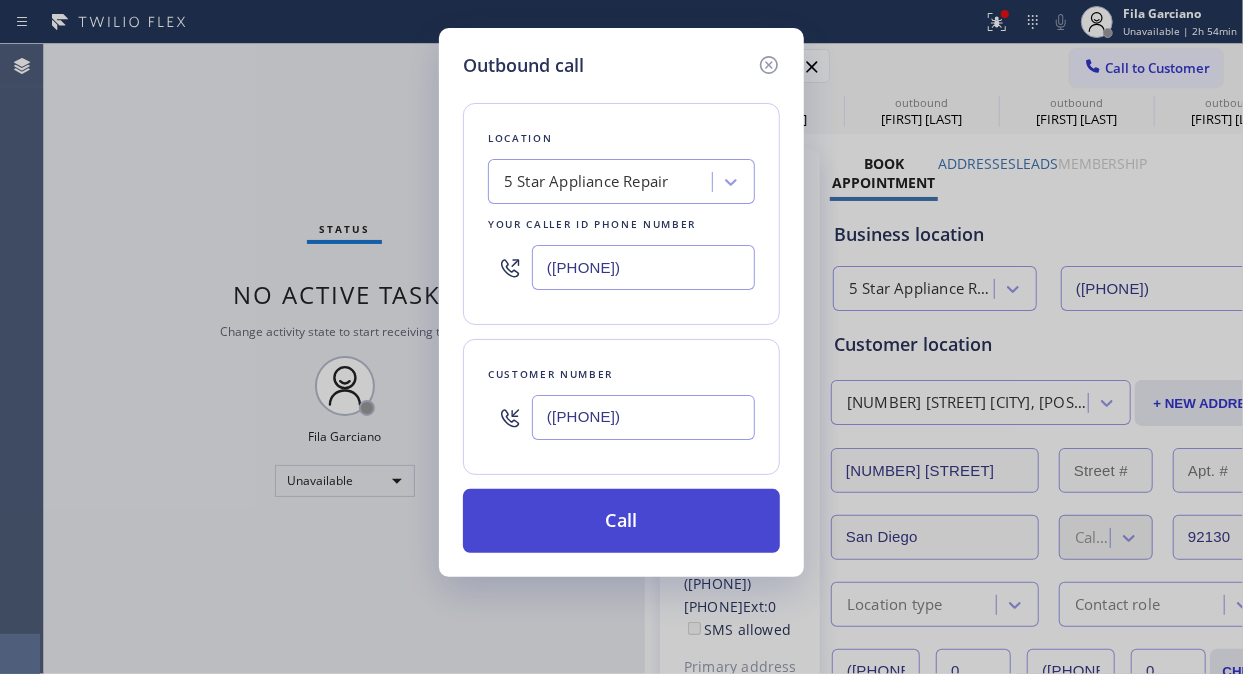 click on "Call" at bounding box center (621, 521) 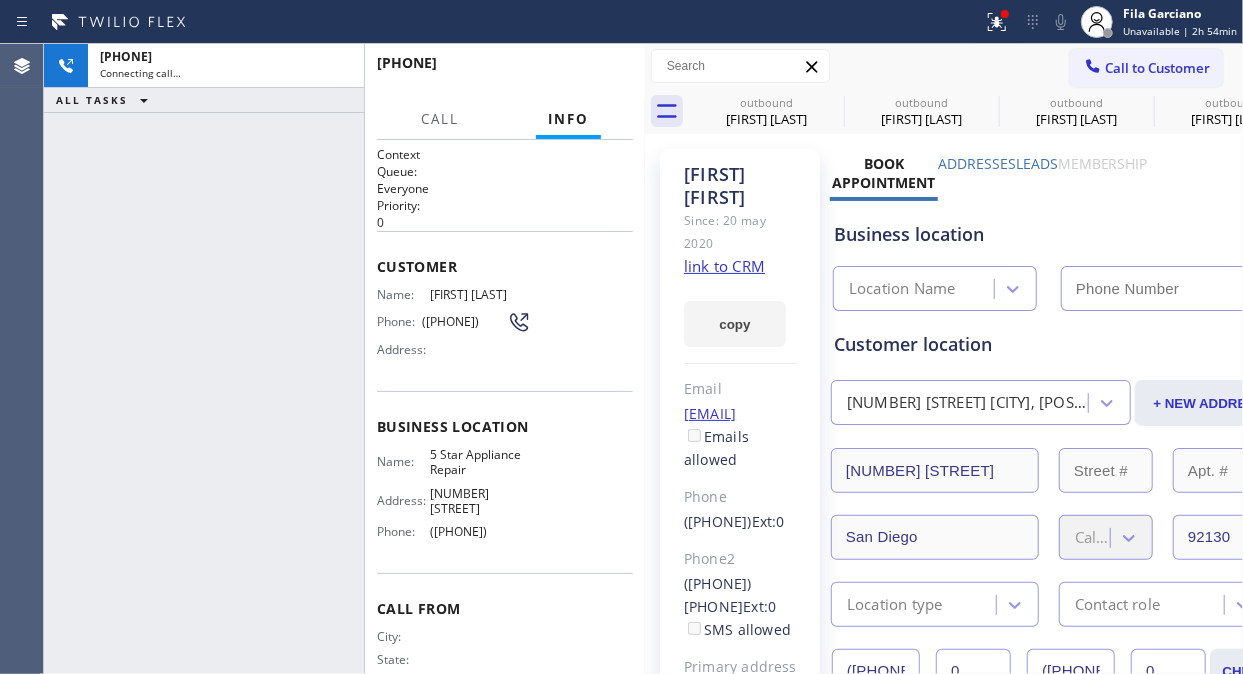 type on "([PHONE])" 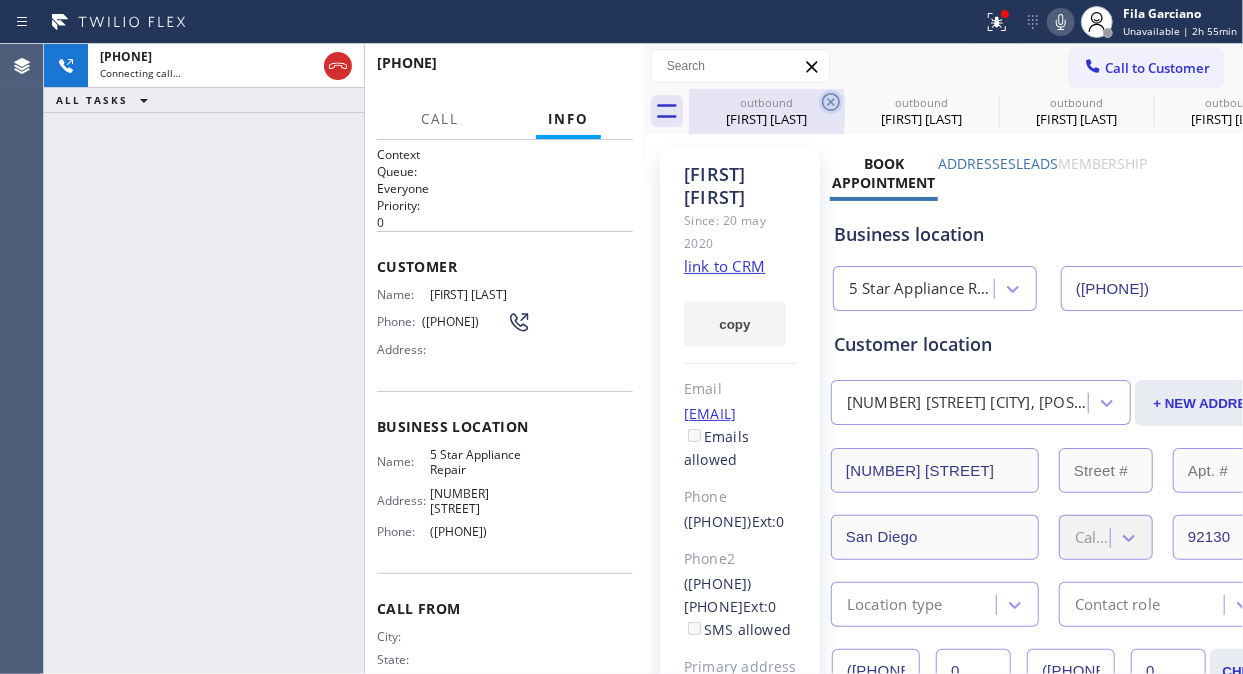 click 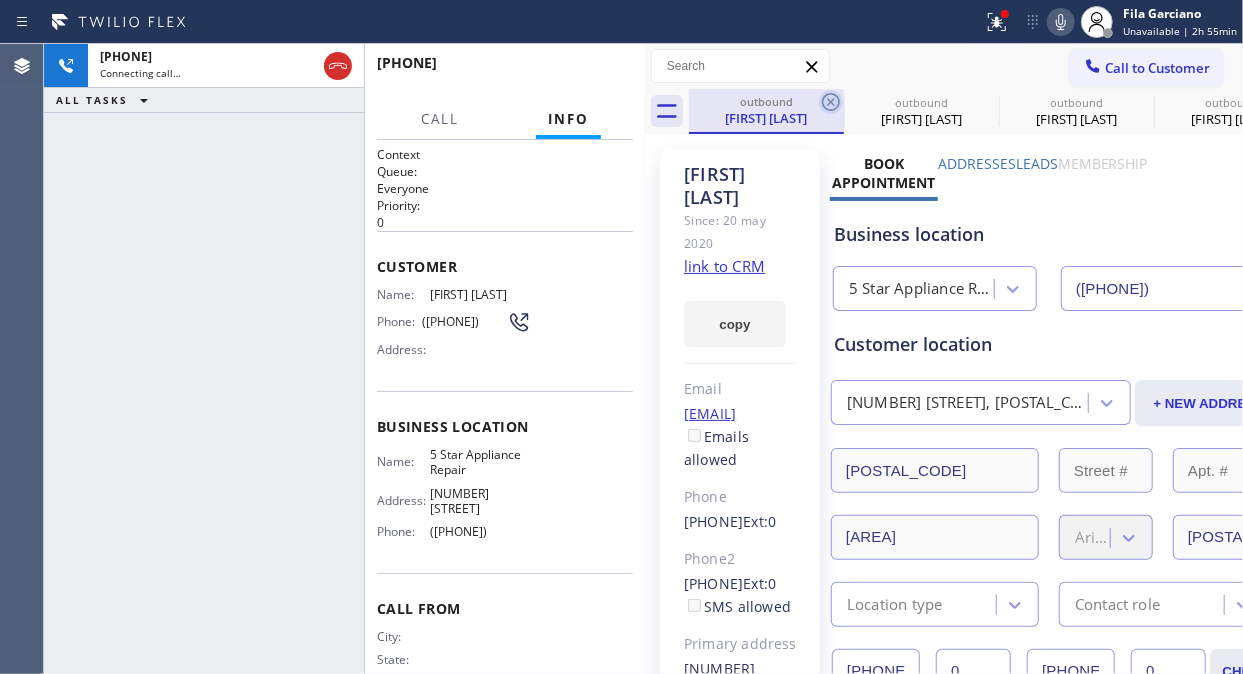 click 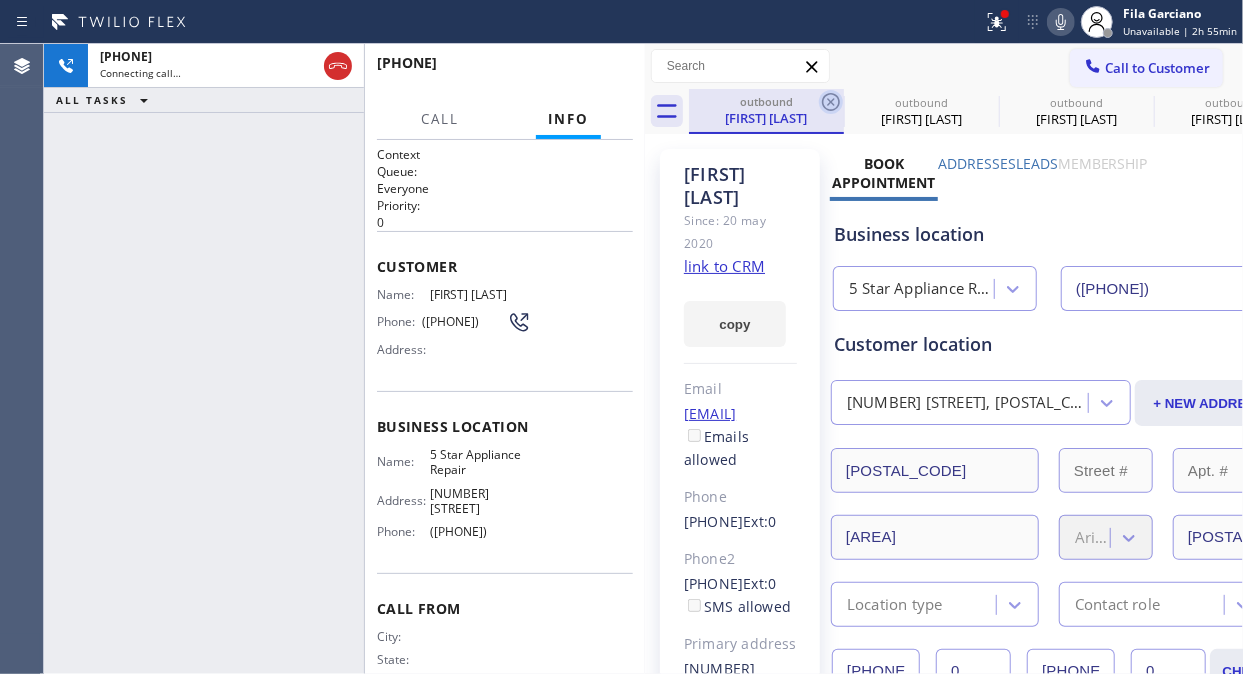 click 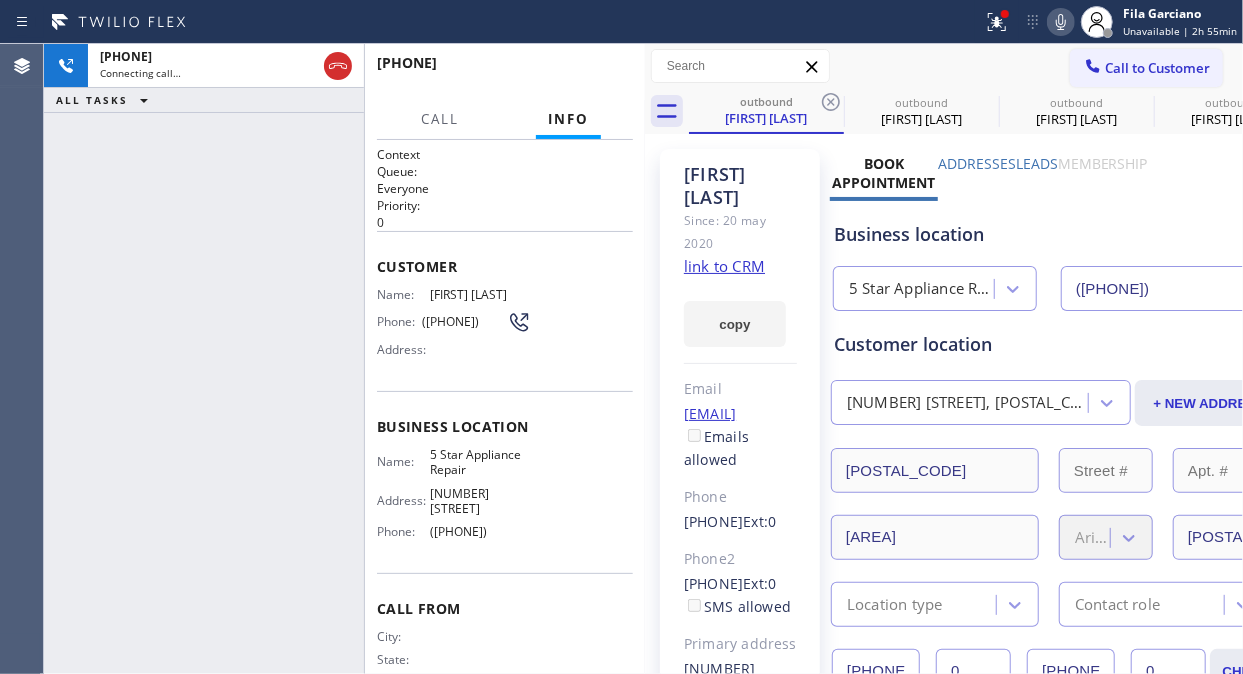 click 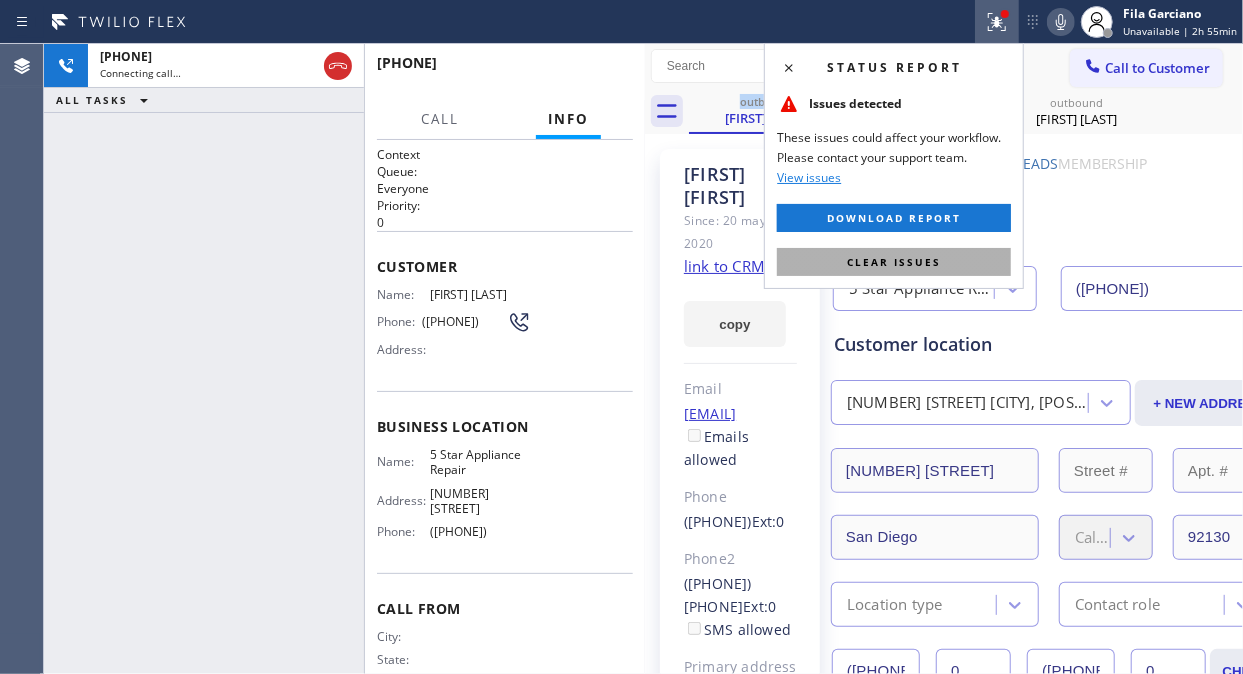 click on "Clear issues" at bounding box center [894, 262] 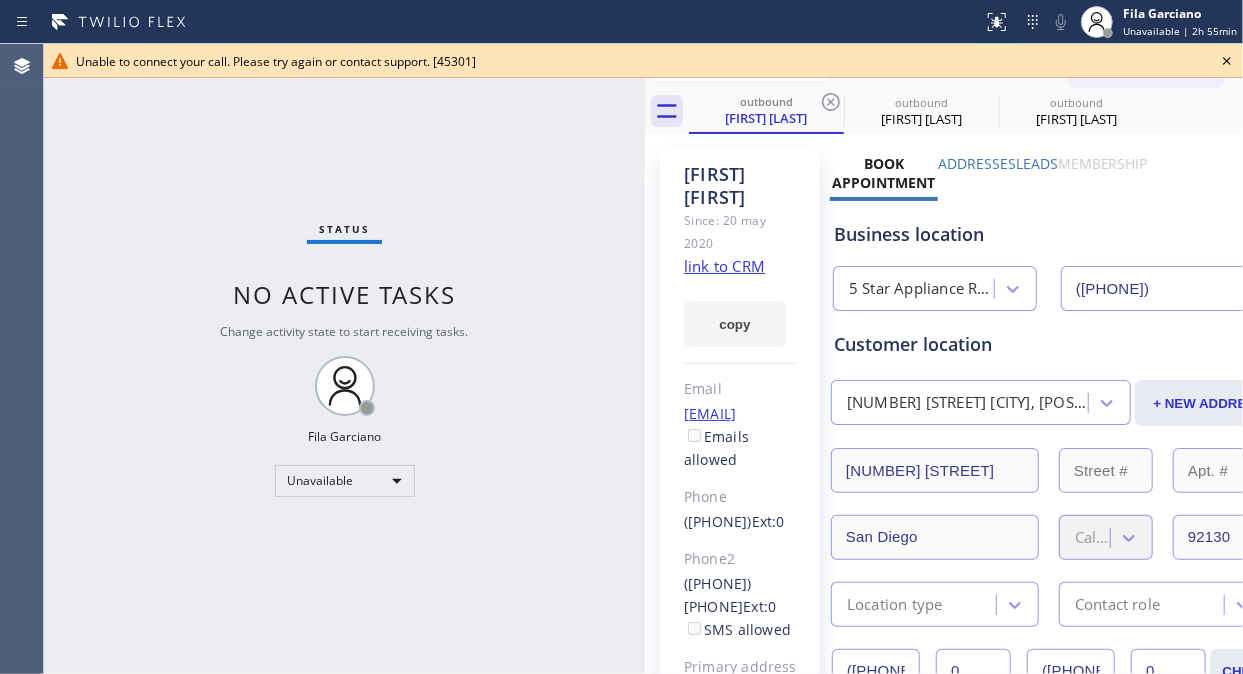 click 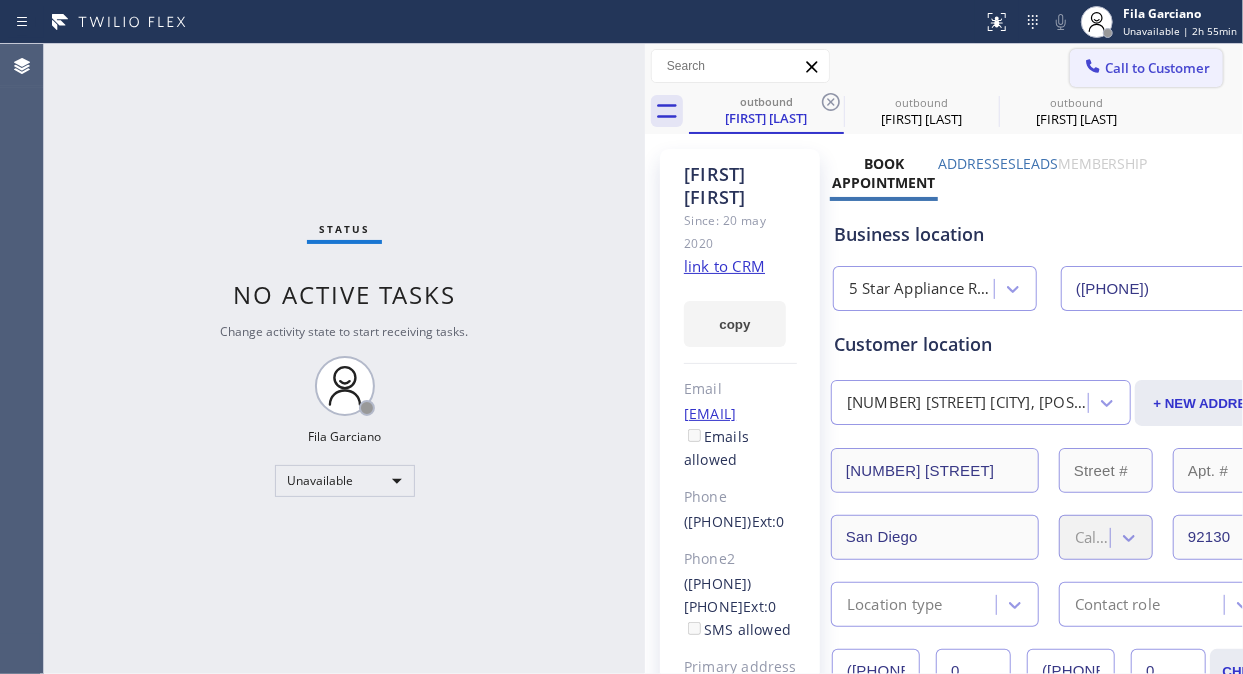 click on "Call to Customer" at bounding box center [1157, 68] 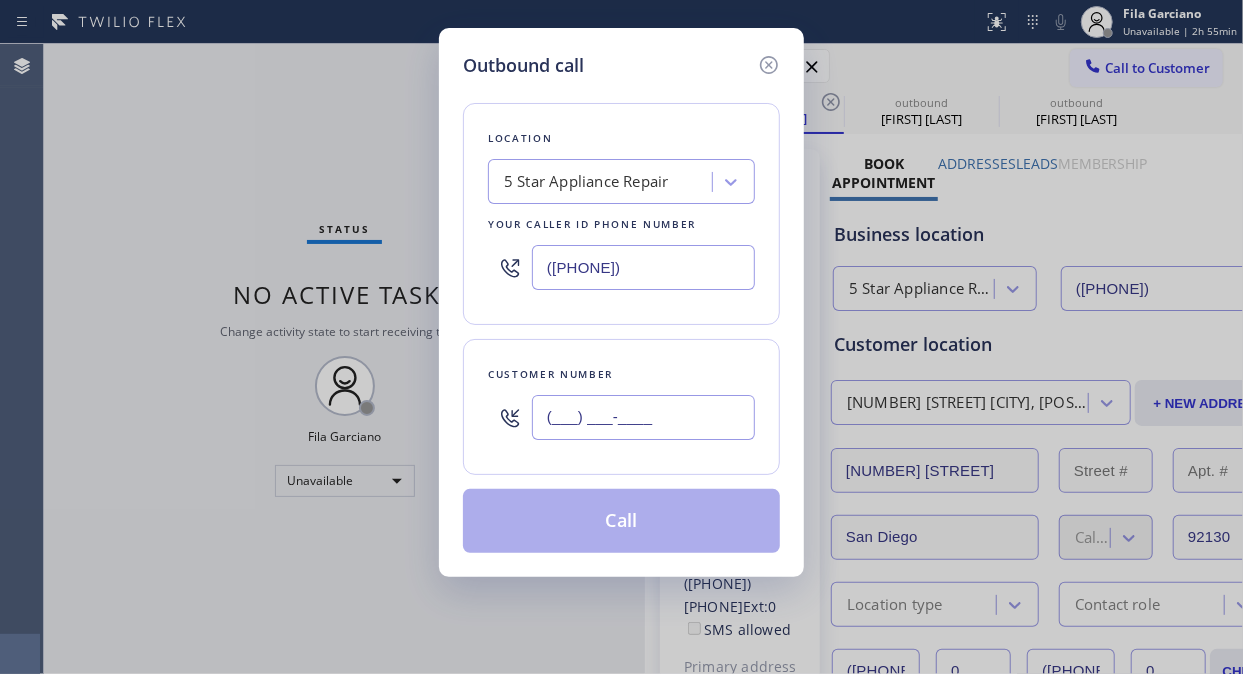 click on "(___) ___-____" at bounding box center [643, 417] 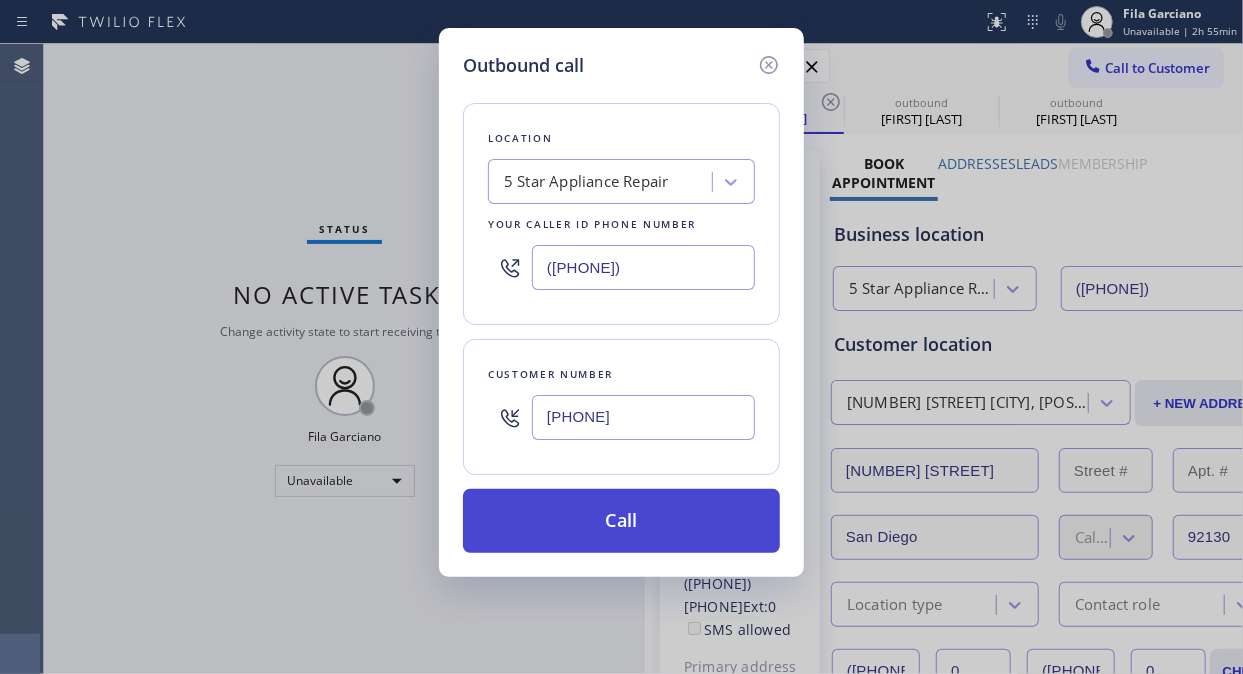 type on "[PHONE]" 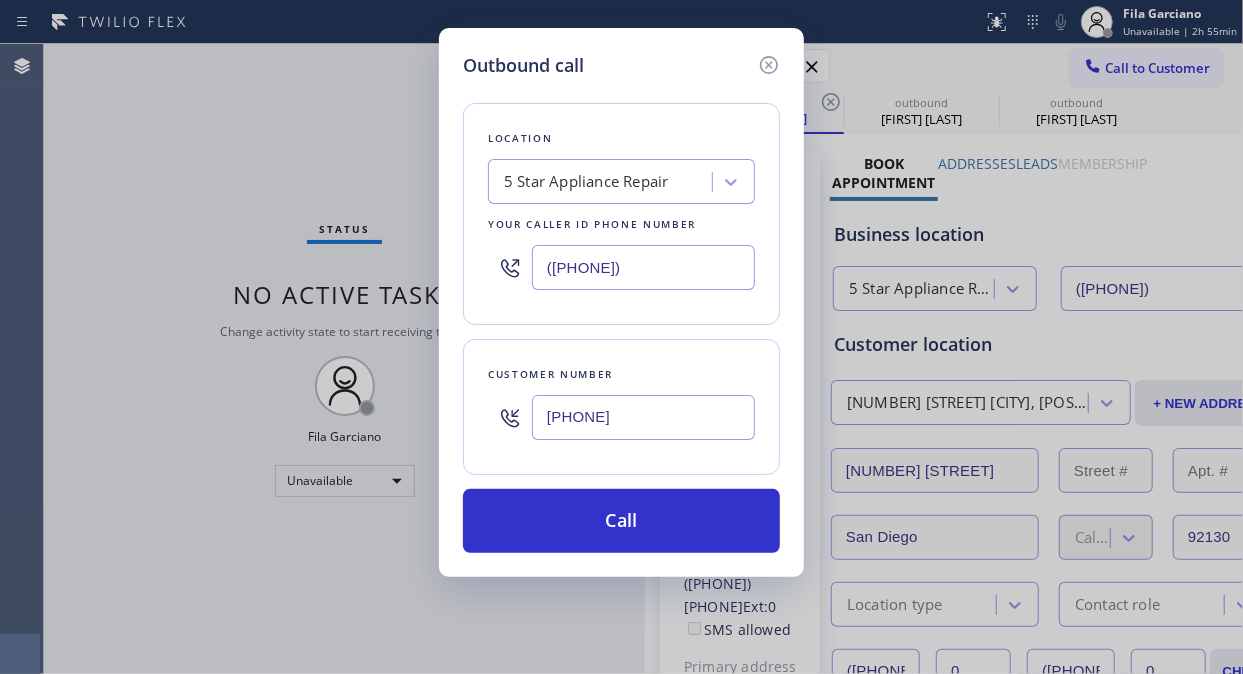 click on "Call" at bounding box center (621, 521) 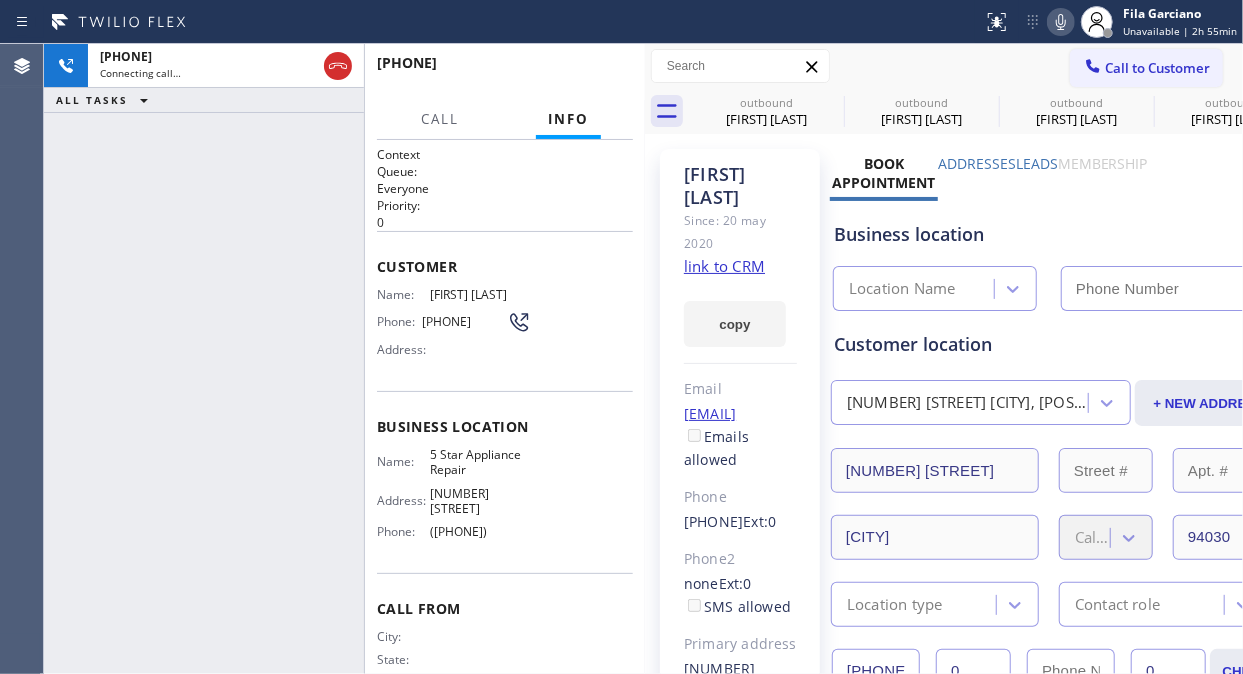 type on "([PHONE])" 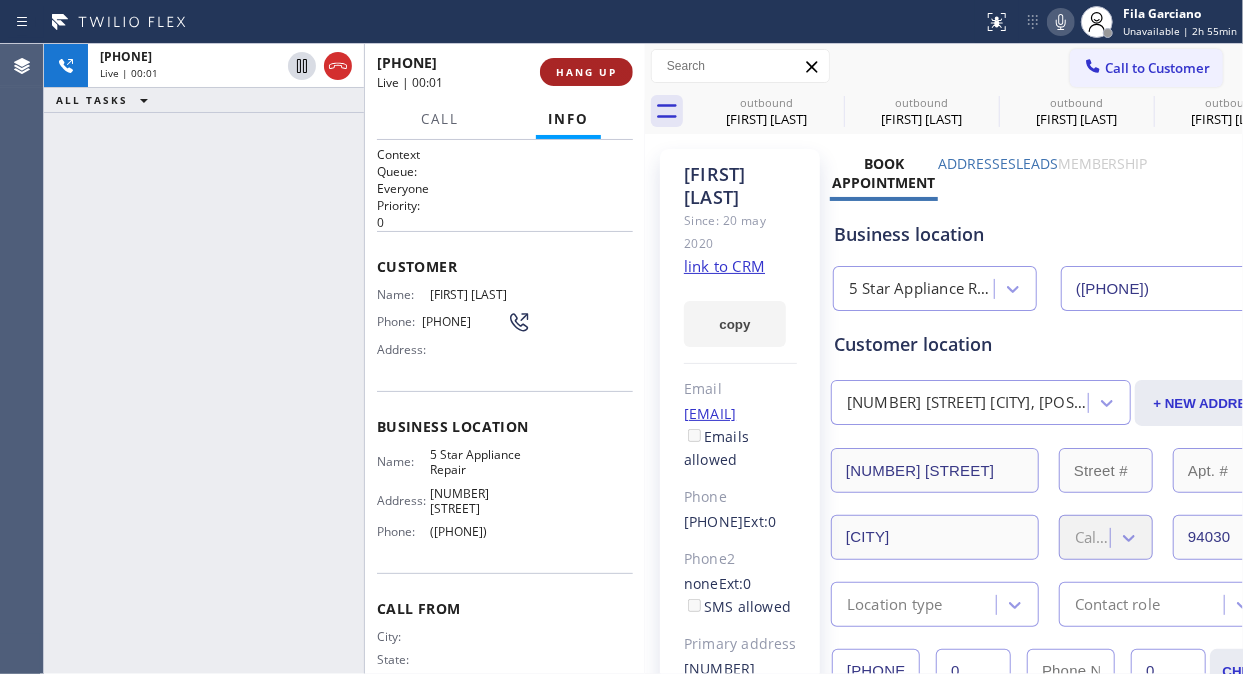 click on "HANG UP" at bounding box center (586, 72) 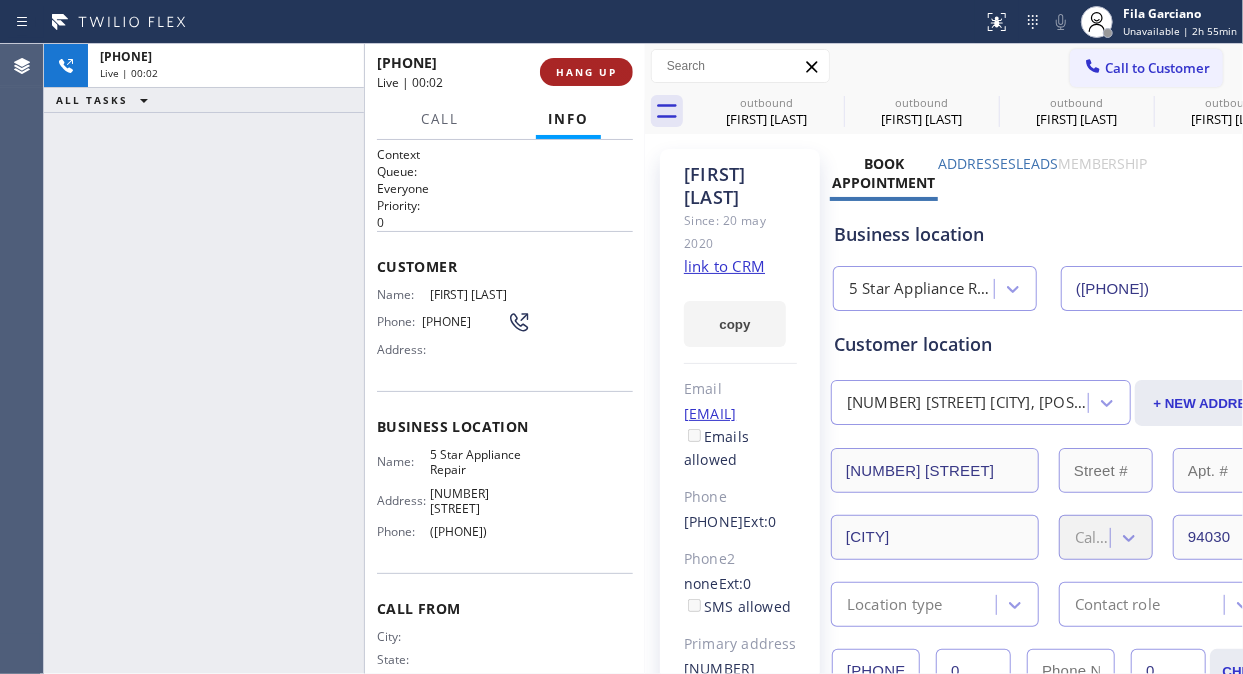 click on "HANG UP" at bounding box center (586, 72) 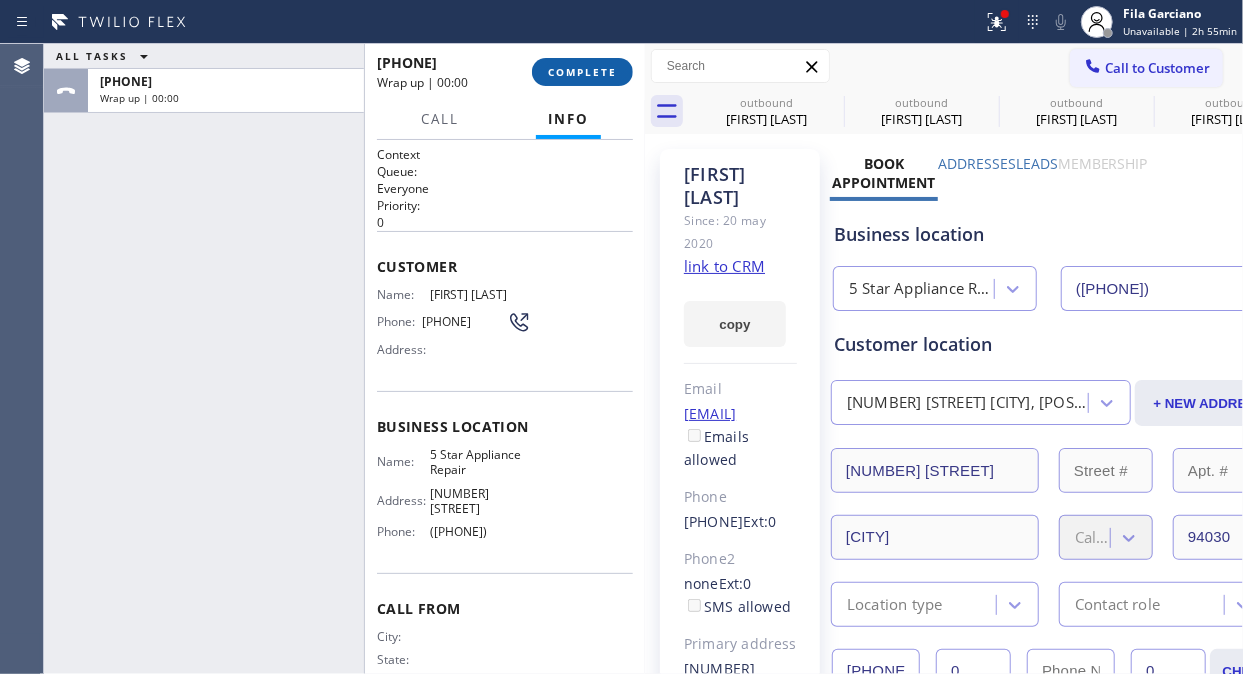 click on "COMPLETE" at bounding box center [582, 72] 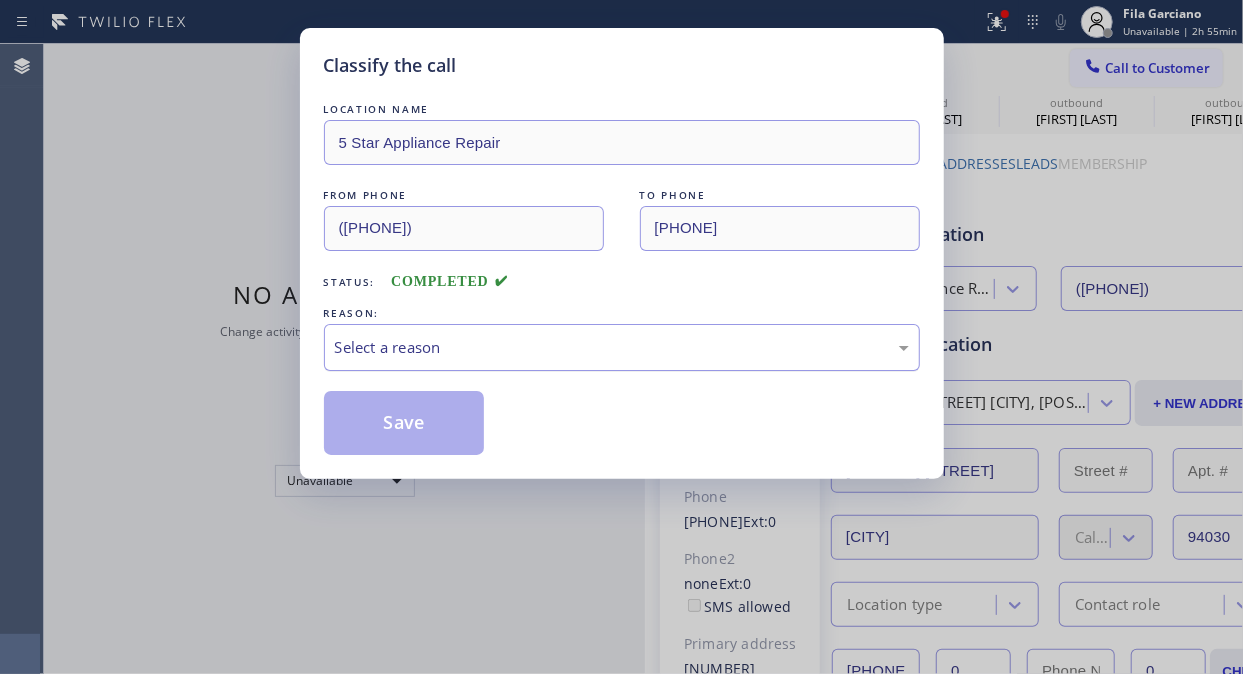 click on "Select a reason" at bounding box center [622, 347] 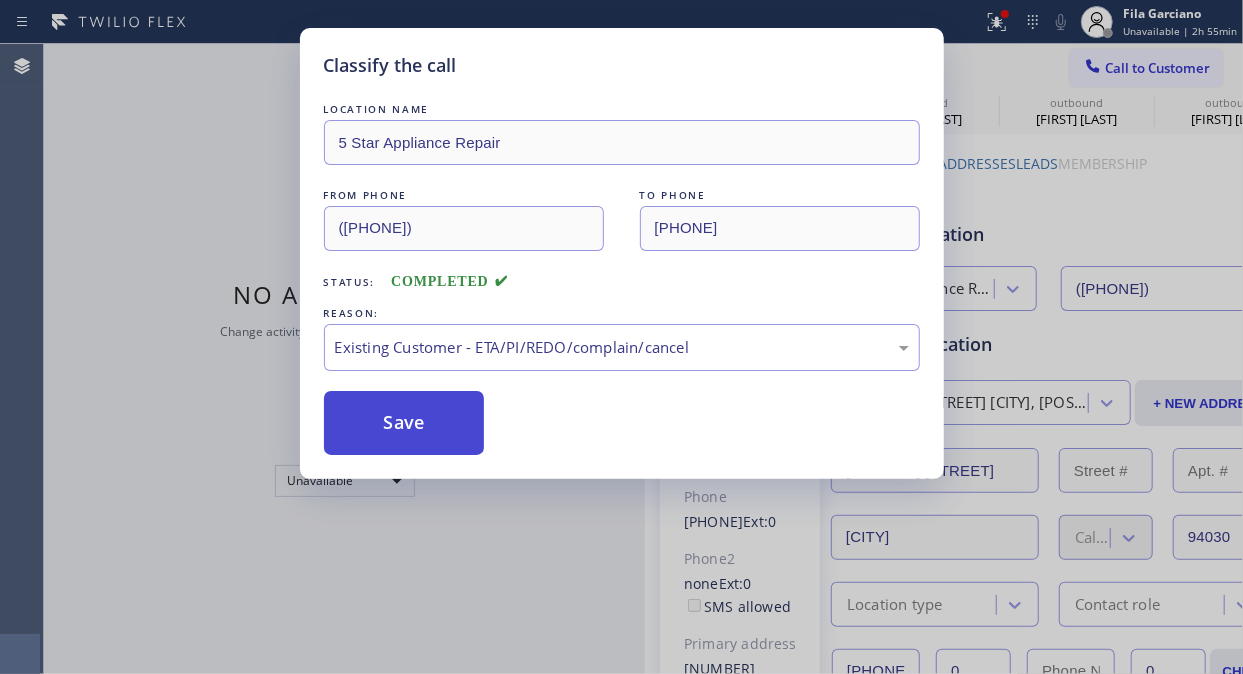 click on "Save" at bounding box center [404, 423] 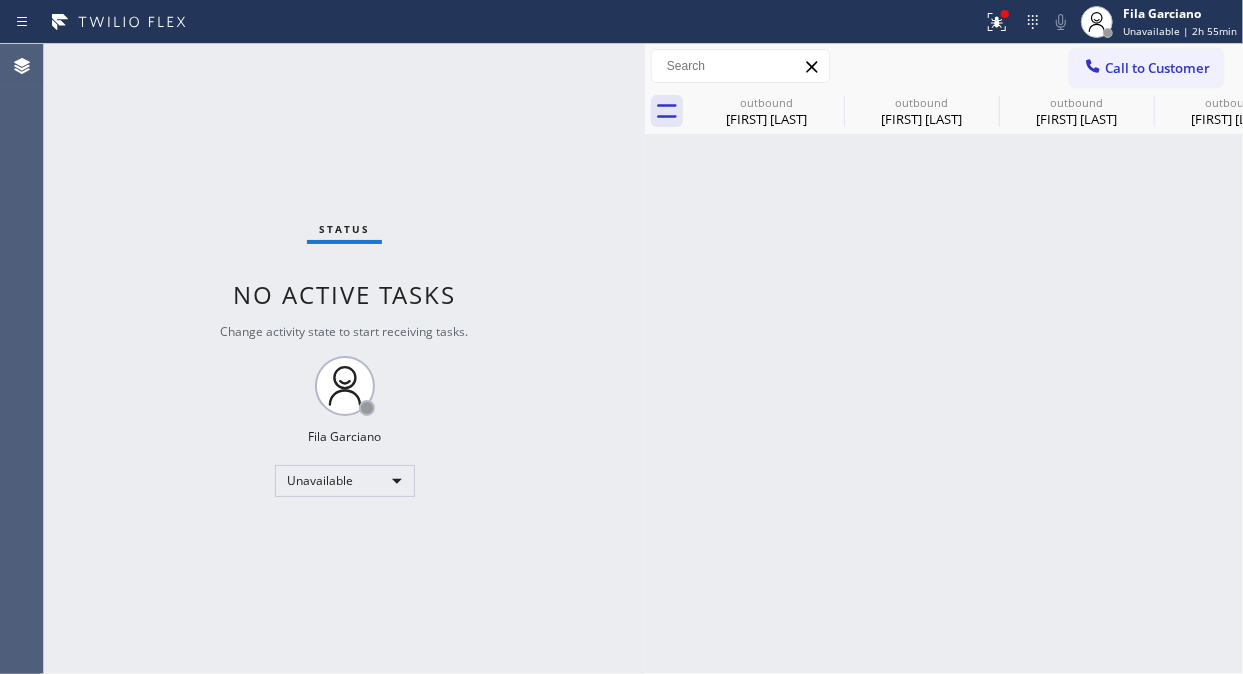 click on "Call to Customer" at bounding box center (1157, 68) 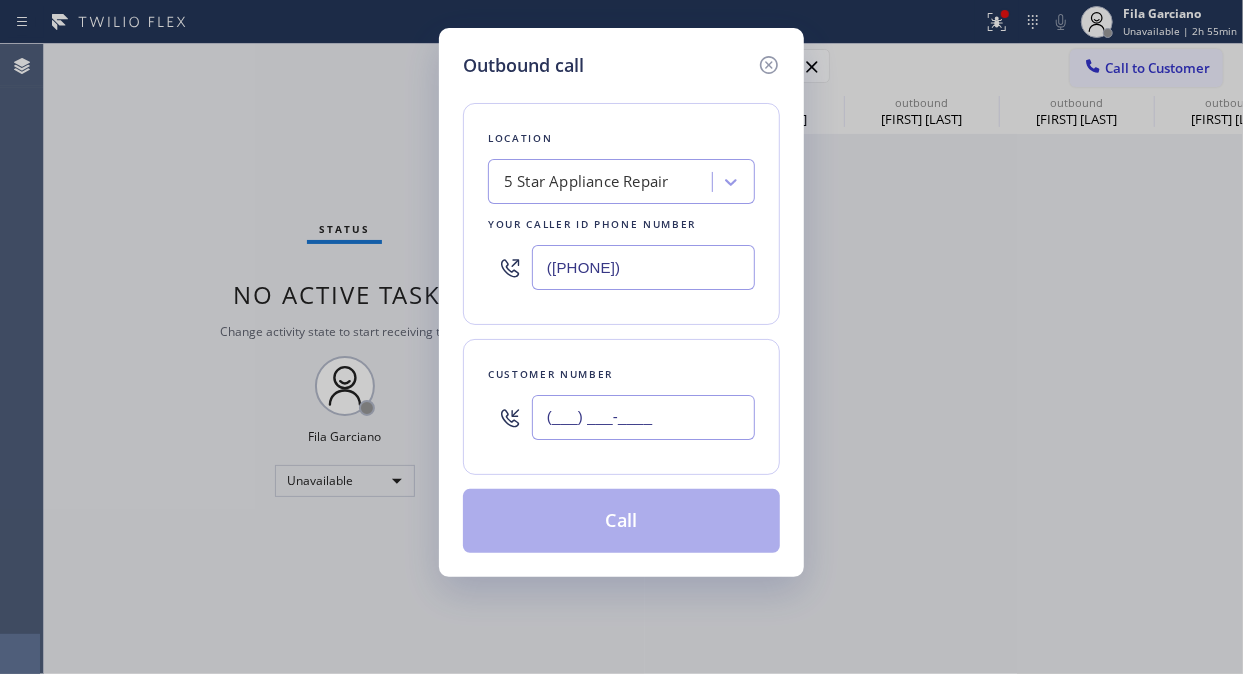 click on "(___) ___-____" at bounding box center (643, 417) 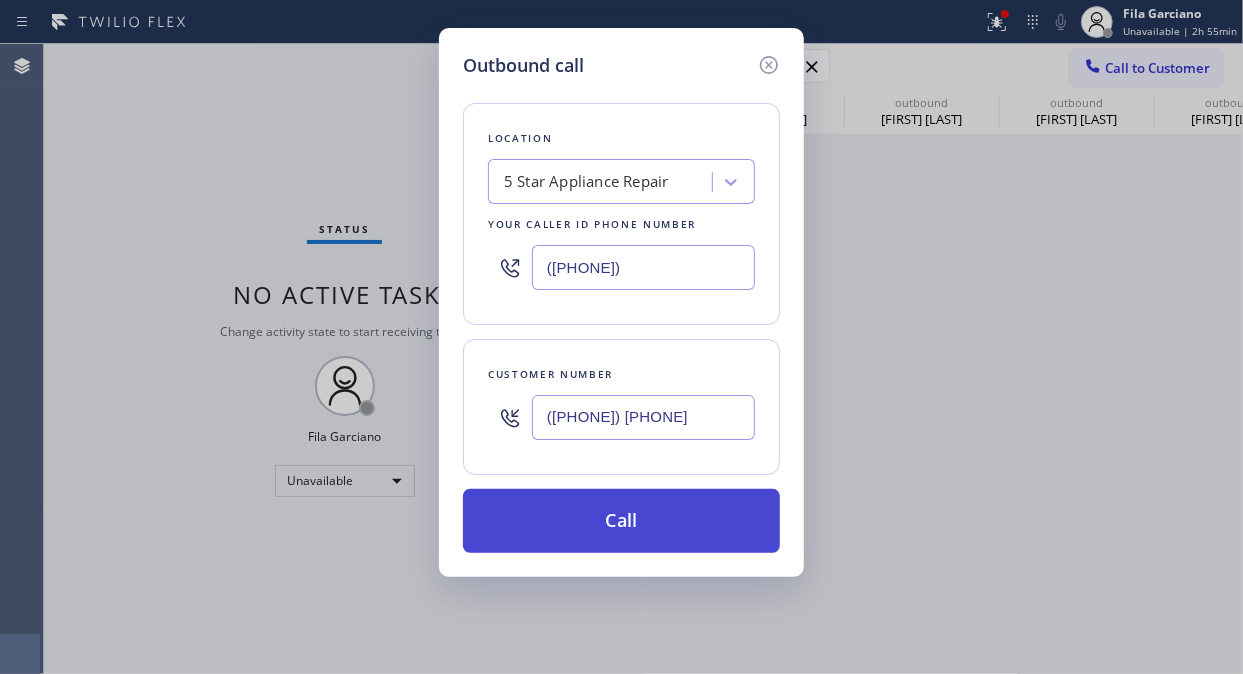 type on "([PHONE]) [PHONE]" 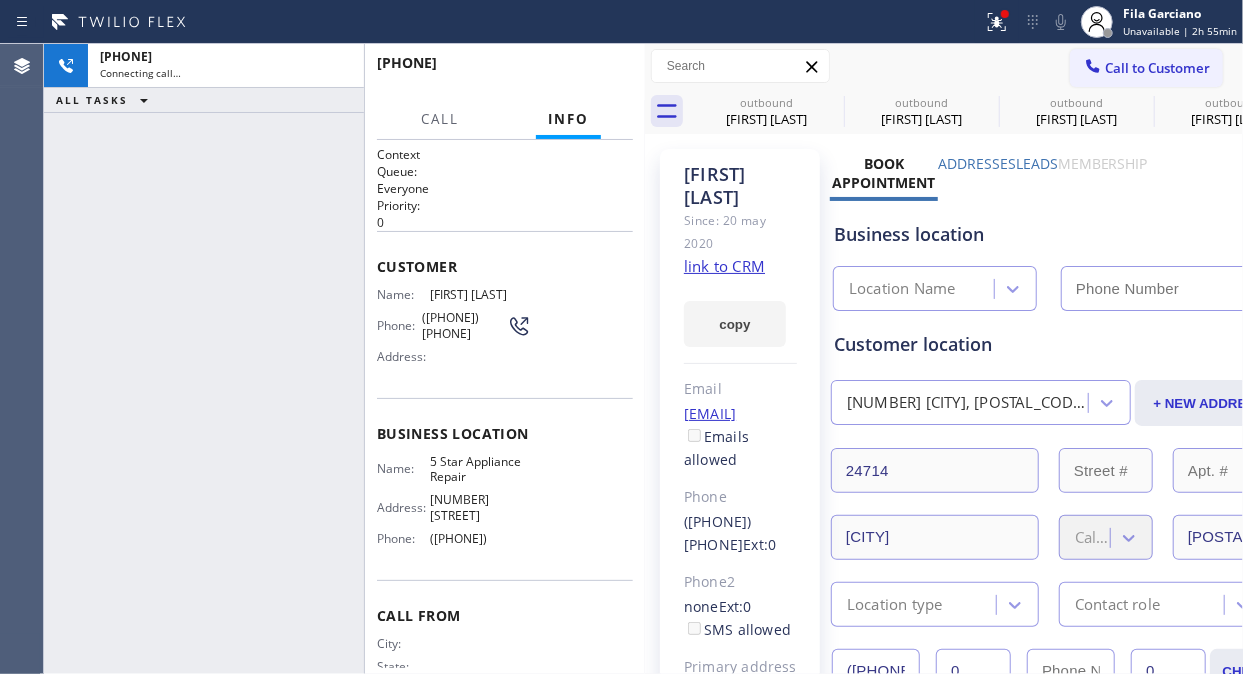 type on "([PHONE])" 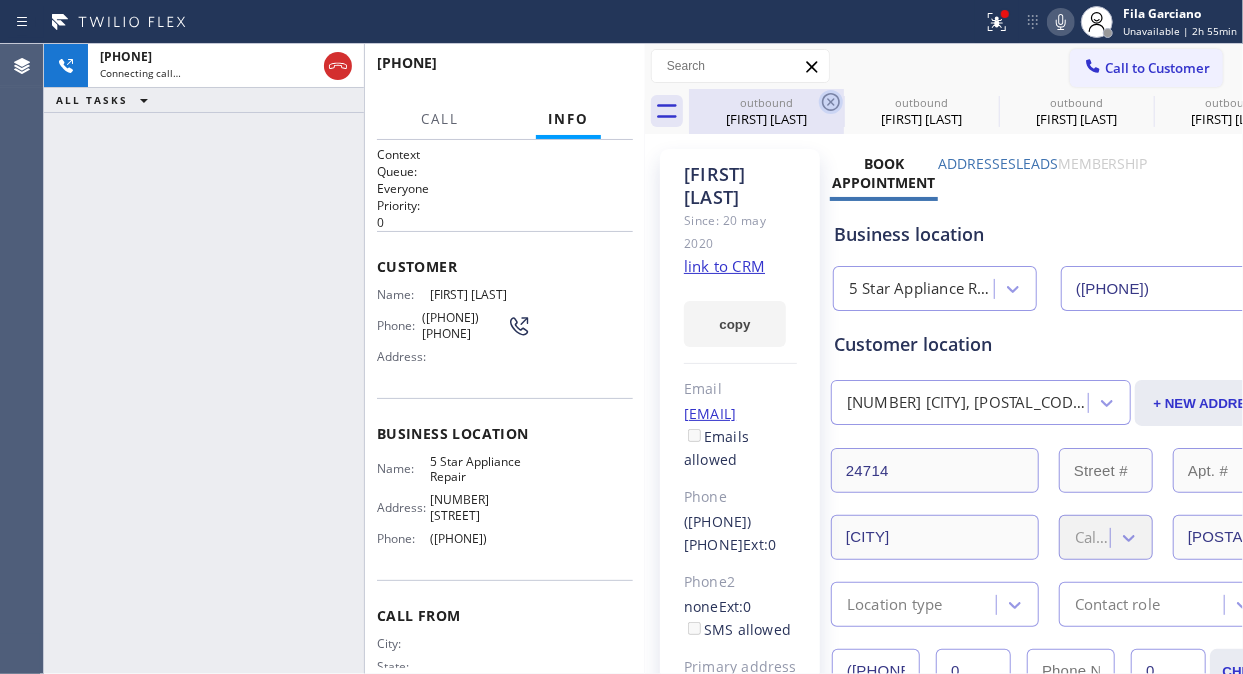 click 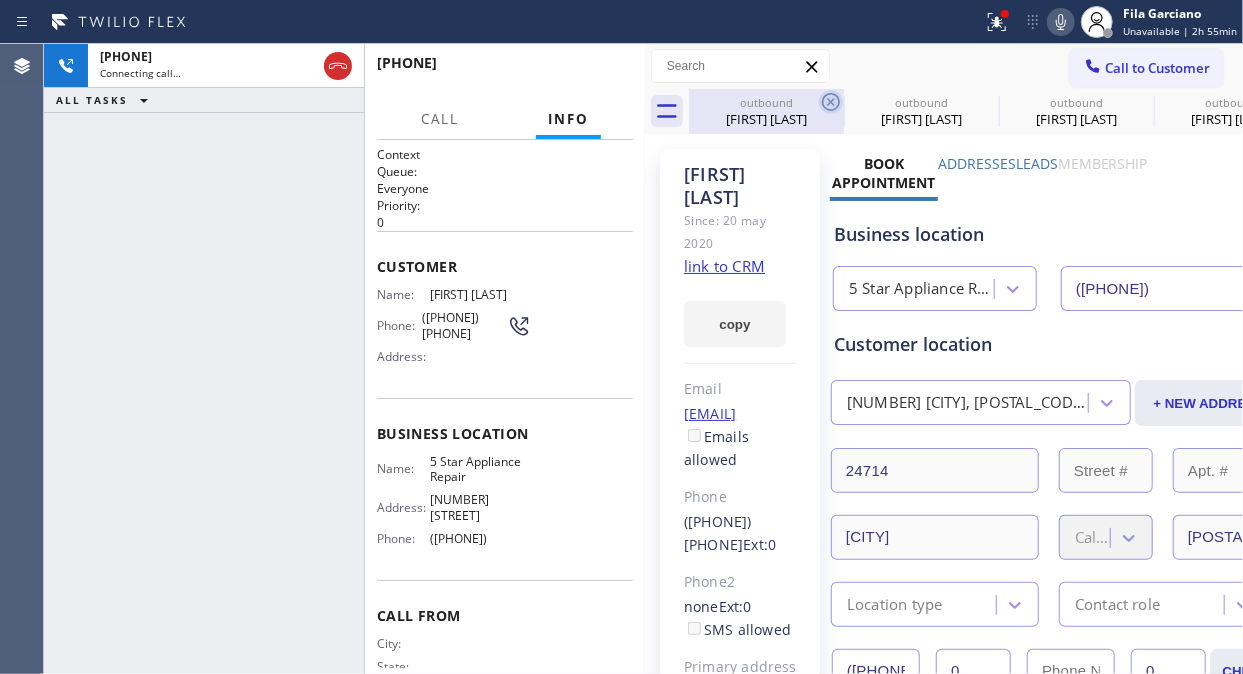 click 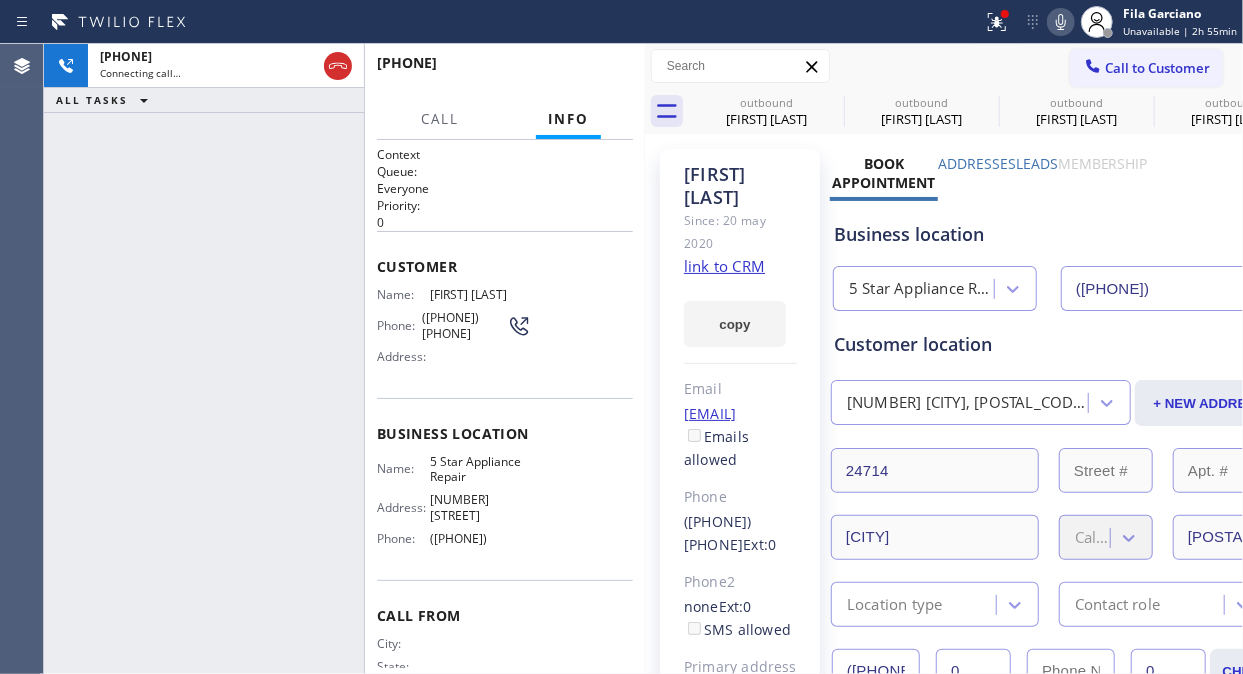 click 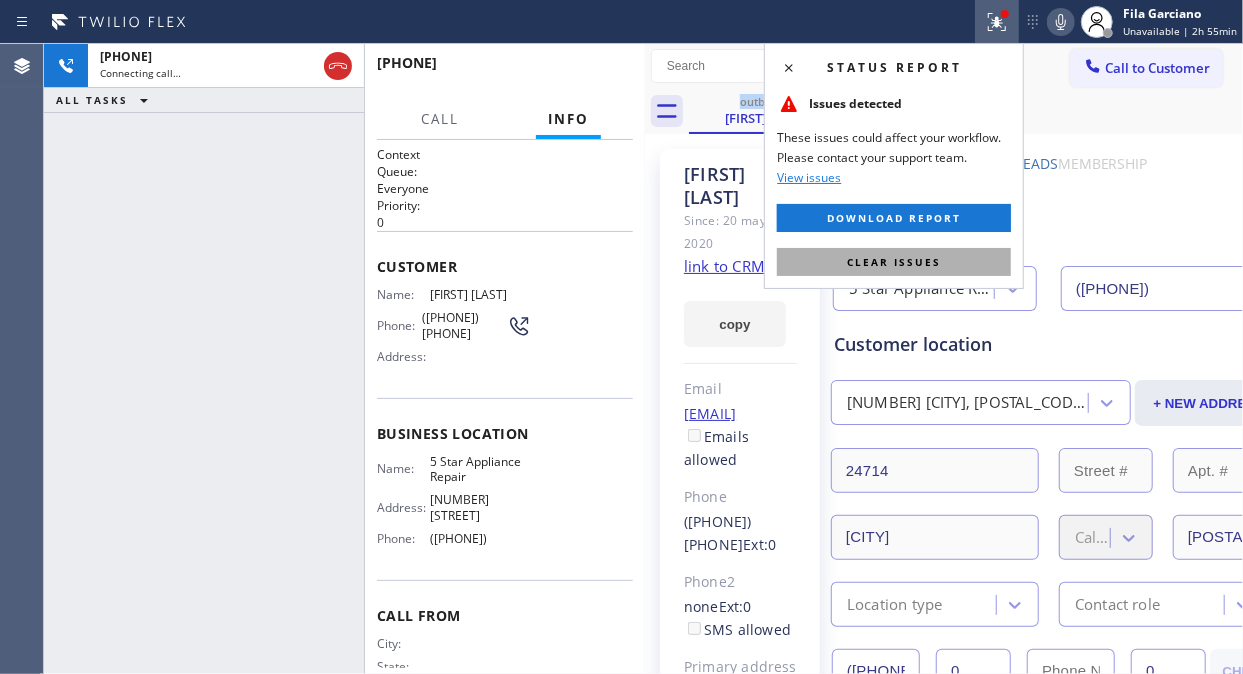 click on "Clear issues" at bounding box center (894, 262) 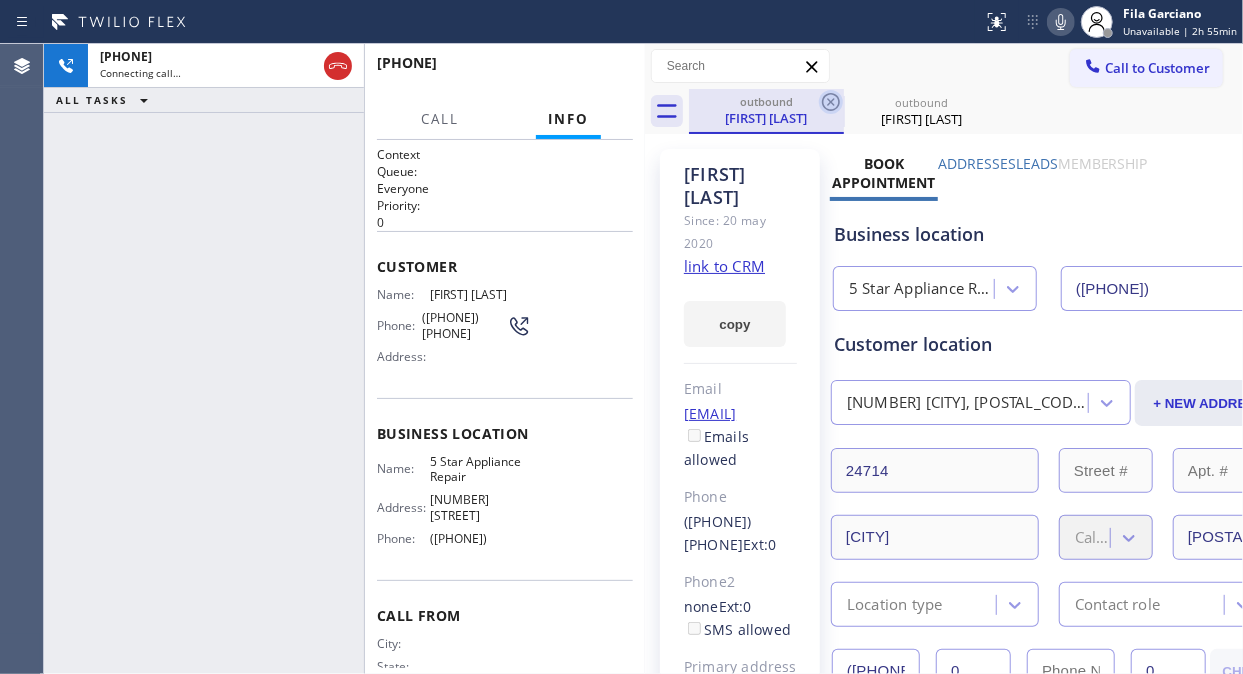 click 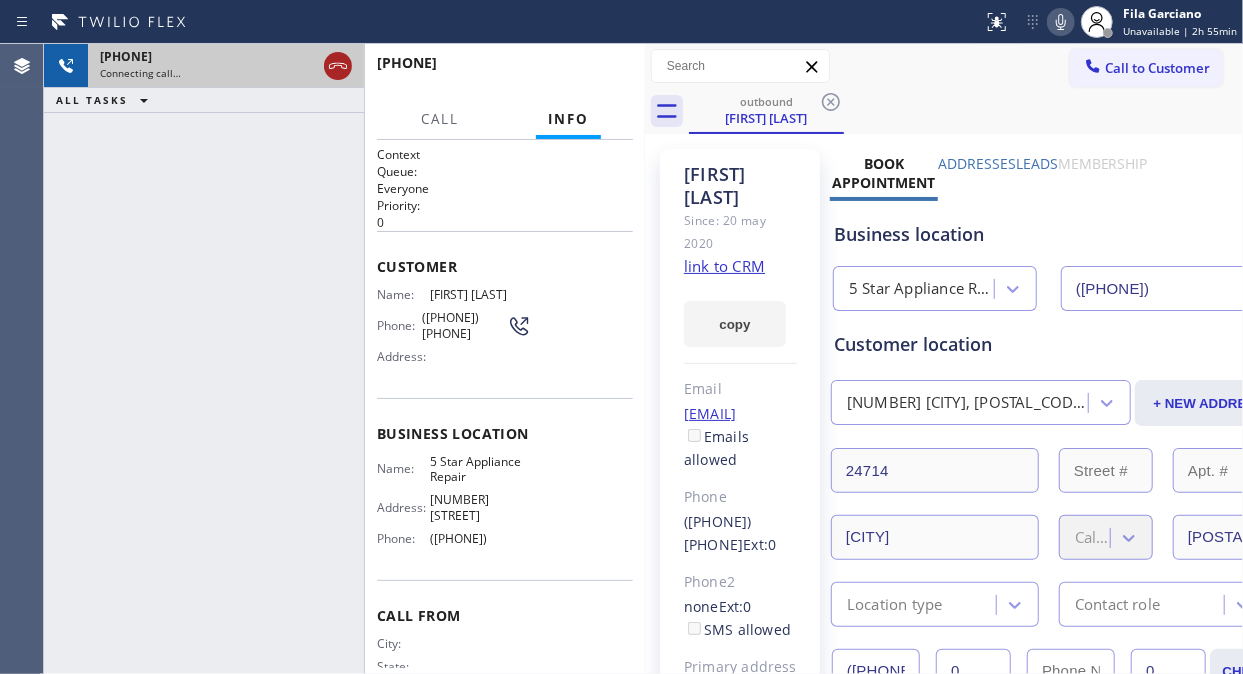 click at bounding box center [338, 66] 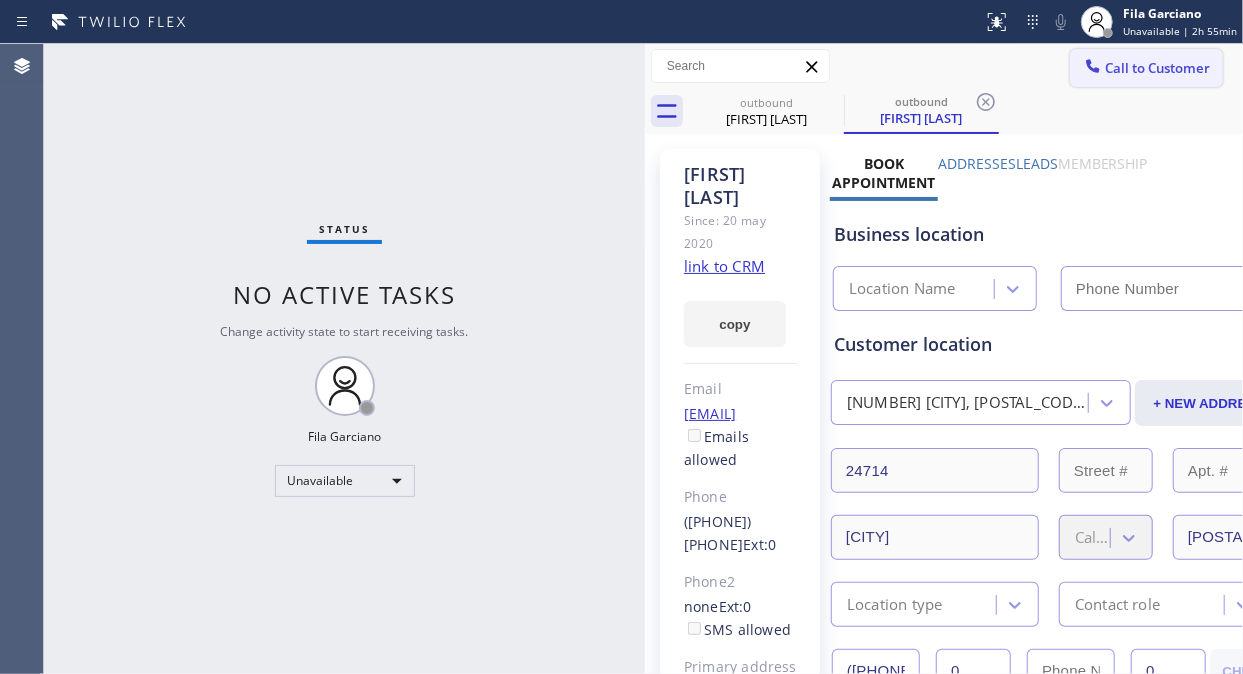 click on "Call to Customer" at bounding box center (1157, 68) 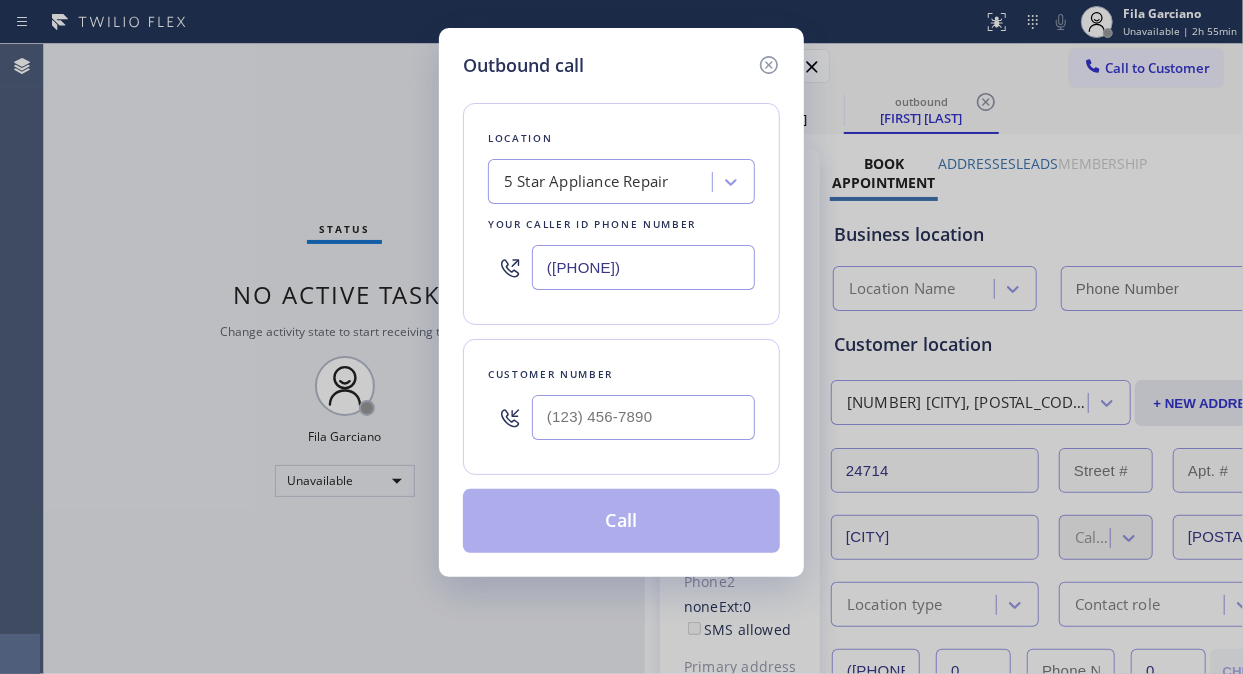 type on "([PHONE])" 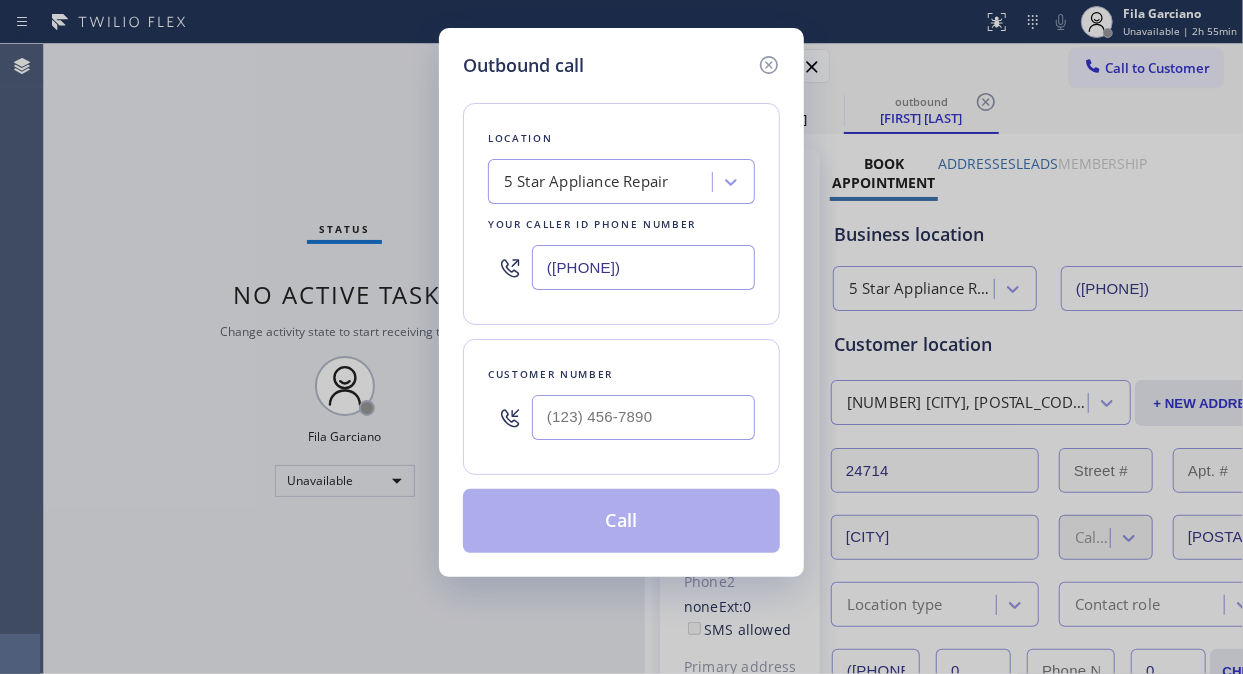 click at bounding box center [643, 417] 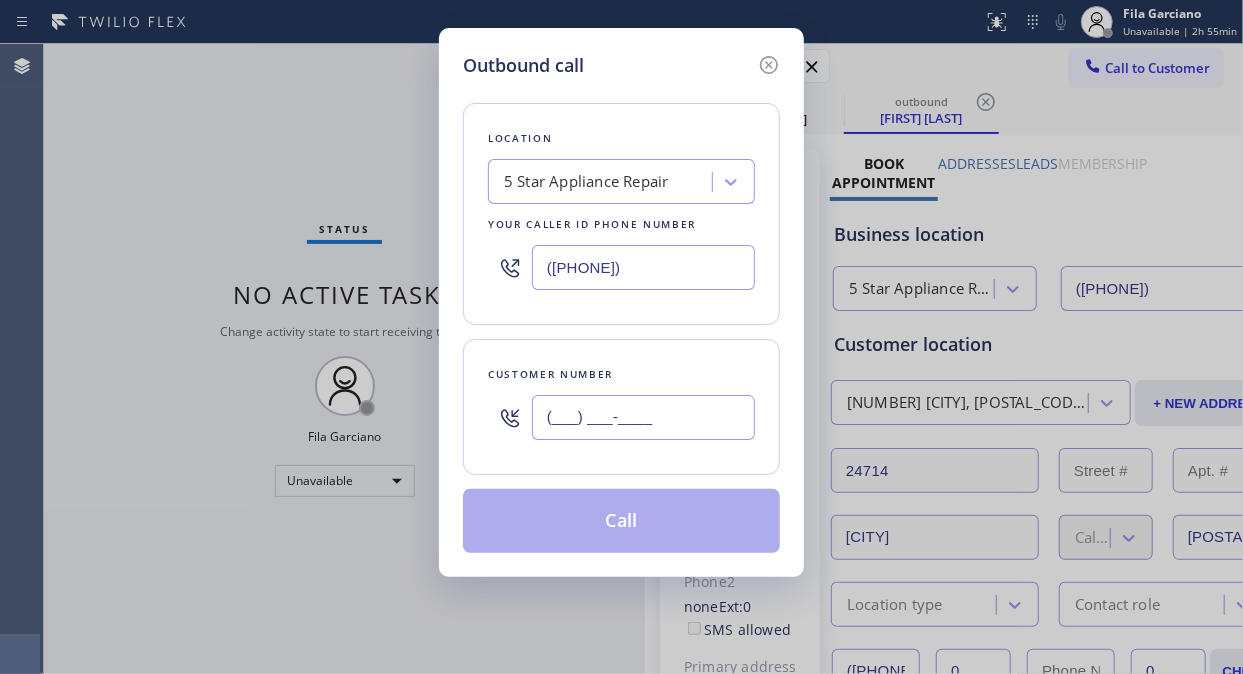 click on "(___) ___-____" at bounding box center [643, 417] 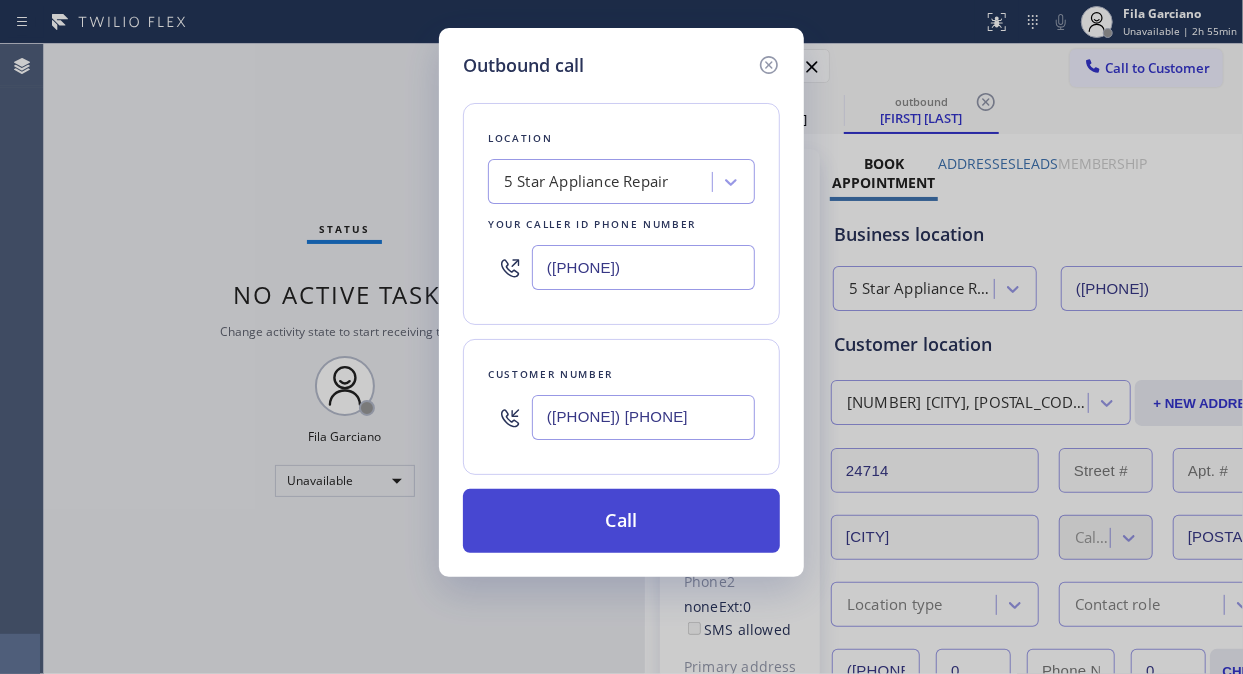 type on "([PHONE]) [PHONE]" 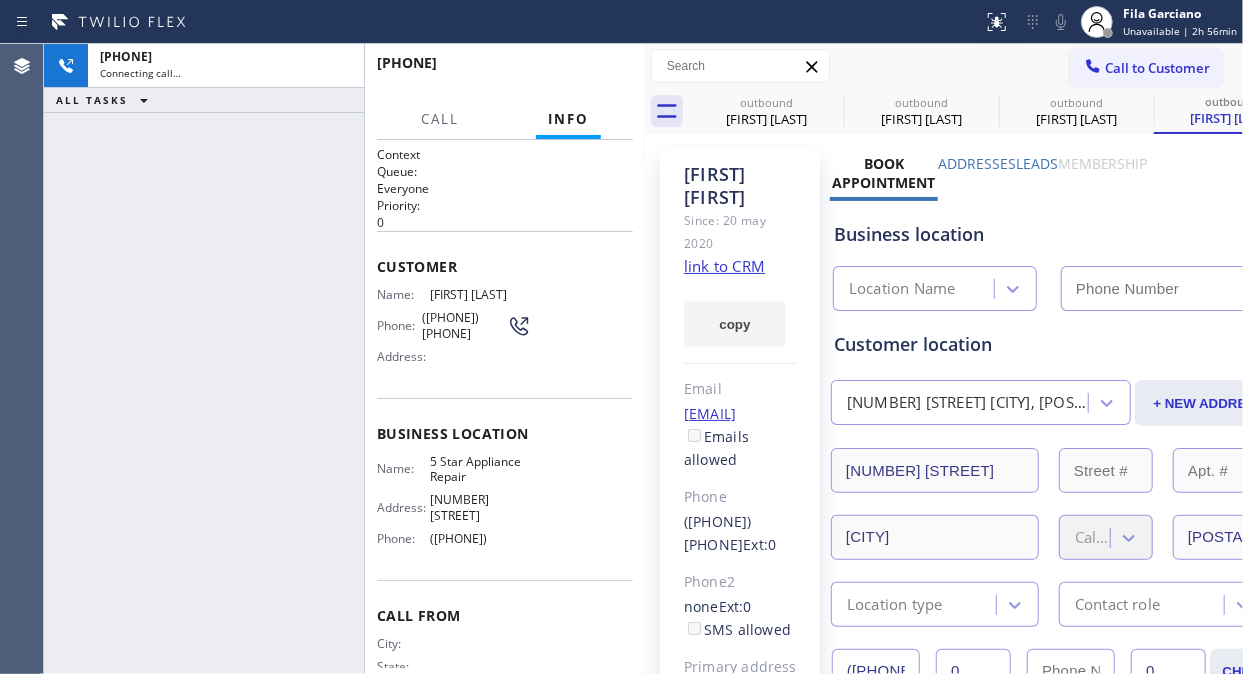 type on "([PHONE])" 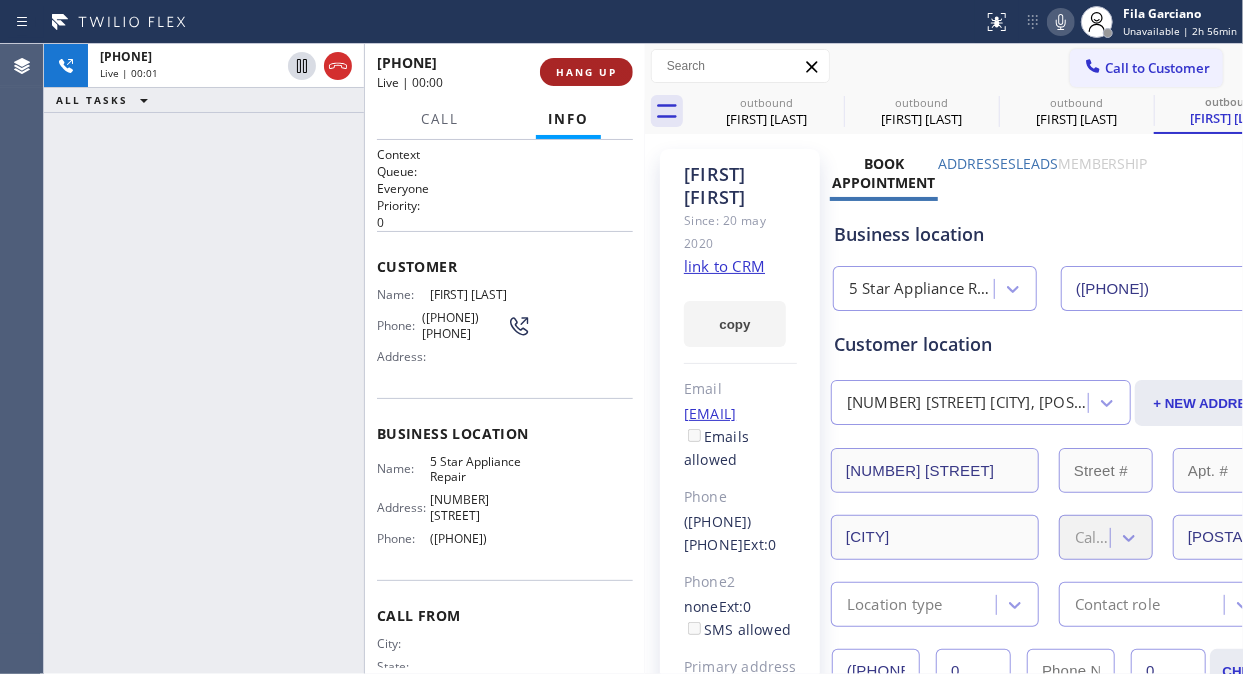 click on "HANG UP" at bounding box center (586, 72) 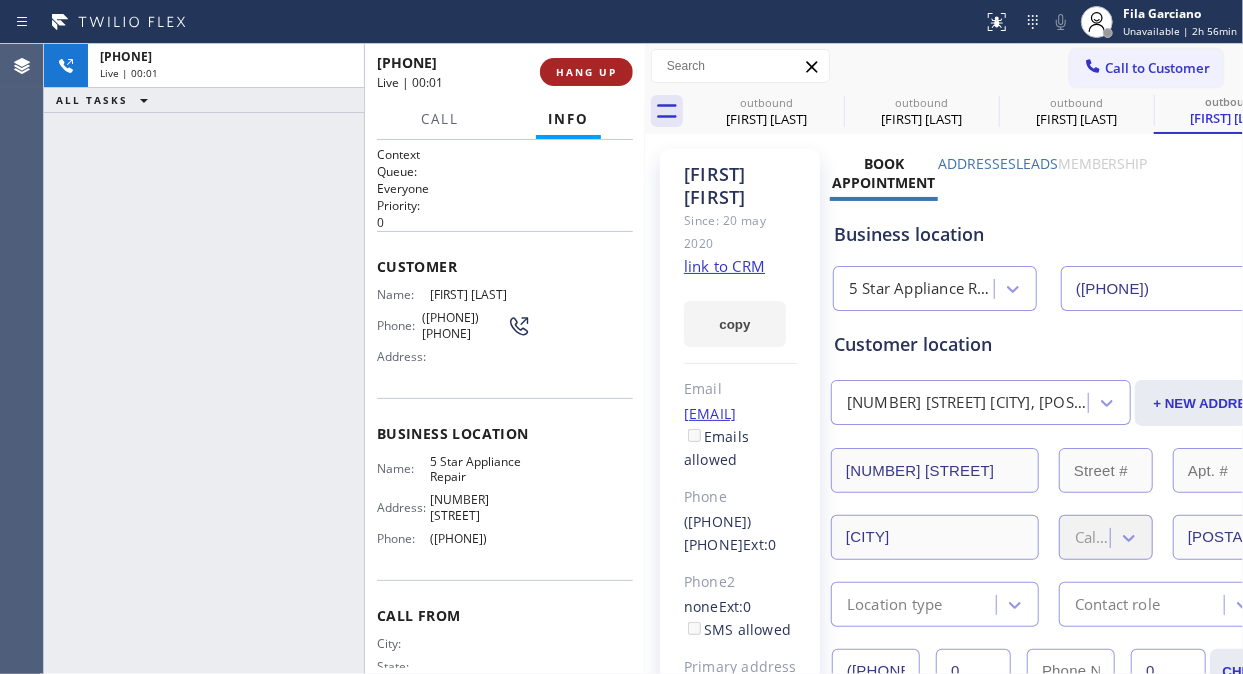 click on "HANG UP" at bounding box center [586, 72] 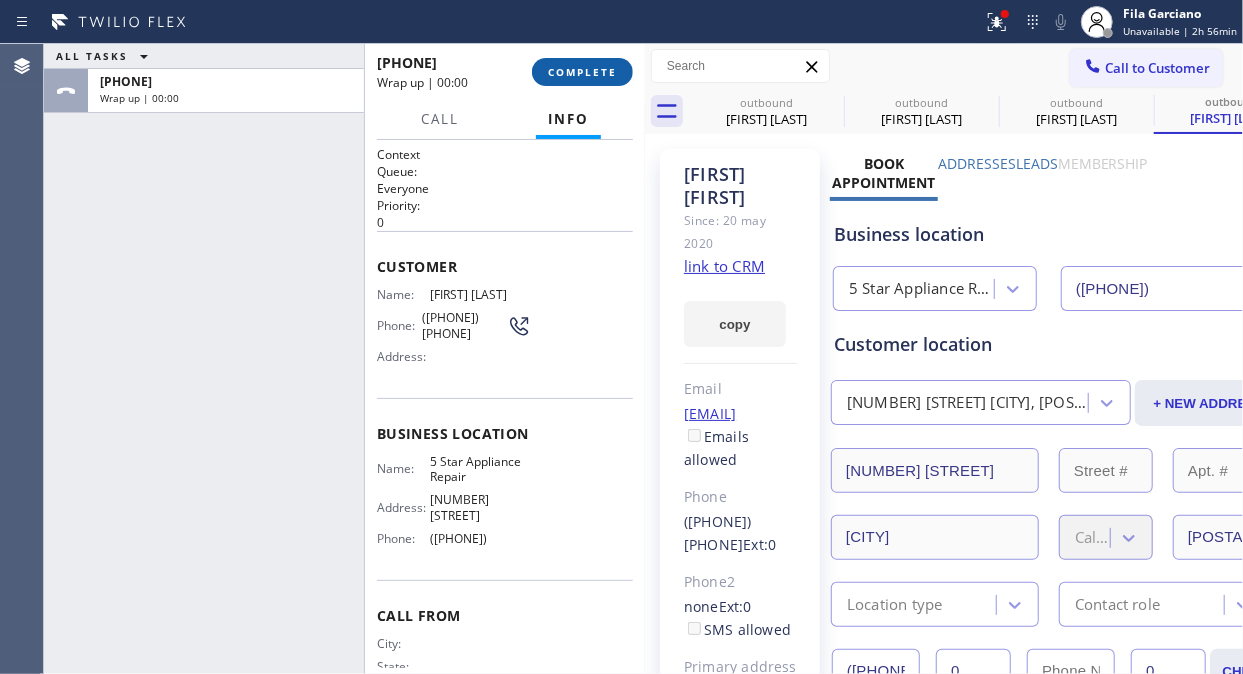 click on "COMPLETE" at bounding box center [582, 72] 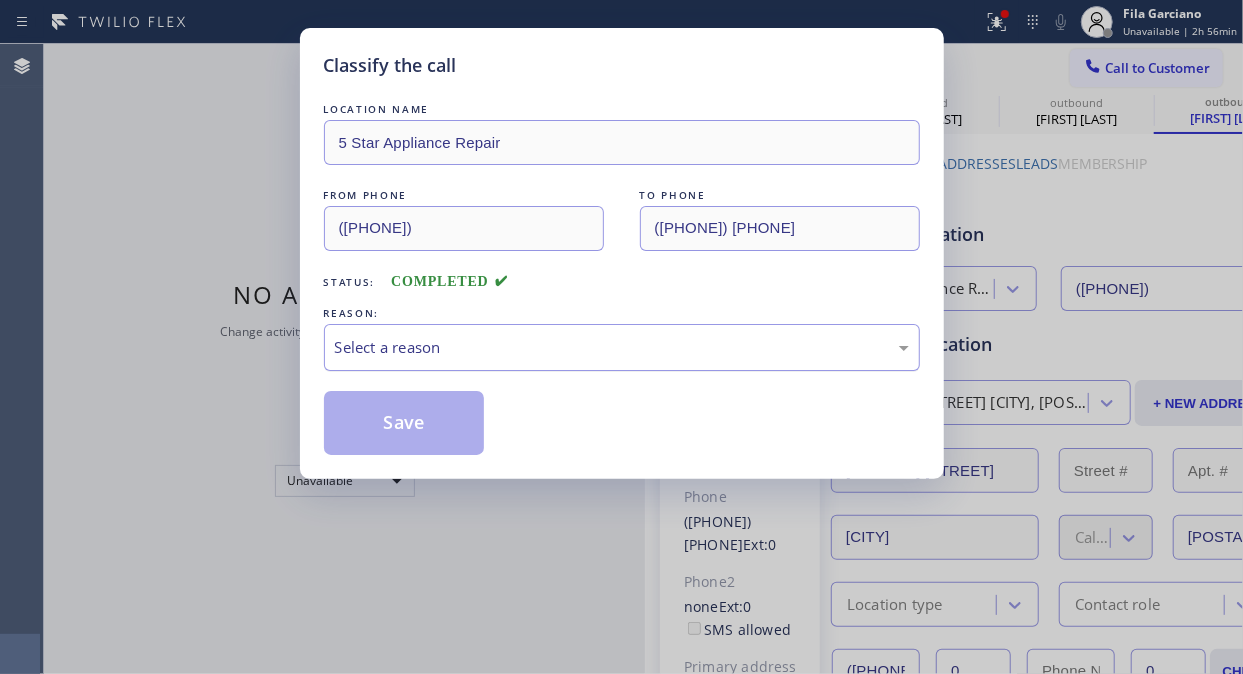 click on "Select a reason" at bounding box center (622, 347) 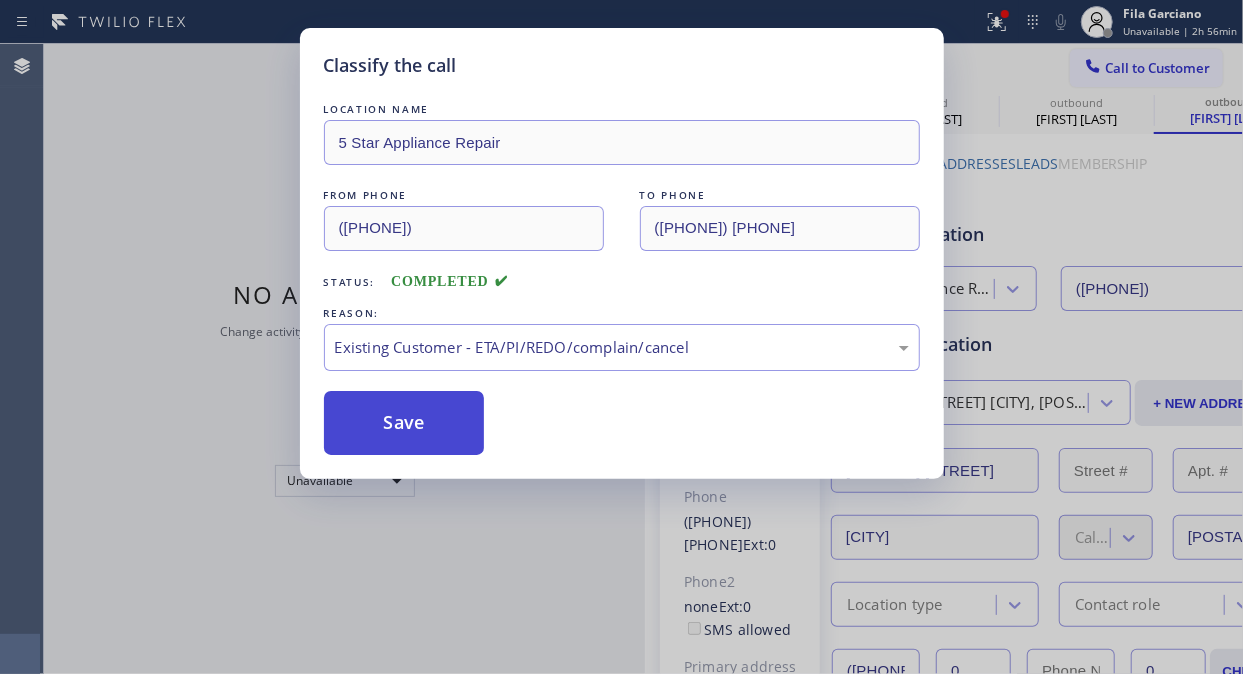 click on "Save" at bounding box center (404, 423) 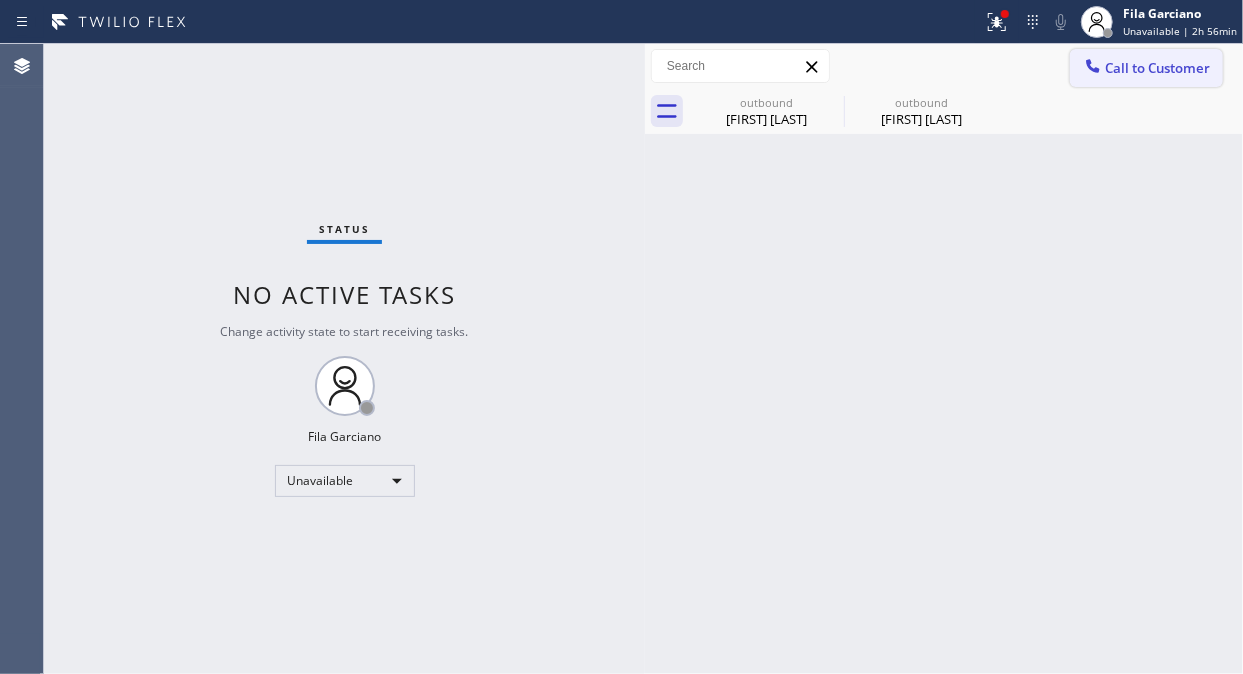click on "Call to Customer" at bounding box center [1157, 68] 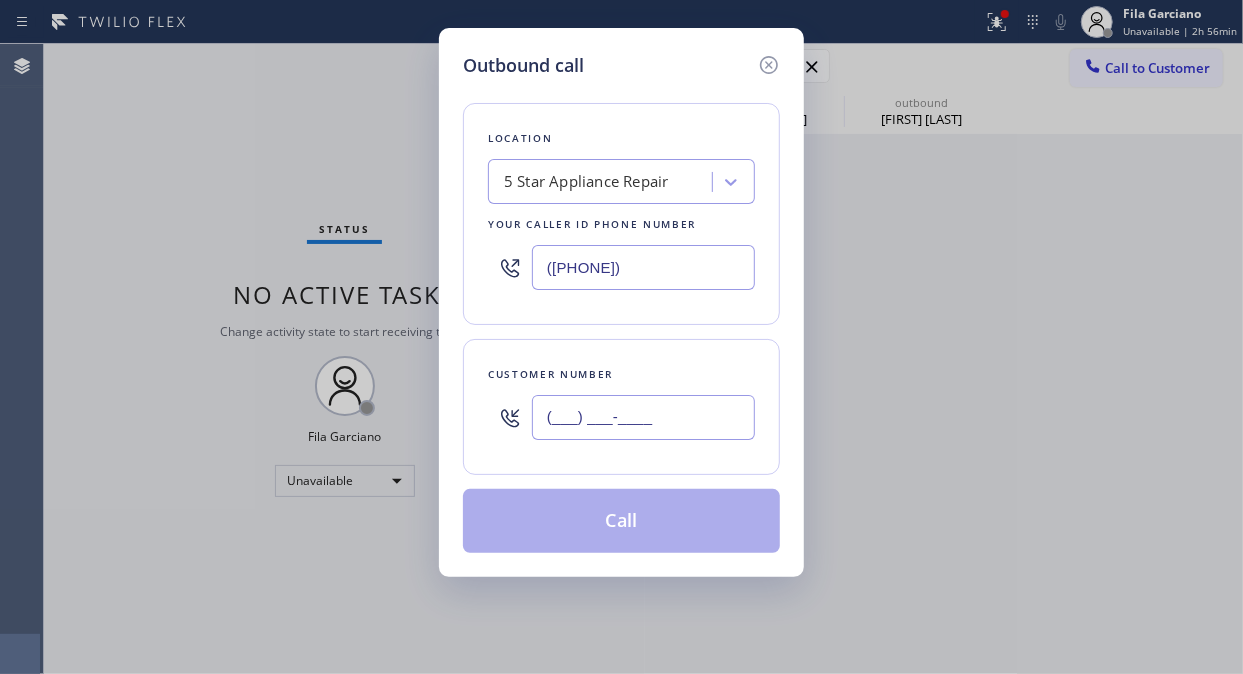 click on "(___) ___-____" at bounding box center (643, 417) 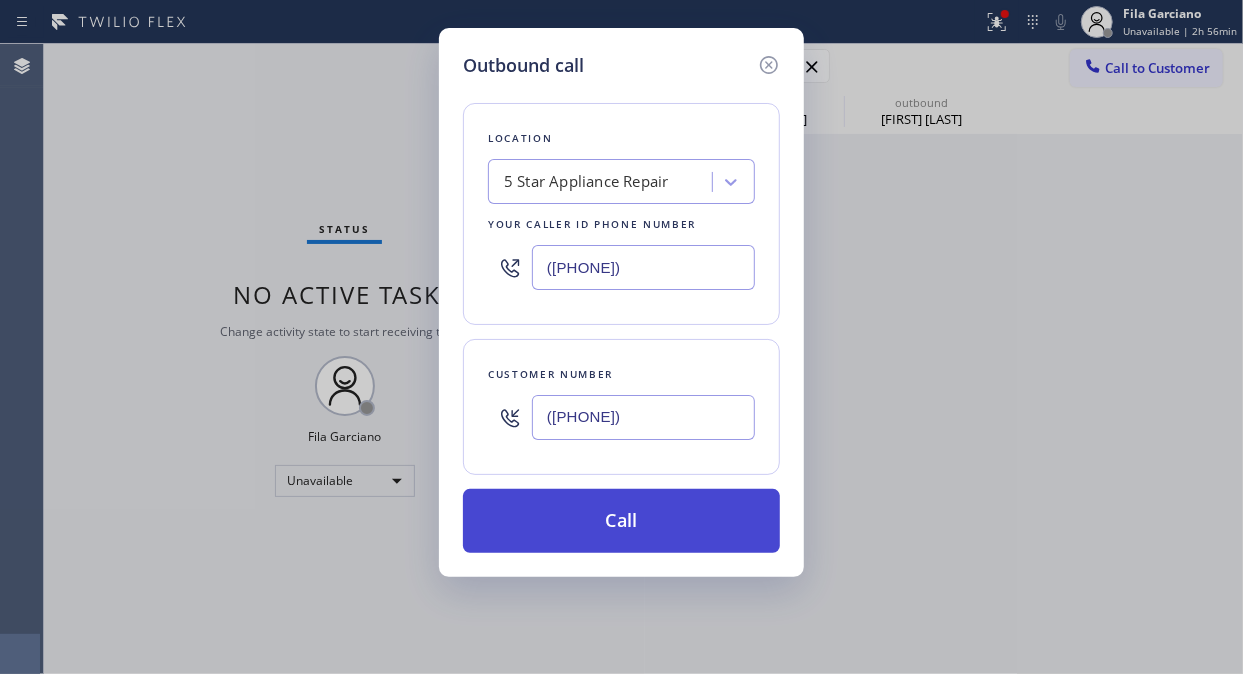 type on "([PHONE])" 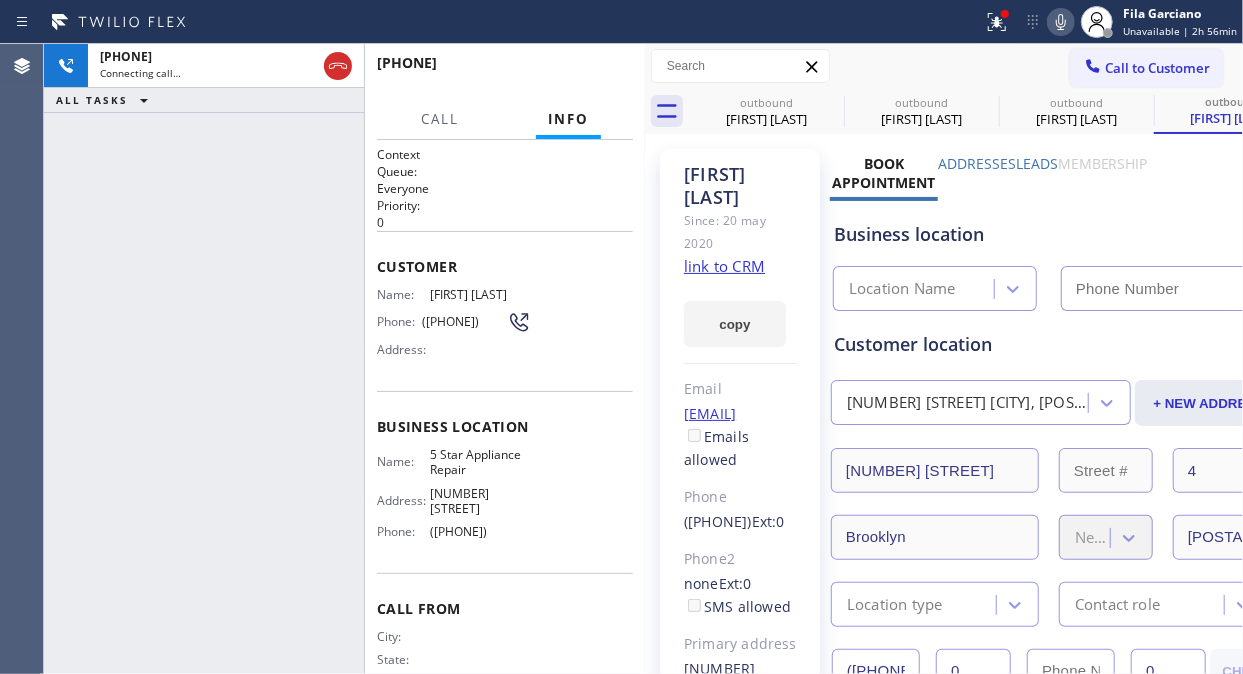 type on "([PHONE])" 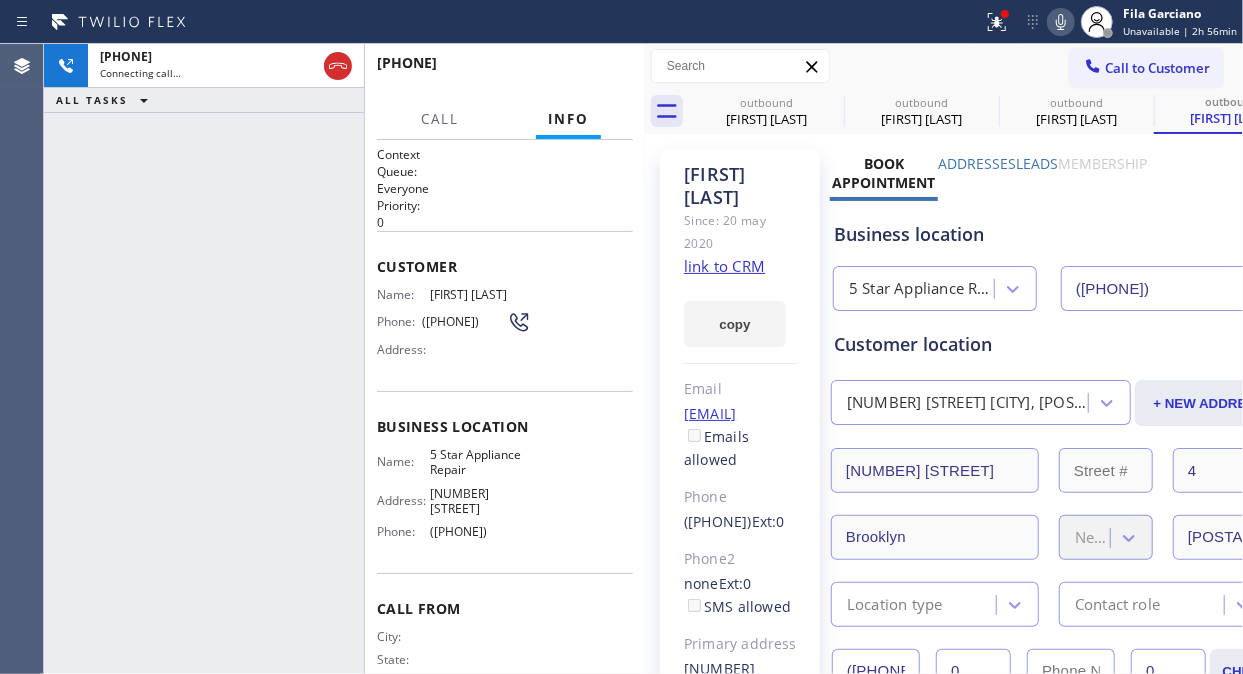drag, startPoint x: 1000, startPoint y: 27, endPoint x: 894, endPoint y: 263, distance: 258.7122 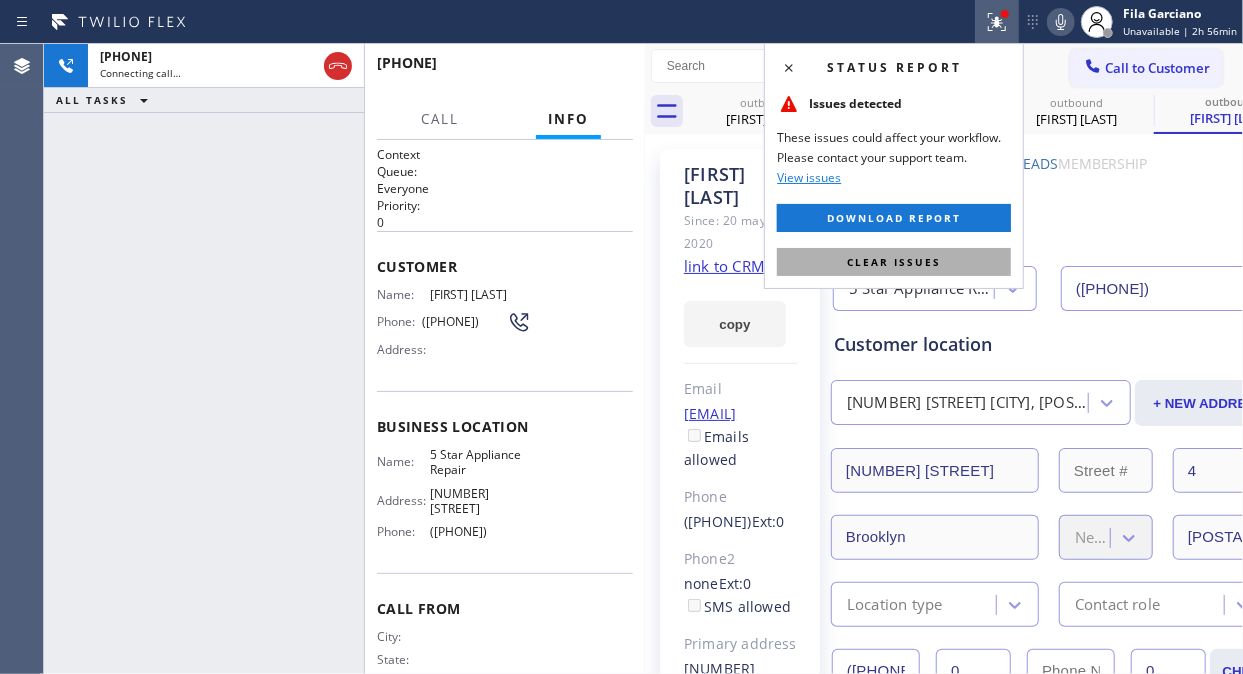 click on "Clear issues" at bounding box center (894, 262) 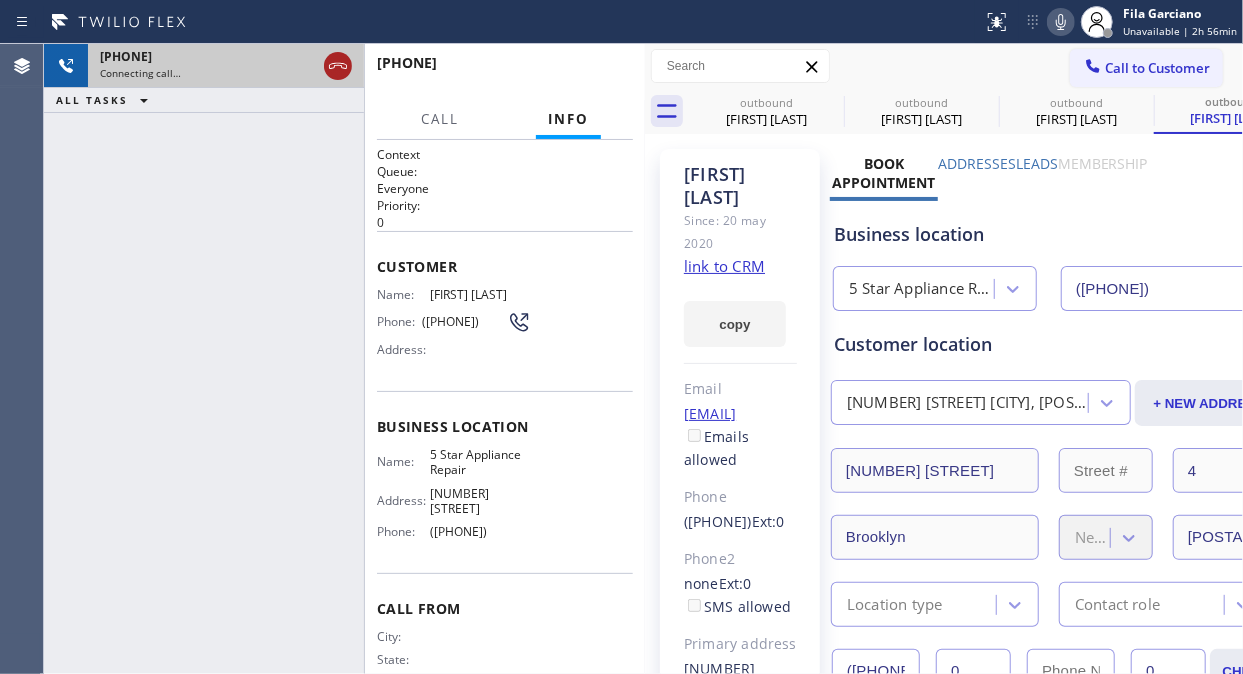 click 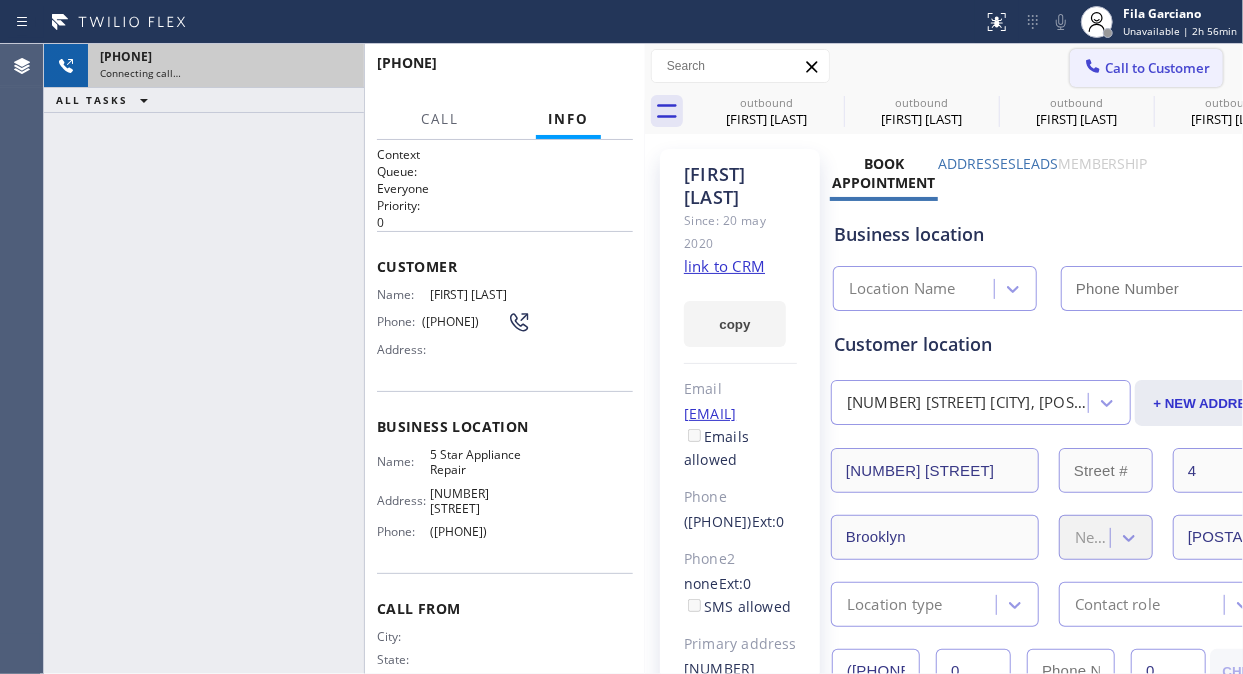 click on "Call to Customer" at bounding box center [1157, 68] 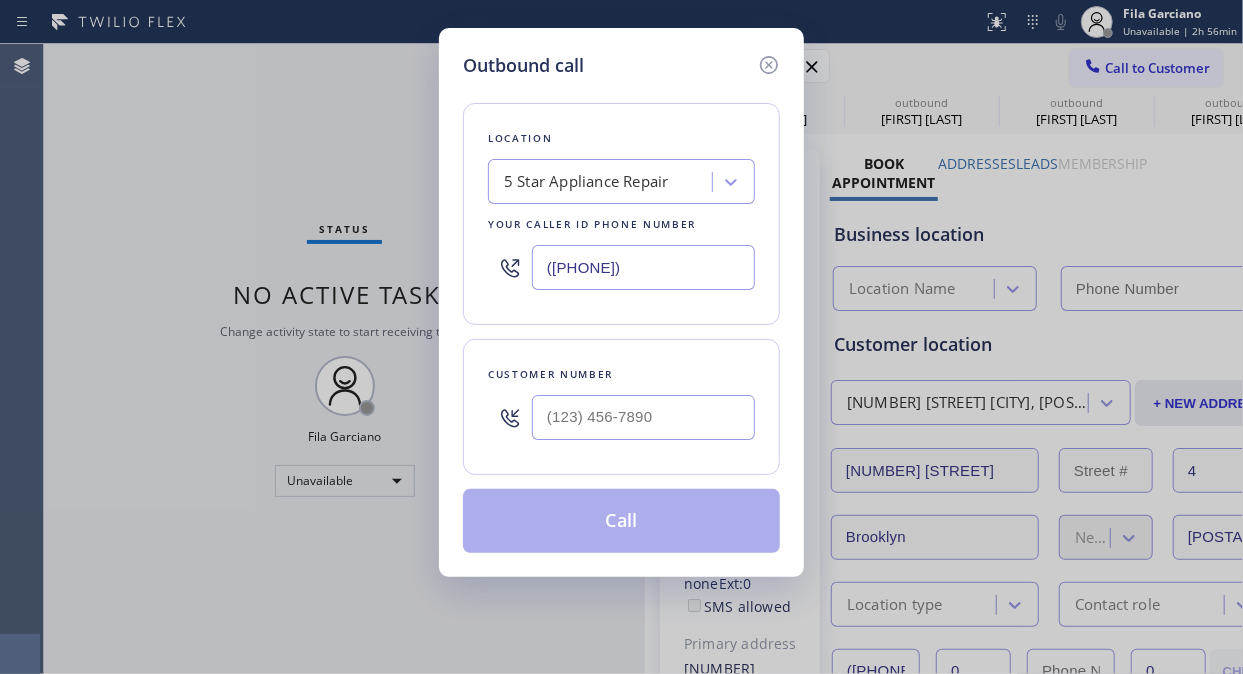 type on "([PHONE])" 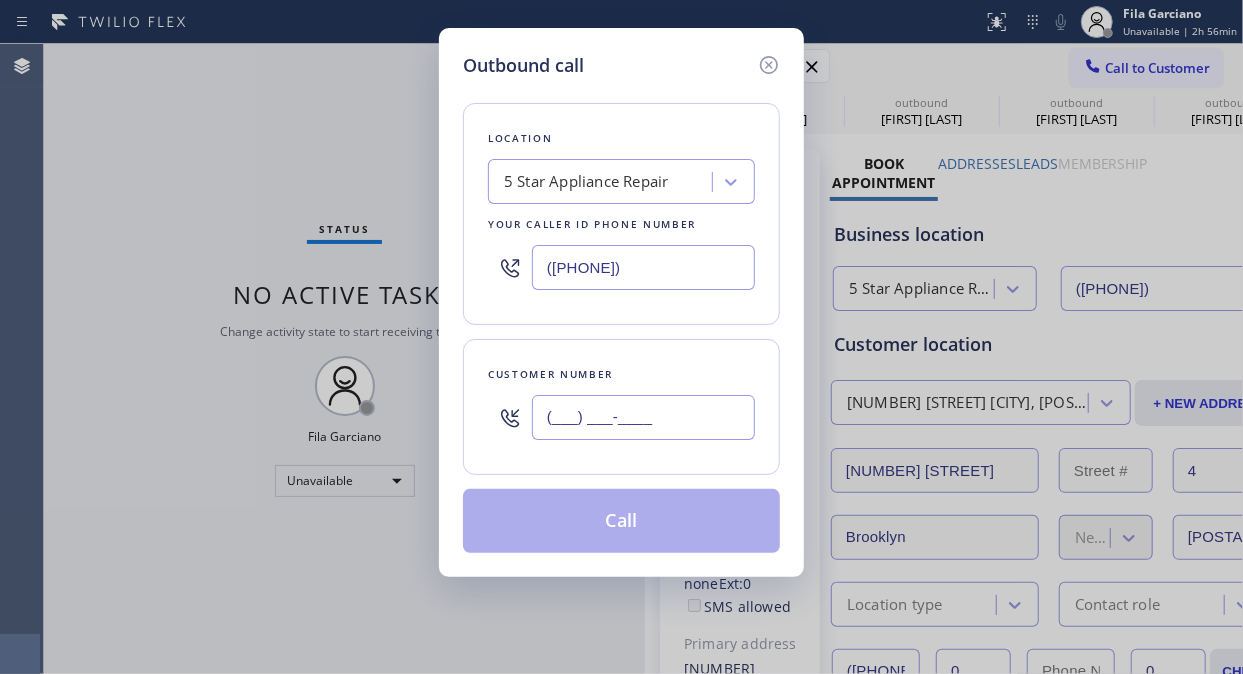 click on "(___) ___-____" at bounding box center (643, 417) 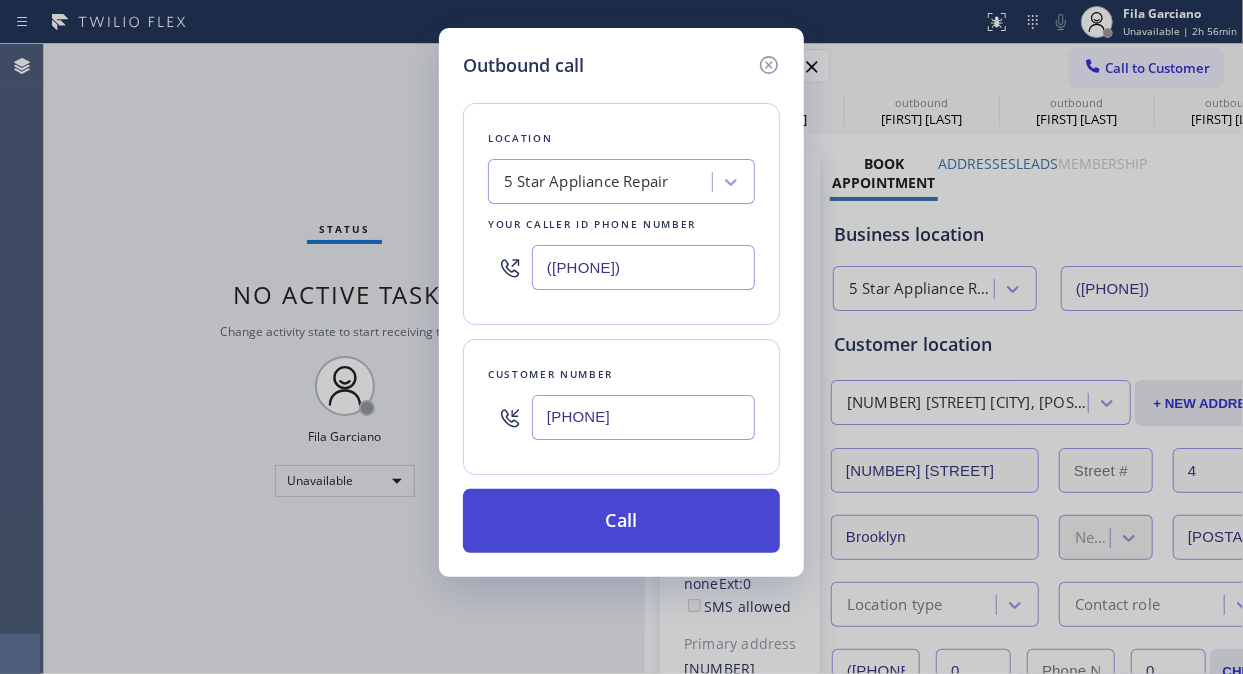 type on "[PHONE]" 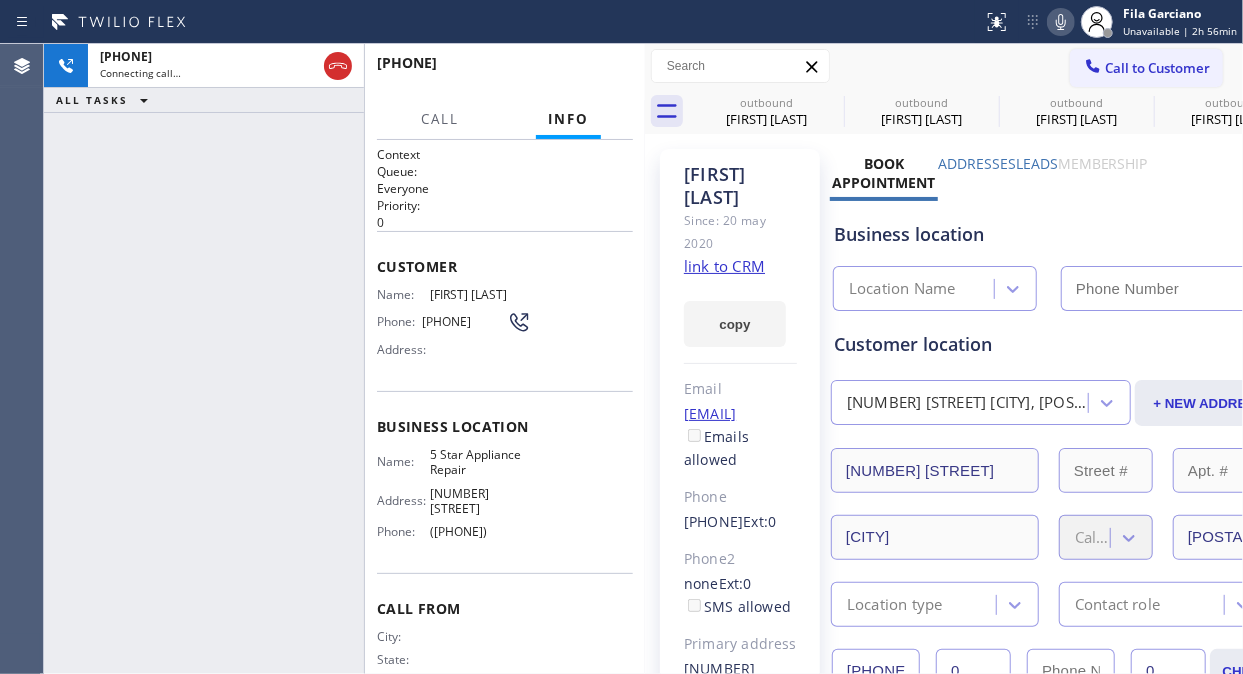 type on "([PHONE])" 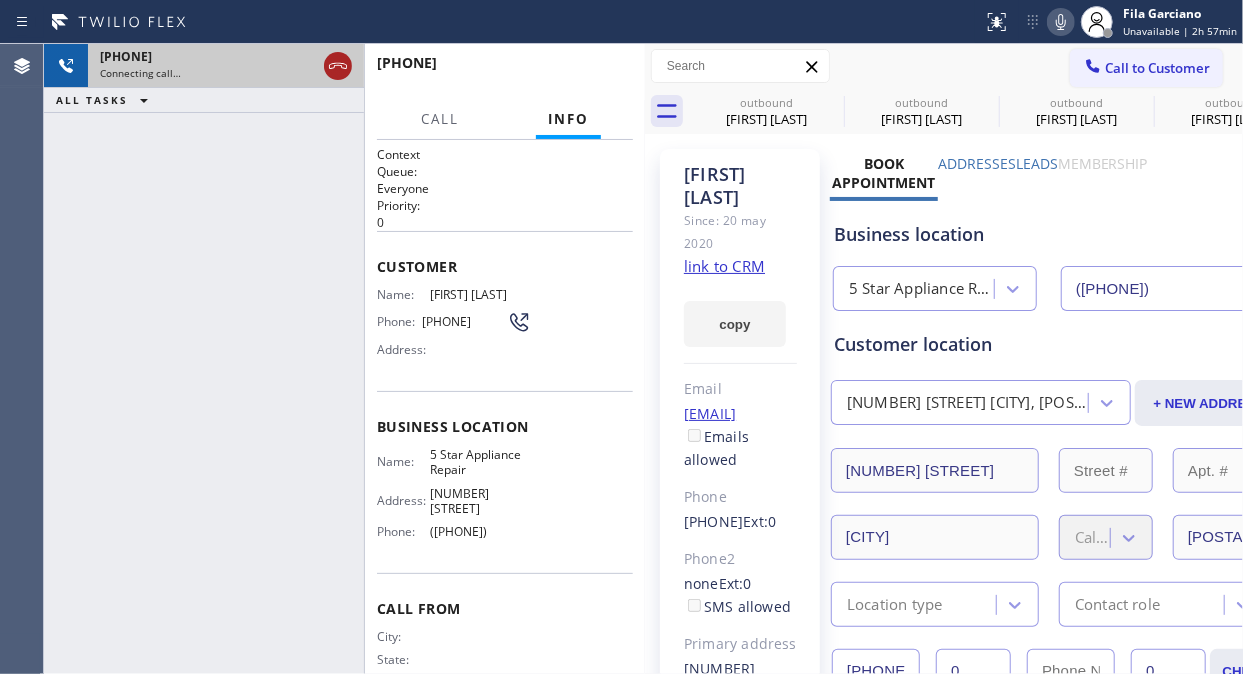 click 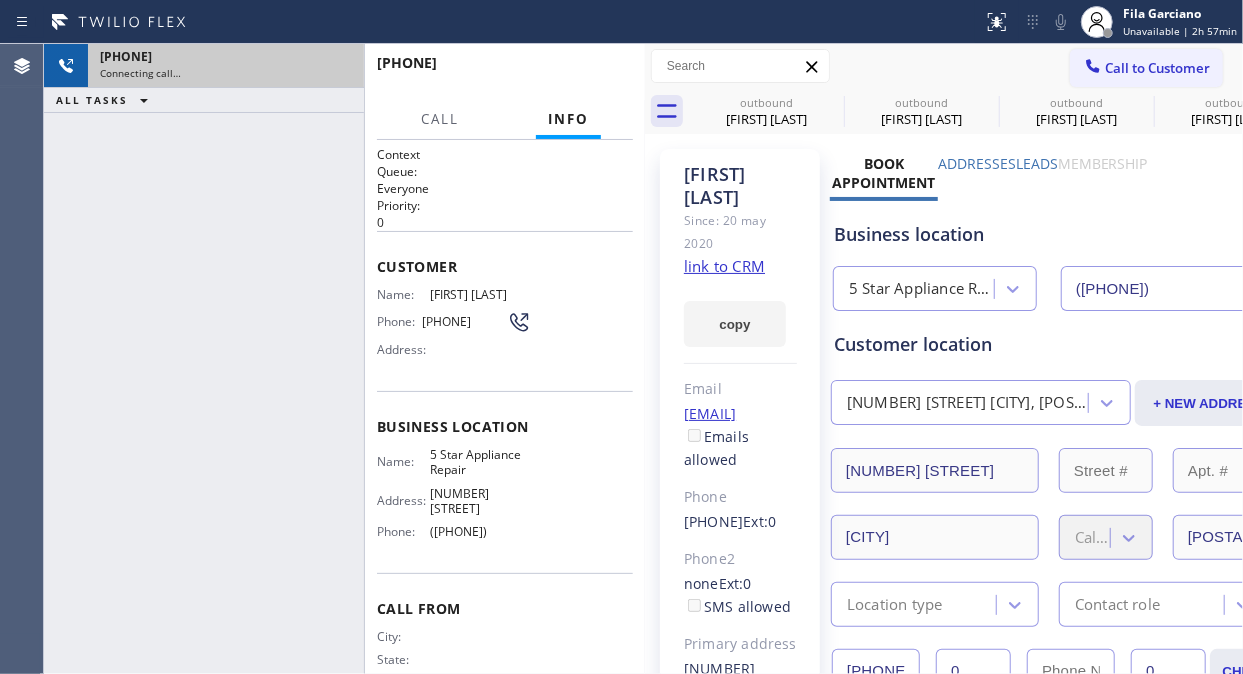 click on "Call to Customer" at bounding box center [1157, 68] 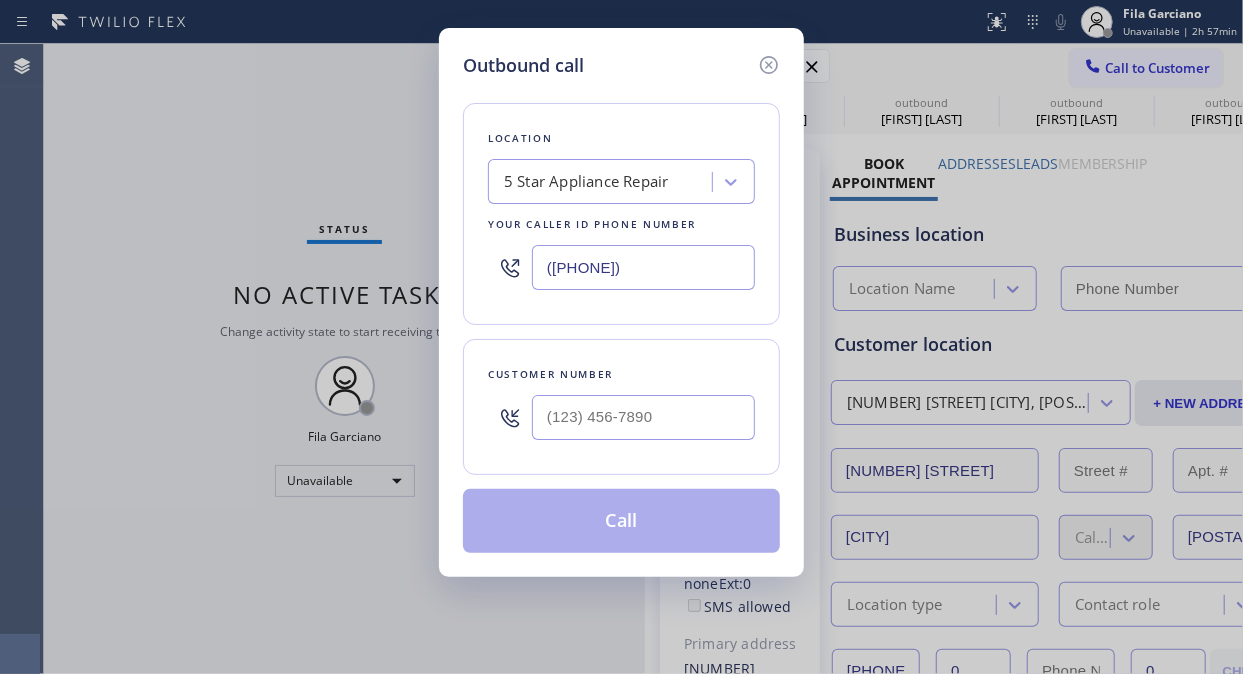 type on "([PHONE])" 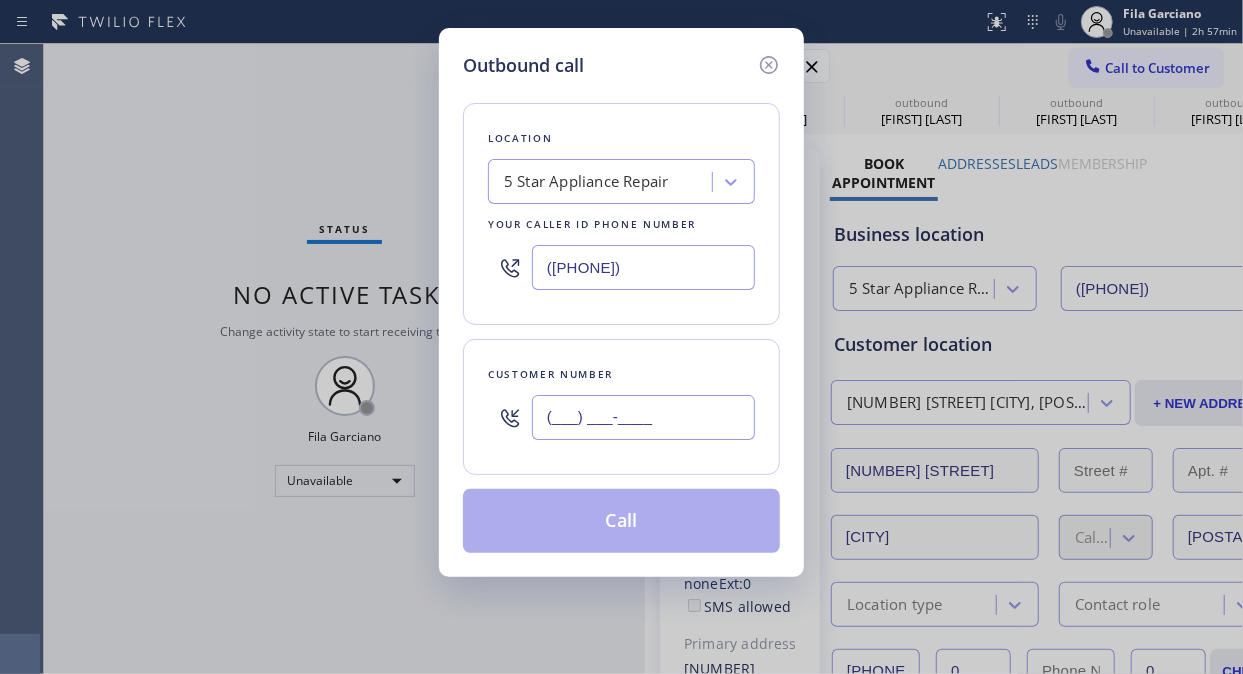 click on "(___) ___-____" at bounding box center [643, 417] 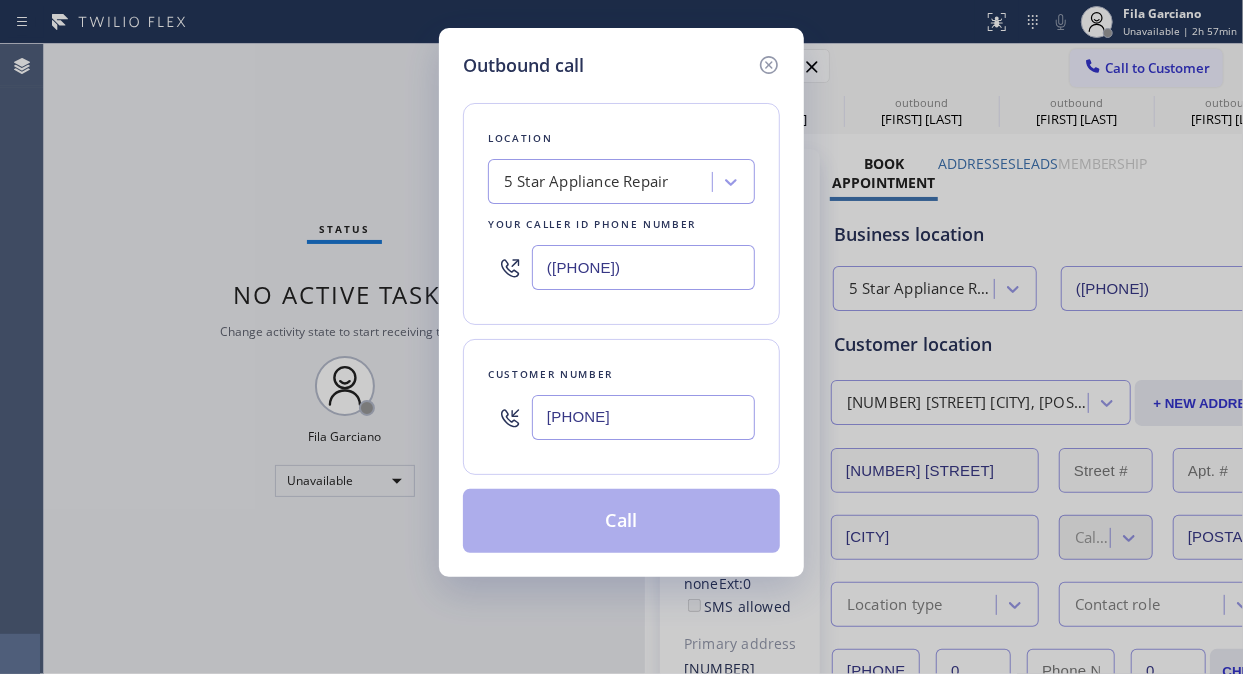 type on "[PHONE]" 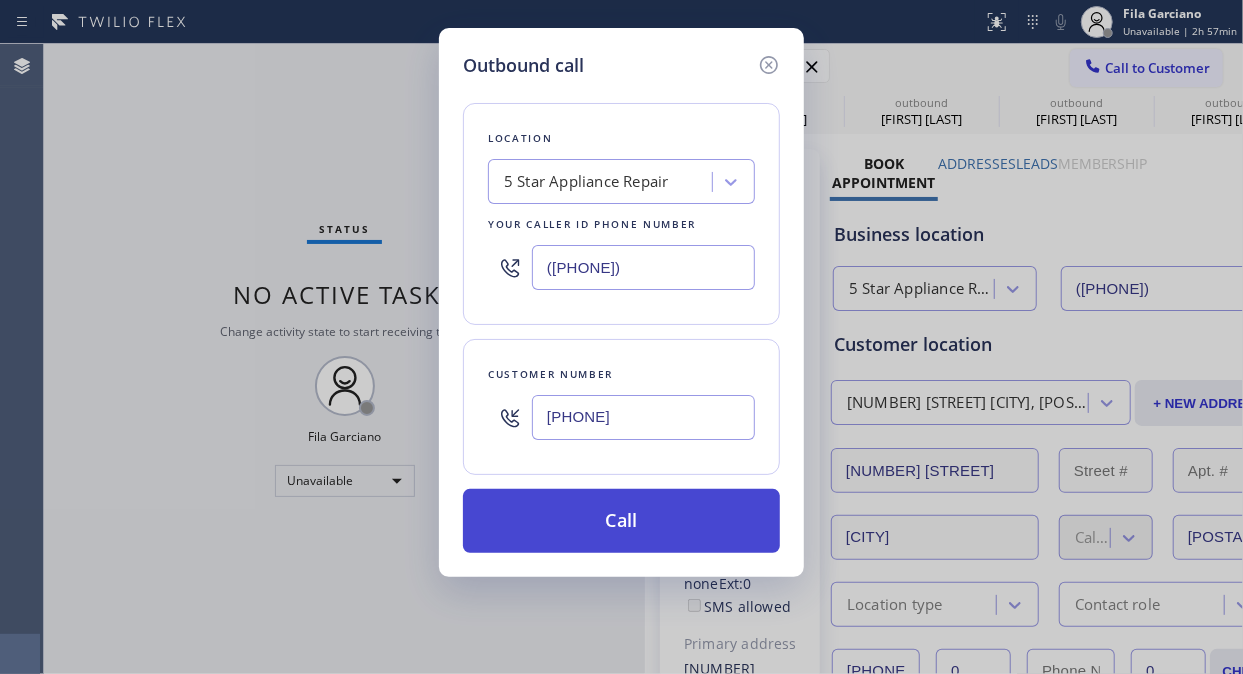 drag, startPoint x: 662, startPoint y: 545, endPoint x: 665, endPoint y: 533, distance: 12.369317 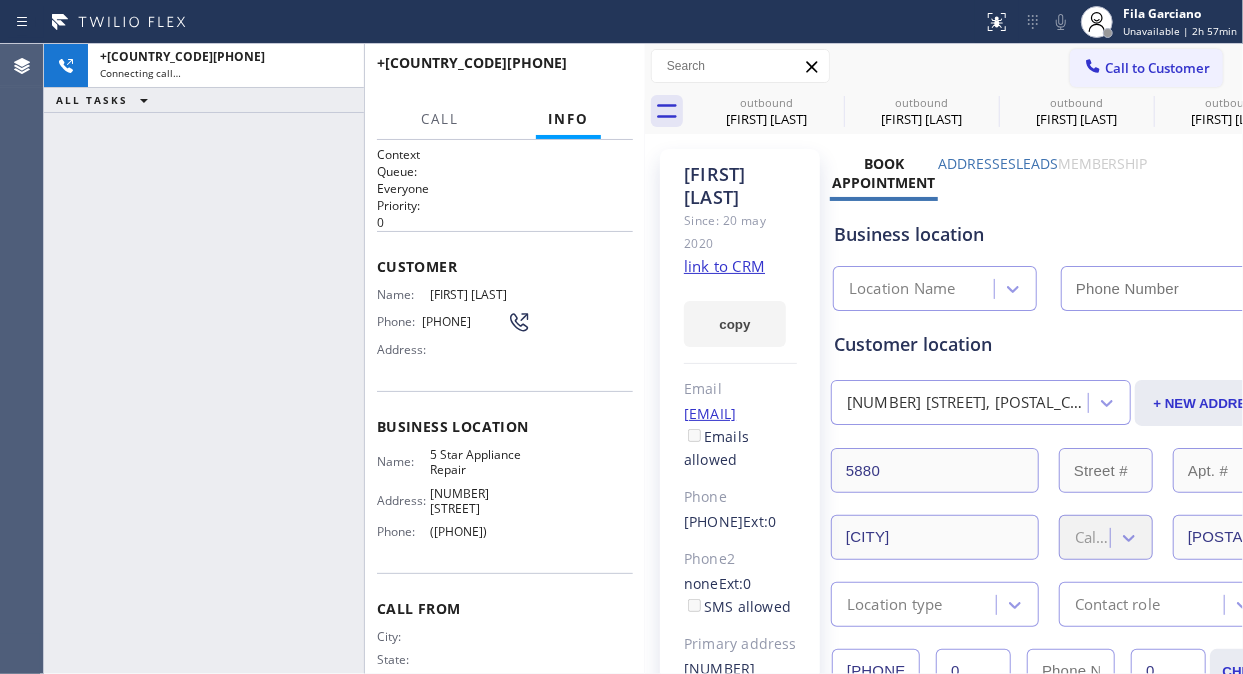 type on "([PHONE])" 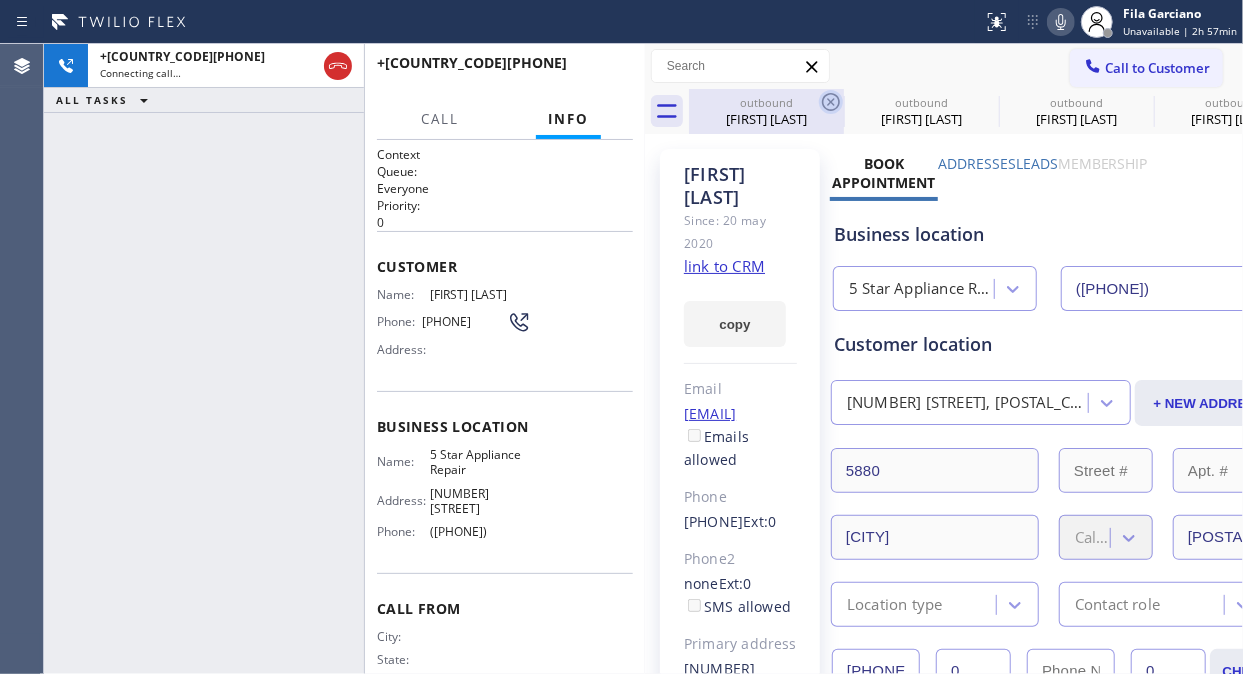 click 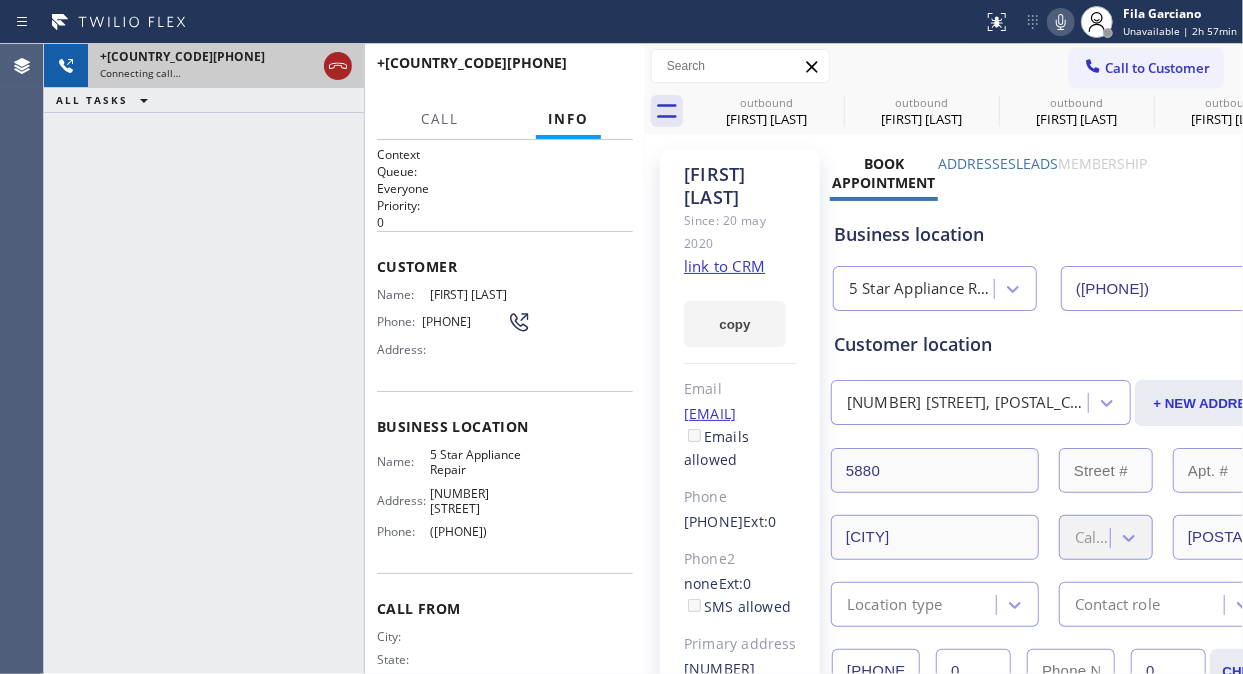 click 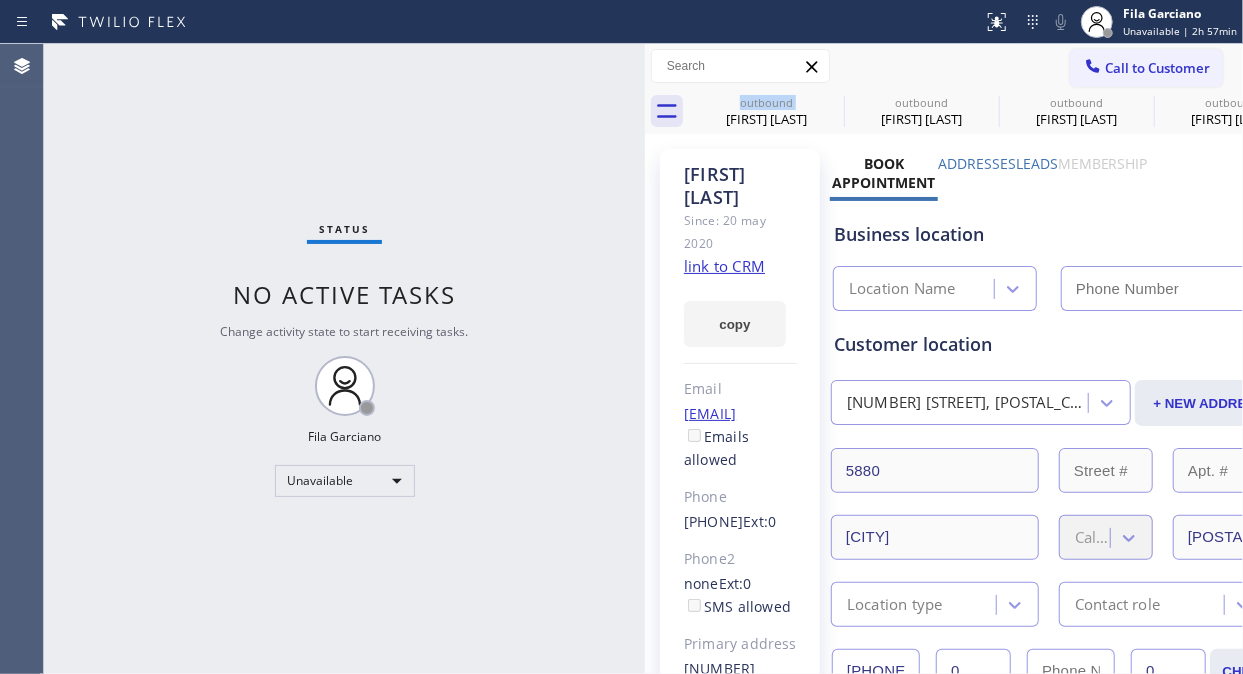 type on "([PHONE])" 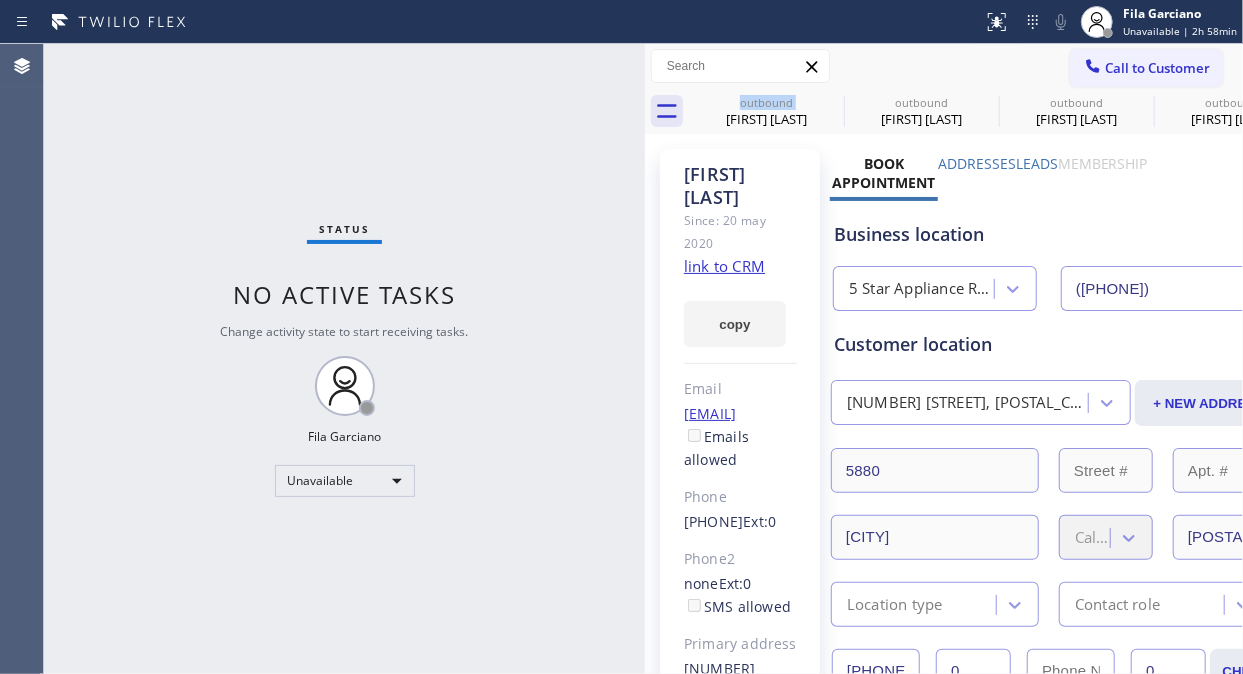 click on "Call to Customer" at bounding box center (1157, 68) 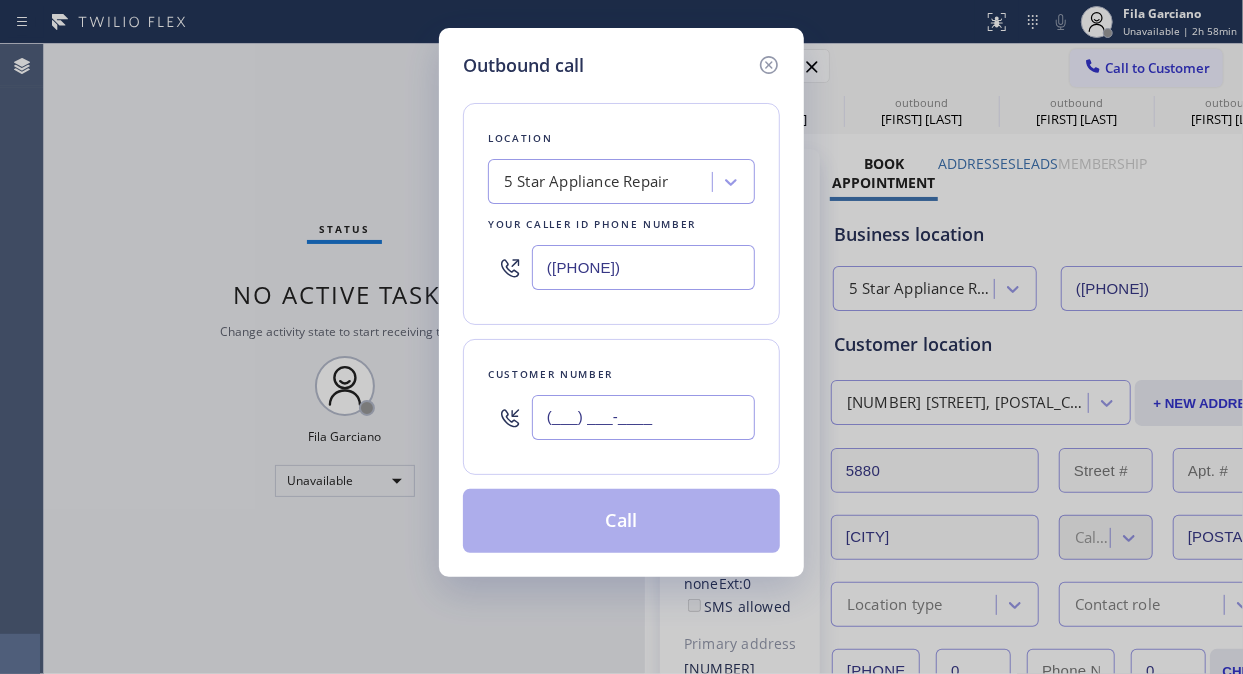 click on "(___) ___-____" at bounding box center (643, 417) 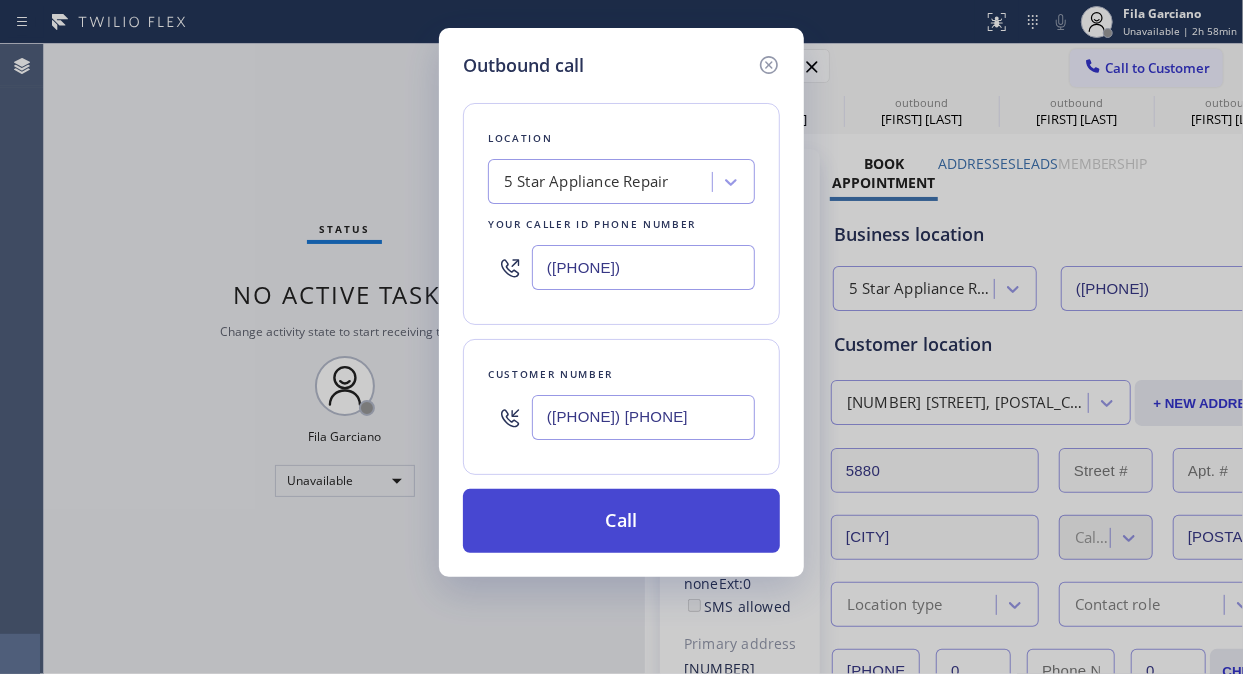 type on "([PHONE]) [PHONE]" 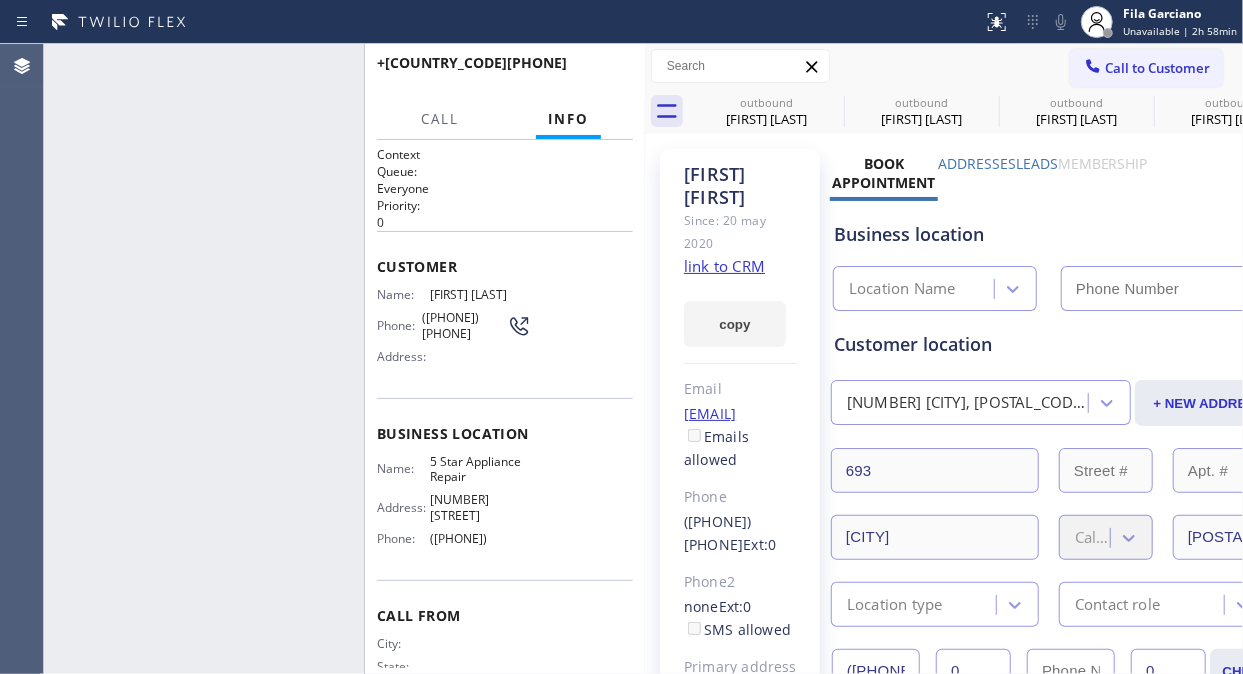 type on "([PHONE])" 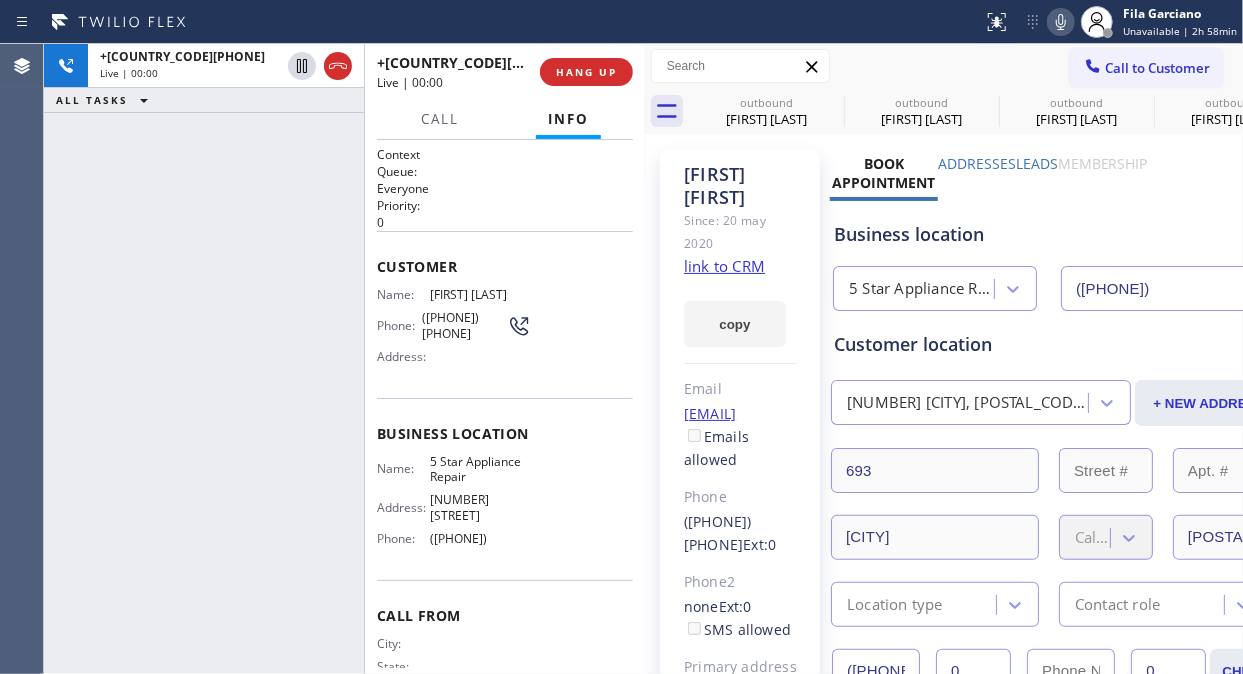 click on "[PHONE] Live | 00:00 ALL TASKS ALL TASKS ACTIVE TASKS TASKS IN WRAP UP" at bounding box center (204, 359) 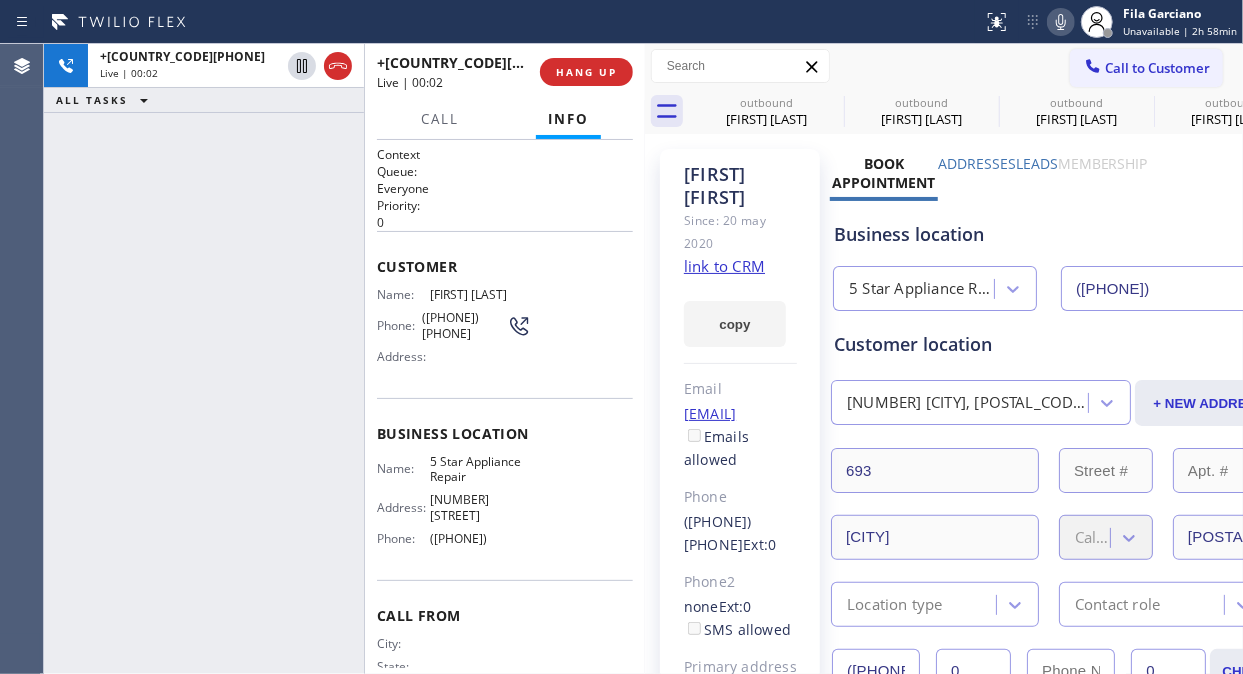 click on "link to CRM" 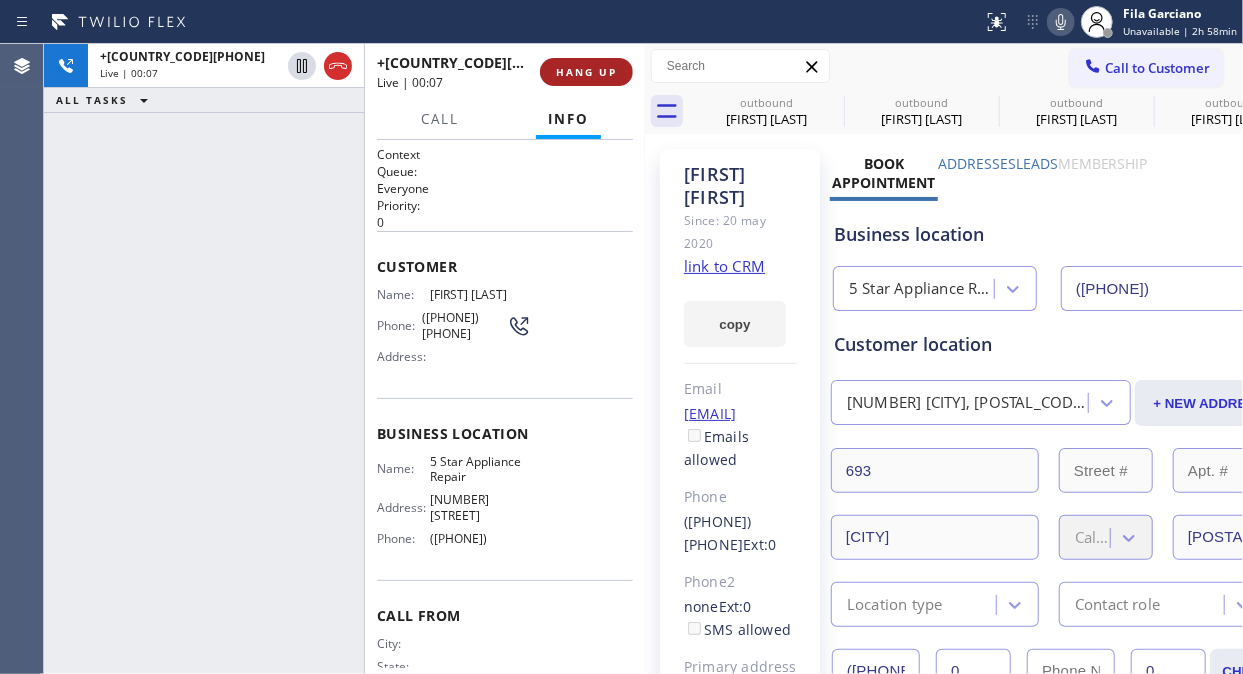 click on "HANG UP" at bounding box center [586, 72] 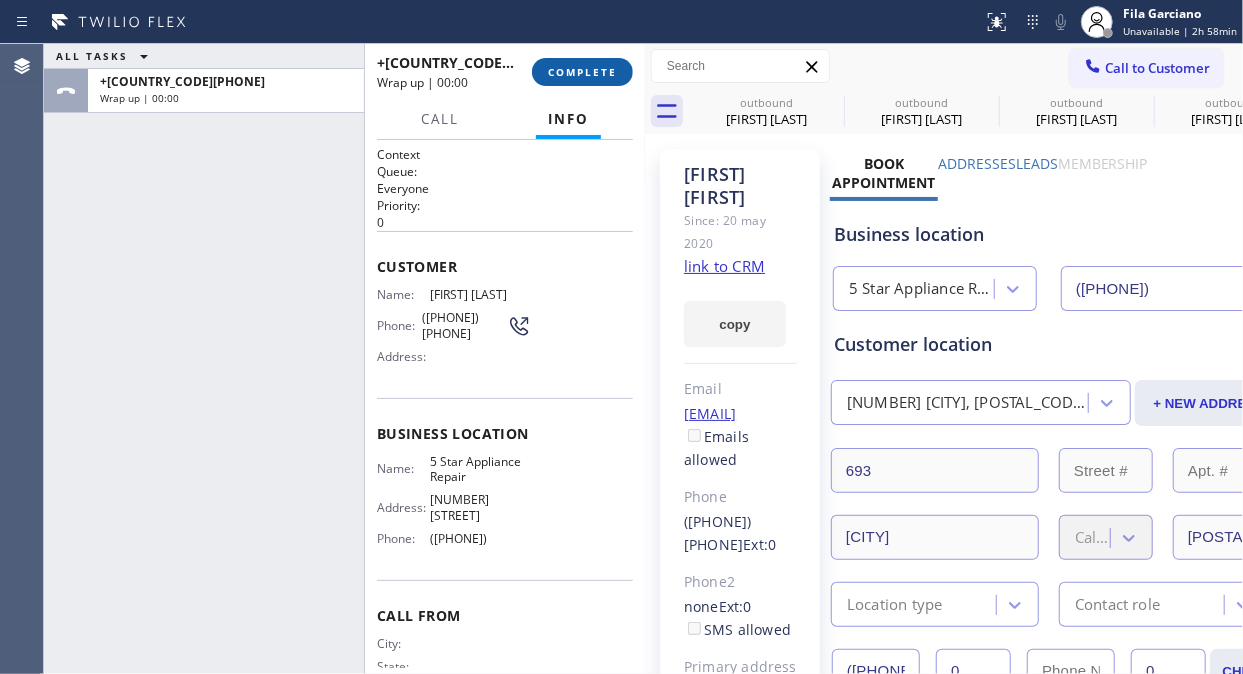 click on "COMPLETE" at bounding box center [582, 72] 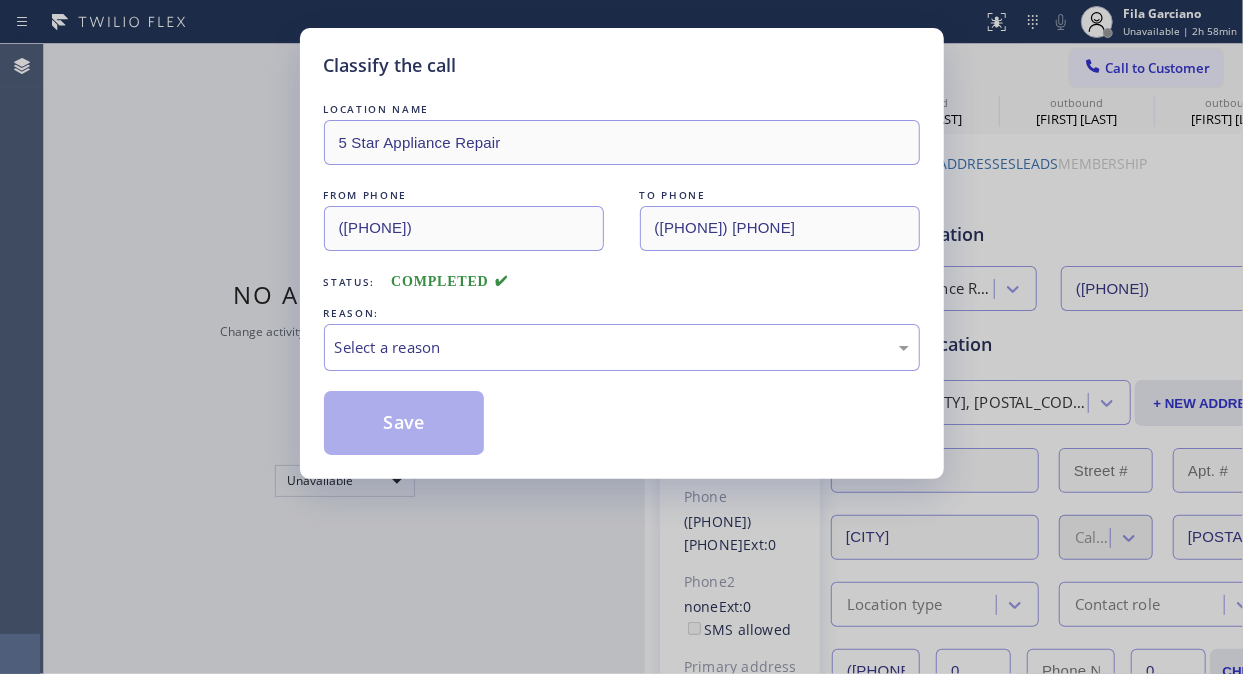 click on "Classify the call" at bounding box center (622, 65) 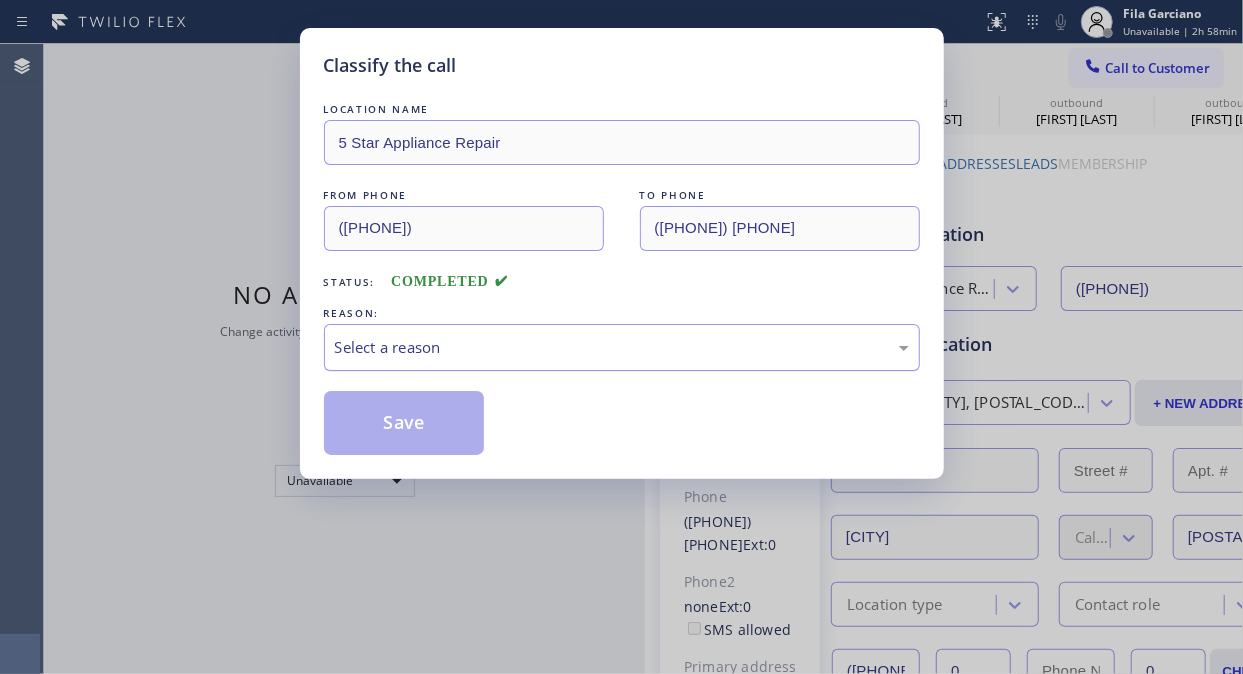 click on "Select a reason" at bounding box center (622, 347) 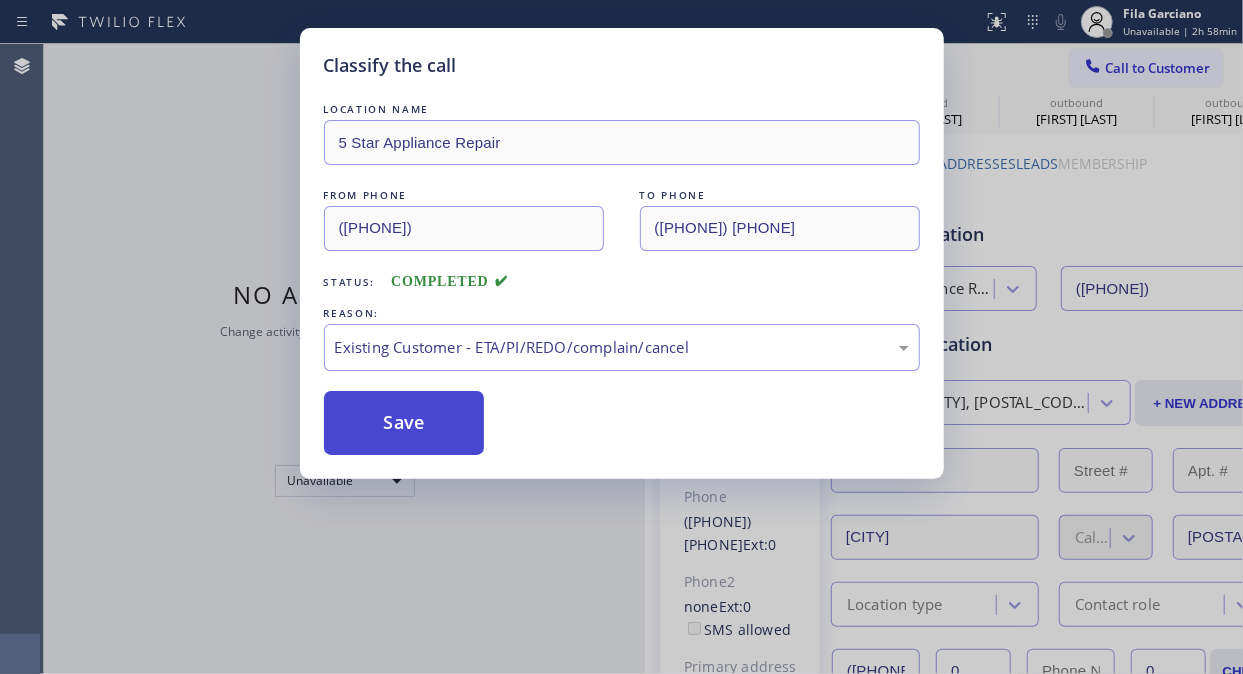 click on "Save" at bounding box center [404, 423] 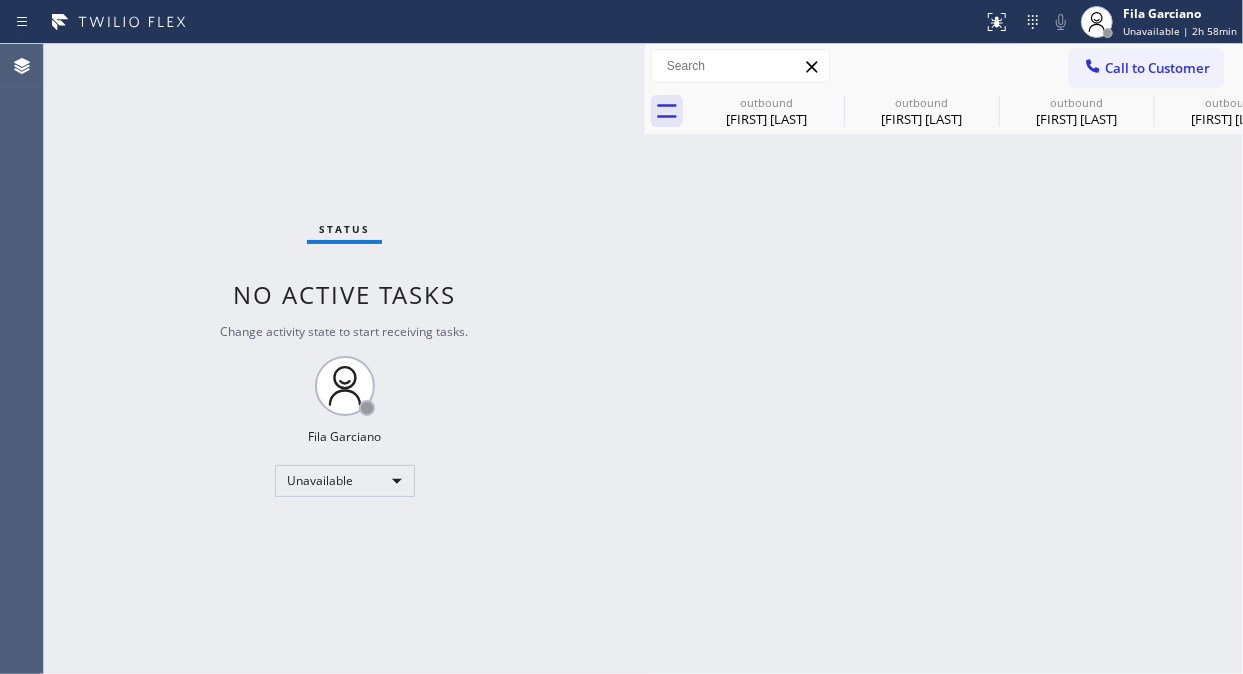 click on "Call to Customer" at bounding box center (1157, 68) 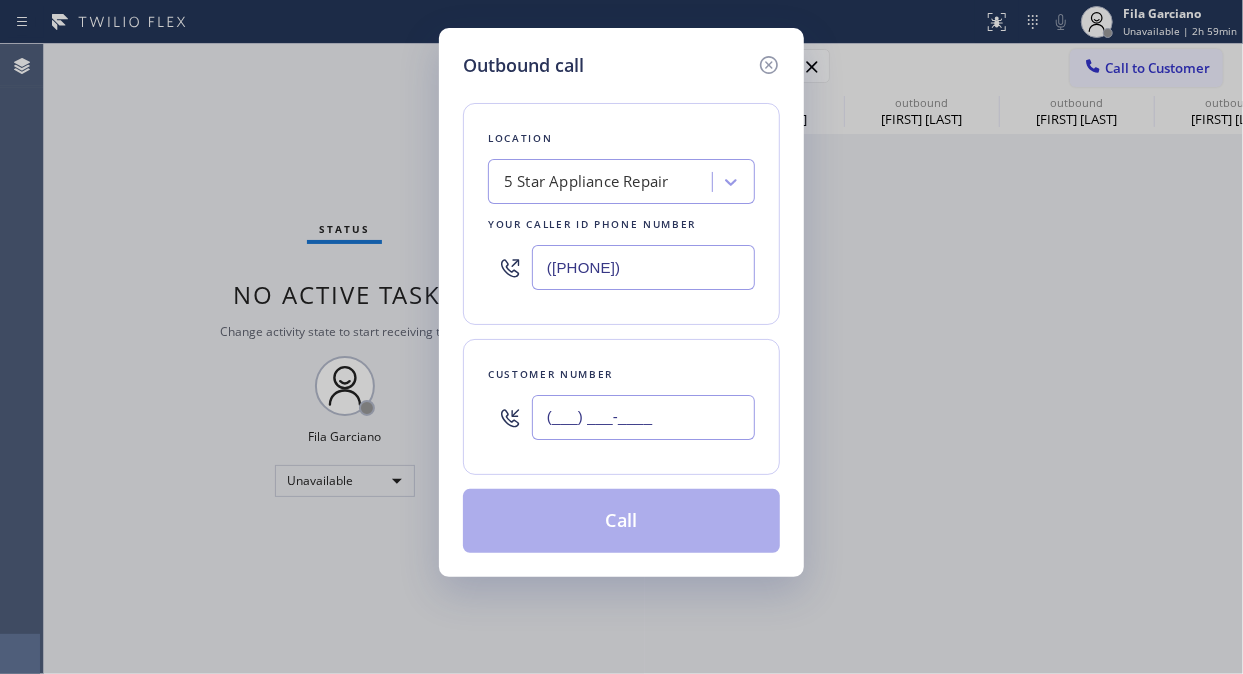 click on "(___) ___-____" at bounding box center [643, 417] 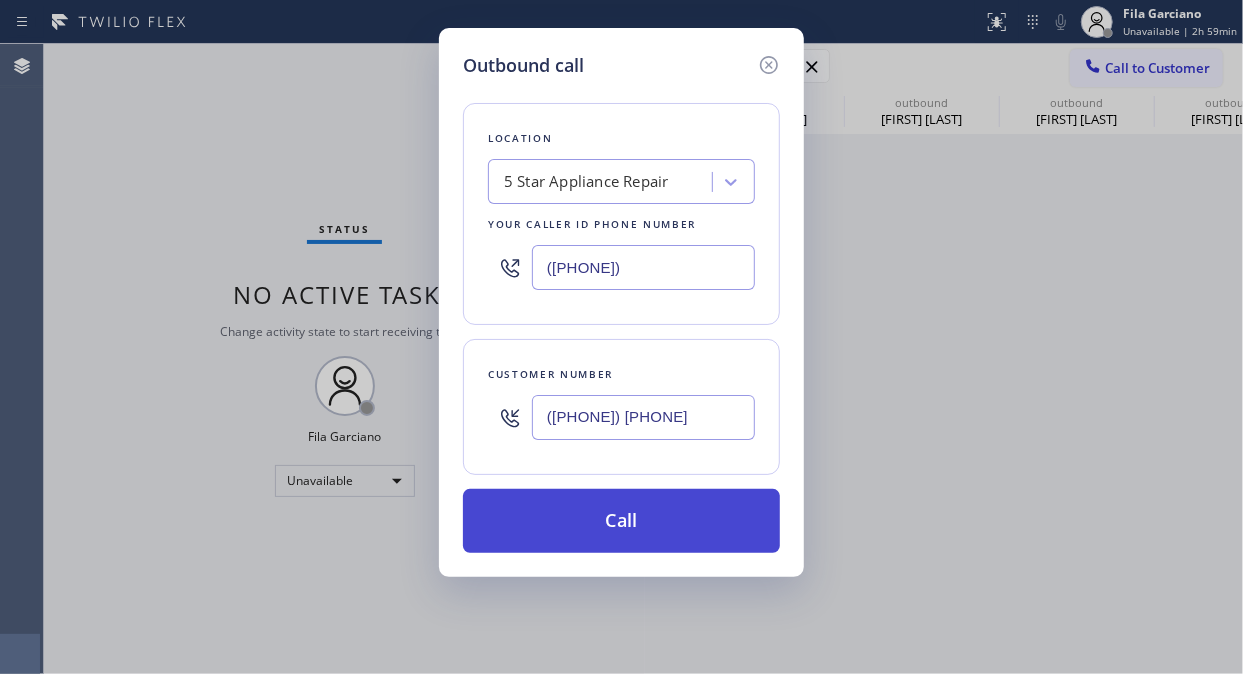 type on "([PHONE]) [PHONE]" 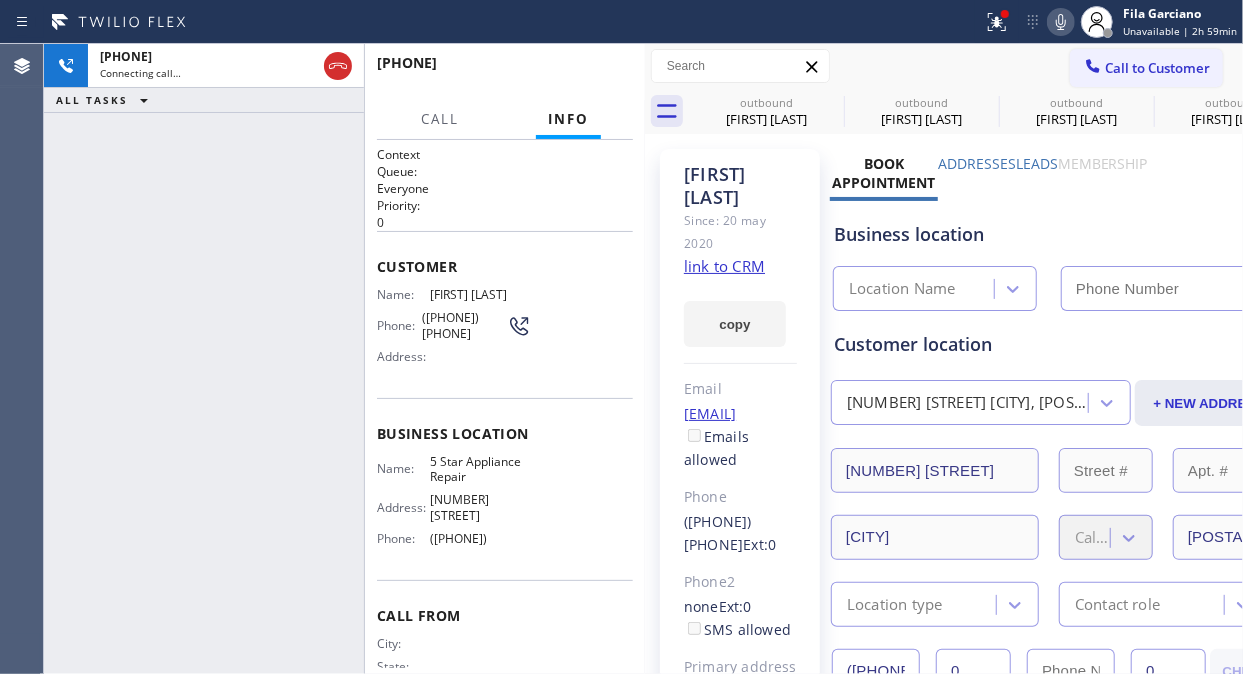 type on "([PHONE])" 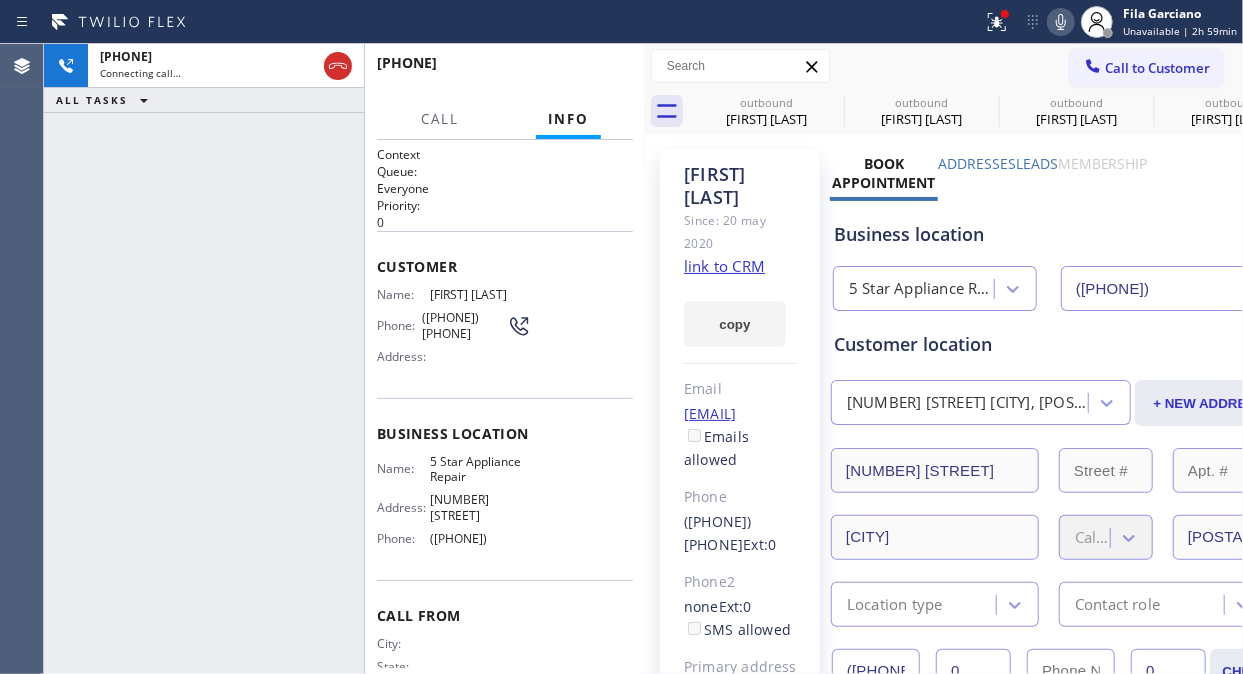 click 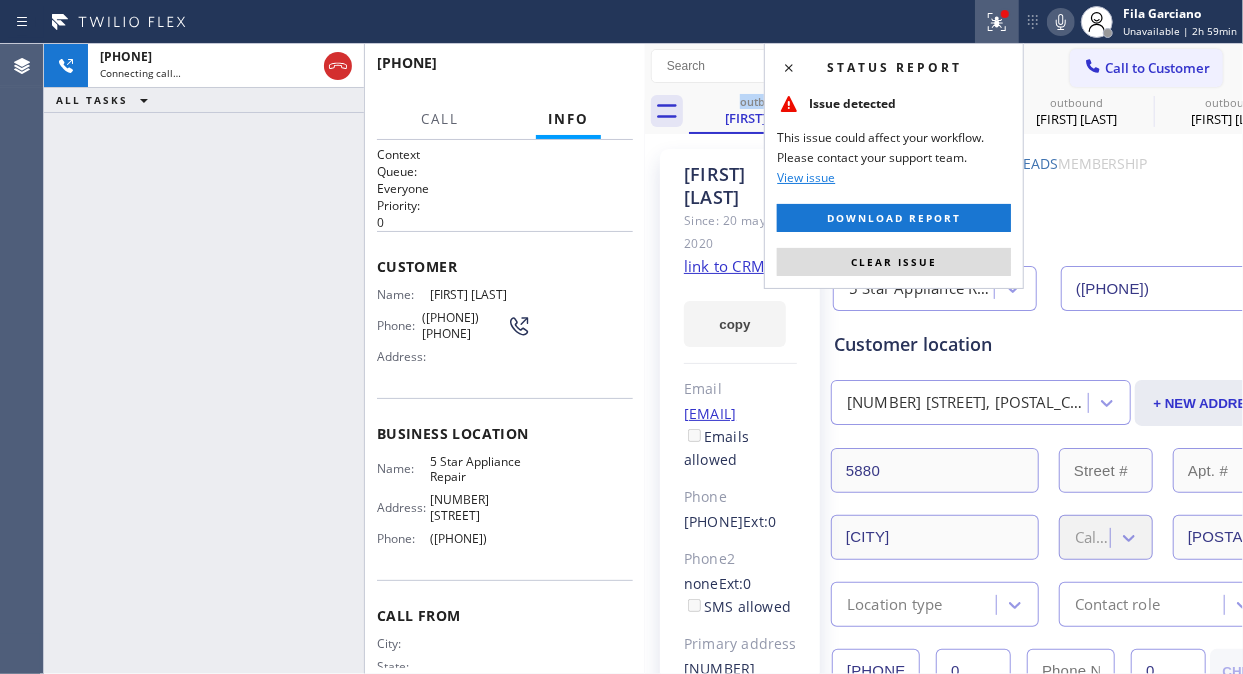 click on "Clear issue" at bounding box center (894, 262) 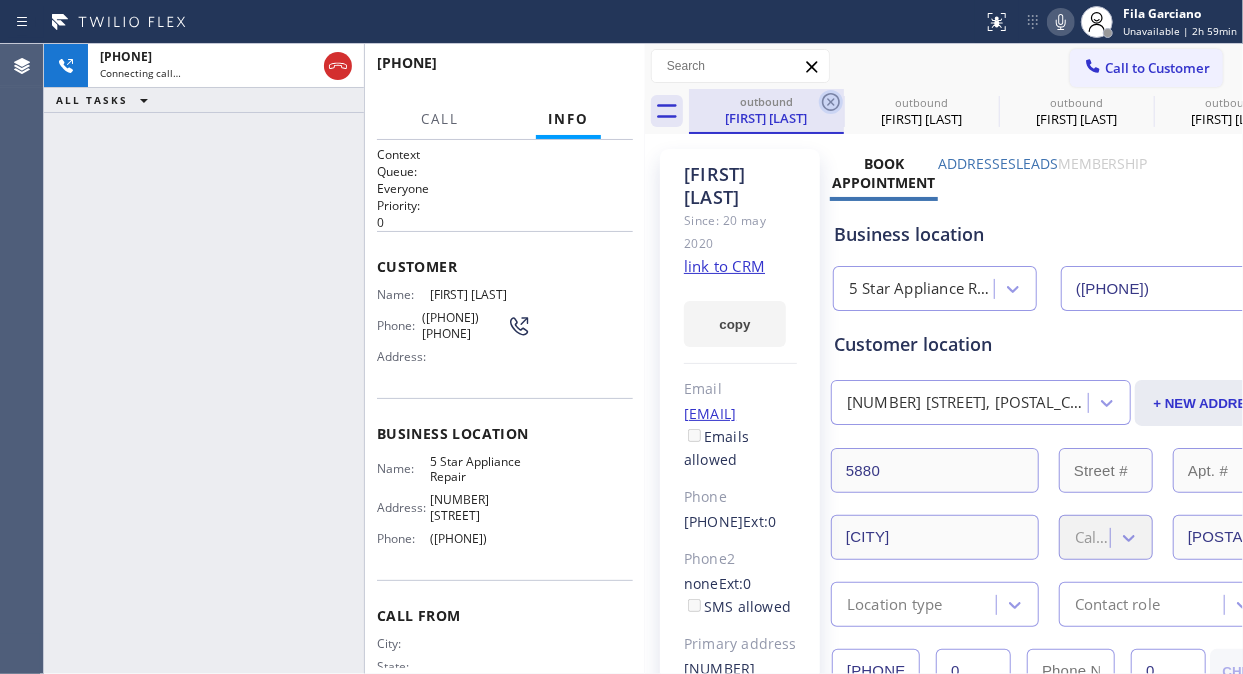 click 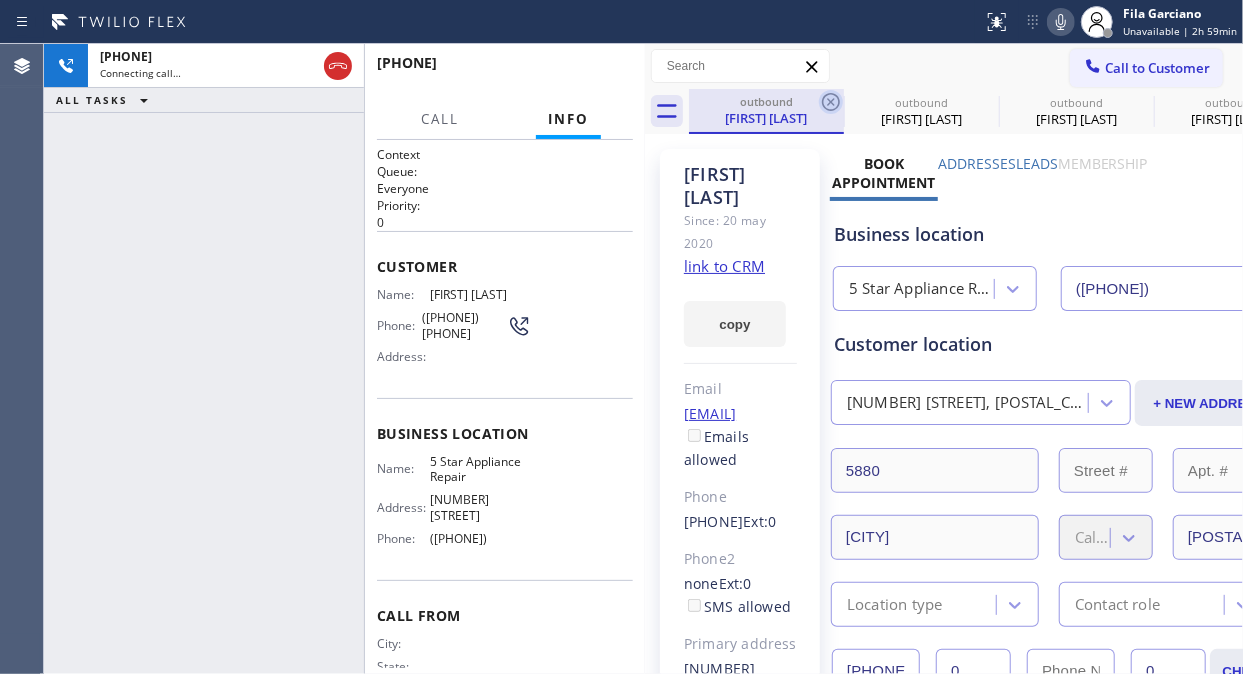 click 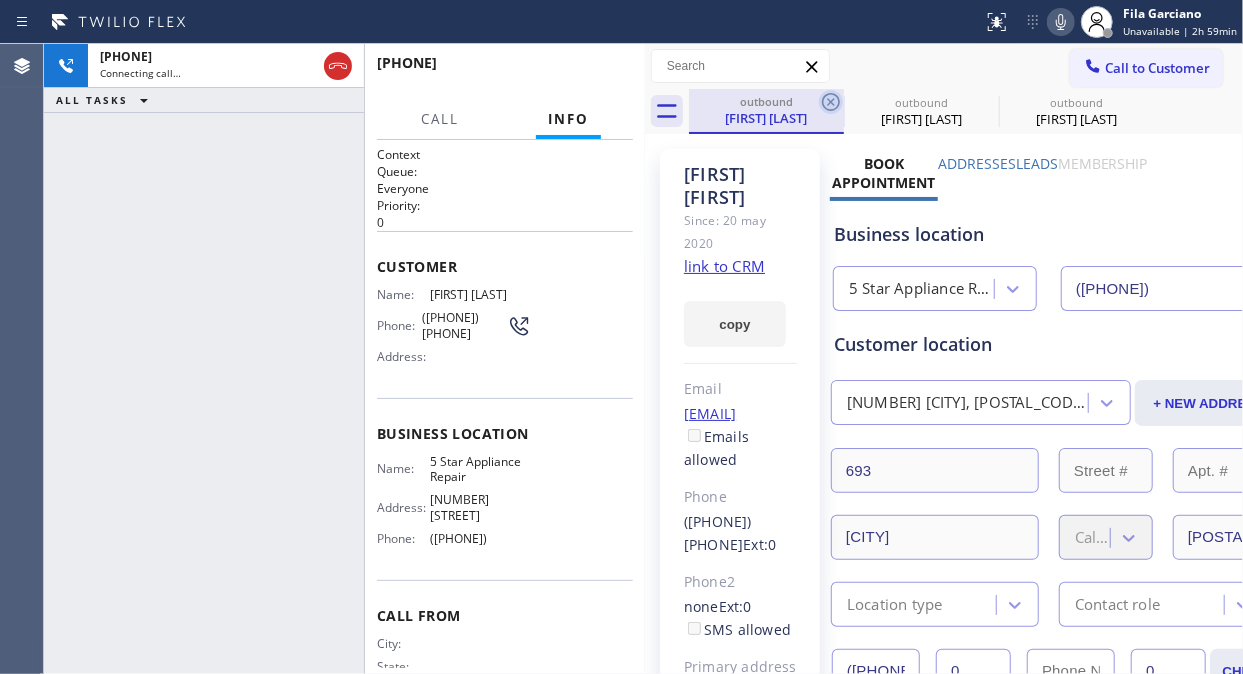 click 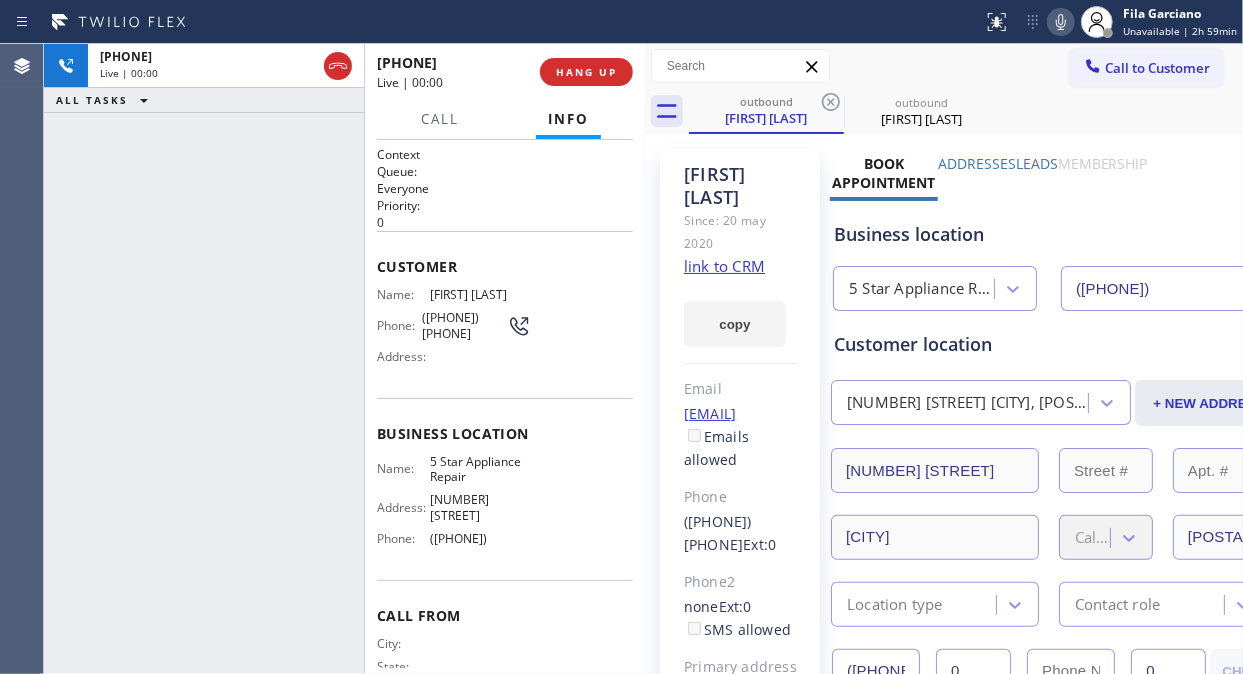 click 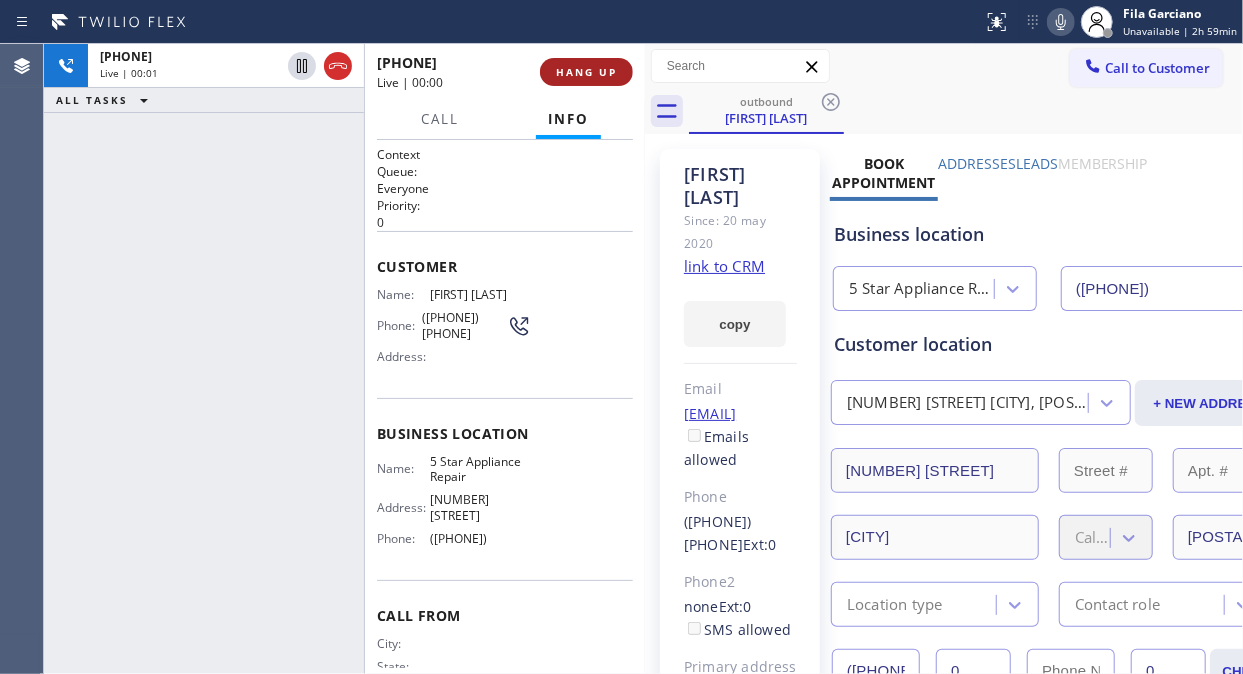 click on "HANG UP" at bounding box center (586, 72) 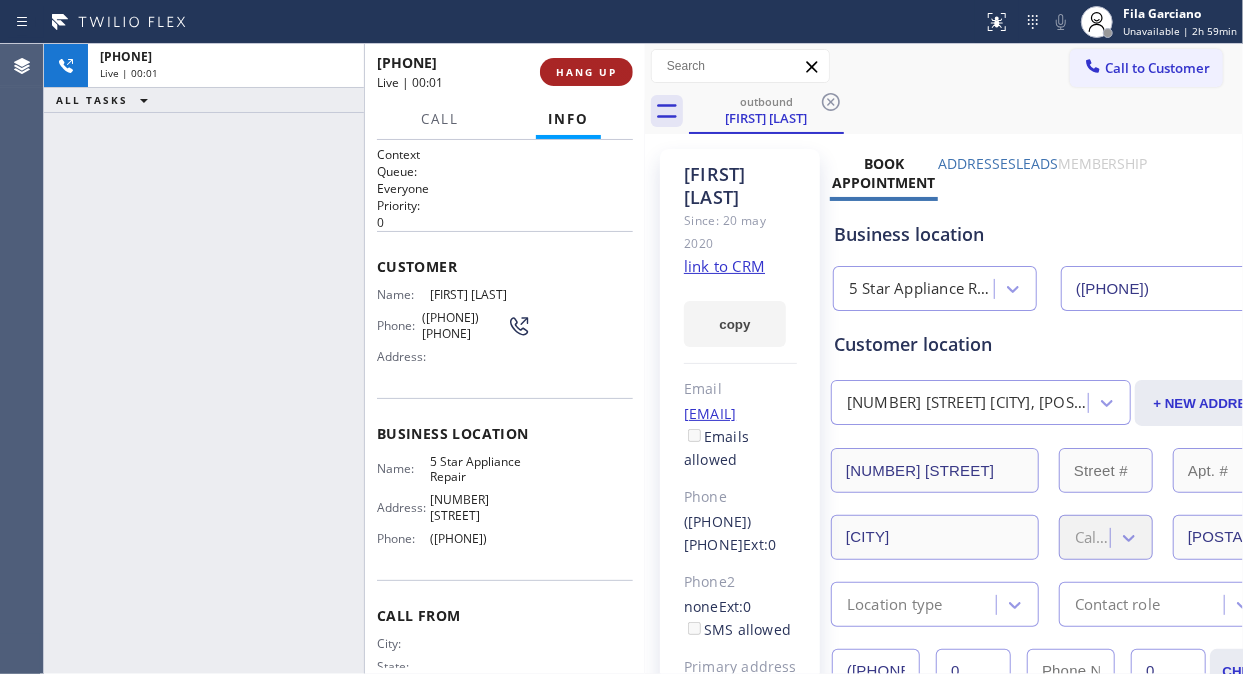 click on "HANG UP" at bounding box center [586, 72] 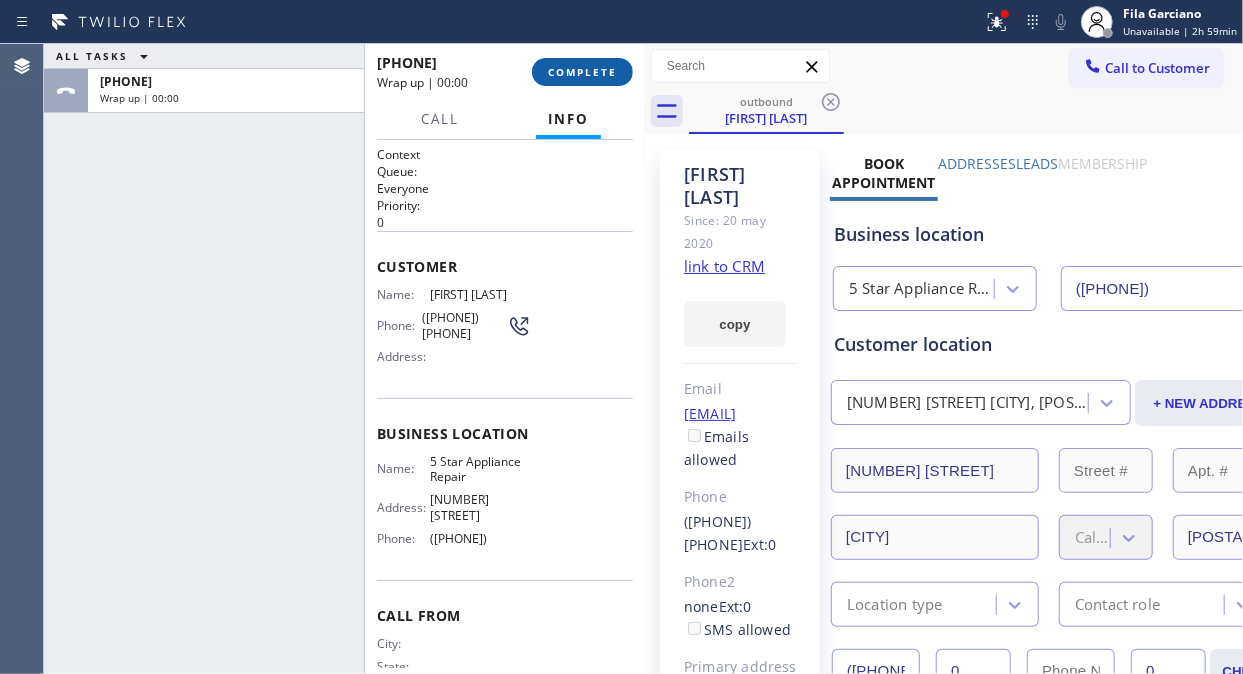 click on "COMPLETE" at bounding box center (582, 72) 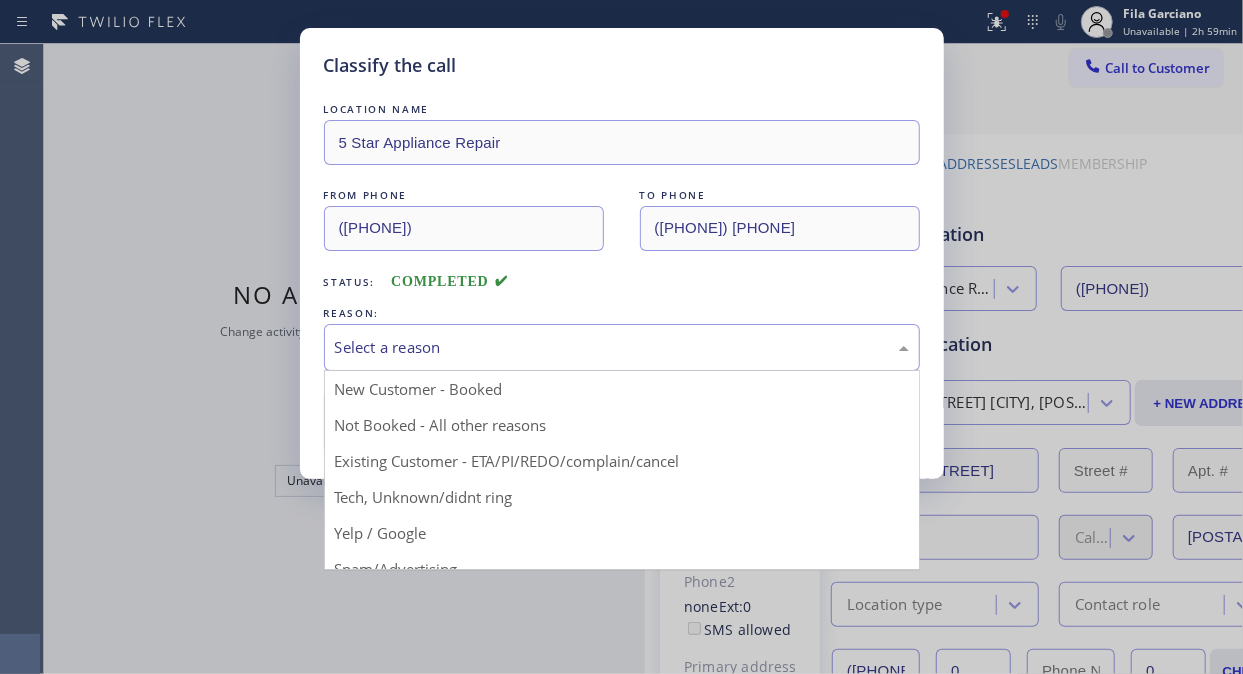 click on "Select a reason" at bounding box center [622, 347] 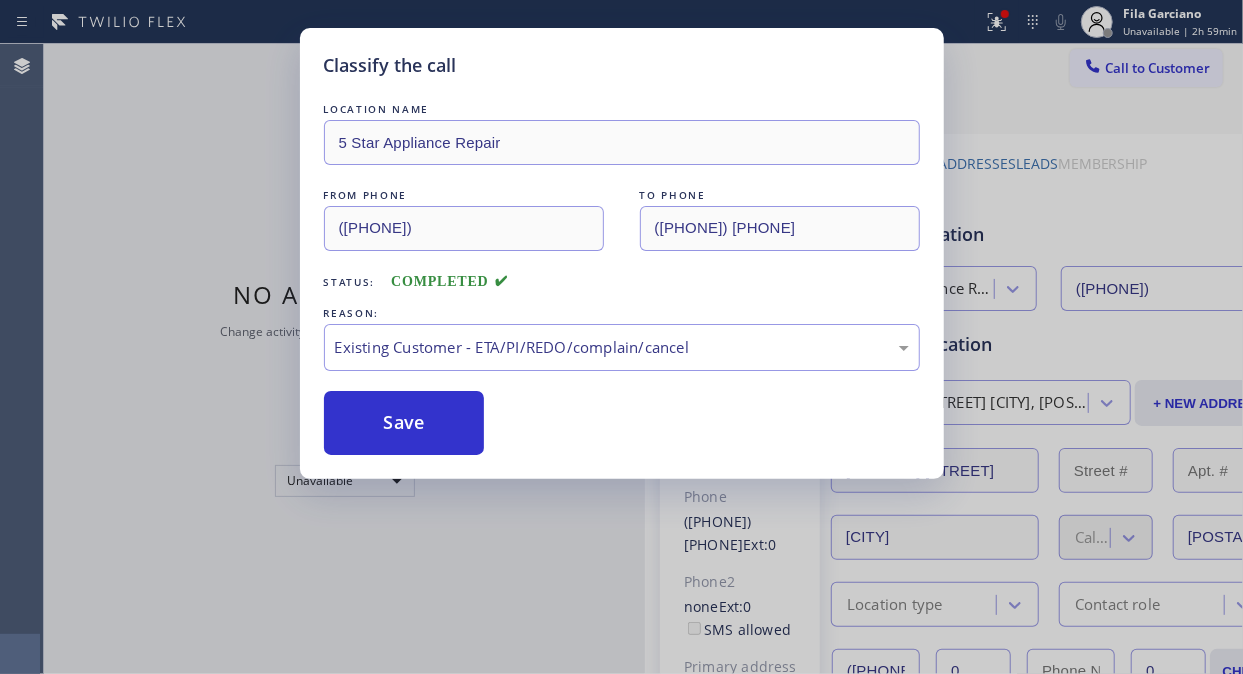 drag, startPoint x: 440, startPoint y: 422, endPoint x: 1003, endPoint y: 137, distance: 631.0261 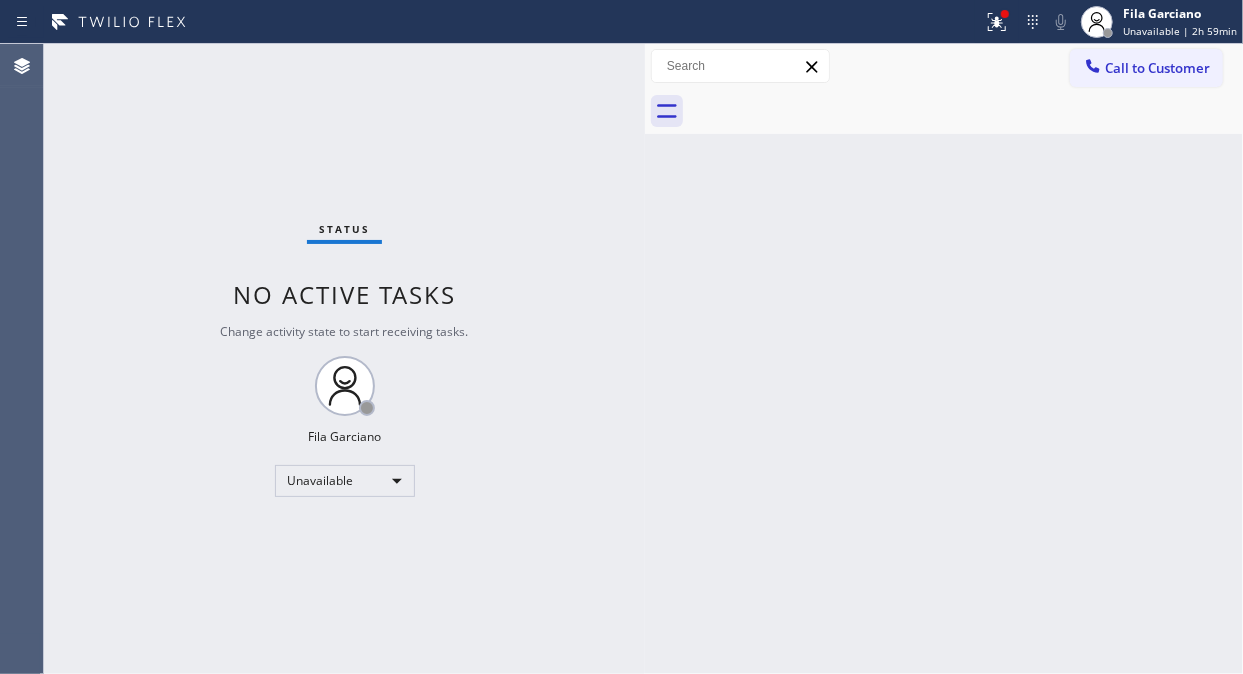 click on "Call to Customer" at bounding box center (1157, 68) 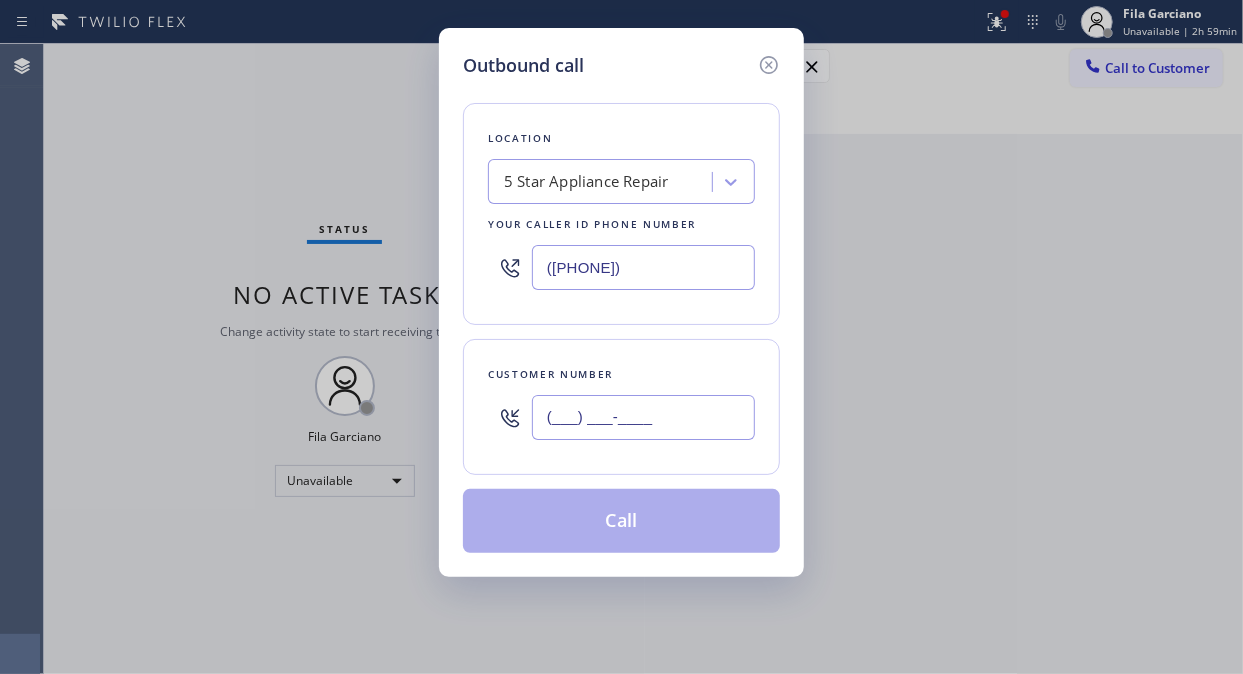 click on "(___) ___-____" at bounding box center [643, 417] 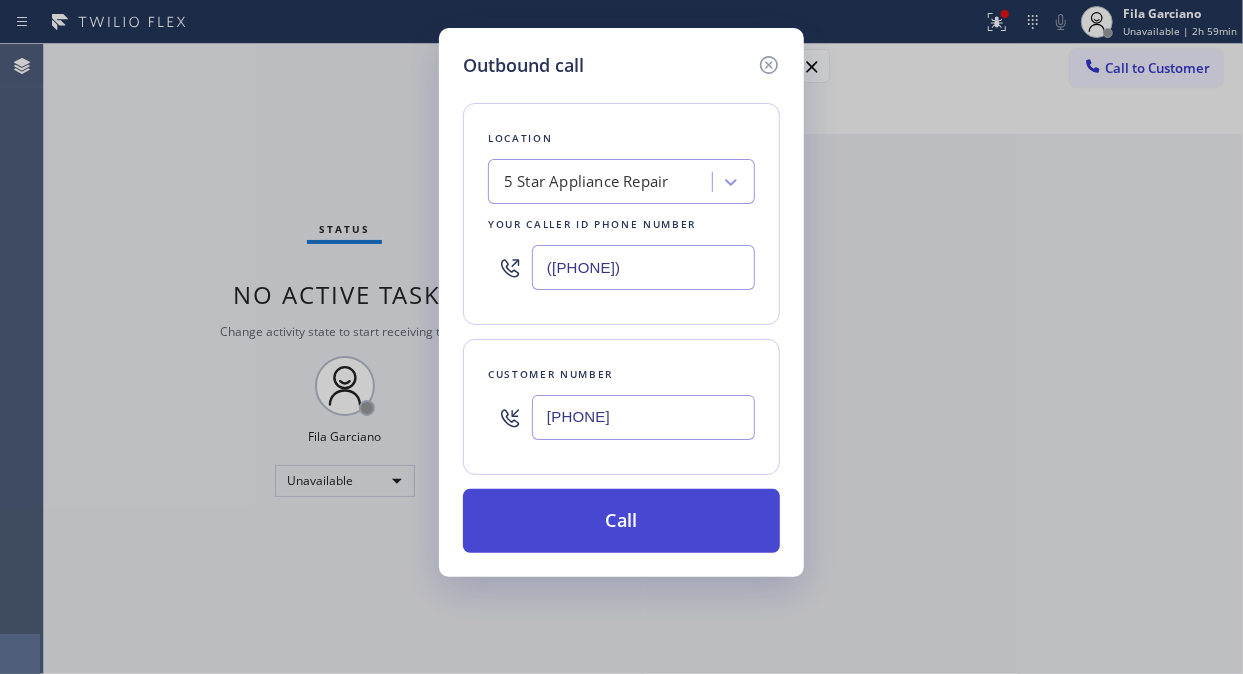 type on "[PHONE]" 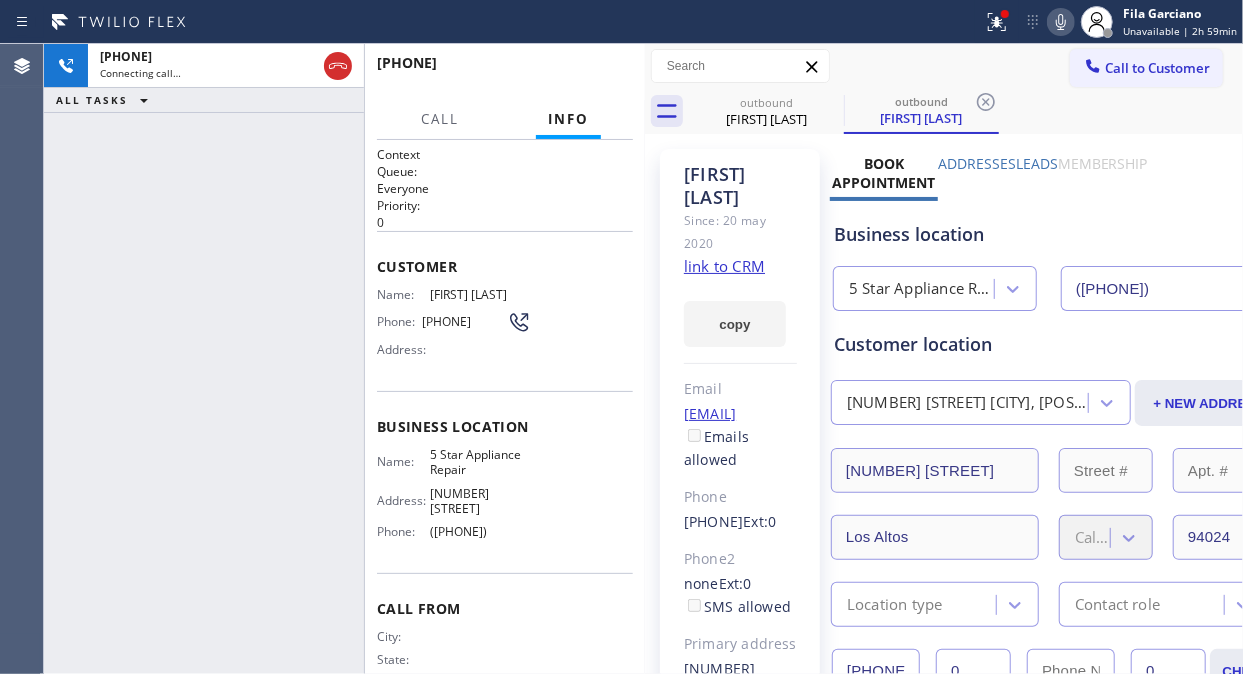 type on "([PHONE])" 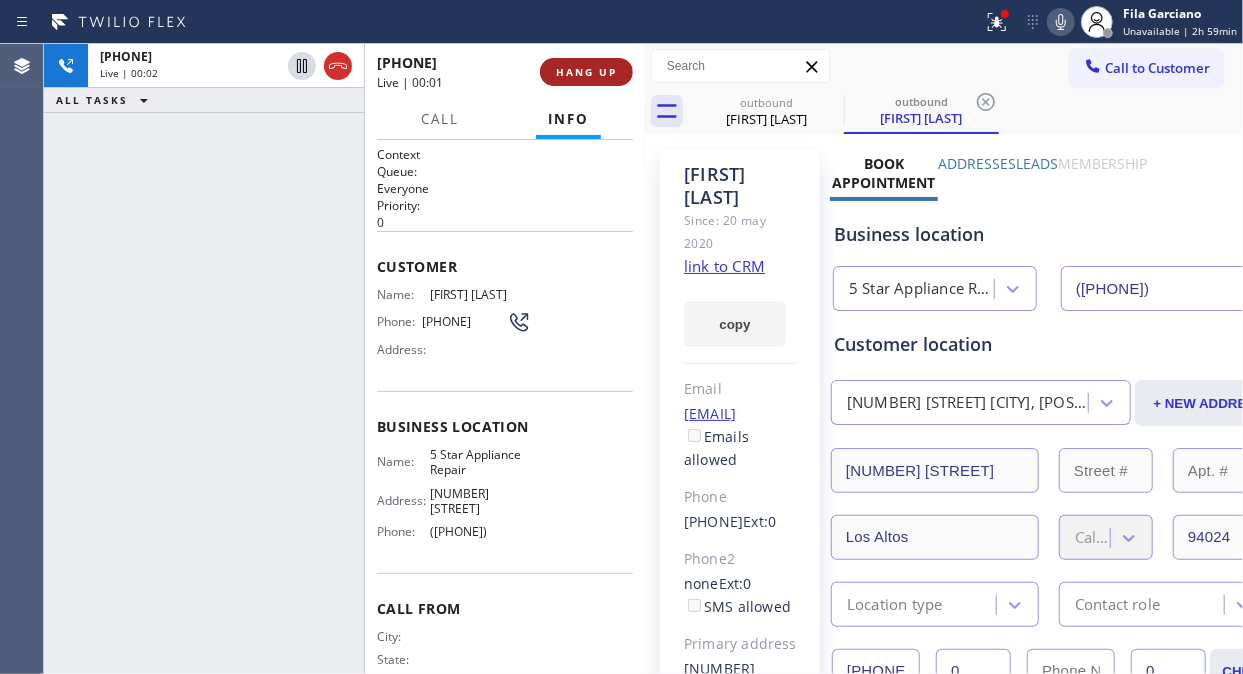 click on "HANG UP" at bounding box center [586, 72] 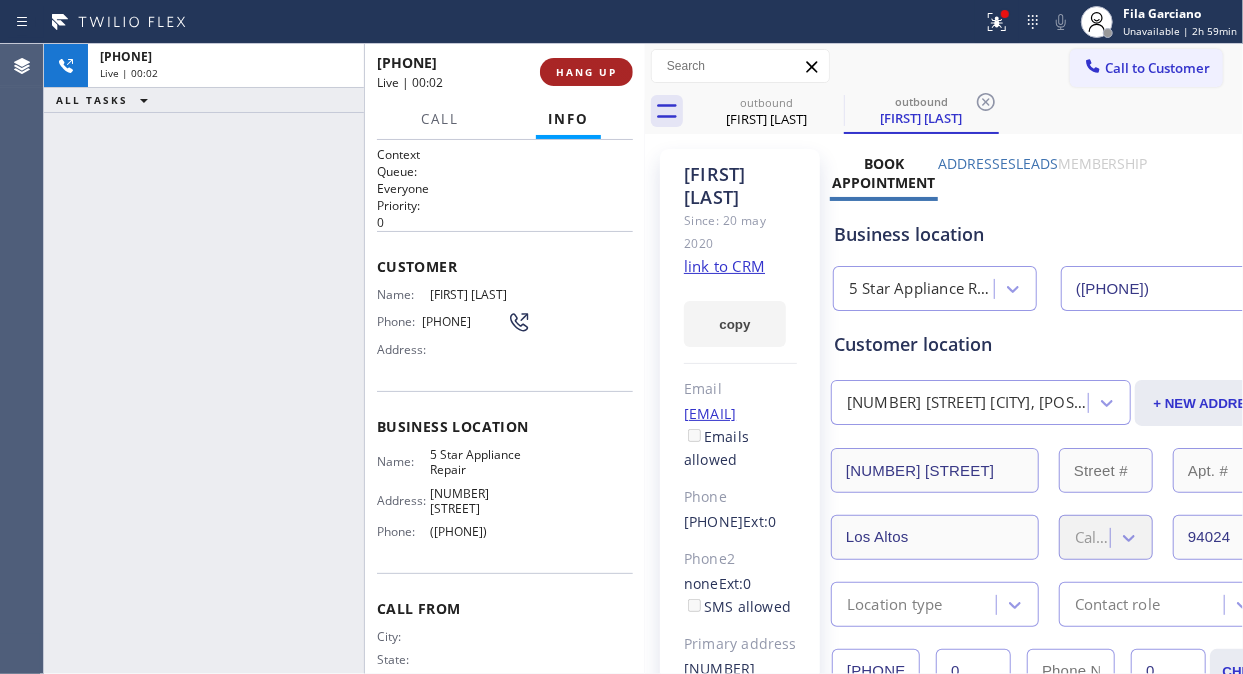click on "HANG UP" at bounding box center (586, 72) 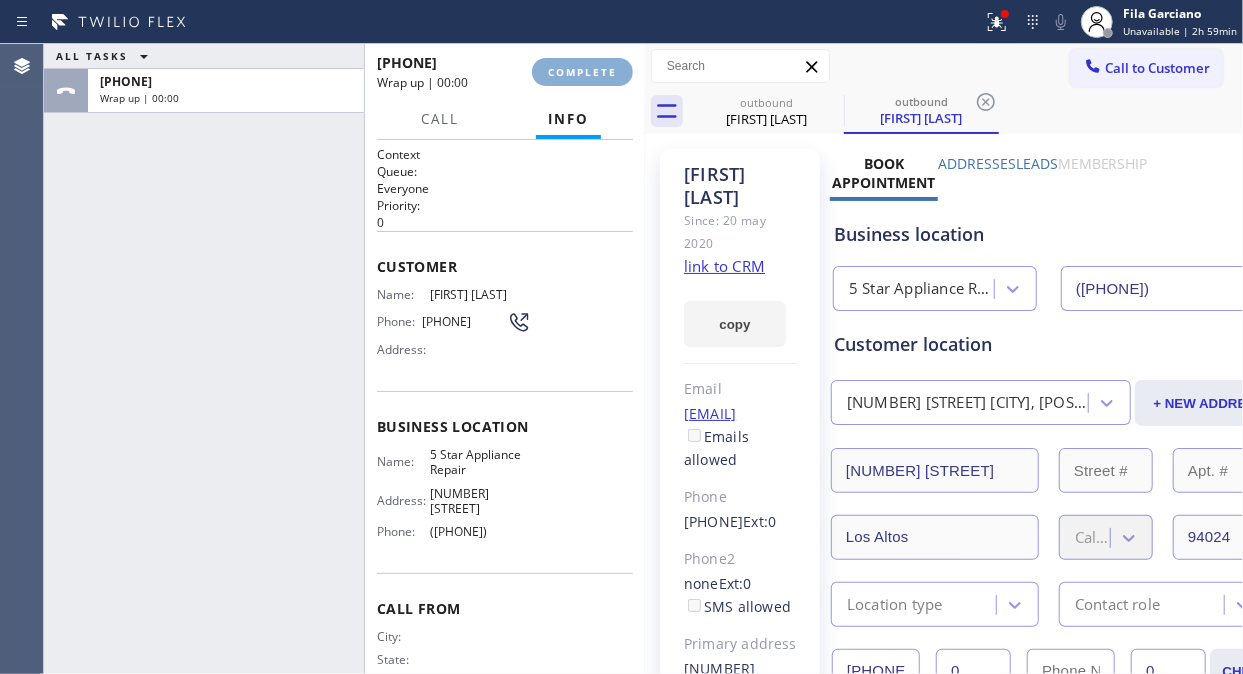 click on "COMPLETE" at bounding box center (582, 72) 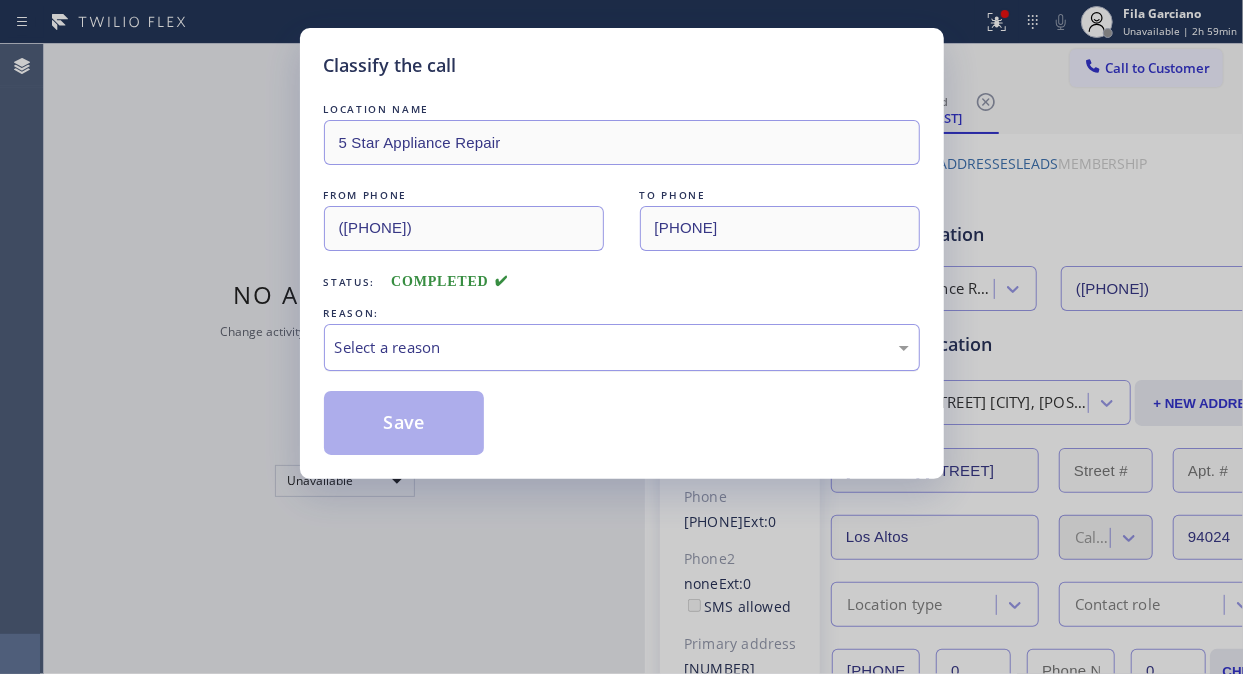click on "Select a reason" at bounding box center (622, 347) 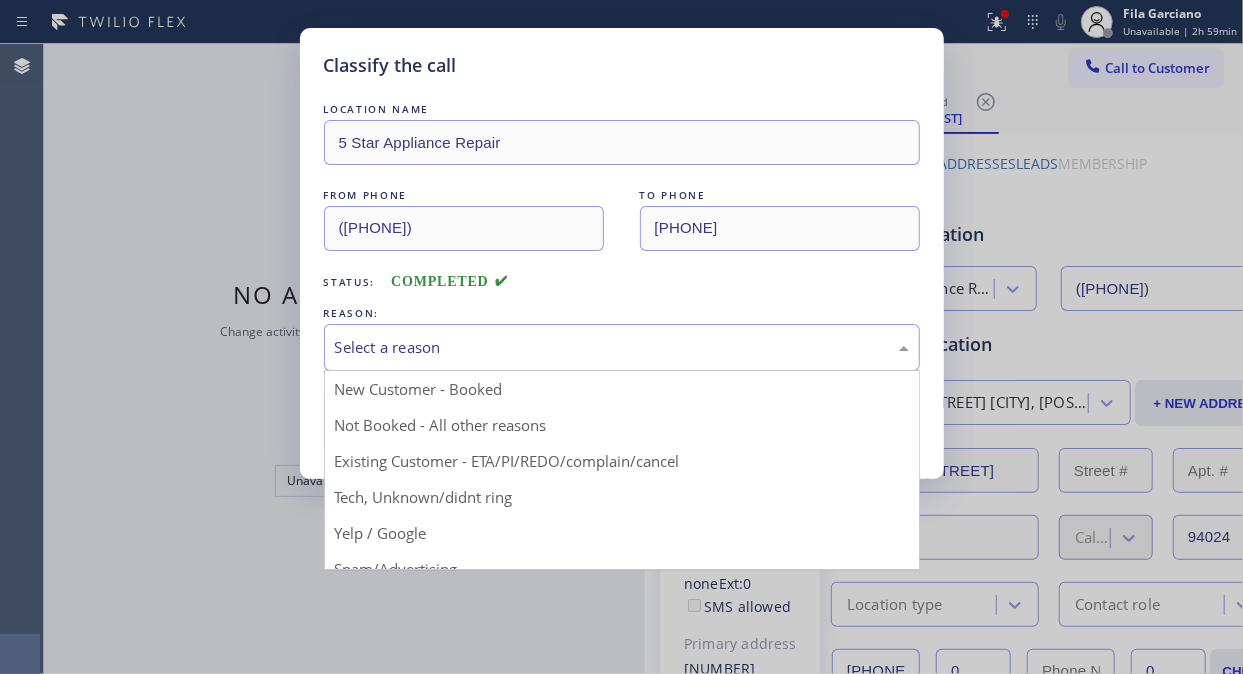 drag, startPoint x: 613, startPoint y: 457, endPoint x: 547, endPoint y: 444, distance: 67.26812 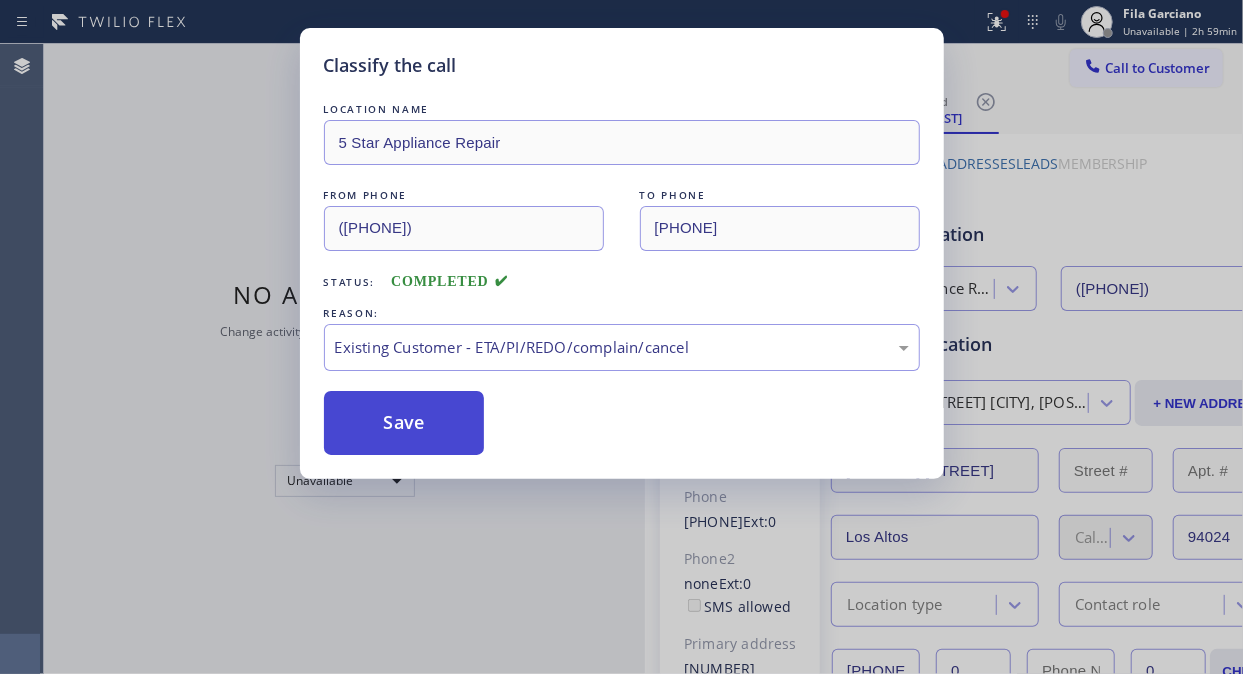 click on "Save" at bounding box center [404, 423] 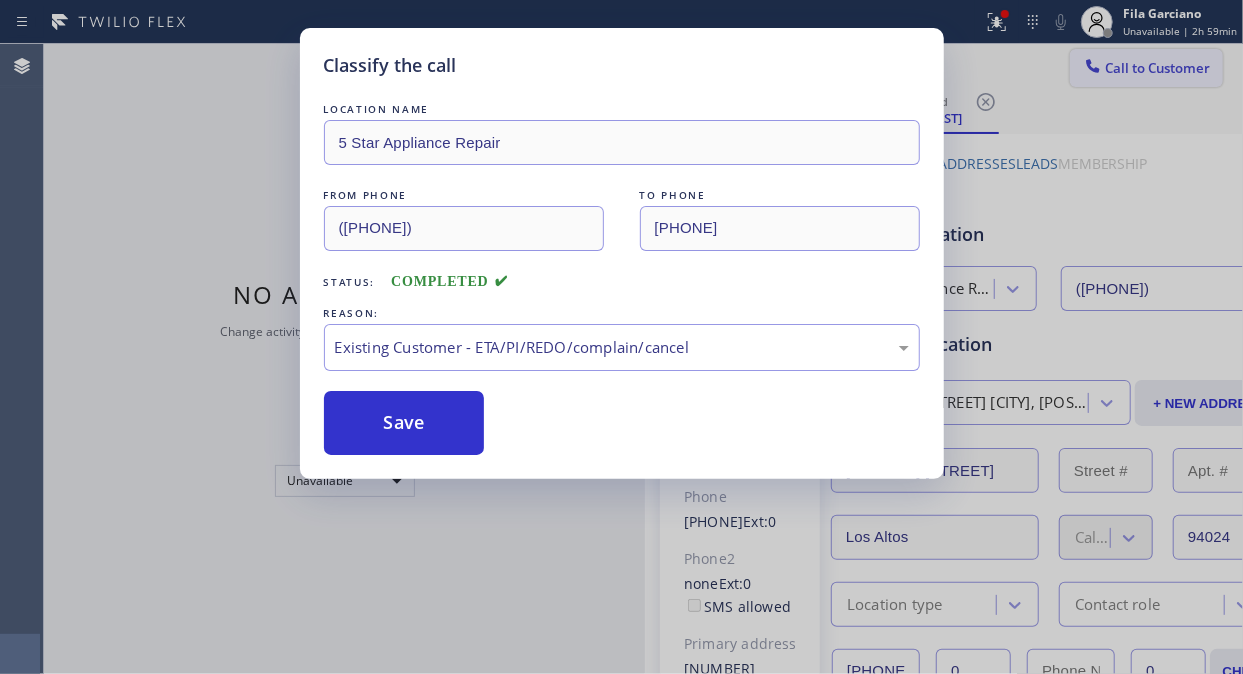click on "Call to Customer" at bounding box center (1157, 68) 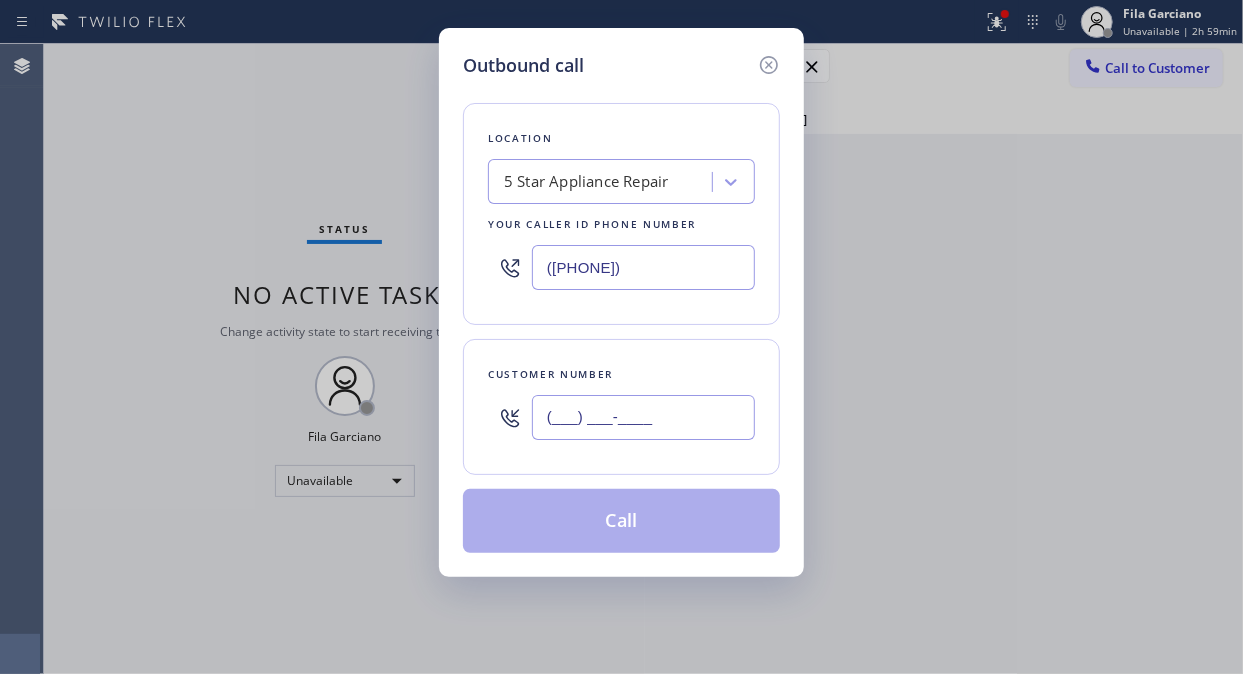 click on "(___) ___-____" at bounding box center (643, 417) 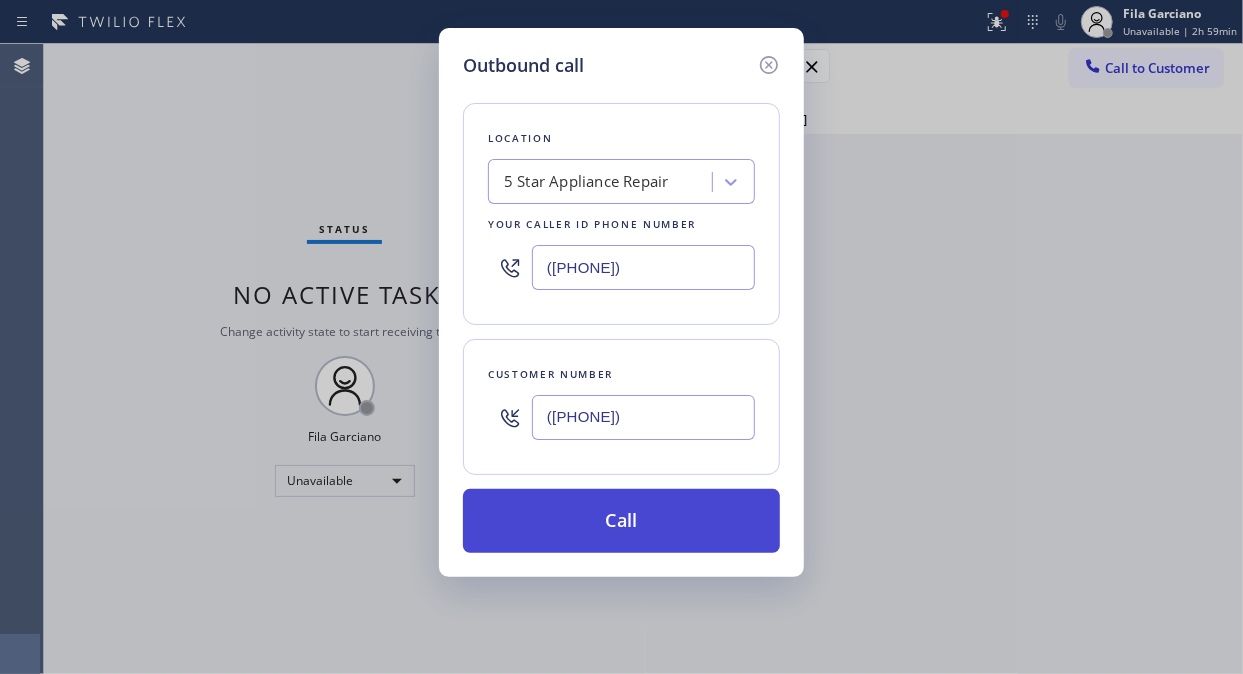 type on "([PHONE])" 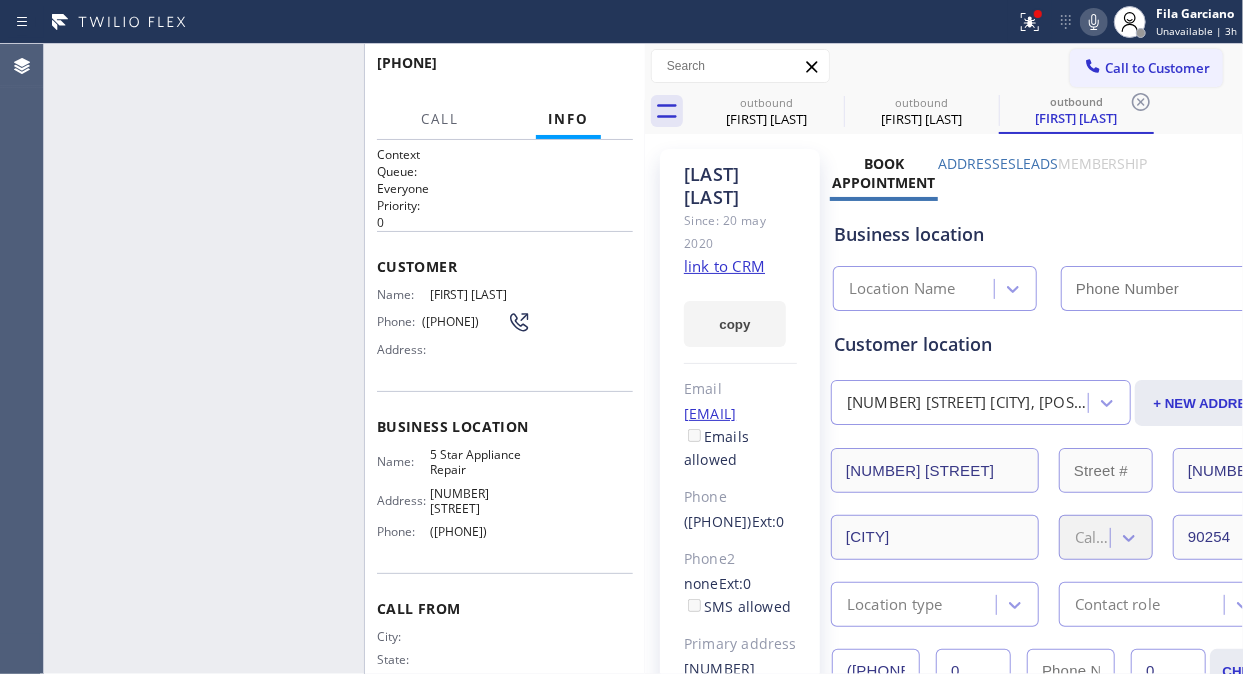 type on "([PHONE])" 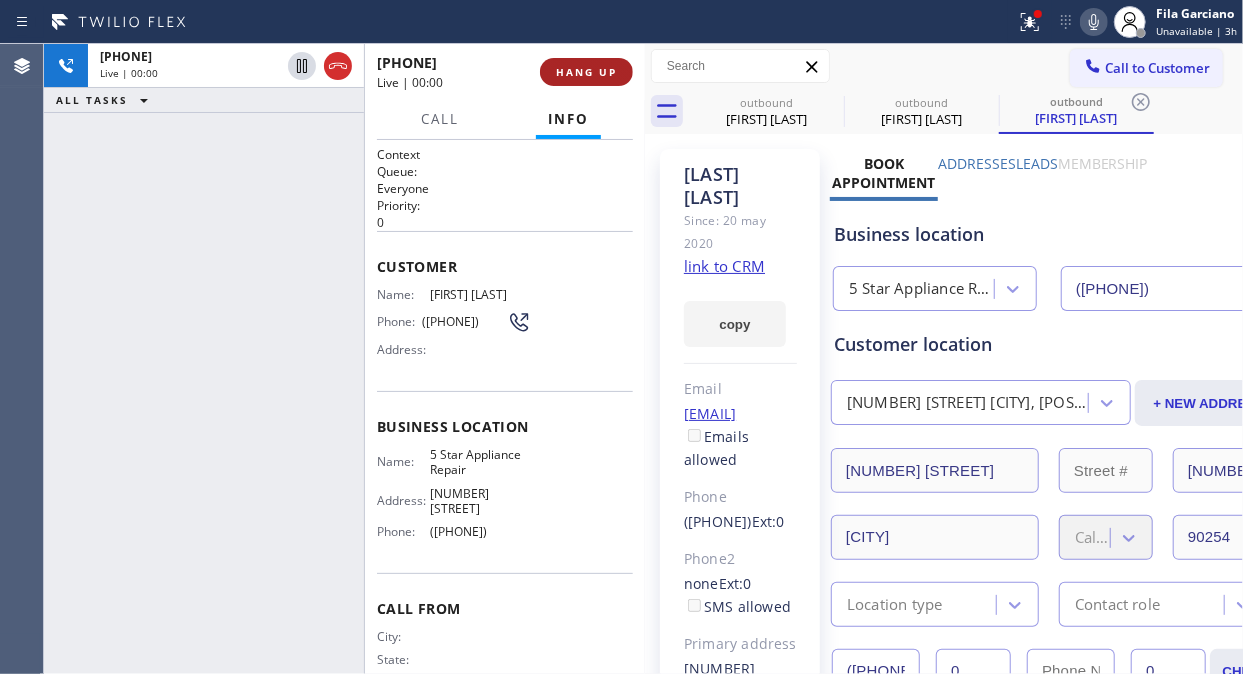 click on "HANG UP" at bounding box center [586, 72] 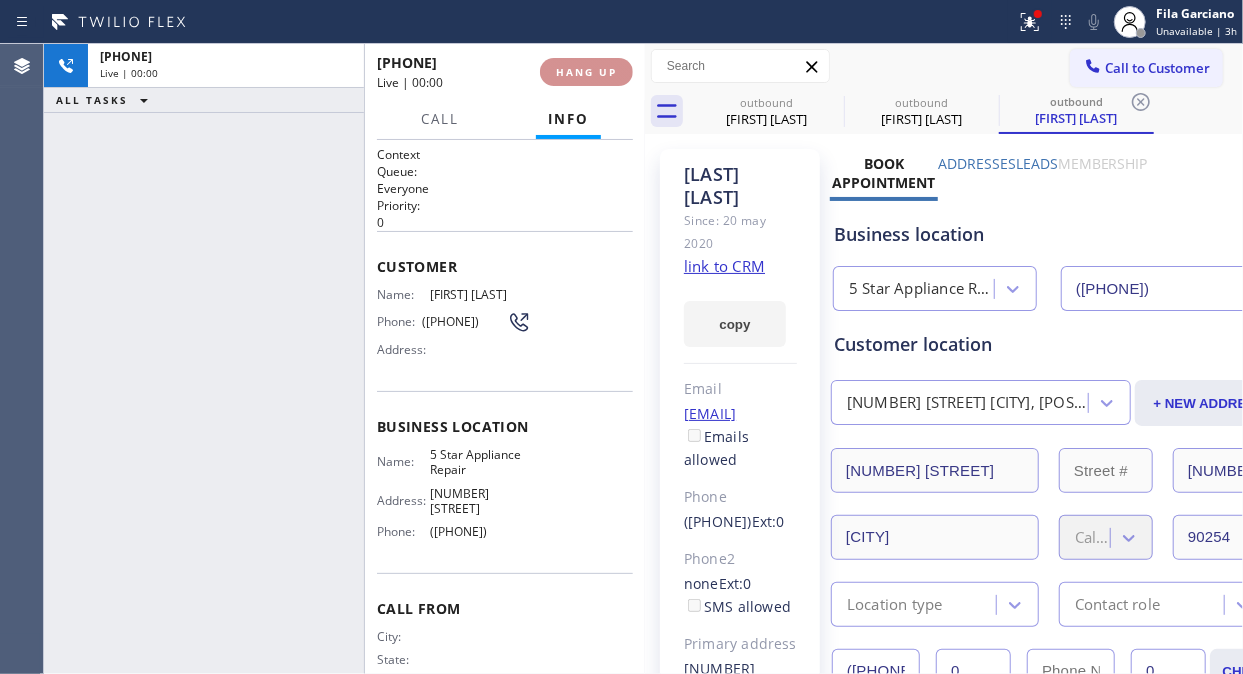 click on "HANG UP" at bounding box center [586, 72] 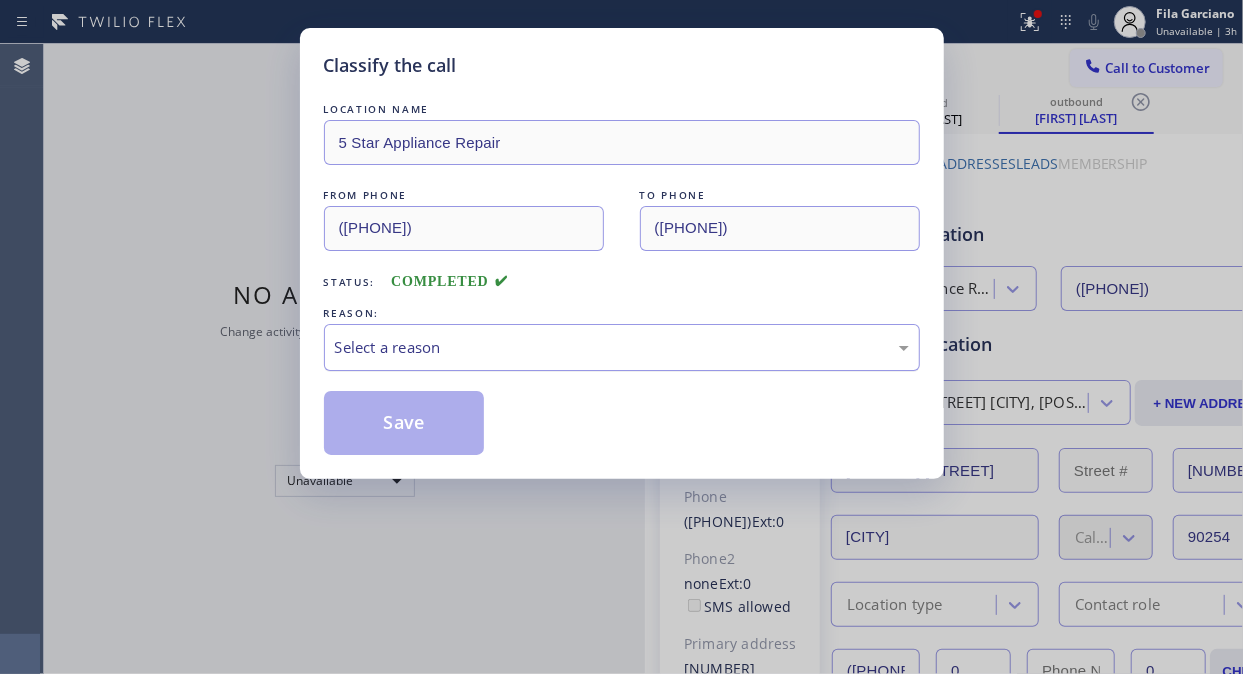 click on "Select a reason" at bounding box center (622, 347) 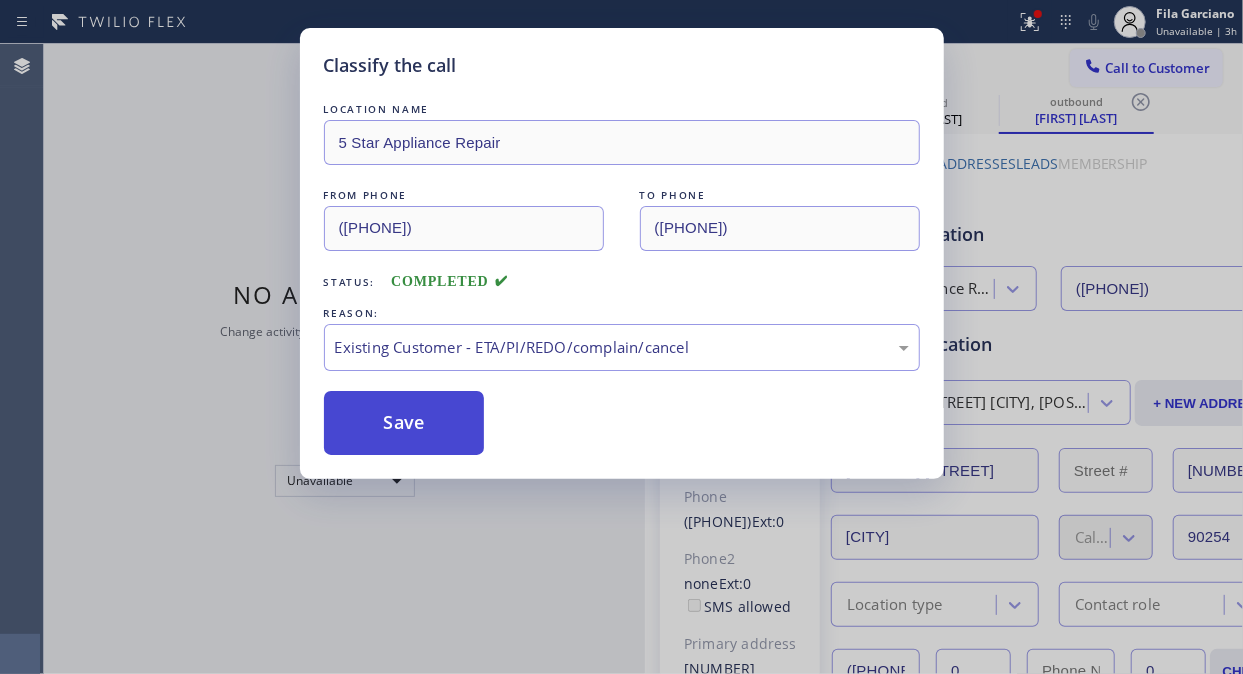 click on "Save" at bounding box center (622, 423) 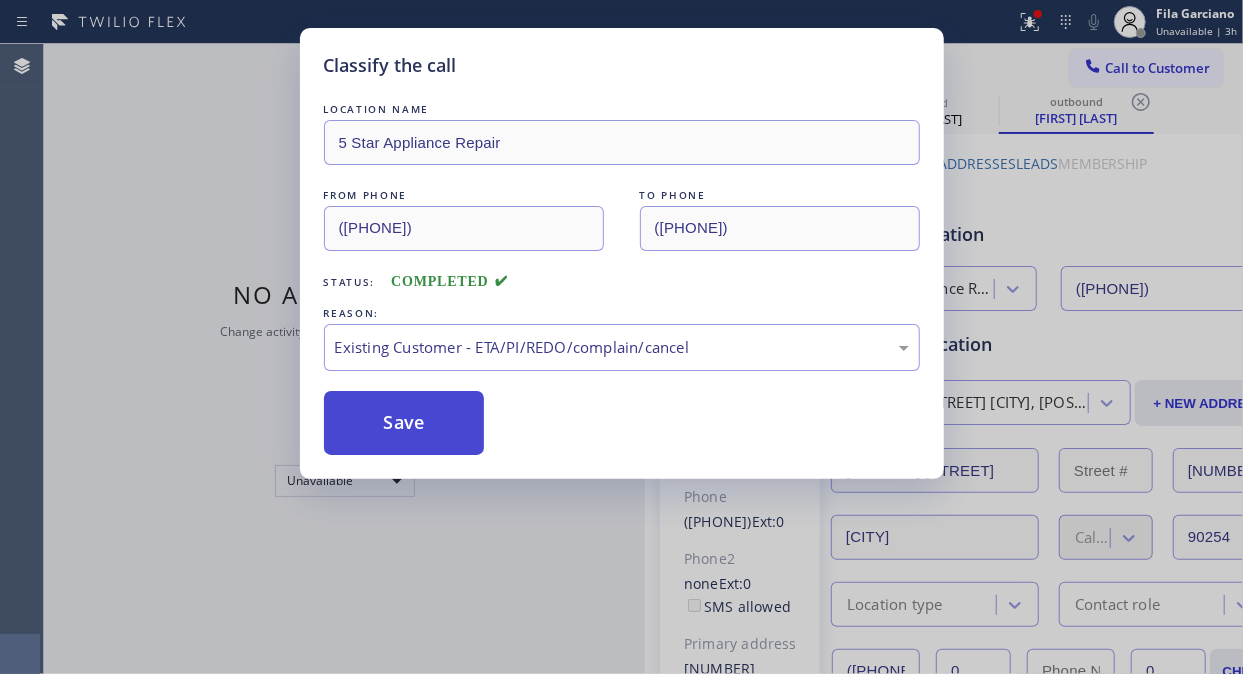 click on "Save" at bounding box center [404, 423] 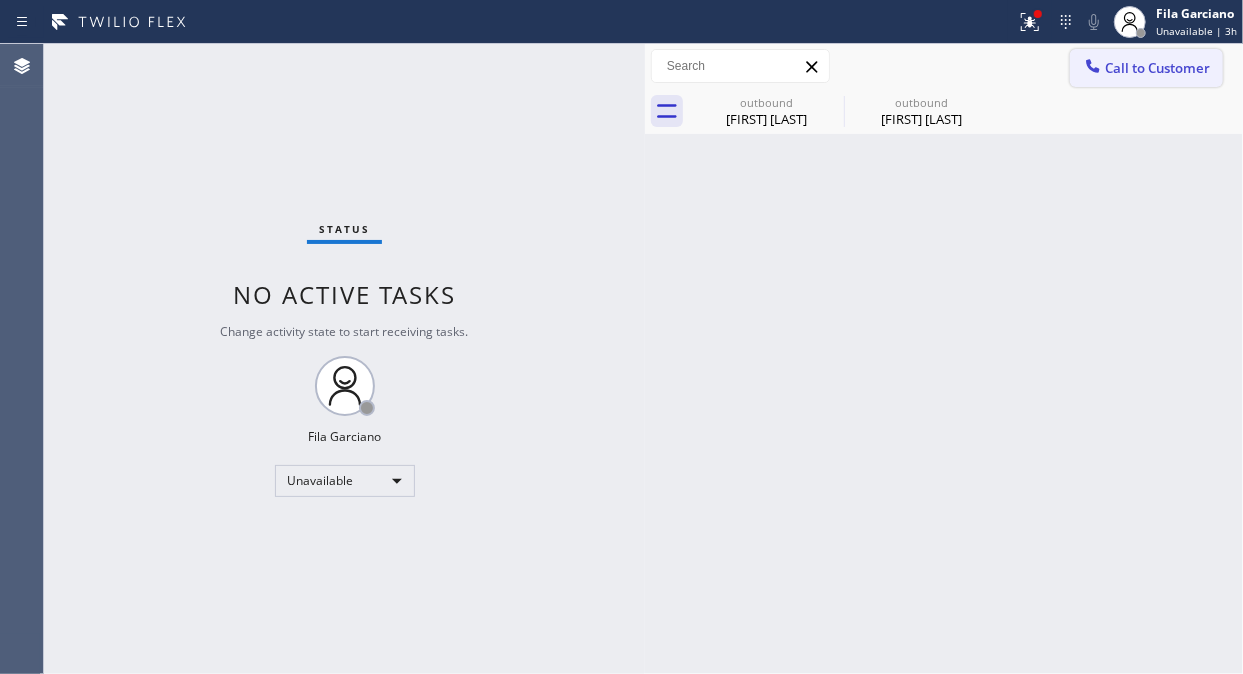 click on "Call to Customer" at bounding box center [1157, 68] 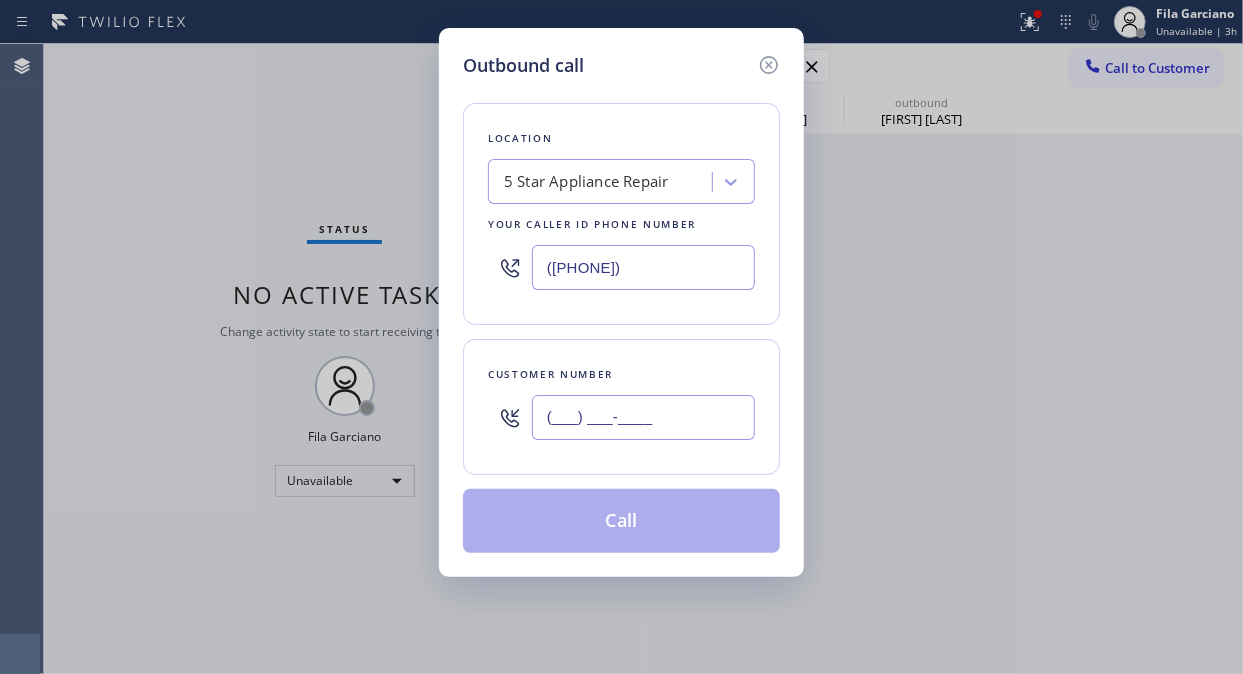 click on "(___) ___-____" at bounding box center [643, 417] 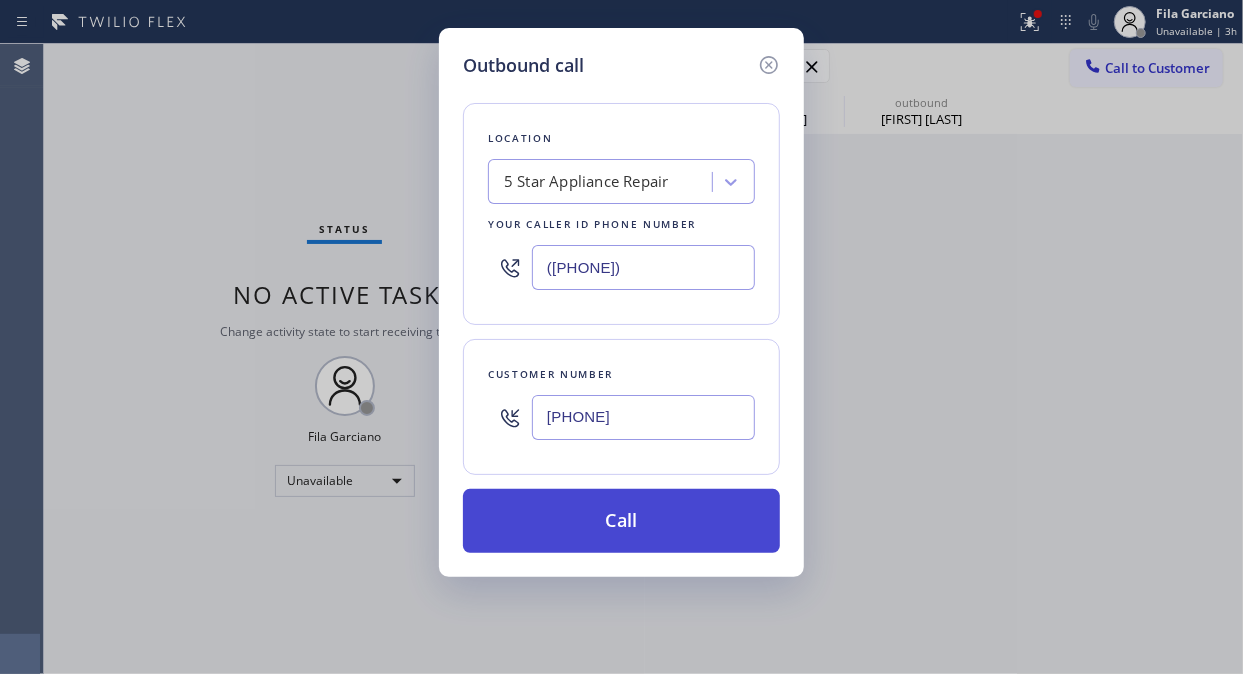 type on "[PHONE]" 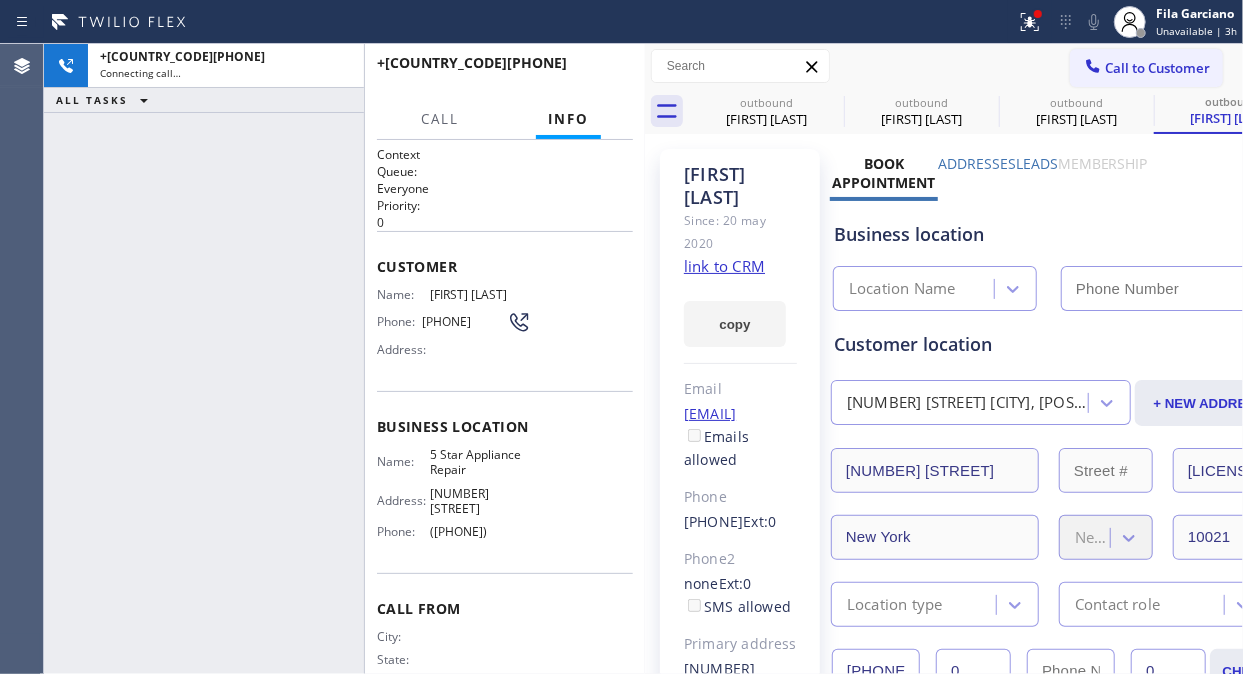 type on "([PHONE])" 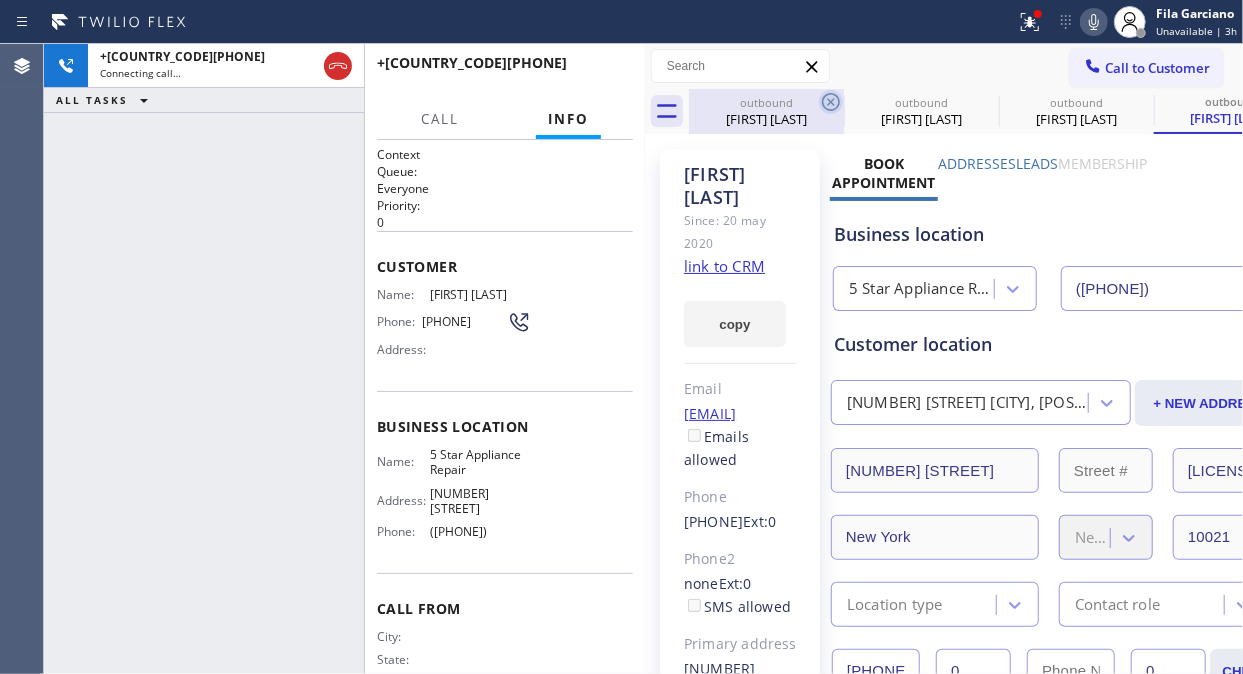 click 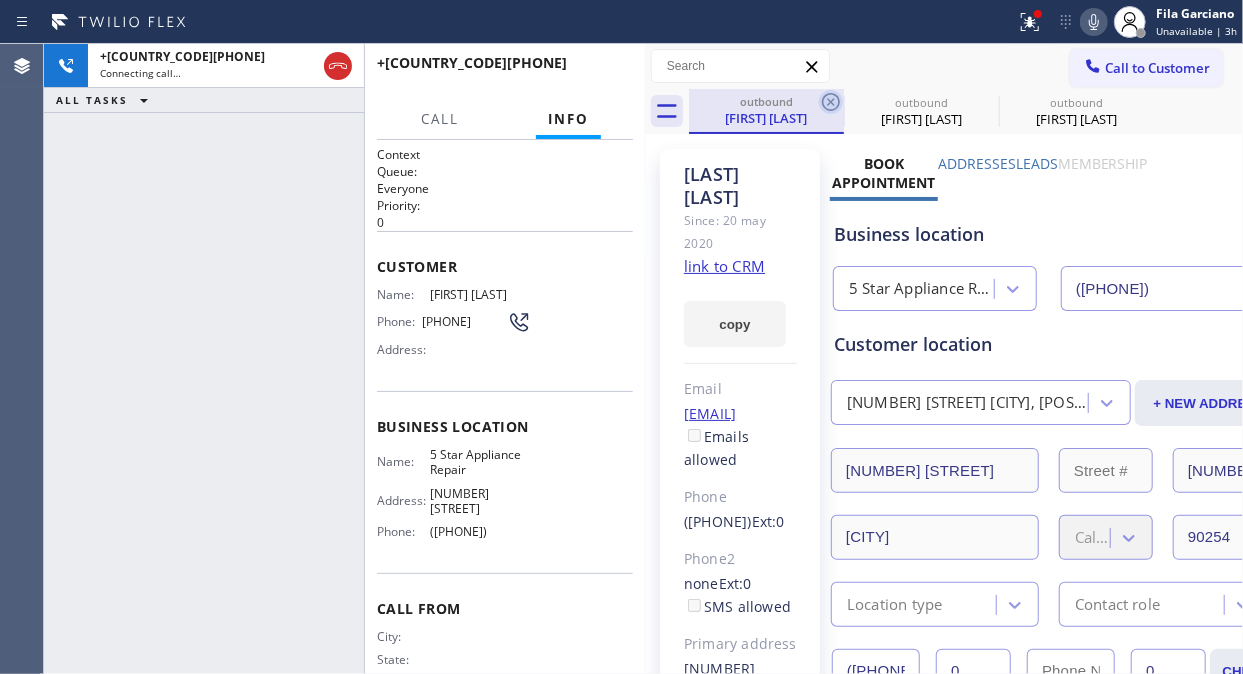 click 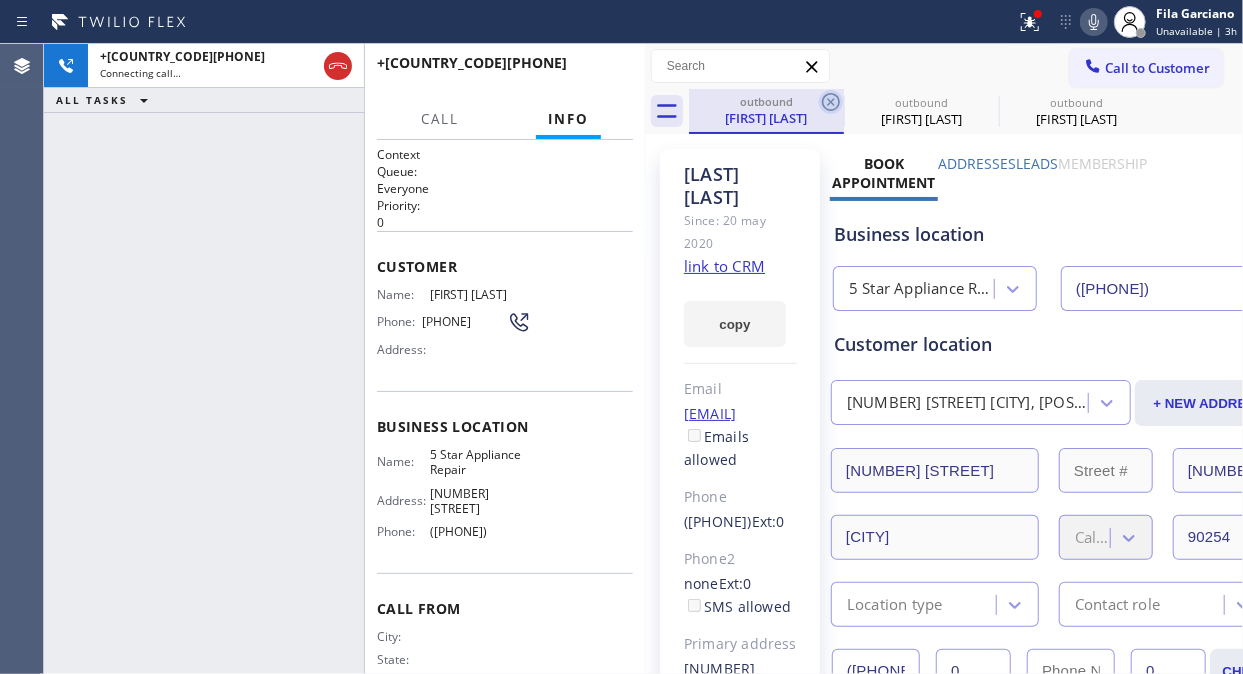 click 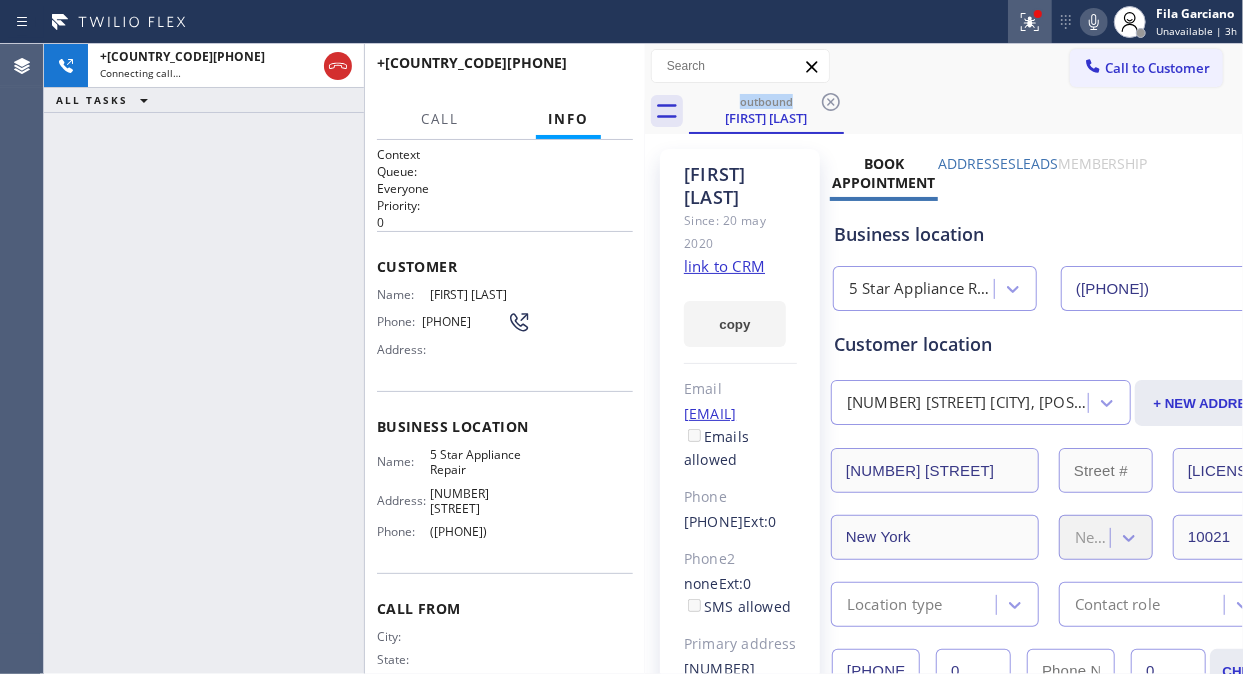 click 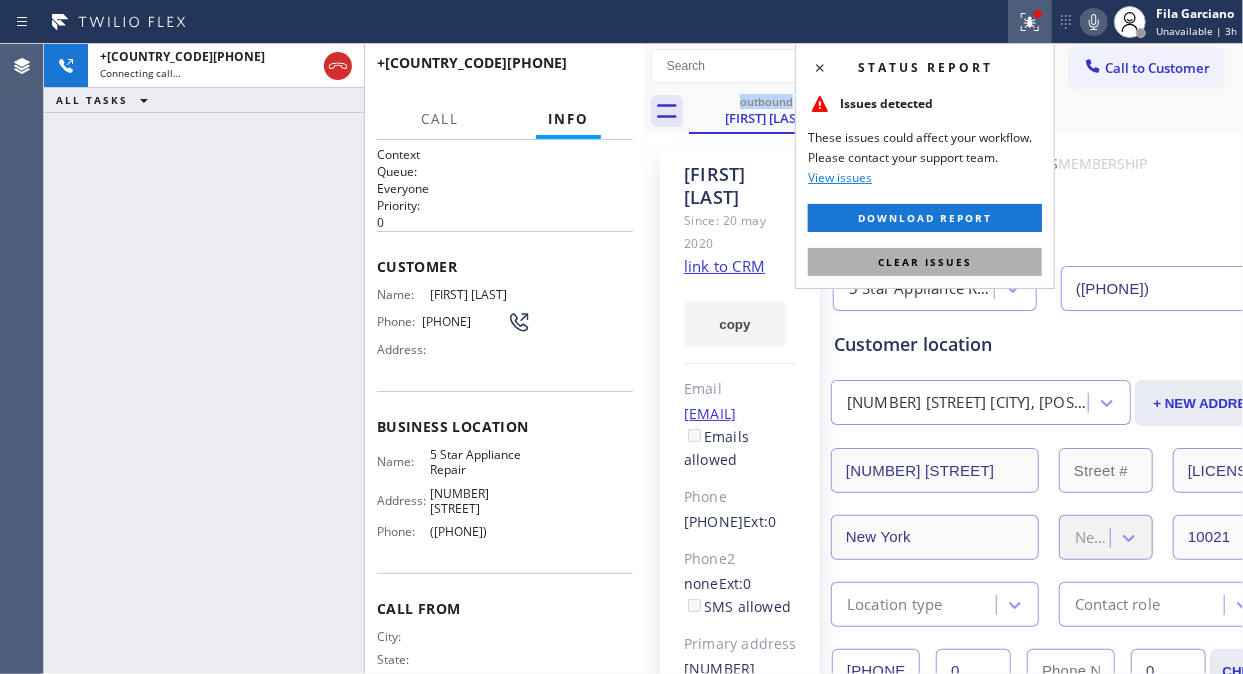 click on "Clear issues" at bounding box center [925, 262] 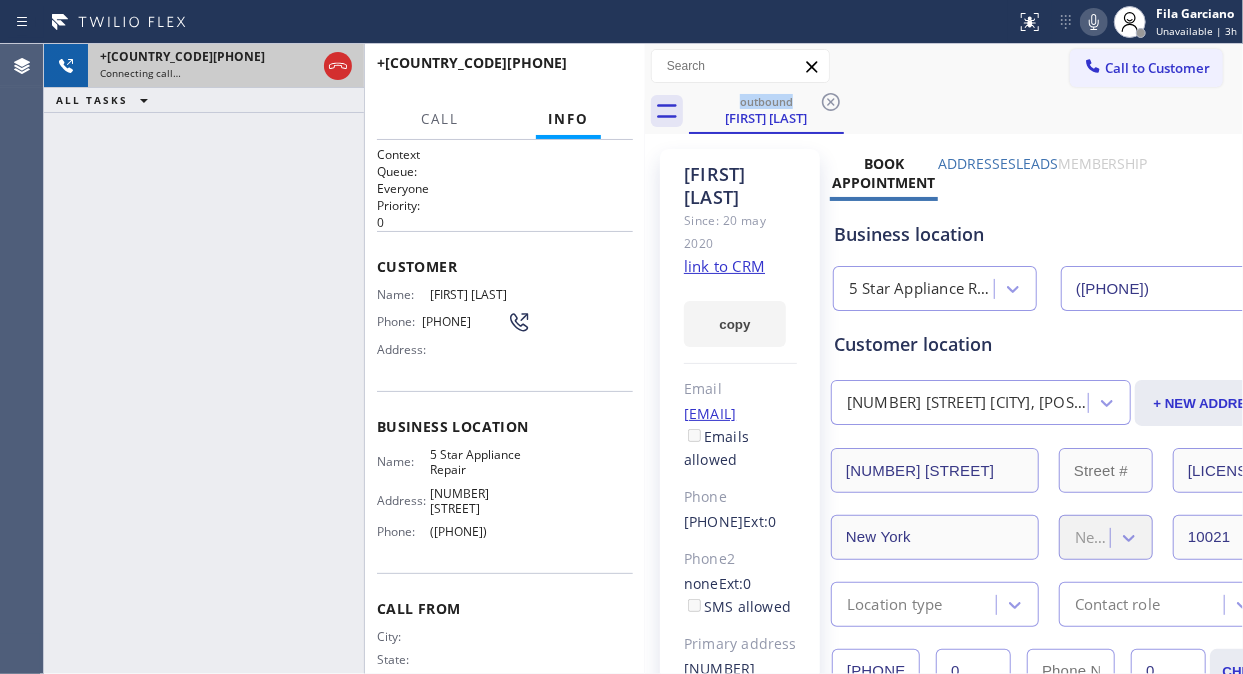 click at bounding box center (338, 66) 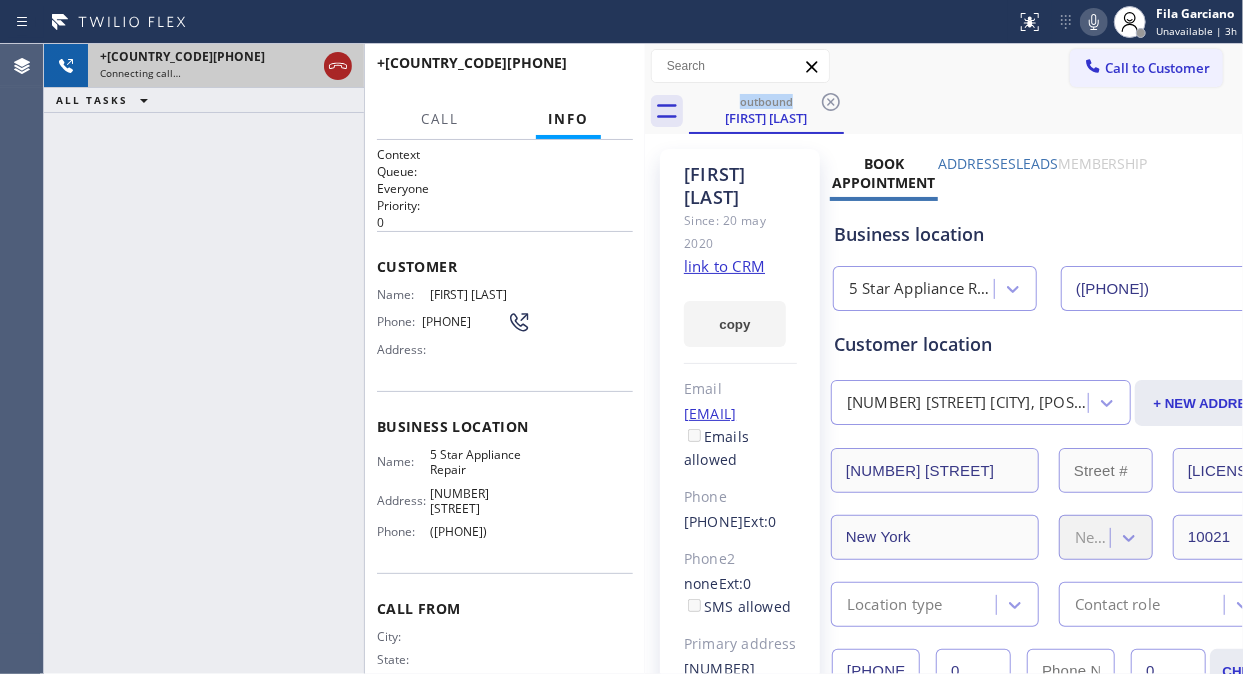click 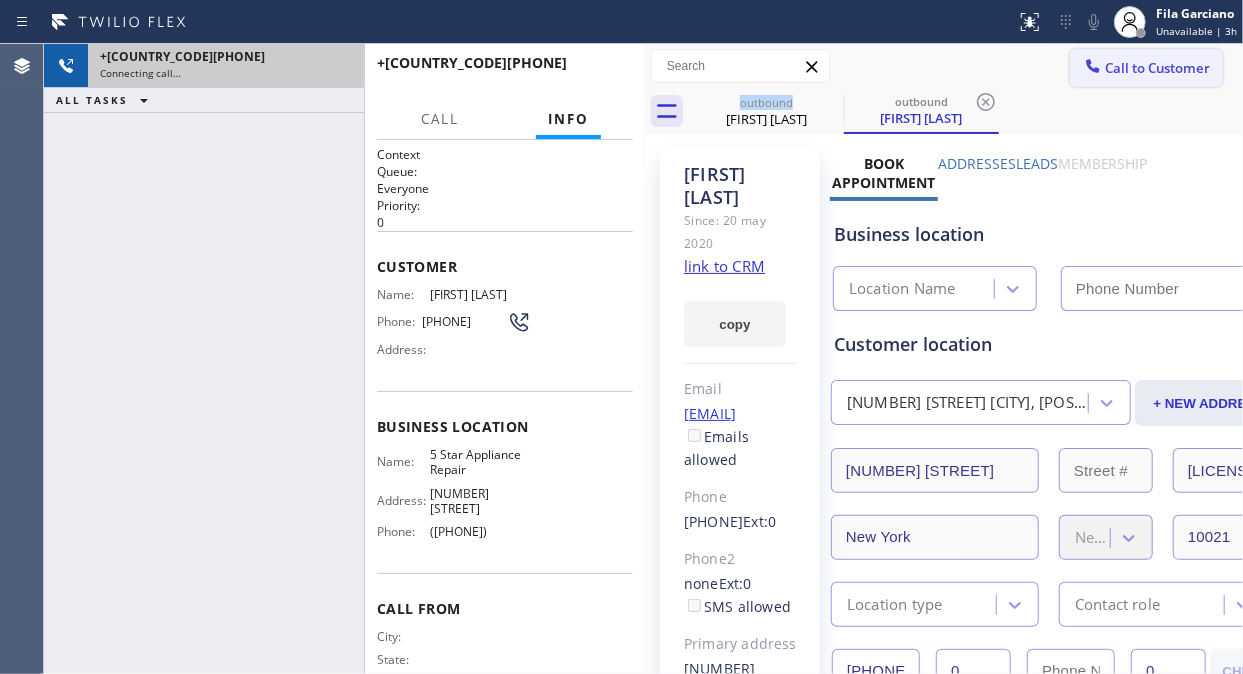 click 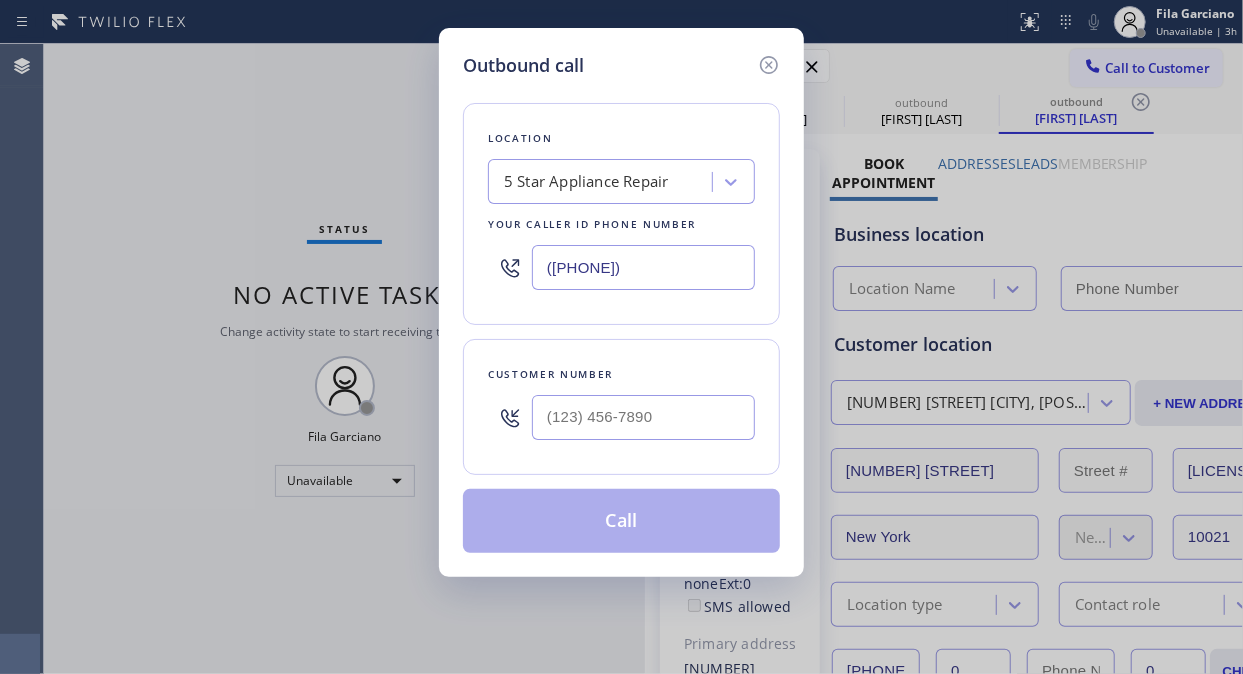 type on "([PHONE])" 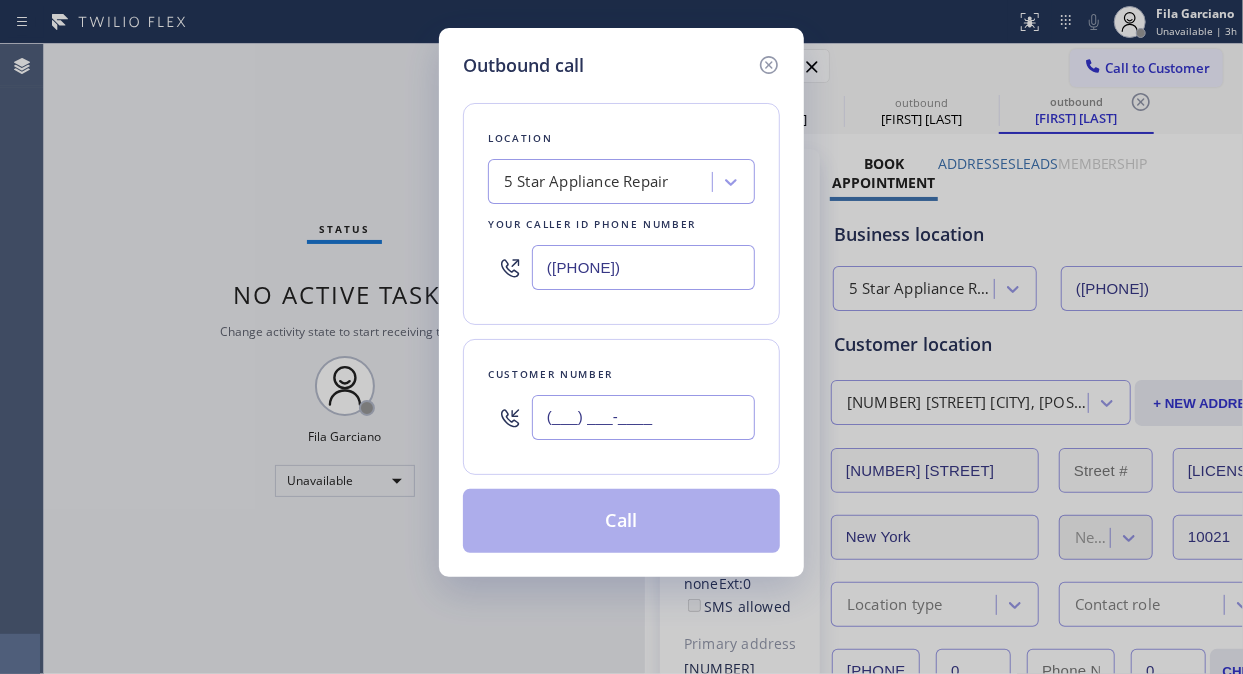 click on "(___) ___-____" at bounding box center [643, 417] 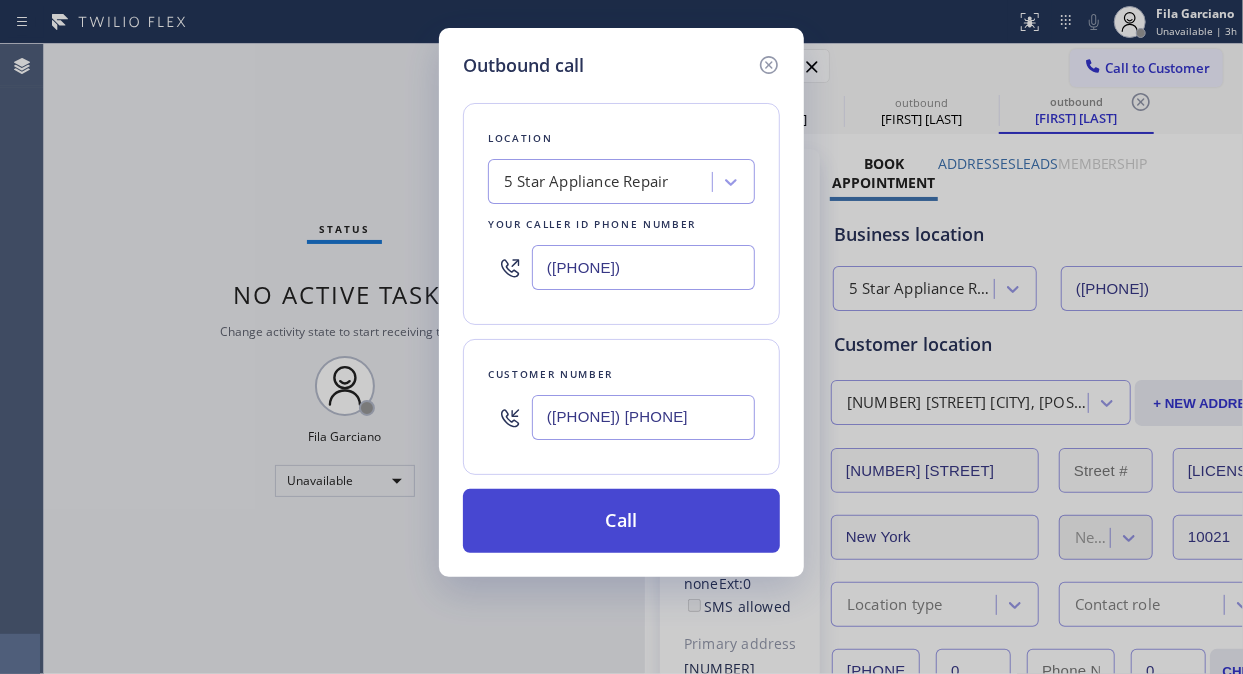 type on "([PHONE]) [PHONE]" 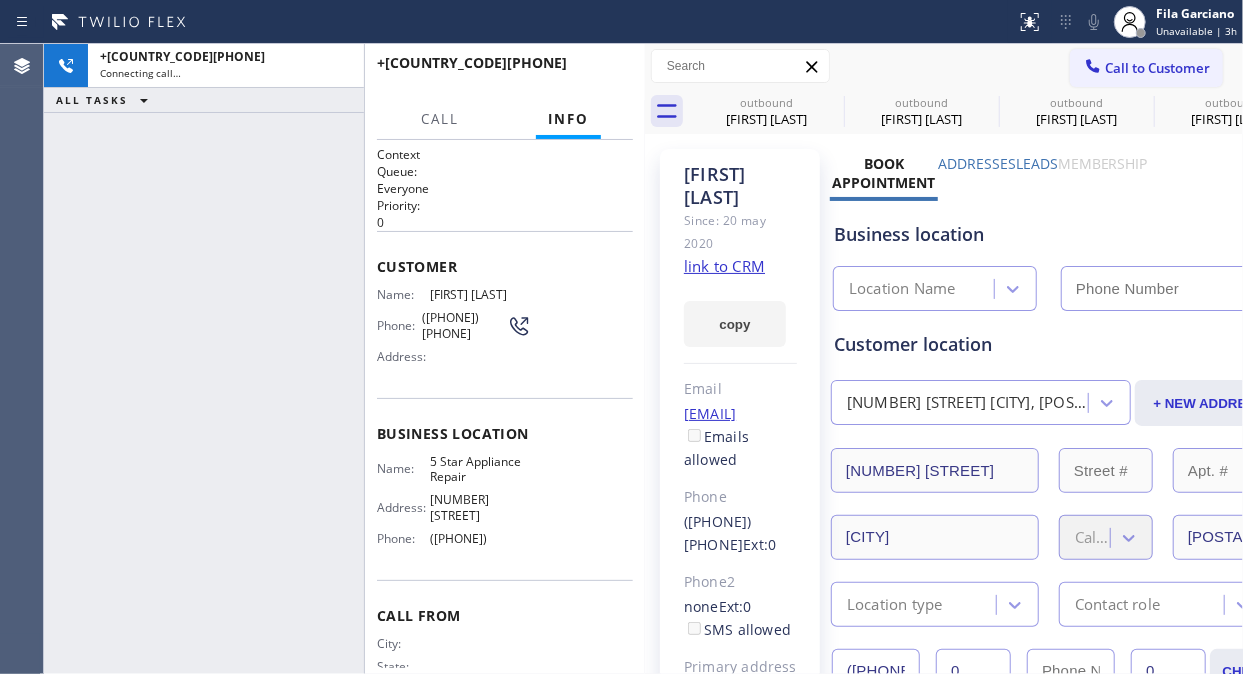 type on "([PHONE])" 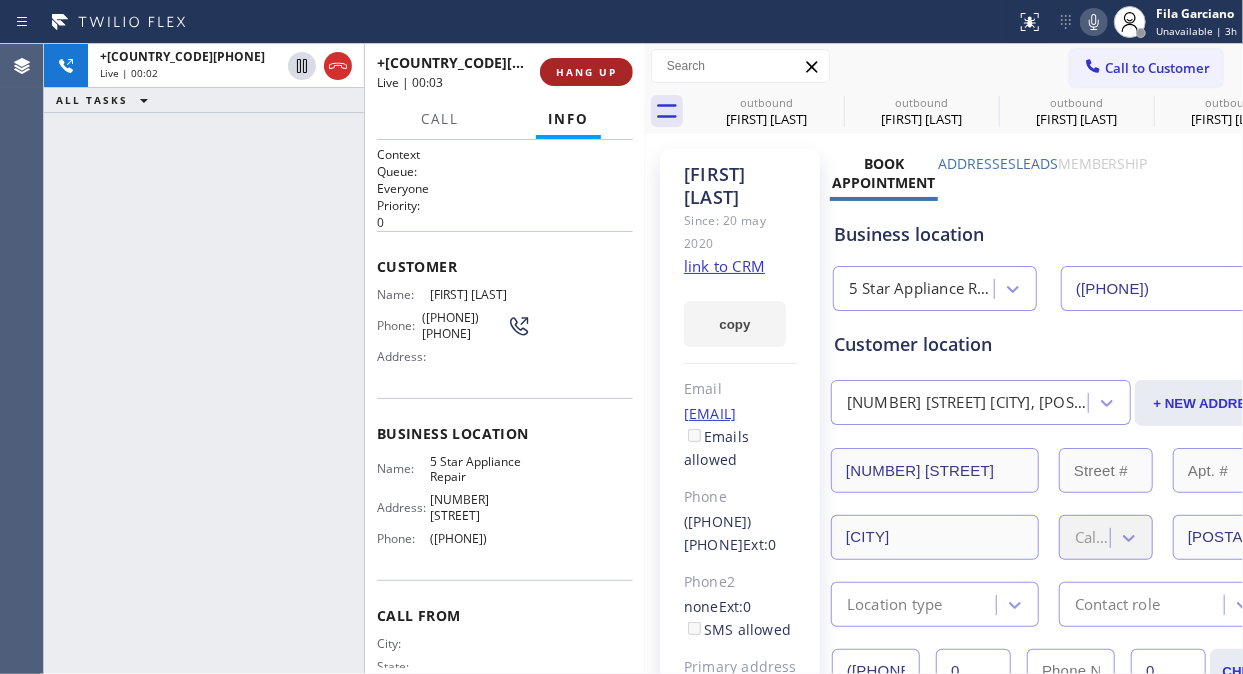 click on "HANG UP" at bounding box center (586, 72) 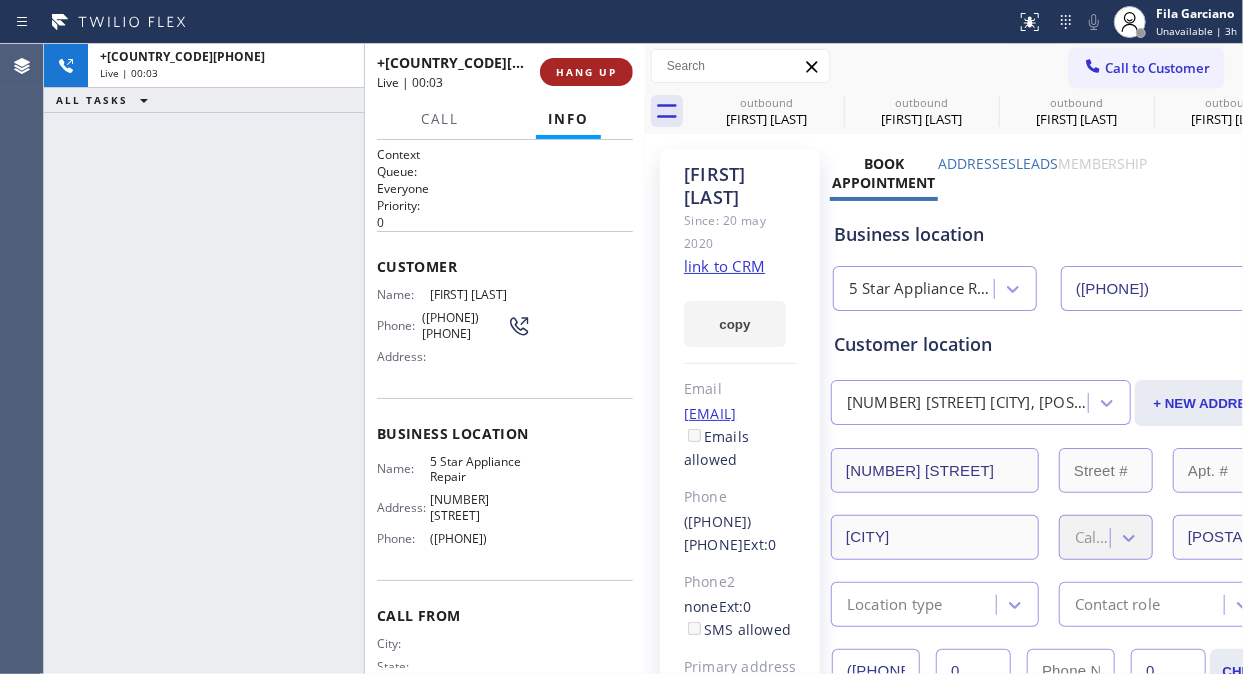click on "HANG UP" at bounding box center [586, 72] 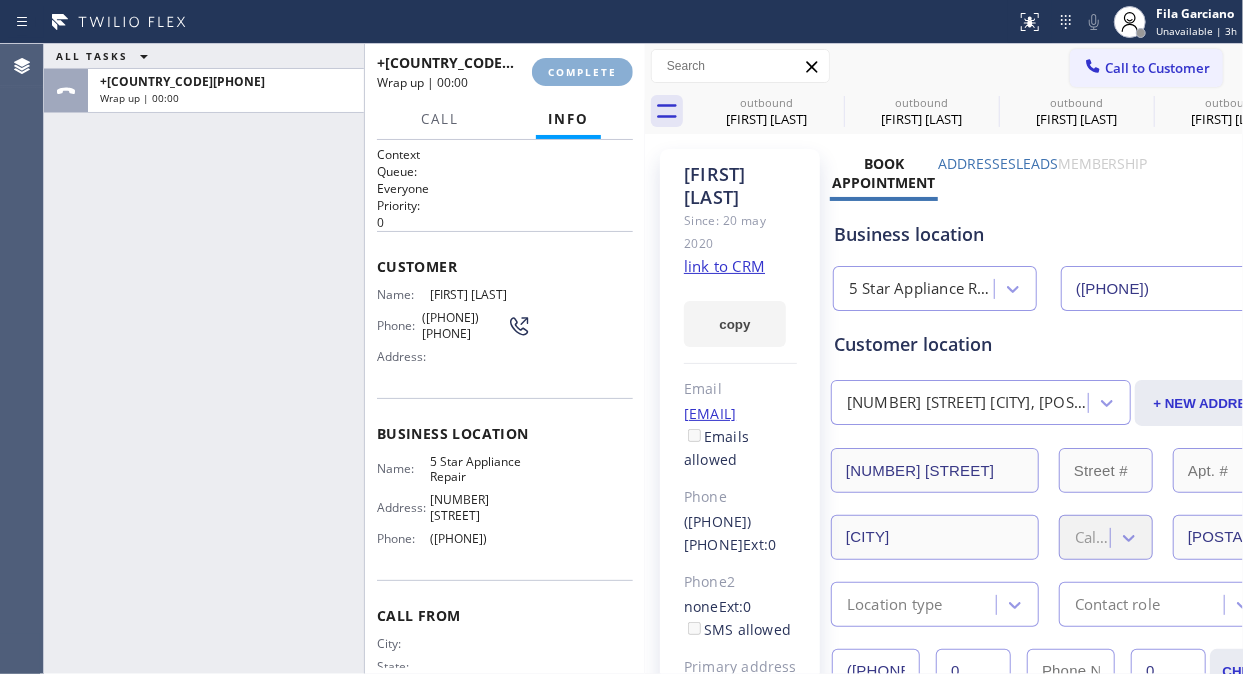 click on "COMPLETE" at bounding box center [582, 72] 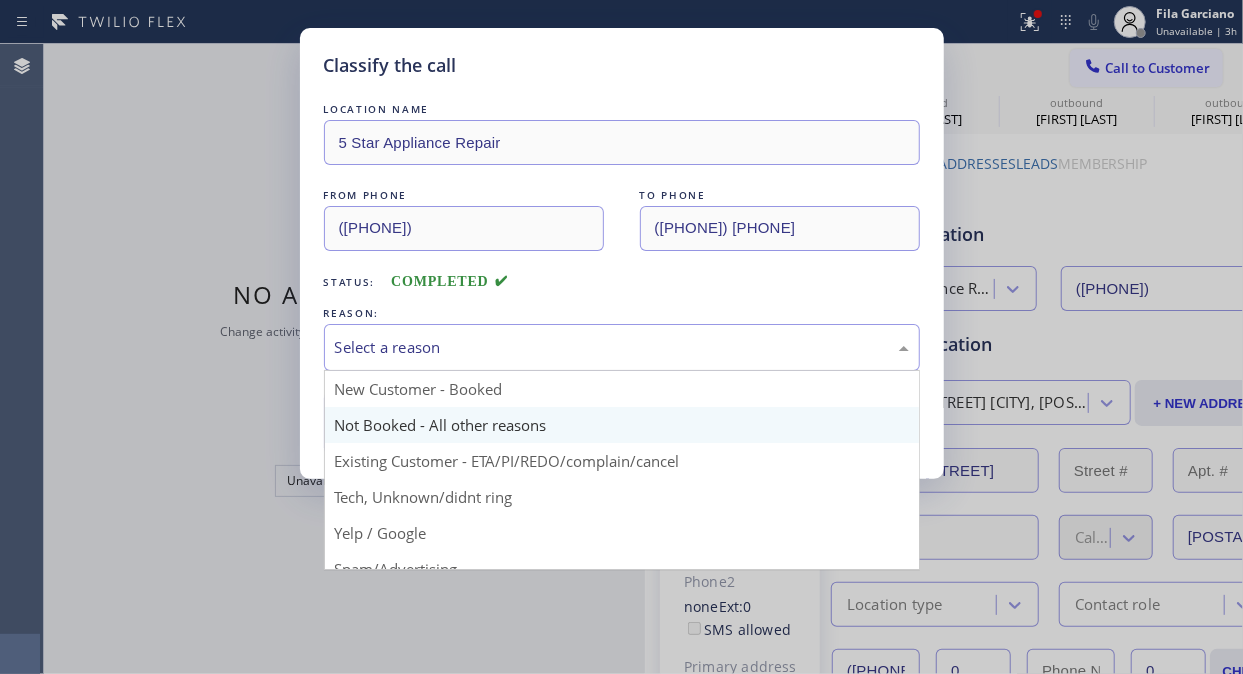 drag, startPoint x: 665, startPoint y: 351, endPoint x: 606, endPoint y: 438, distance: 105.11898 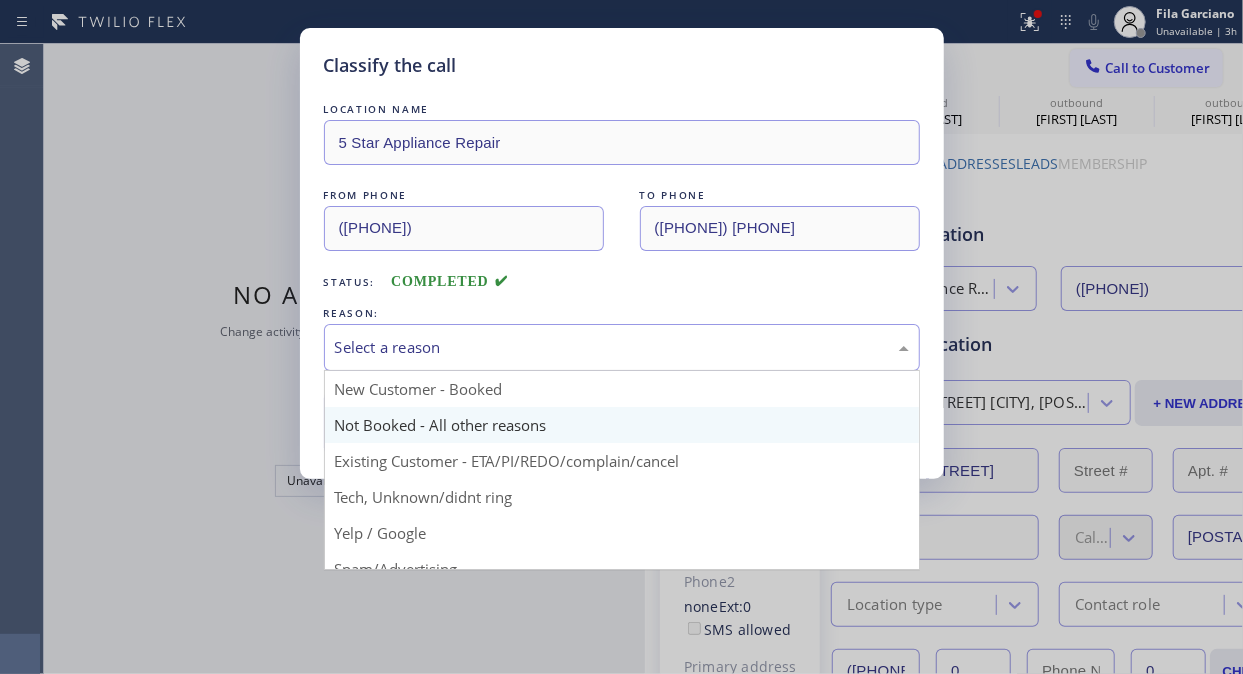 click on "Select a reason" at bounding box center (622, 347) 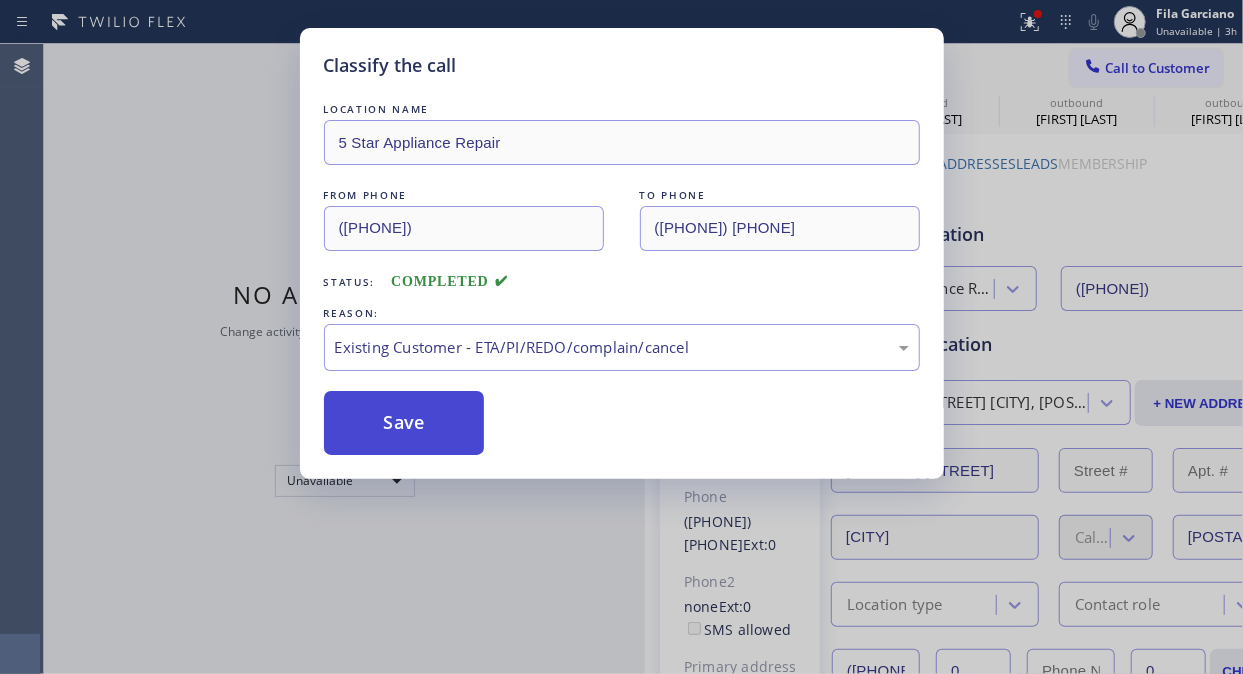 click on "Save" at bounding box center [404, 423] 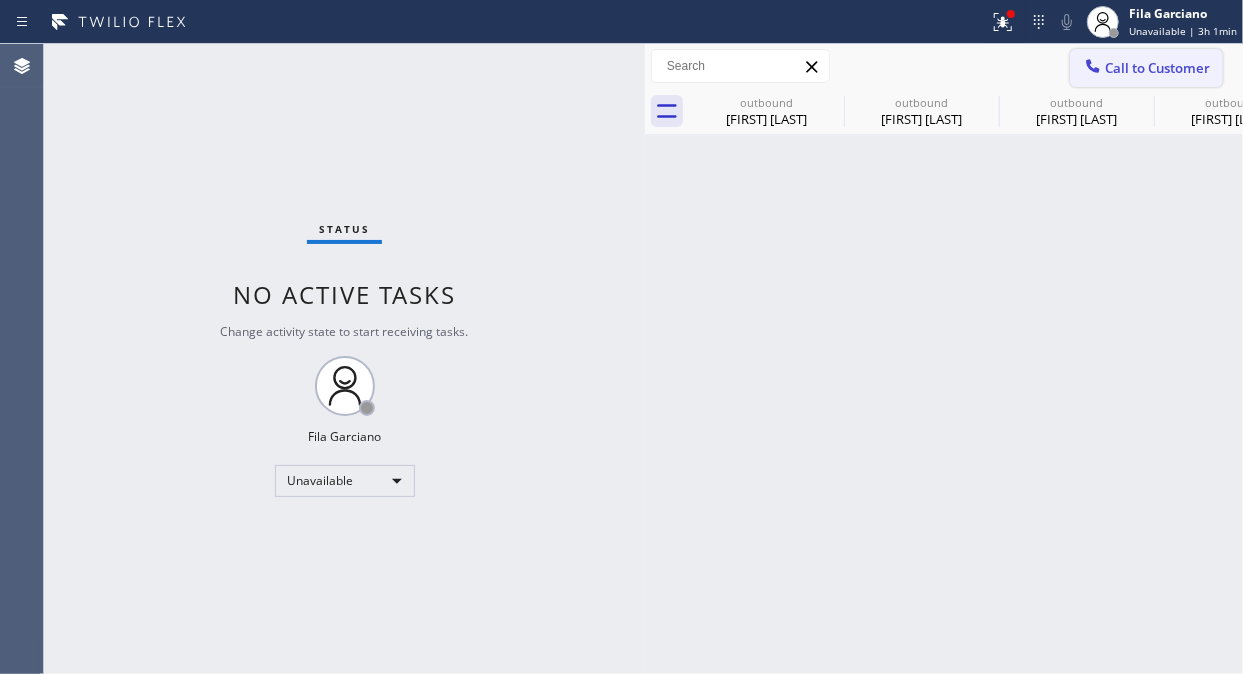 click on "Call to Customer" at bounding box center [1157, 68] 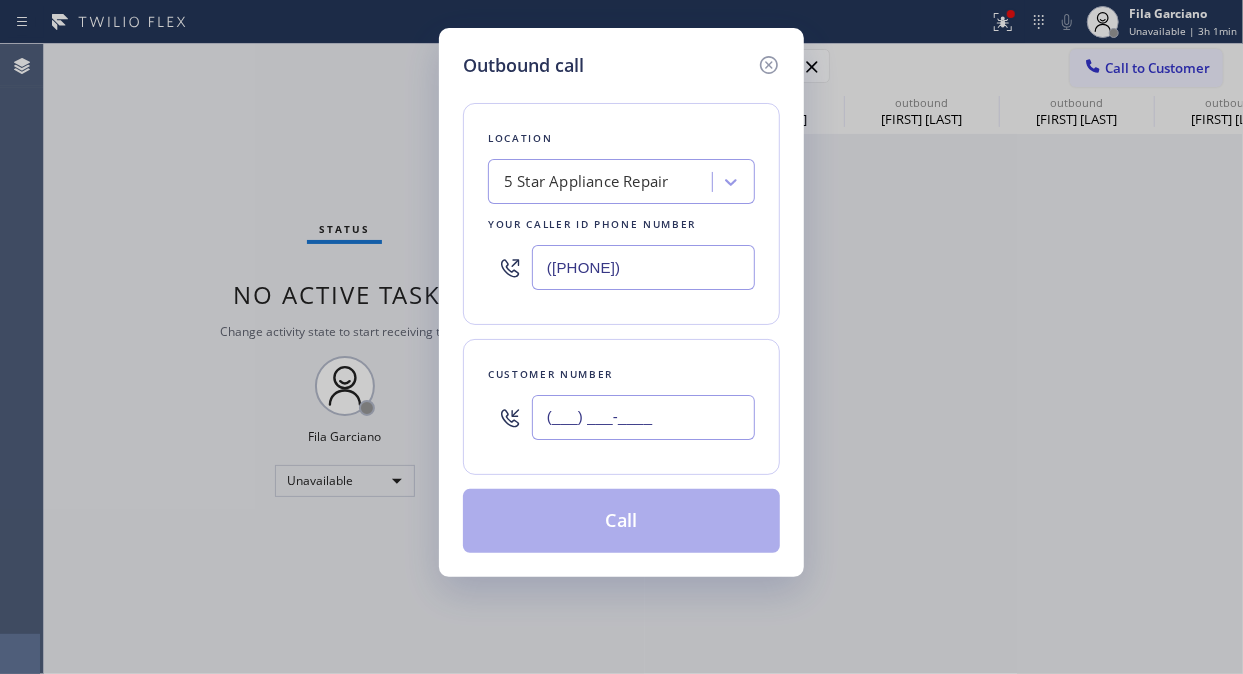 click on "(___) ___-____" at bounding box center [643, 417] 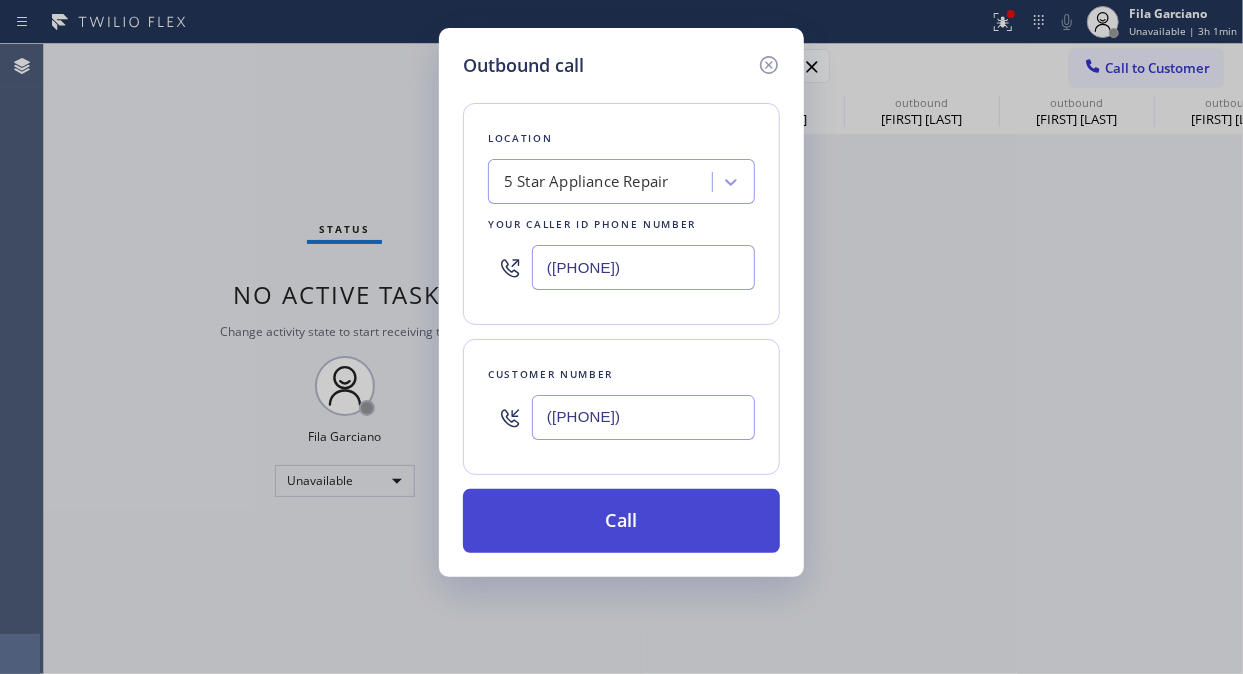 type on "([PHONE])" 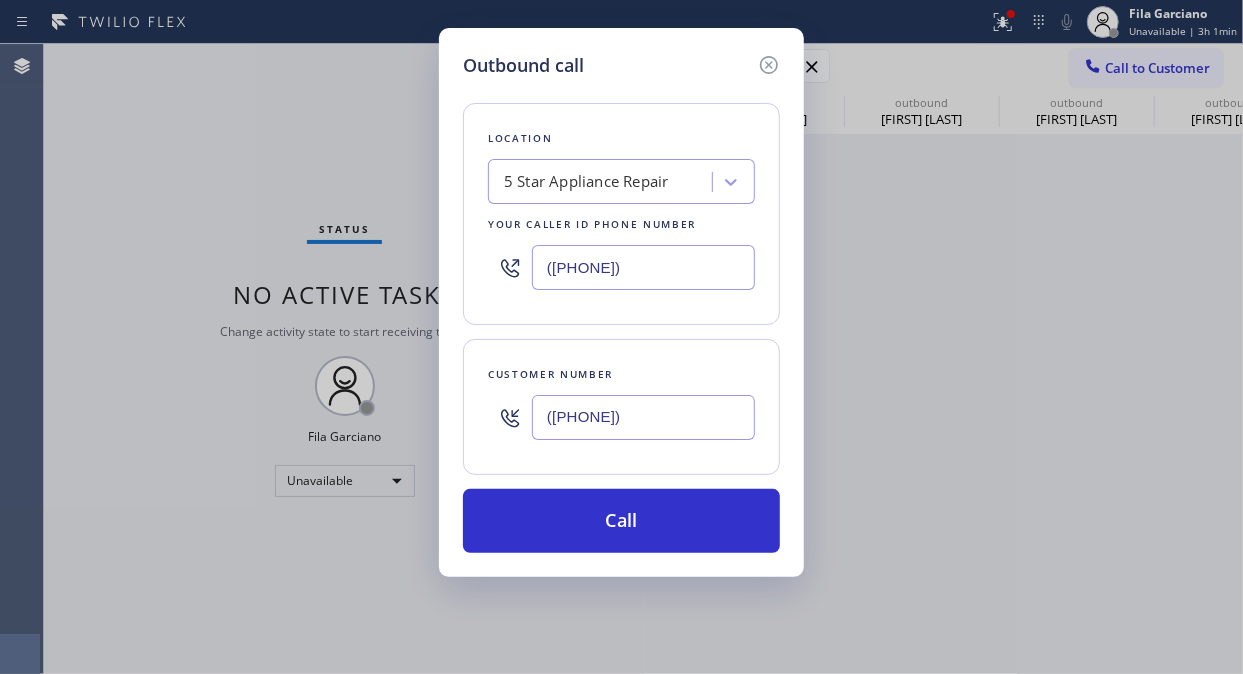 drag, startPoint x: 665, startPoint y: 523, endPoint x: 836, endPoint y: 93, distance: 462.75372 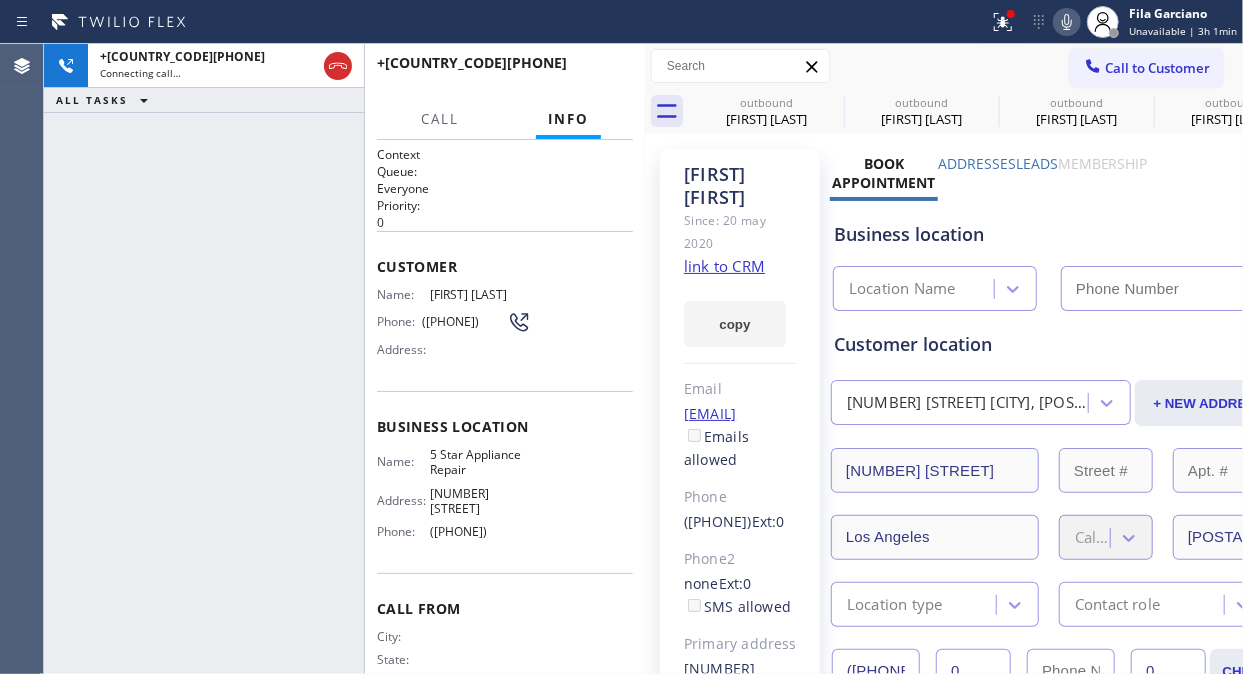 type on "([PHONE])" 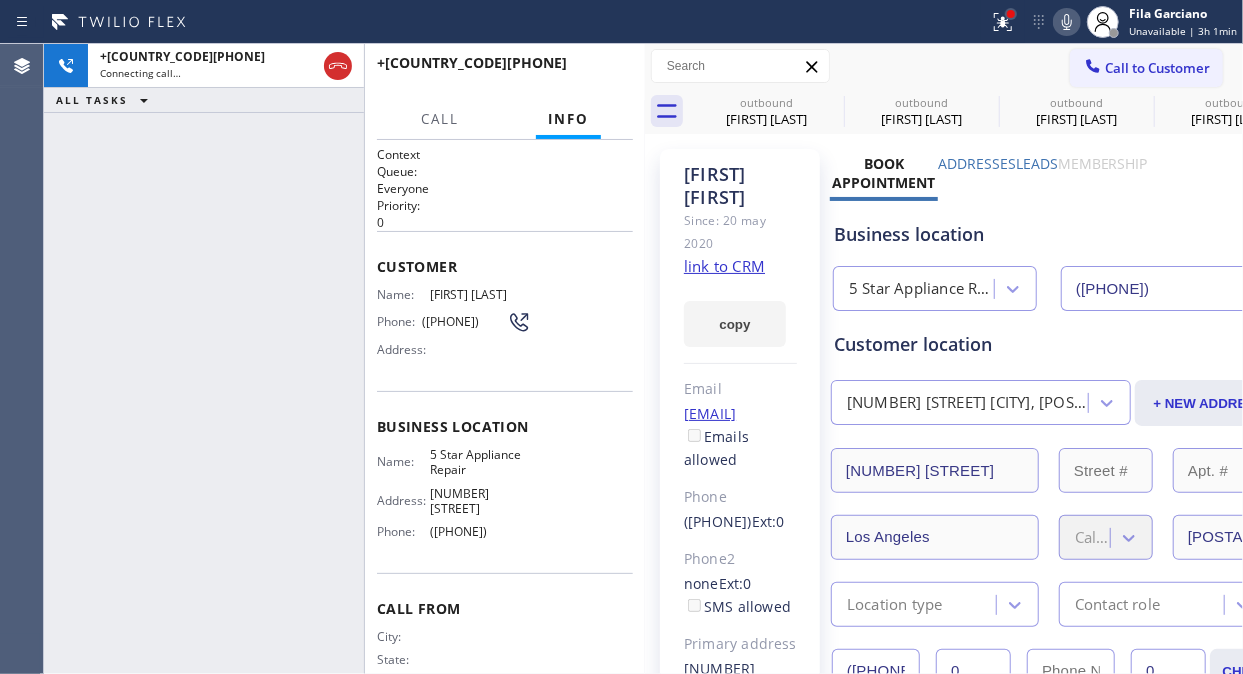 click at bounding box center [1011, 14] 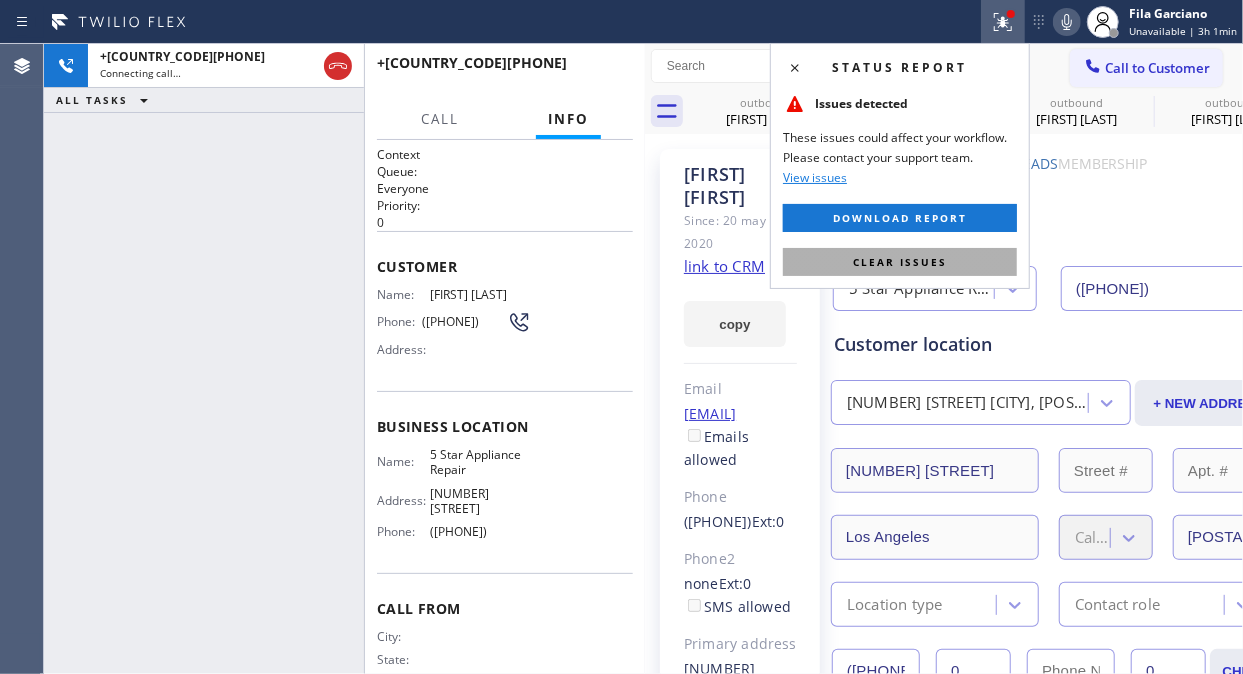 click on "Clear issues" at bounding box center [900, 262] 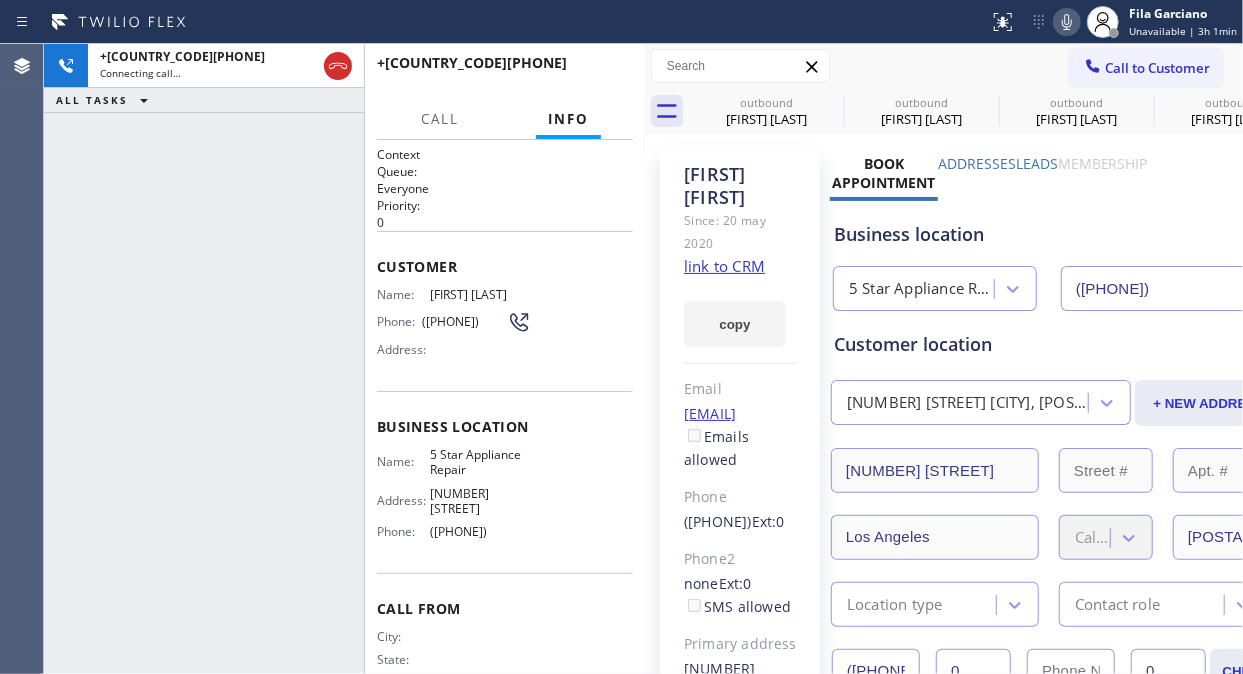 click 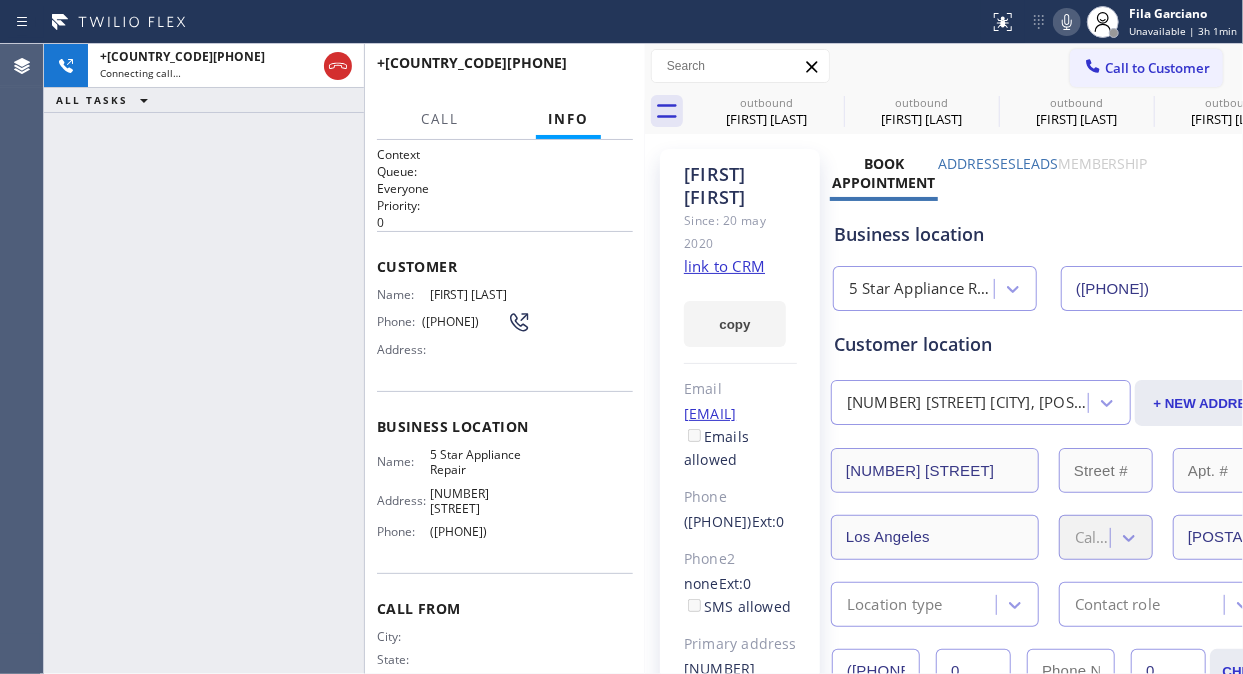 click 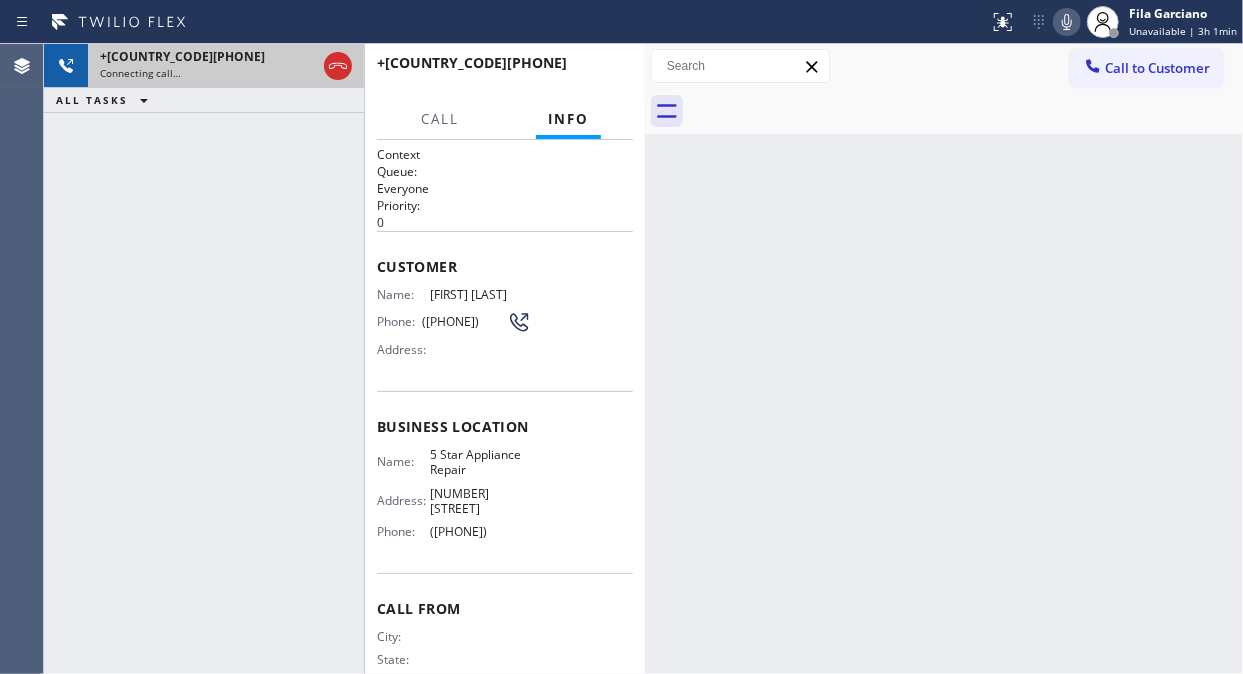 click on "+[COUNTRY_CODE][PHONE]" at bounding box center [208, 56] 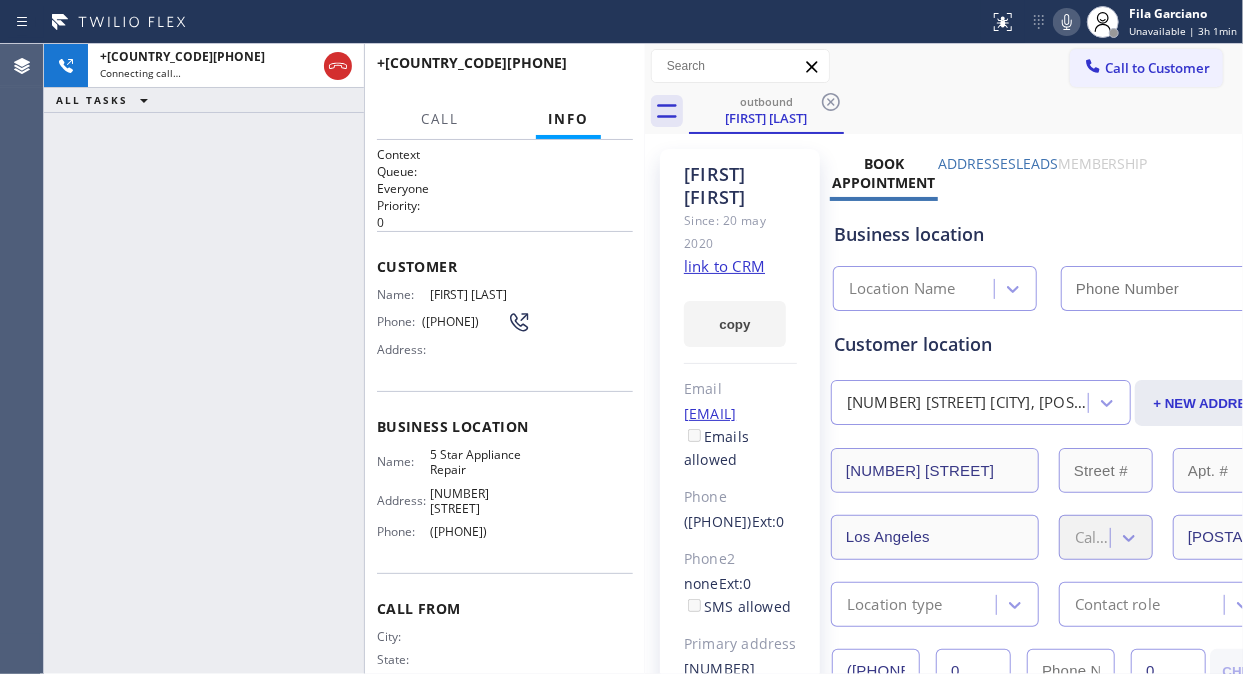 type on "([PHONE])" 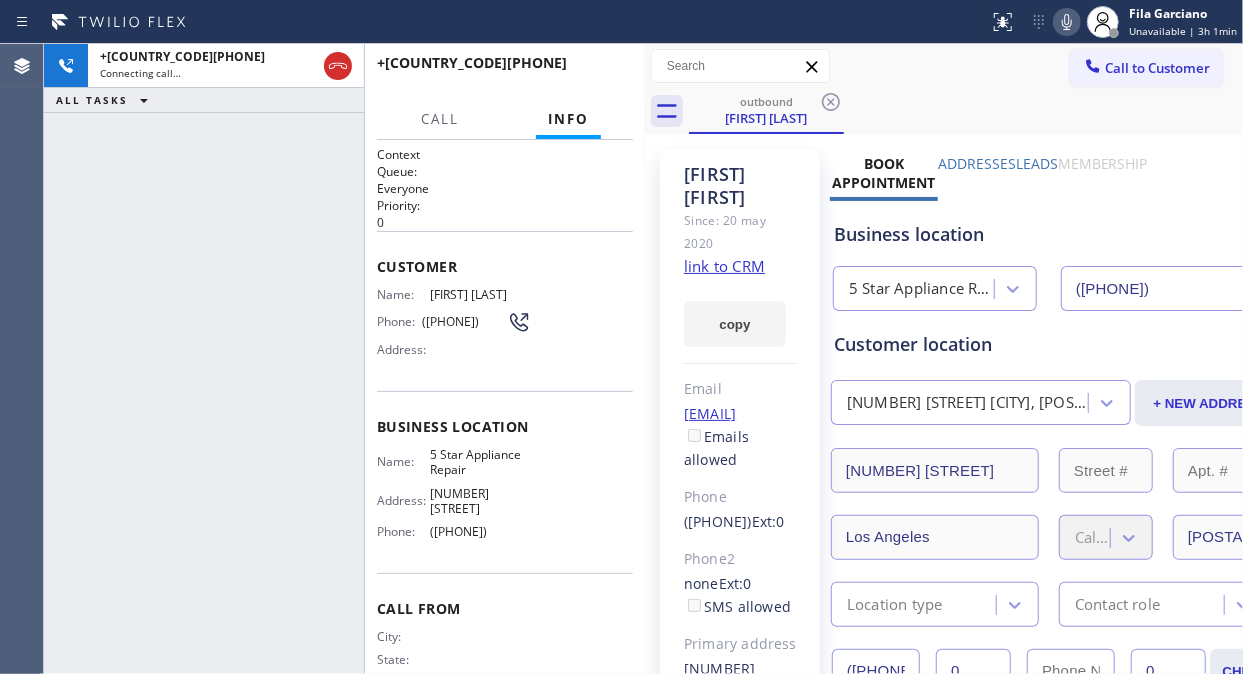 drag, startPoint x: 226, startPoint y: 218, endPoint x: 256, endPoint y: 131, distance: 92.02717 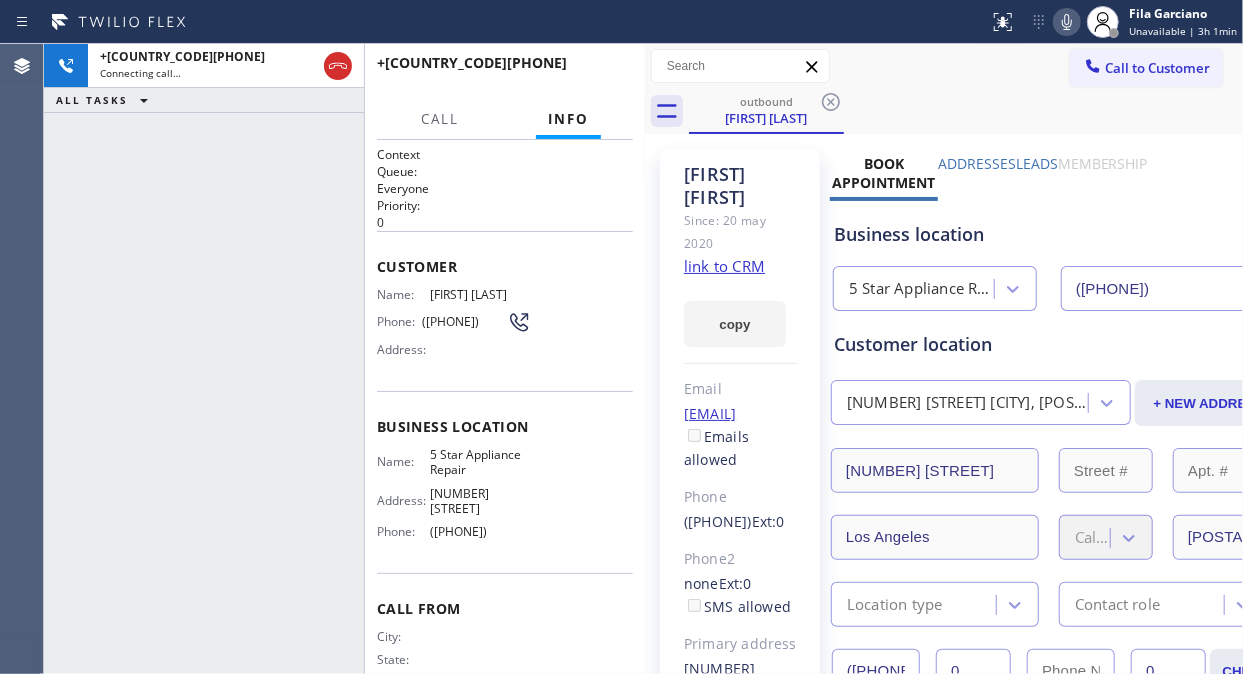 click on "[PHONE] Connecting call… ALL TASKS ALL TASKS ACTIVE TASKS TASKS IN WRAP UP" at bounding box center [204, 359] 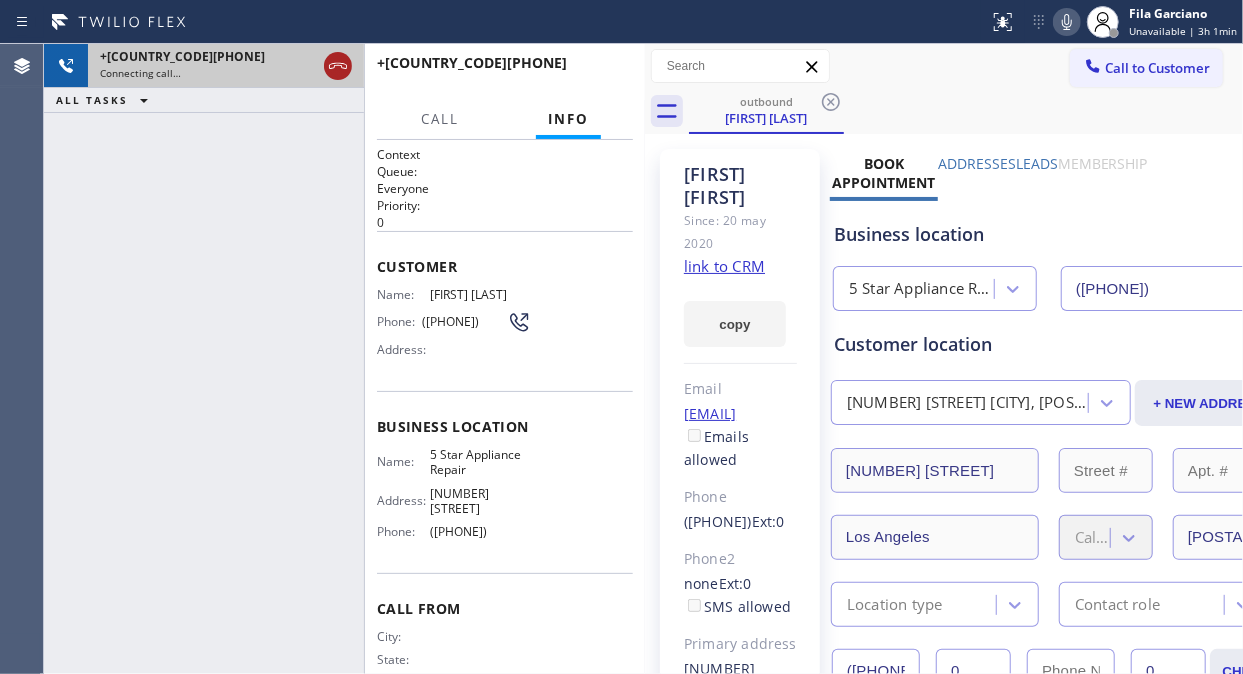 click 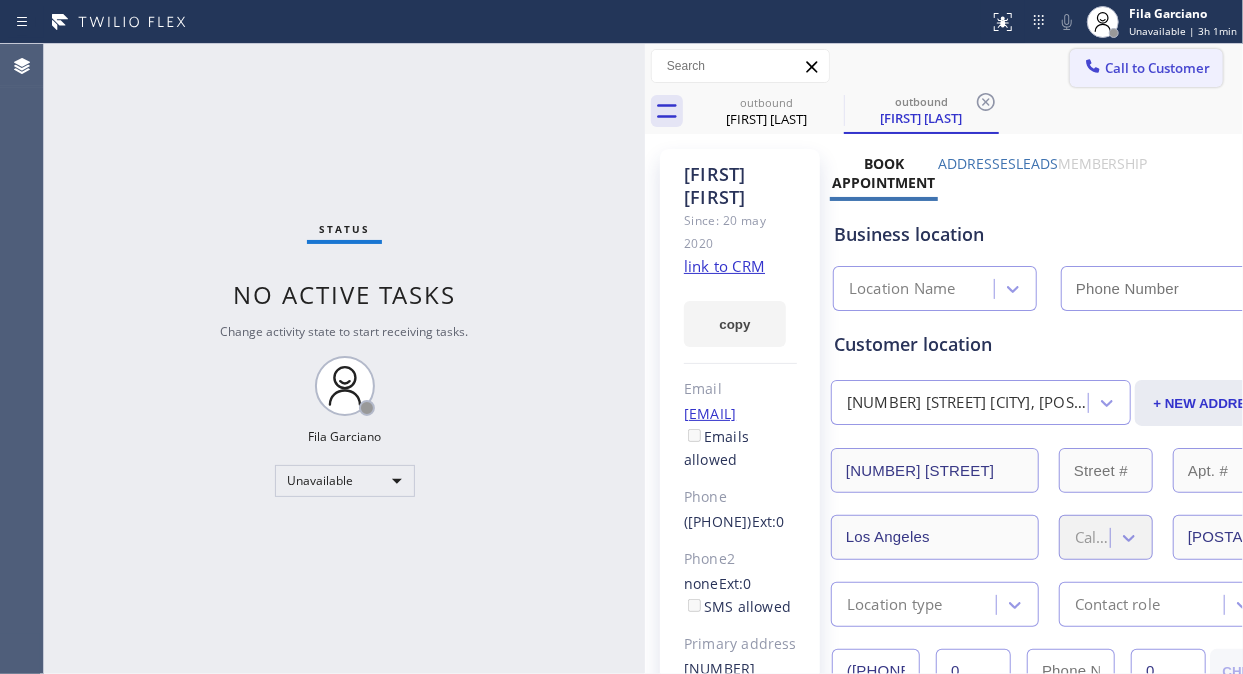 type on "([PHONE])" 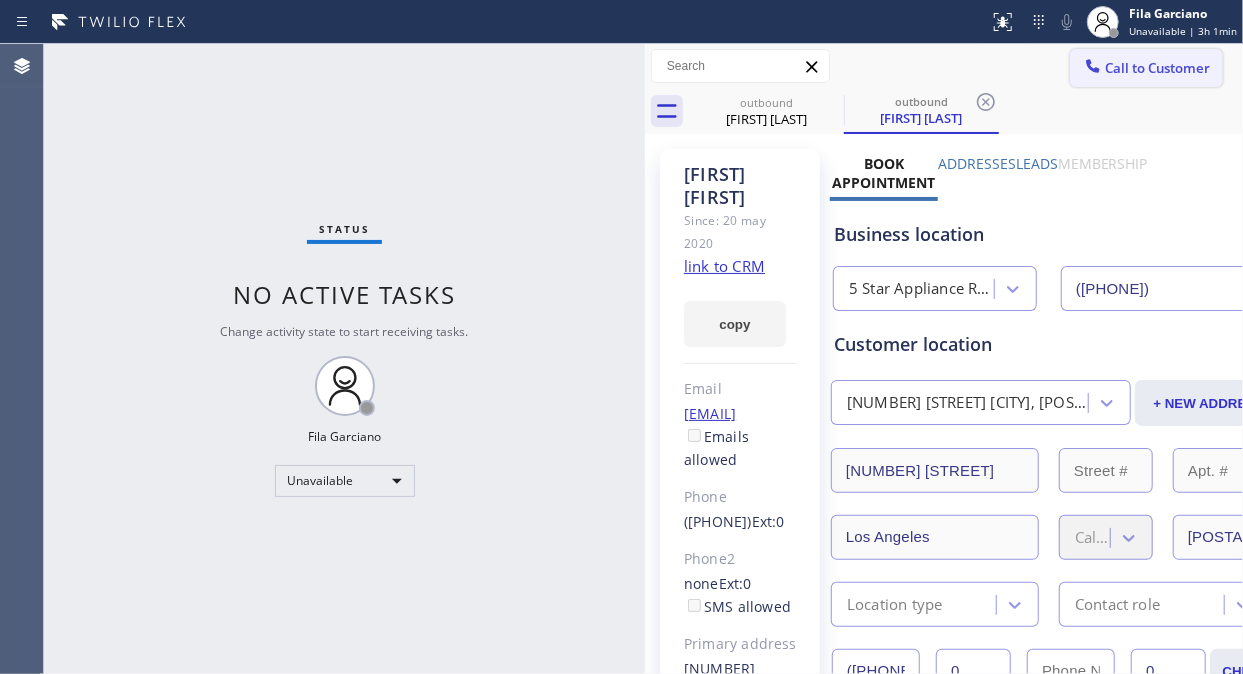 click 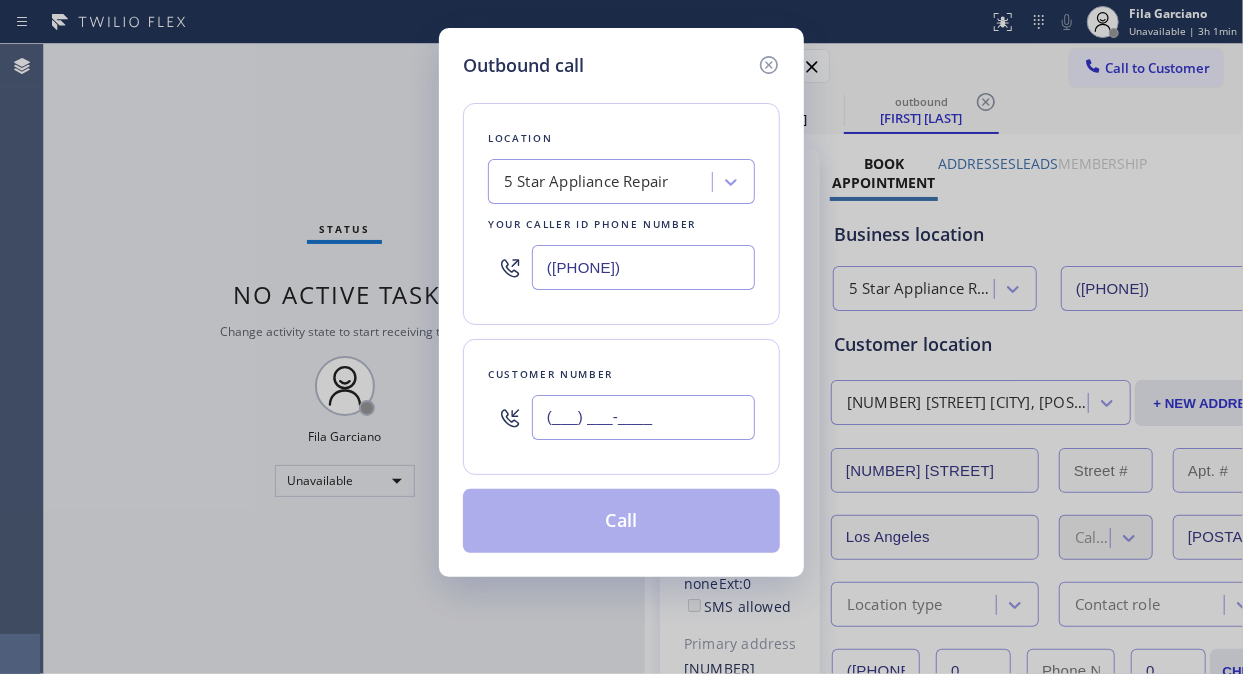 click on "(___) ___-____" at bounding box center (643, 417) 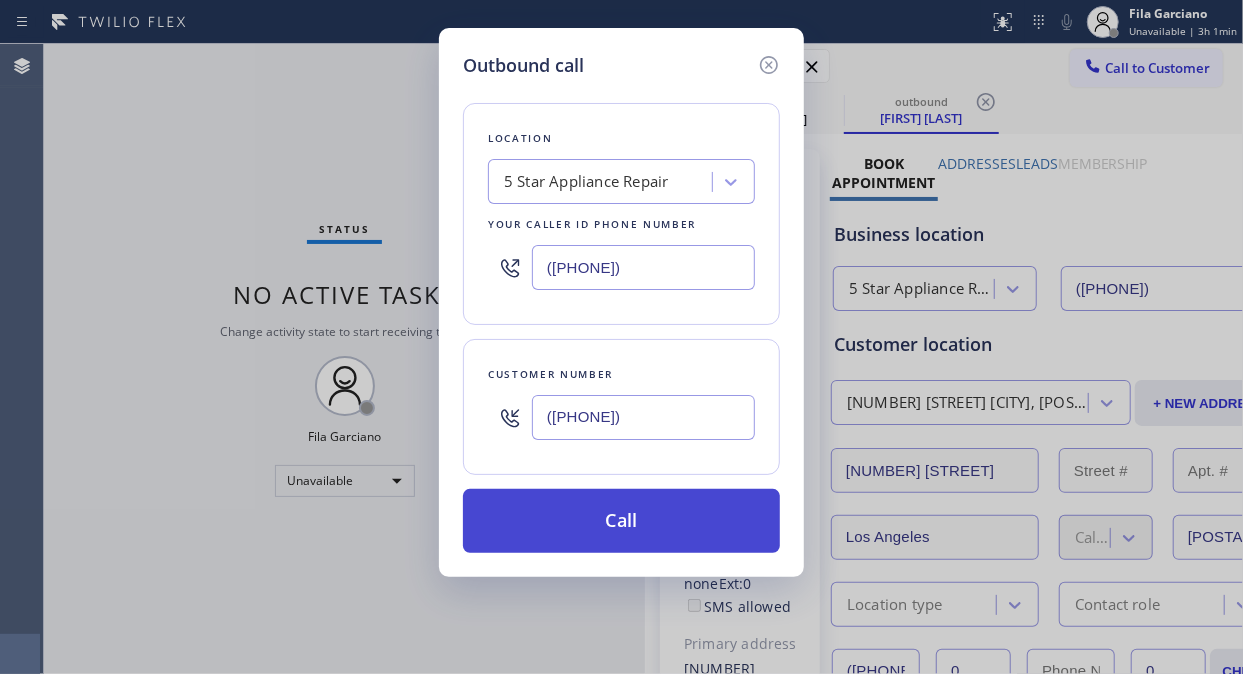 type on "([PHONE])" 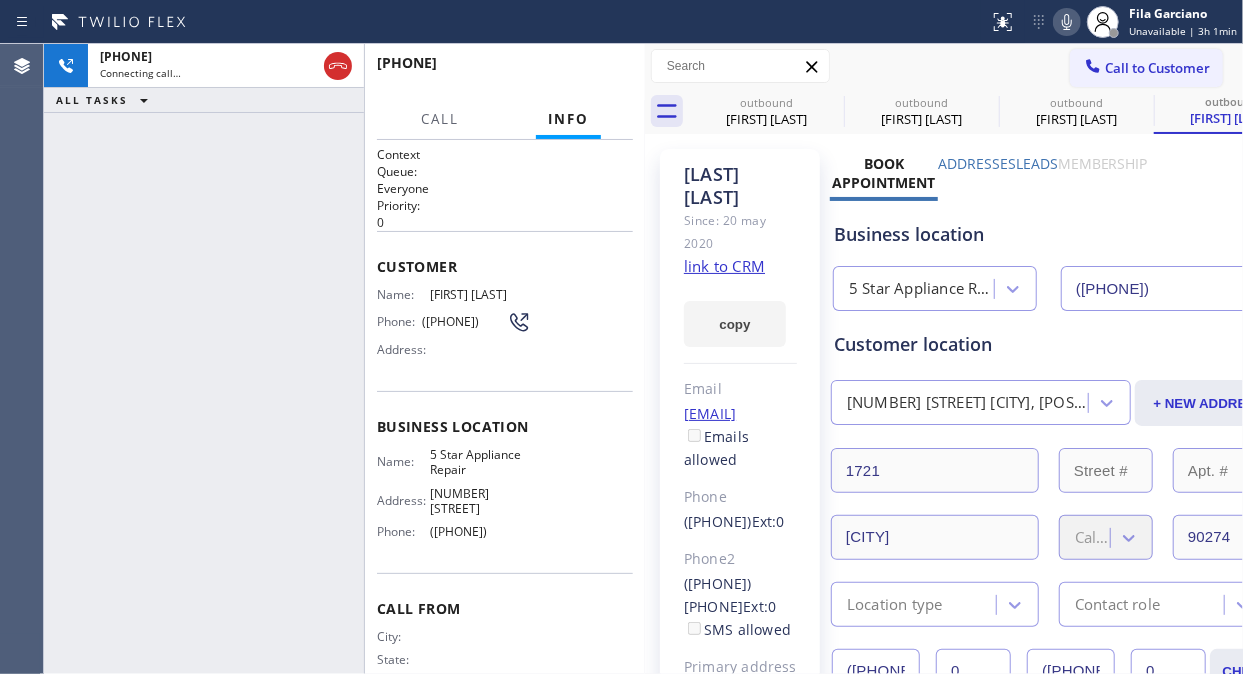 type on "([PHONE])" 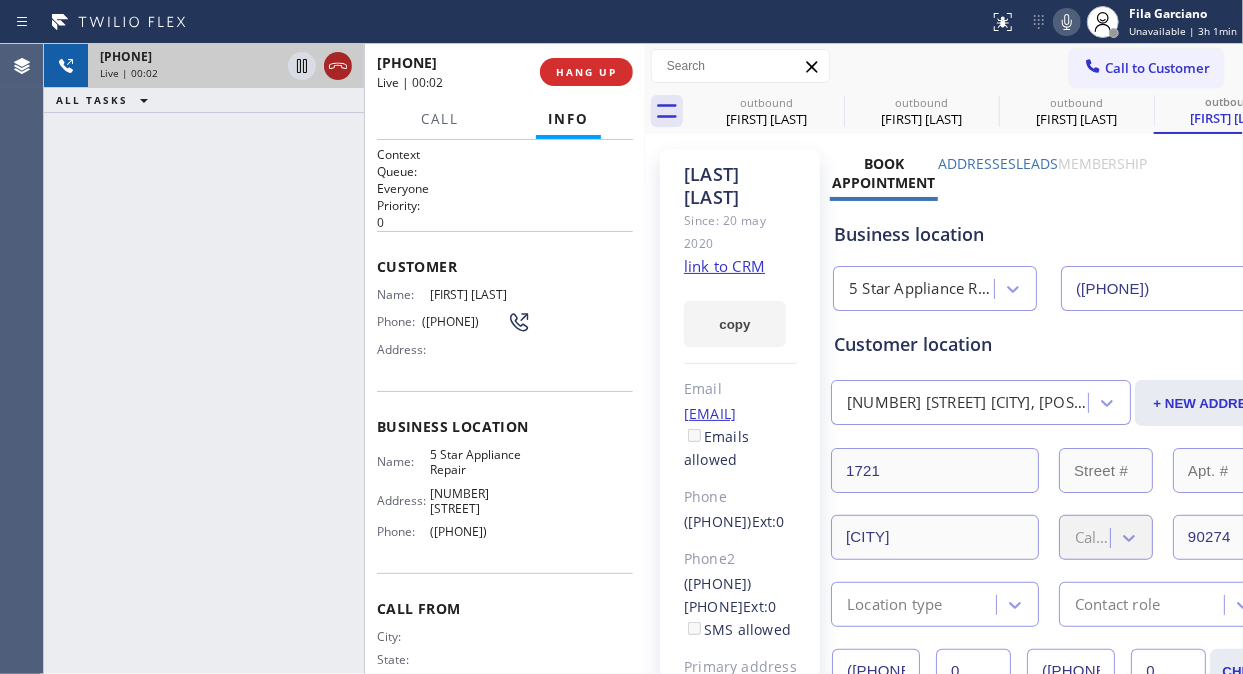 click 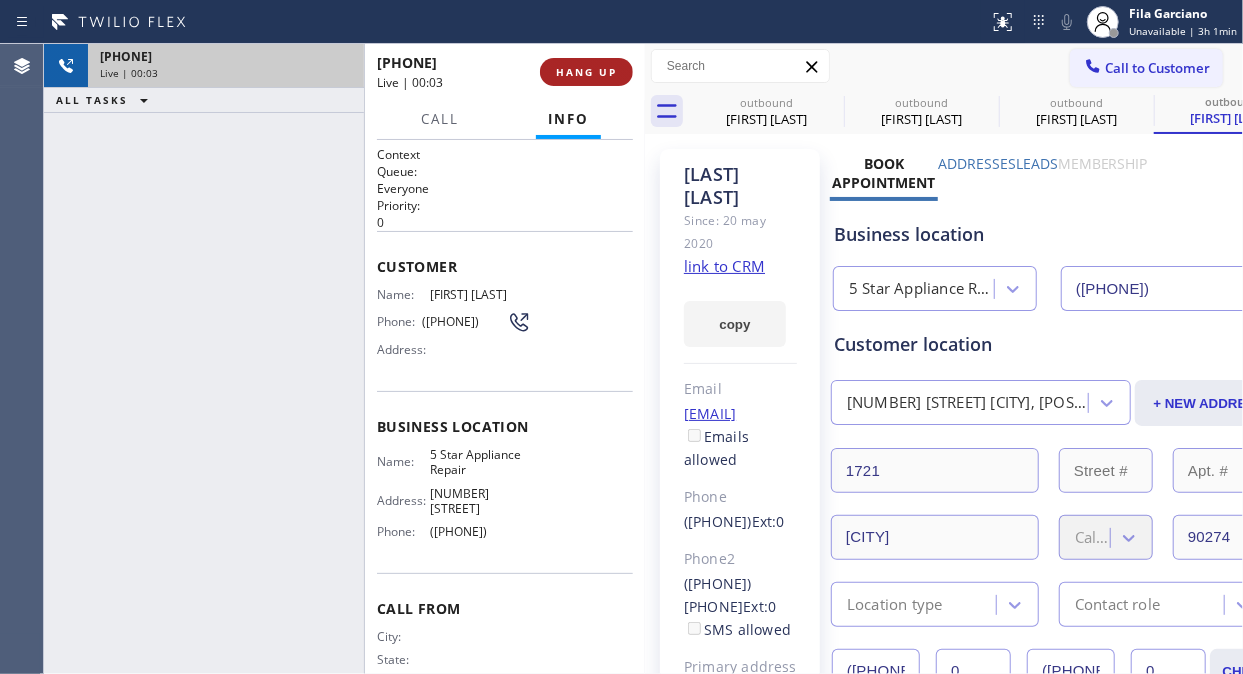 click on "HANG UP" at bounding box center [586, 72] 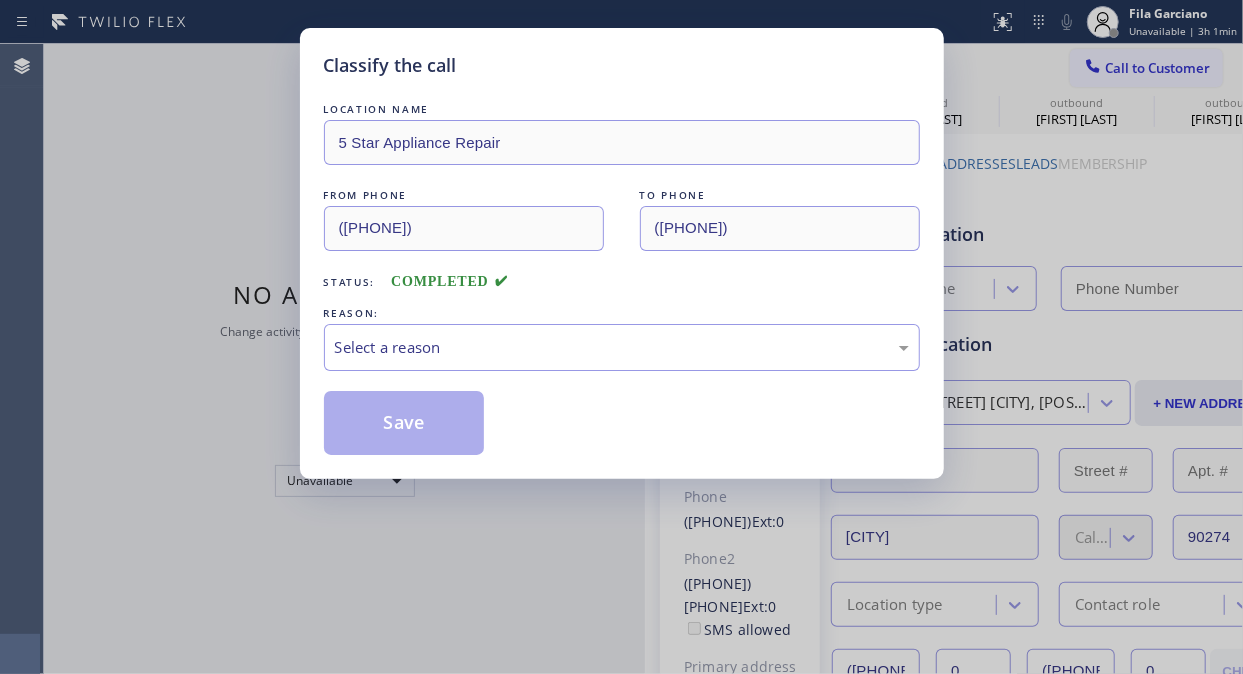 type on "([PHONE])" 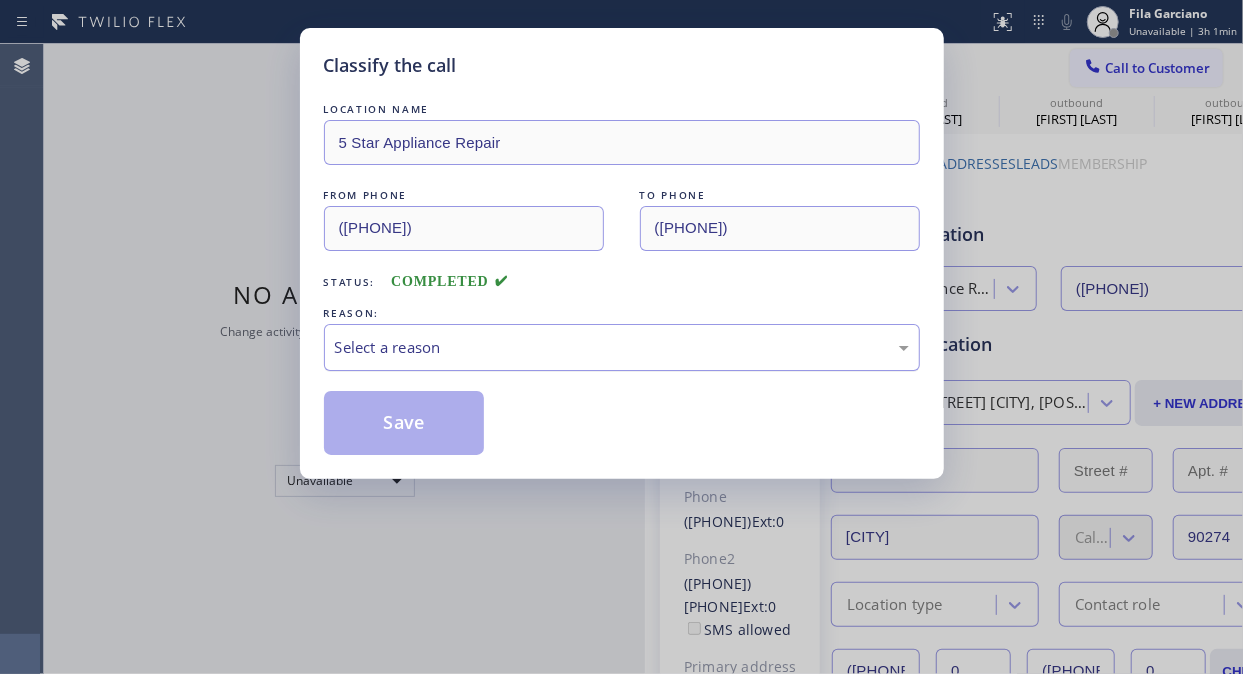 click on "Select a reason" at bounding box center [622, 347] 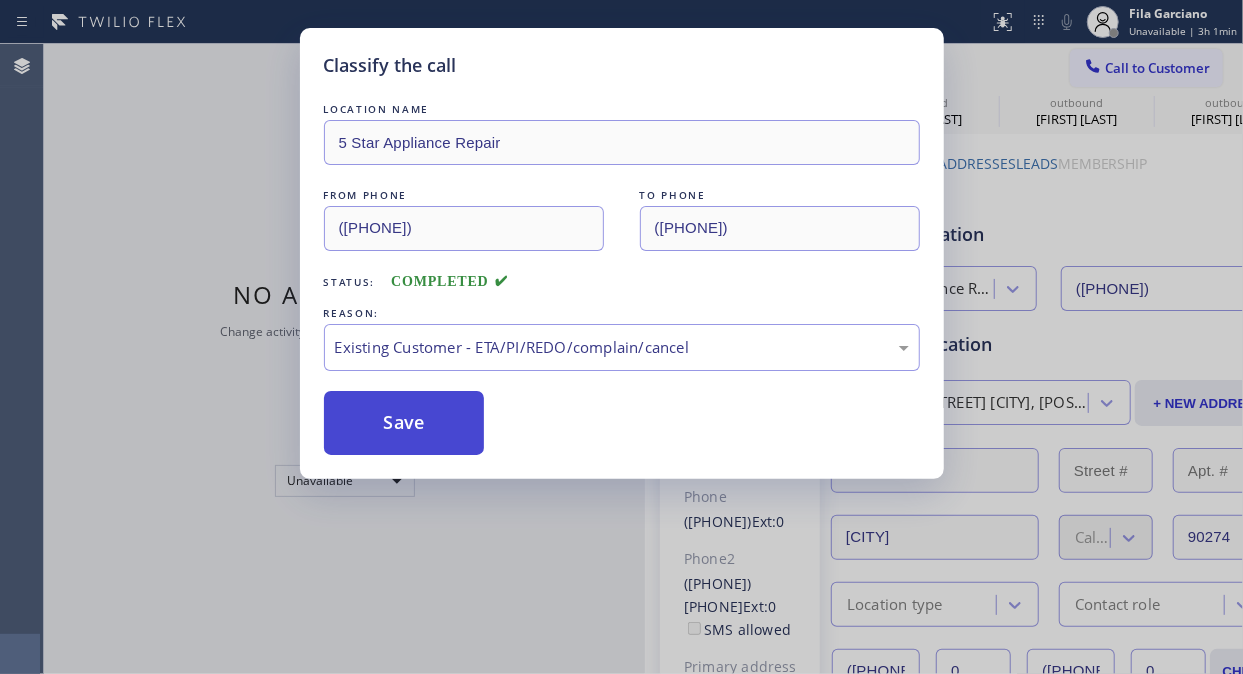 click on "Save" at bounding box center [404, 423] 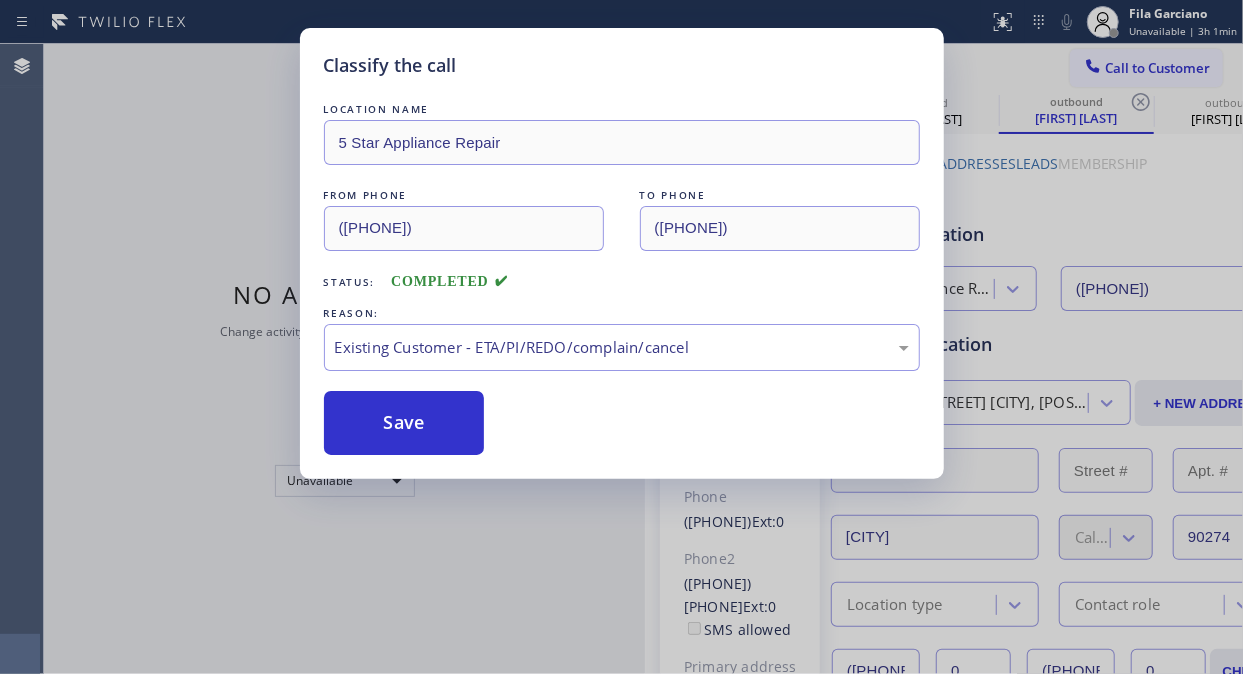 click on "Classify the call LOCATION NAME 5 Star Appliance Repair FROM PHONE ([PHONE]) TO PHONE ([PHONE]) Status: COMPLETED REASON: Existing Customer - ETA/PI/REDO/complain/cancel Save" at bounding box center (621, 337) 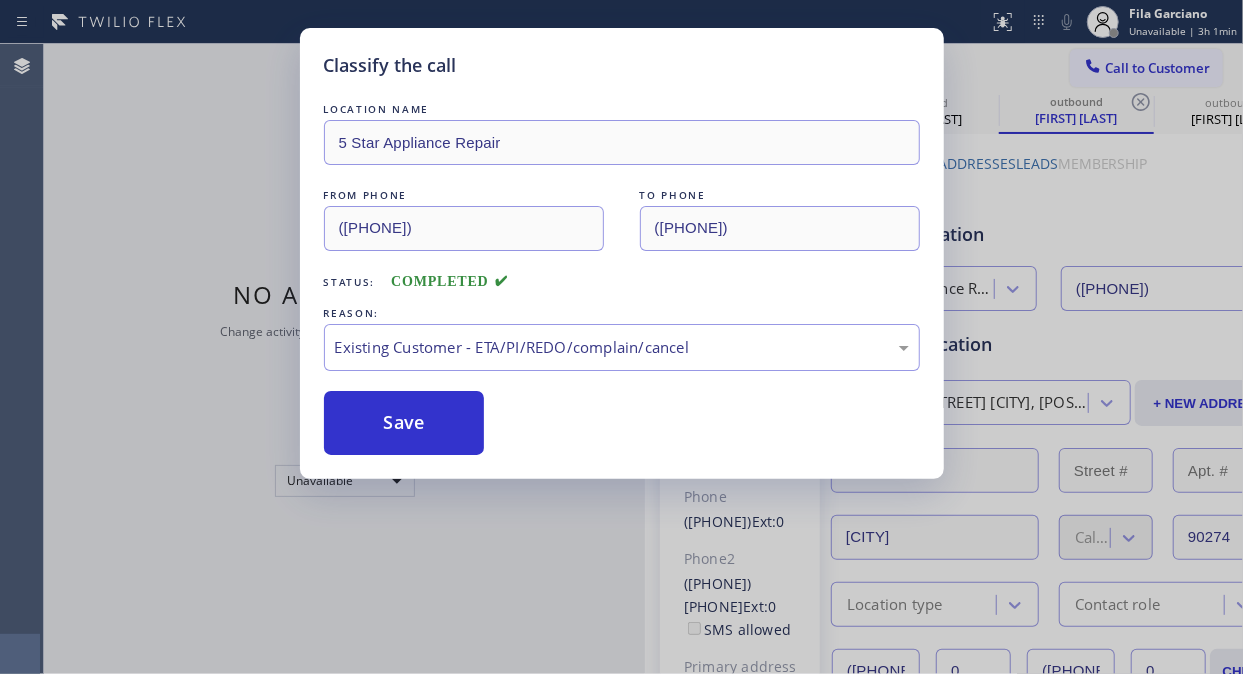 click 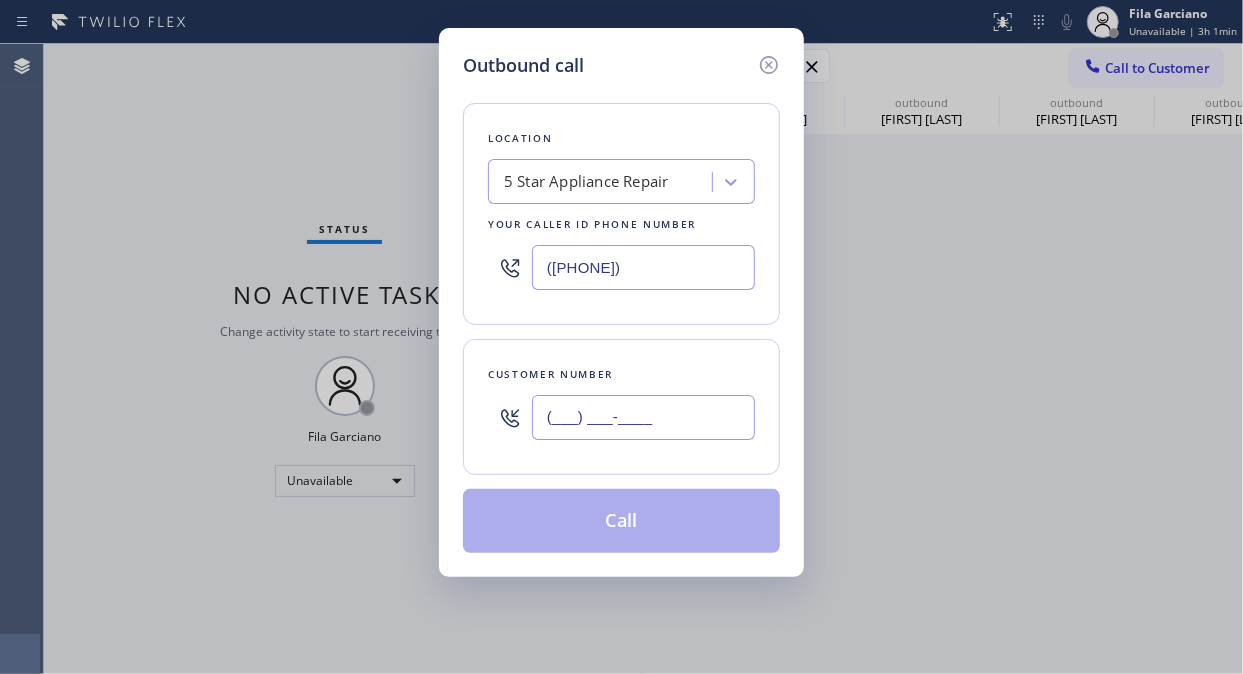 click on "(___) ___-____" at bounding box center [643, 417] 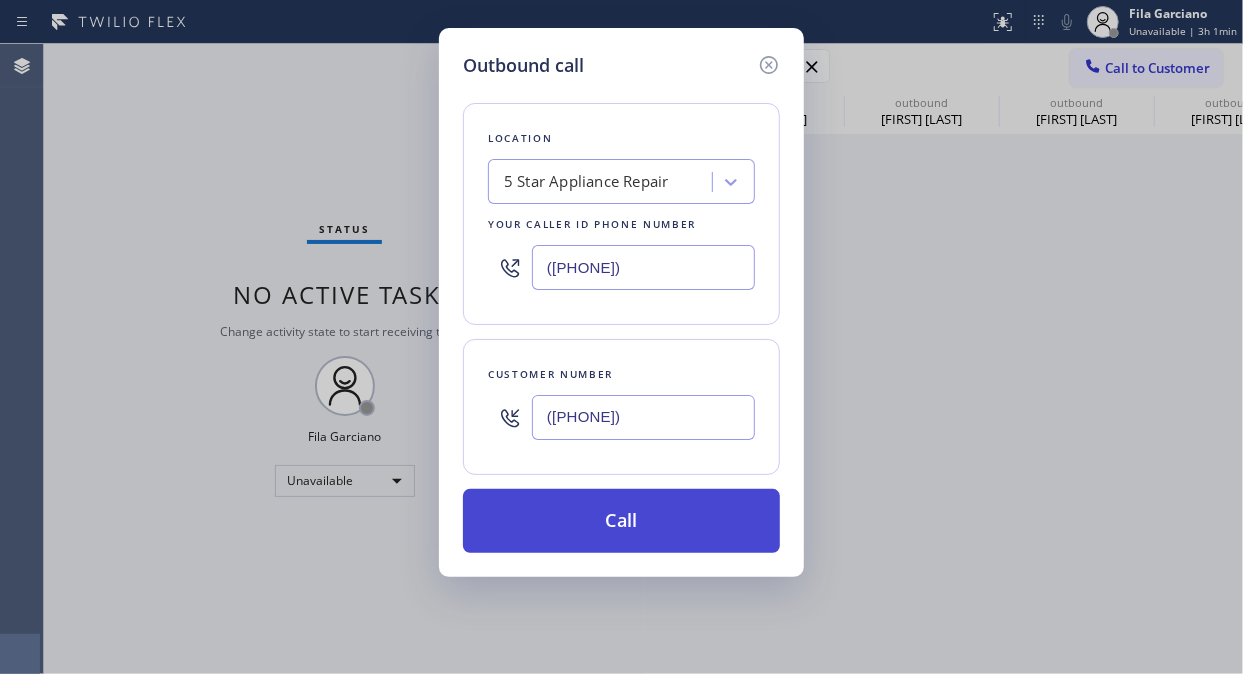 type on "([PHONE])" 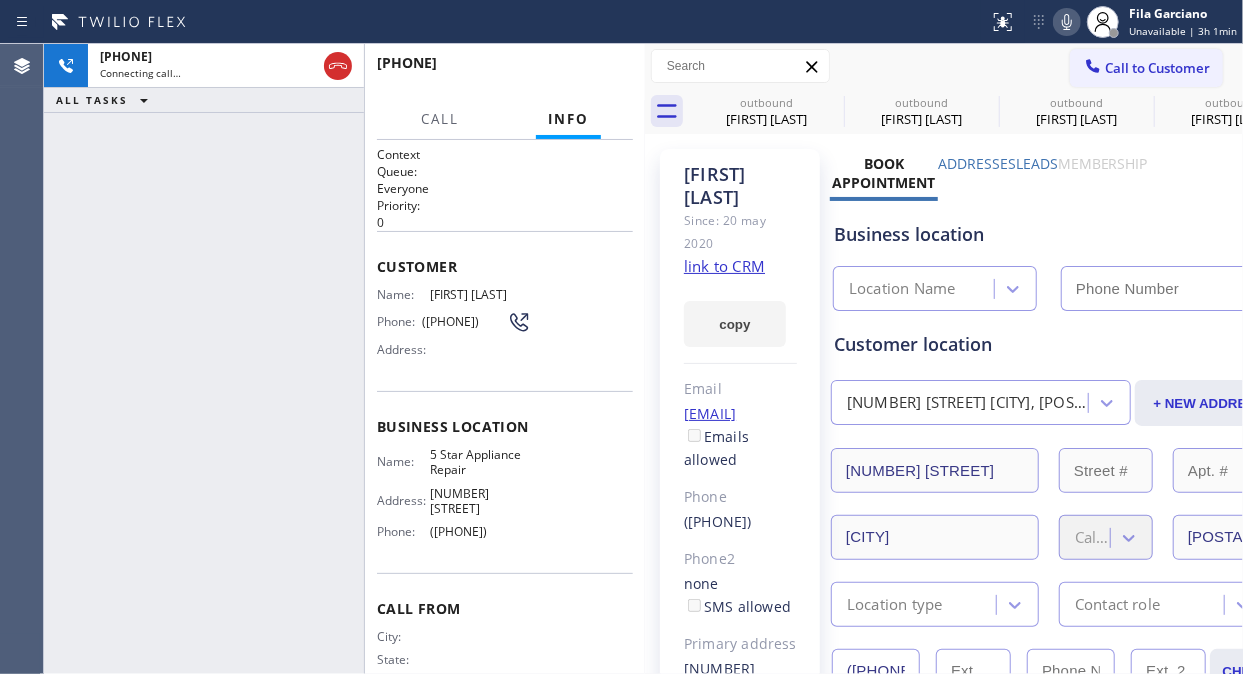 type on "([PHONE])" 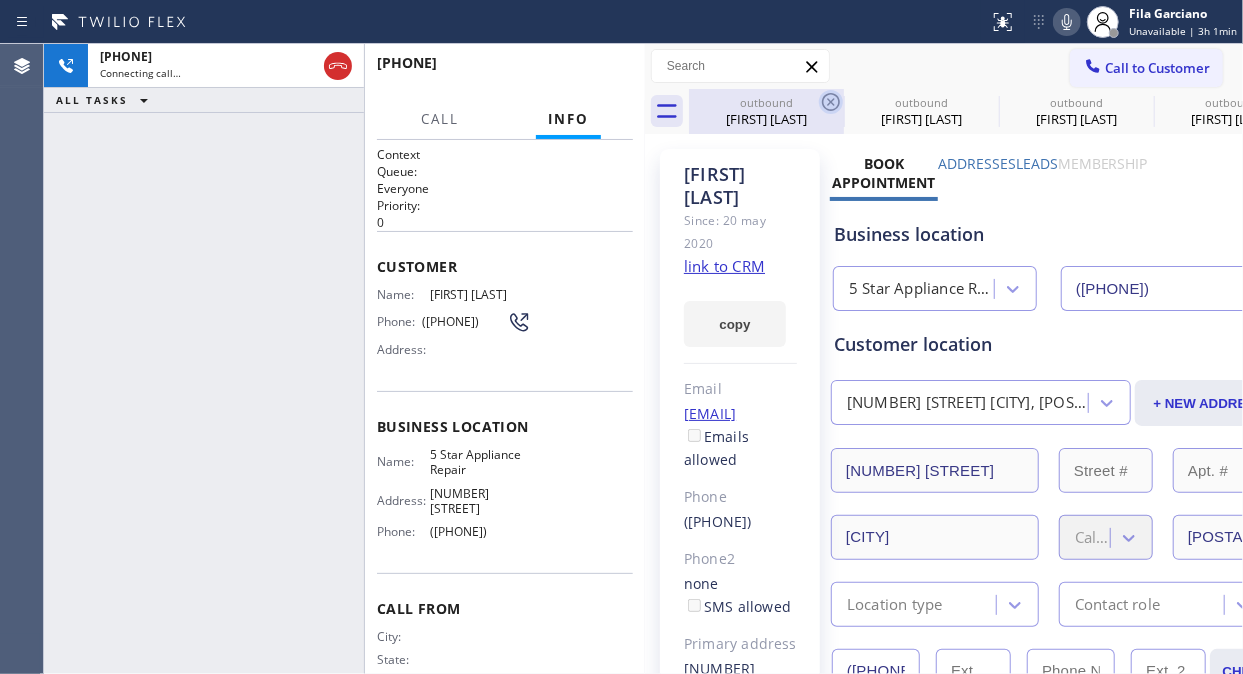 click 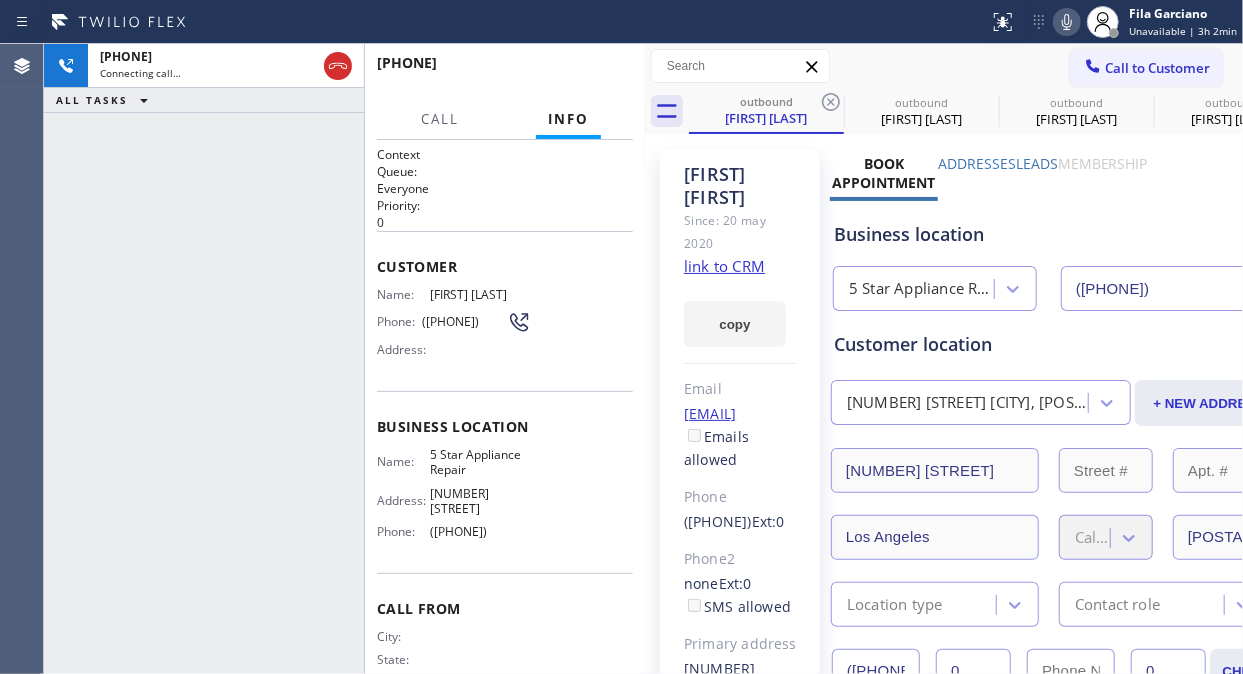 click 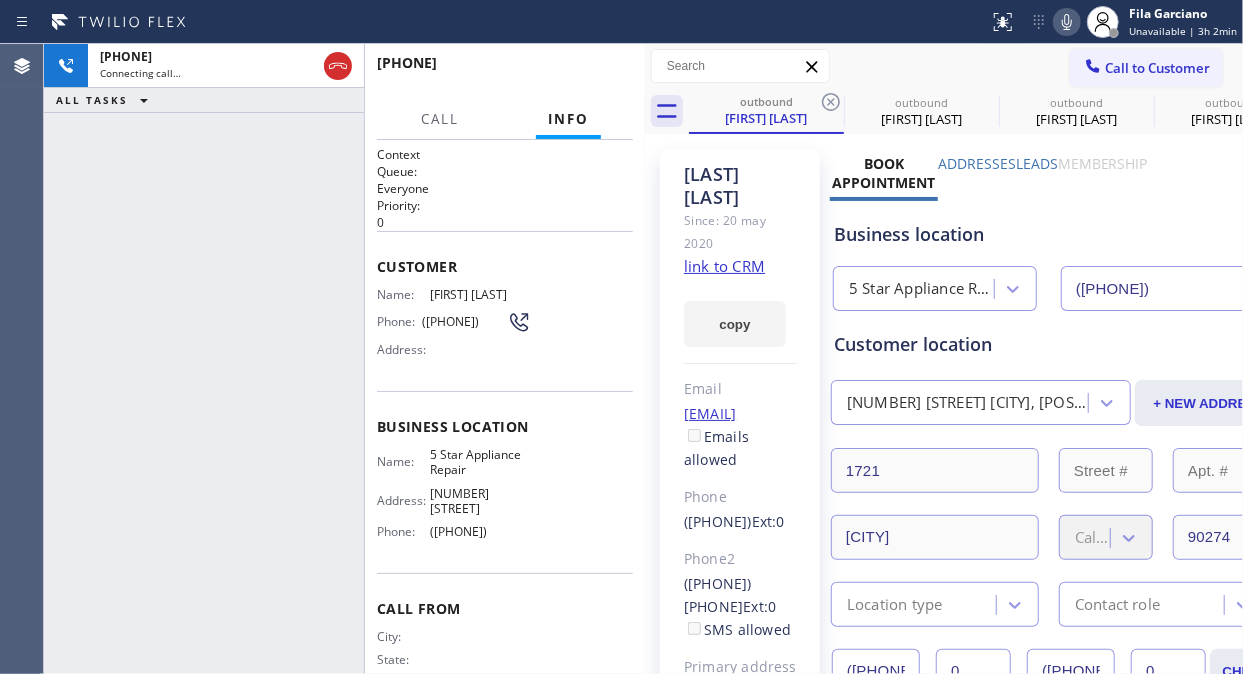 click 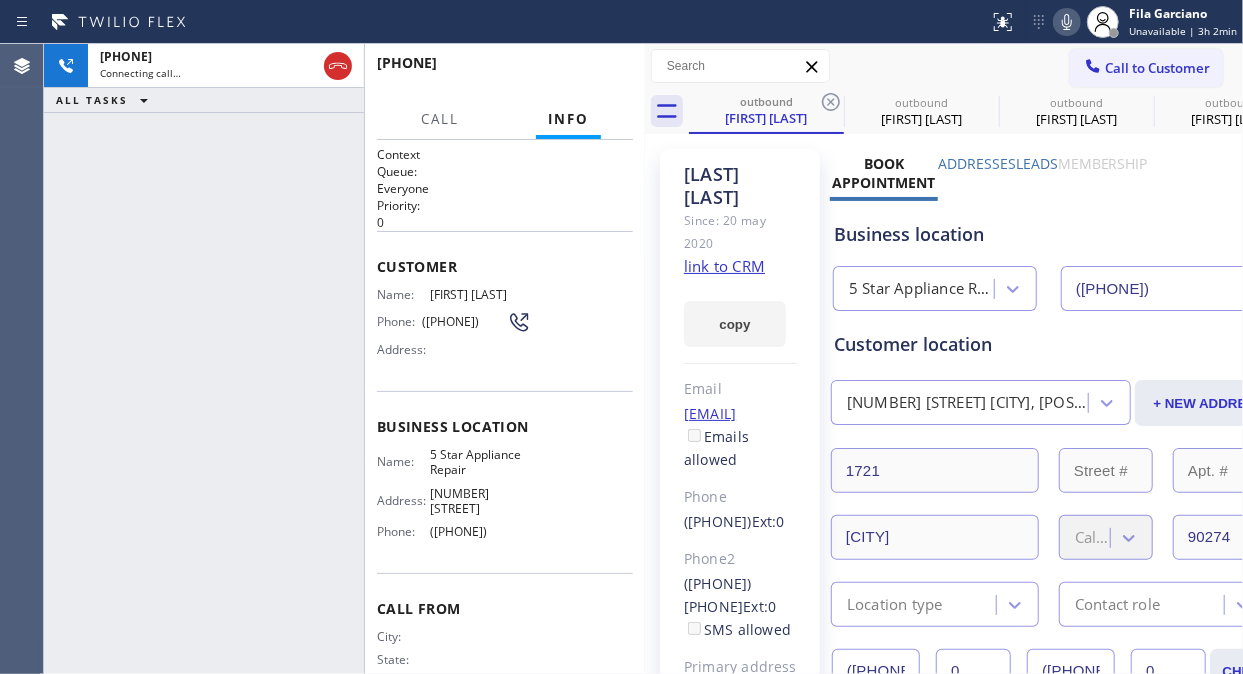 click 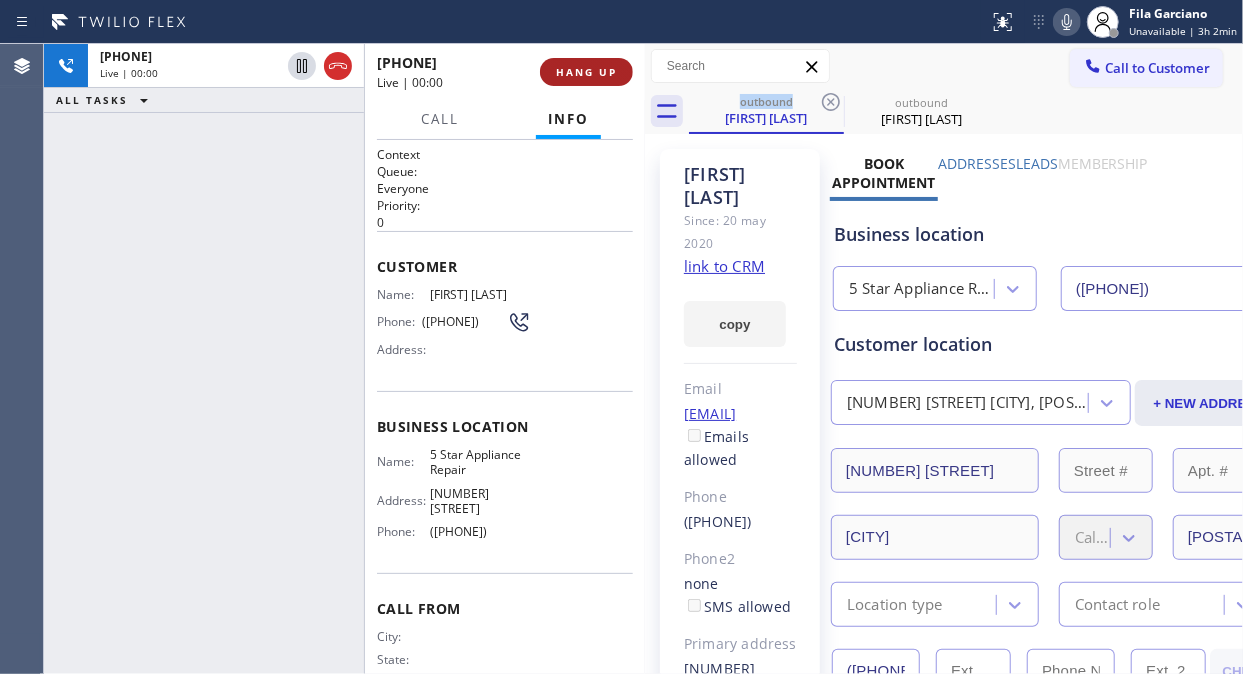 click on "HANG UP" at bounding box center [586, 72] 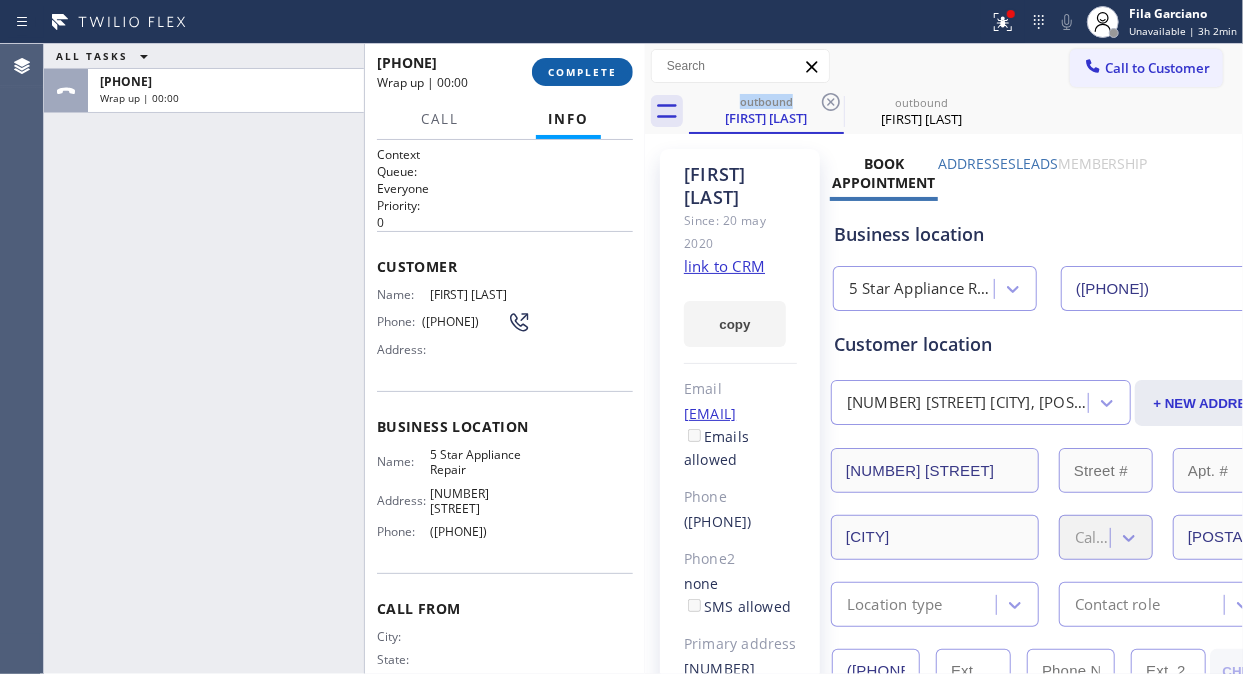 click on "COMPLETE" at bounding box center [582, 72] 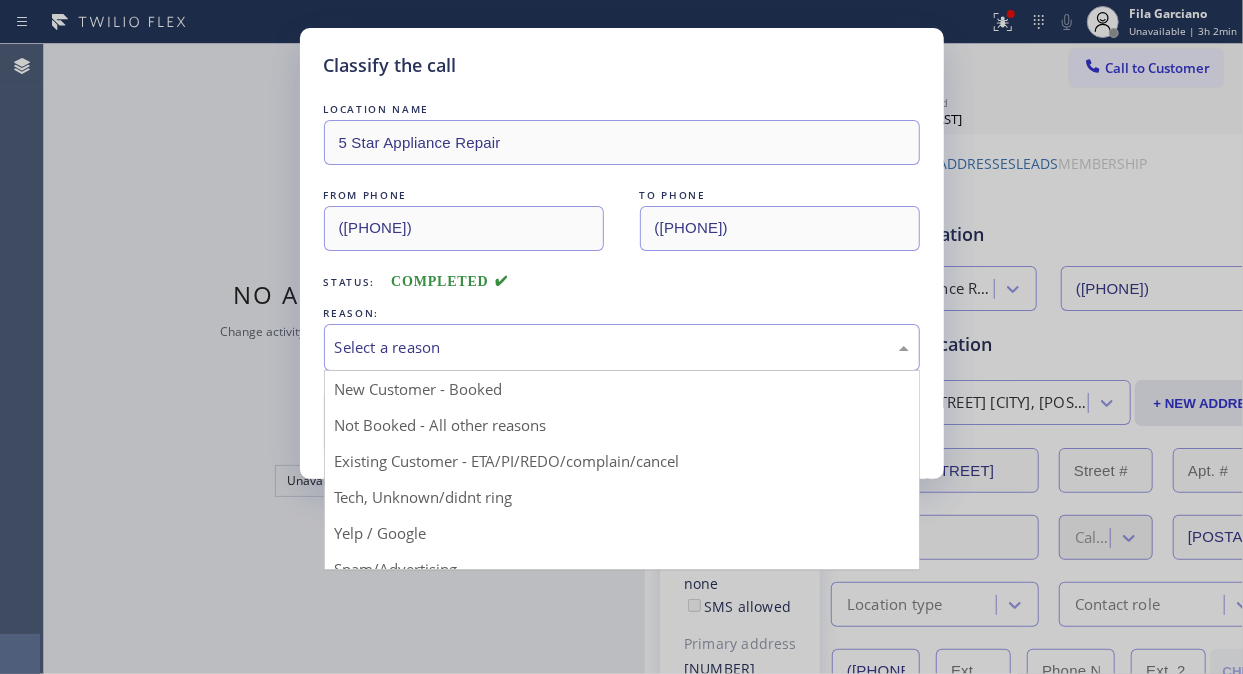 click on "Select a reason" at bounding box center [622, 347] 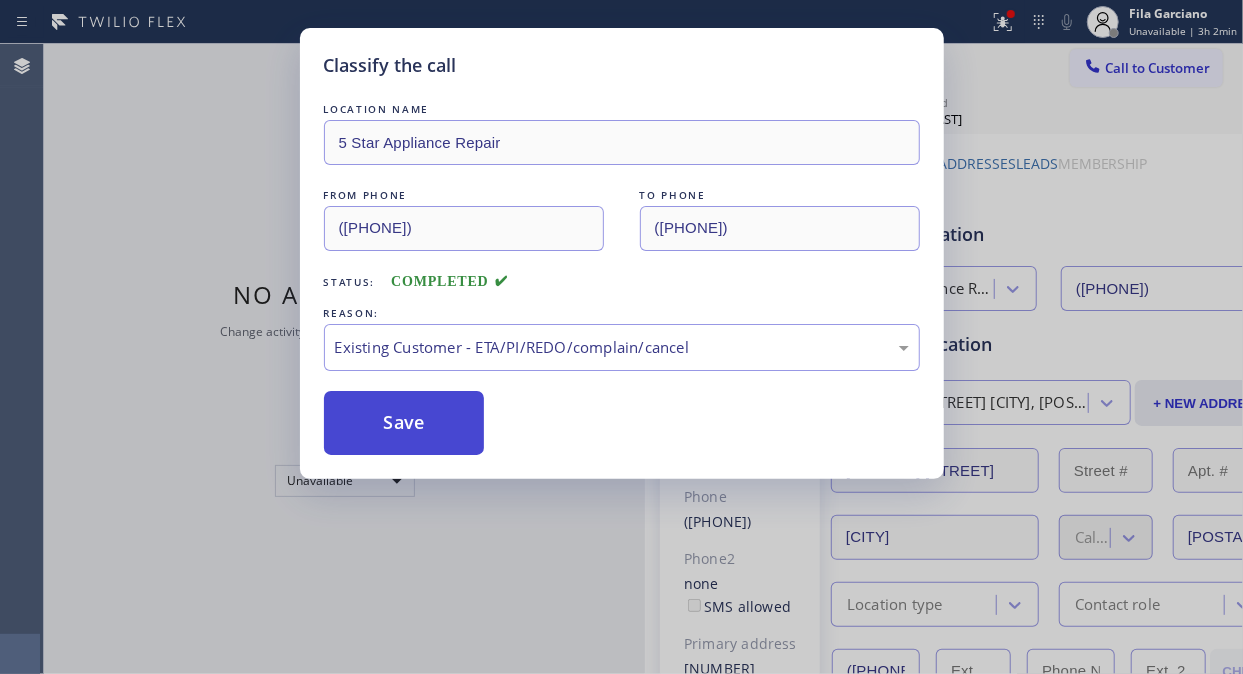 click on "Save" at bounding box center [404, 423] 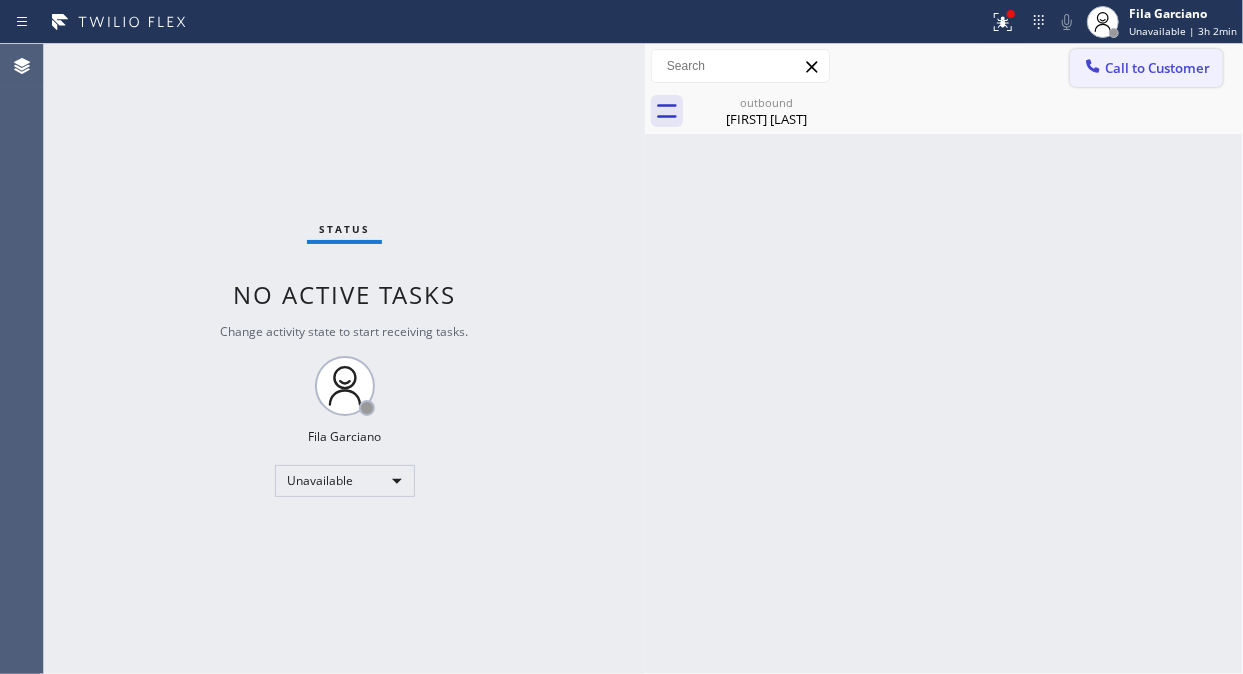 click on "Call to Customer" at bounding box center (1146, 68) 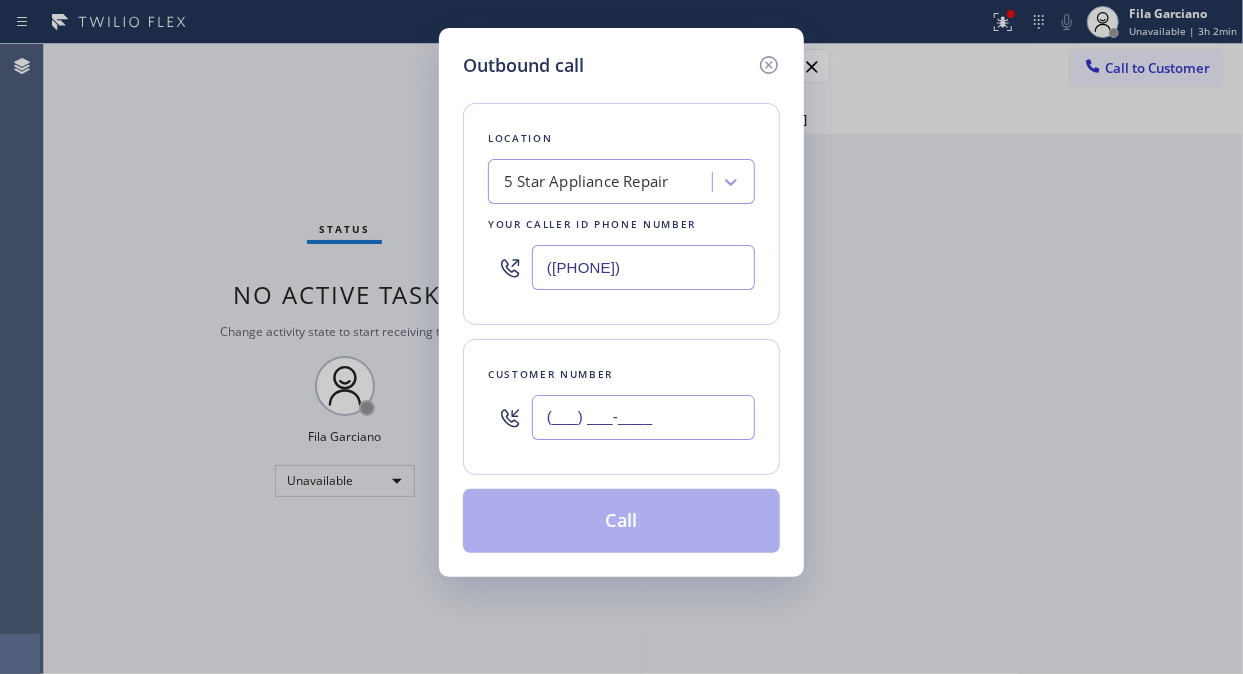 click on "(___) ___-____" at bounding box center (643, 417) 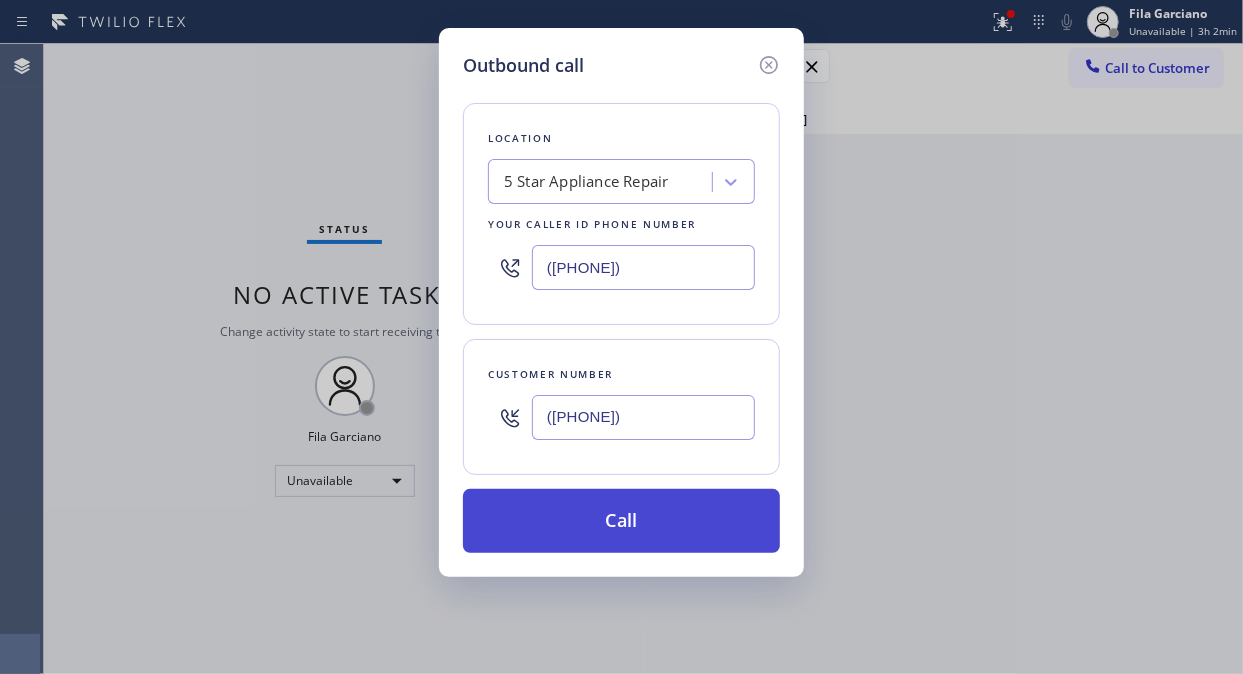 type on "([PHONE])" 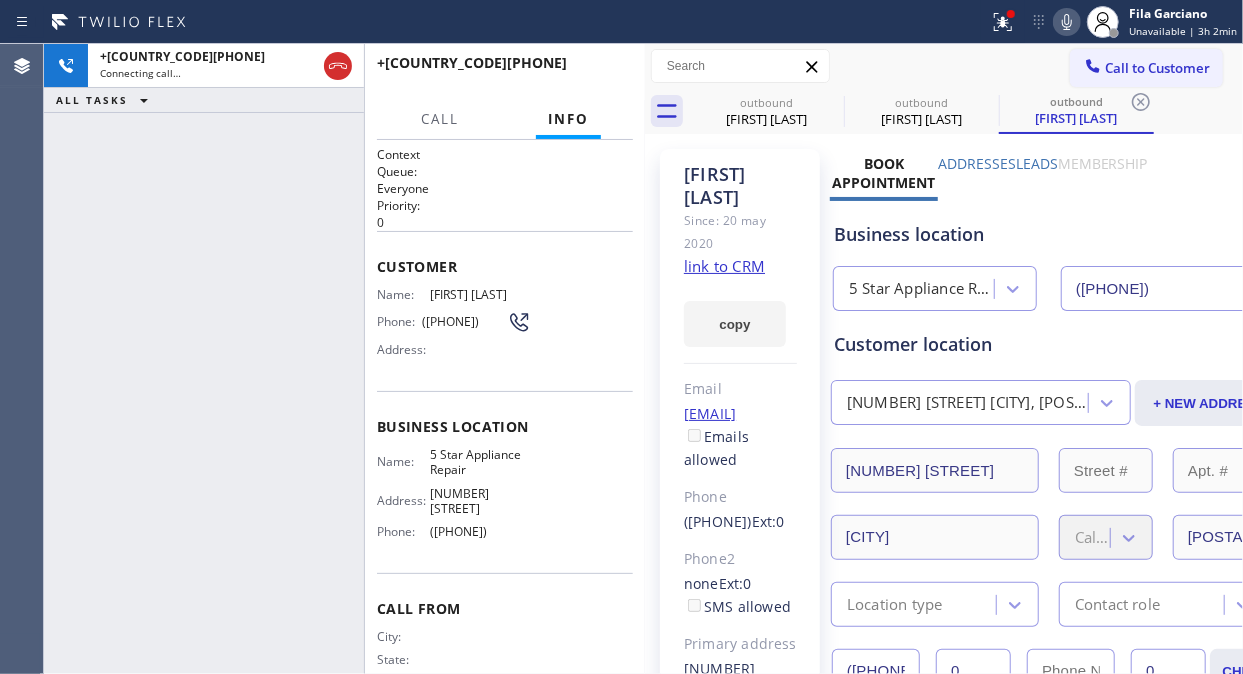 type on "([PHONE])" 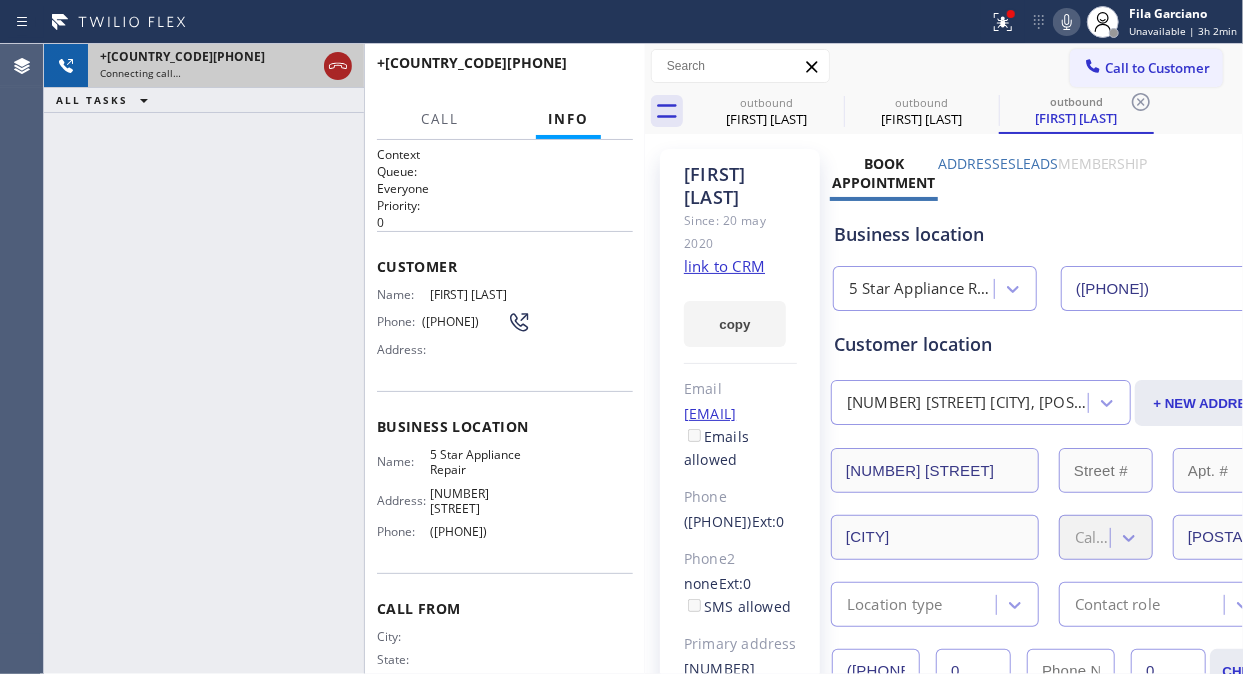 click 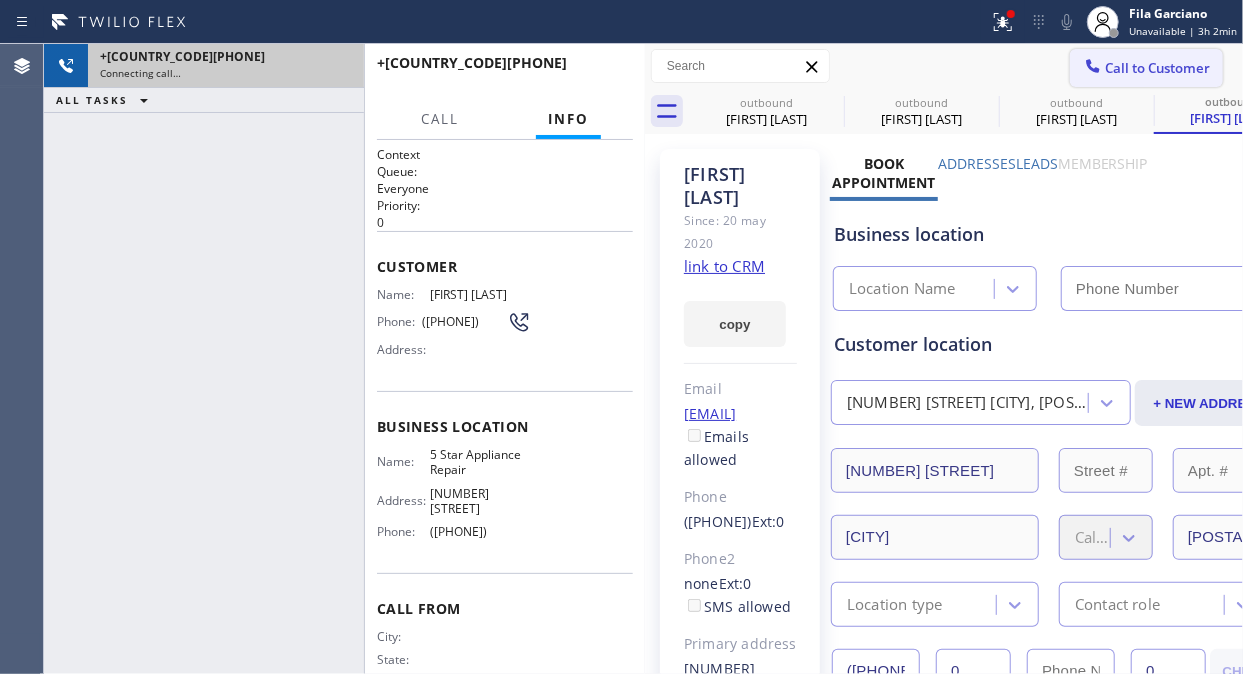 click on "Call to Customer" at bounding box center [1157, 68] 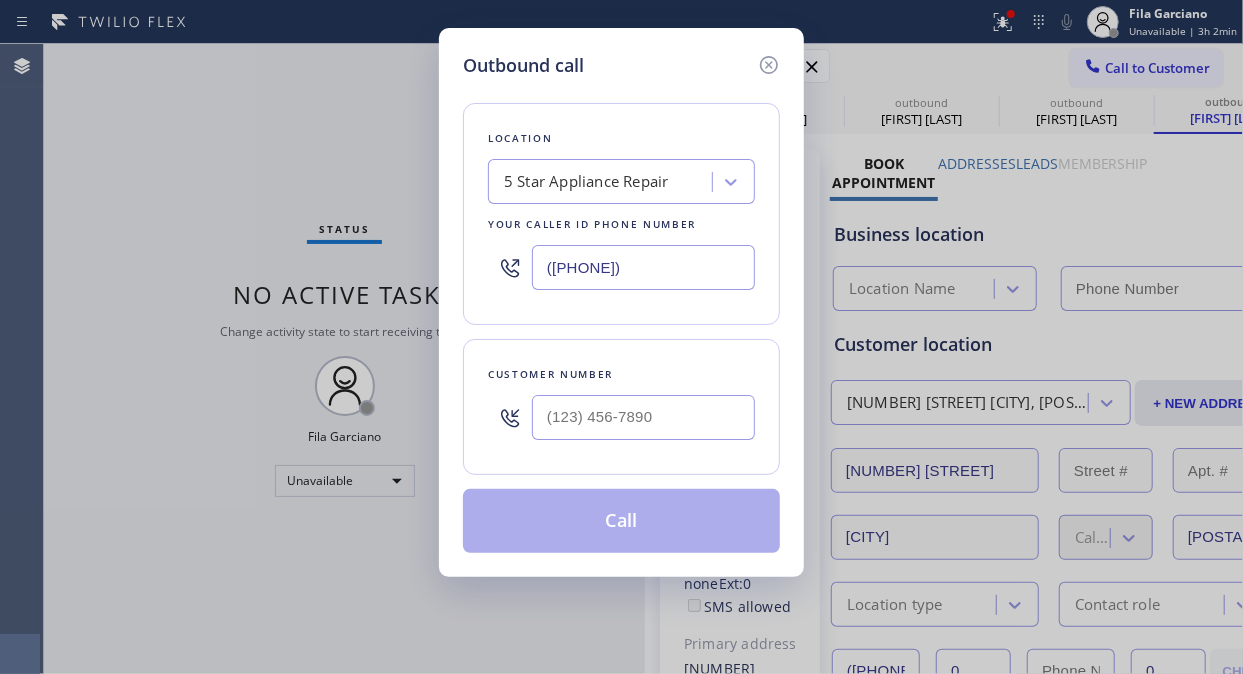 type on "([PHONE])" 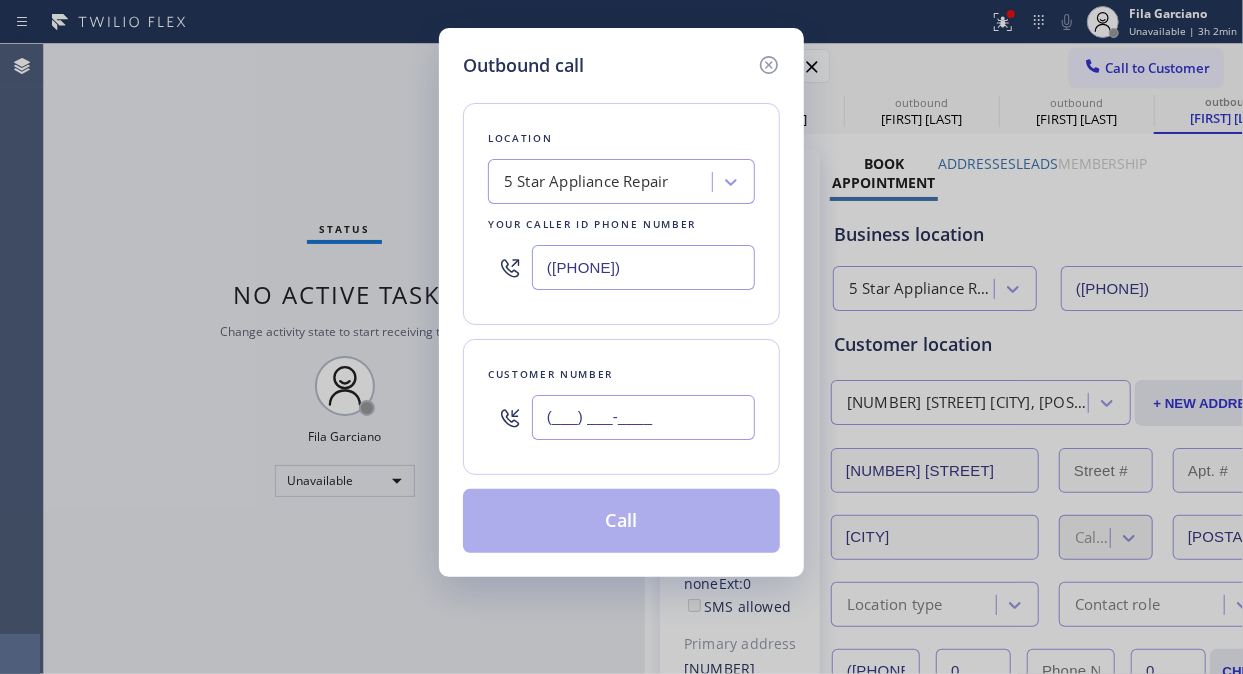 drag, startPoint x: 543, startPoint y: 425, endPoint x: 528, endPoint y: 416, distance: 17.492855 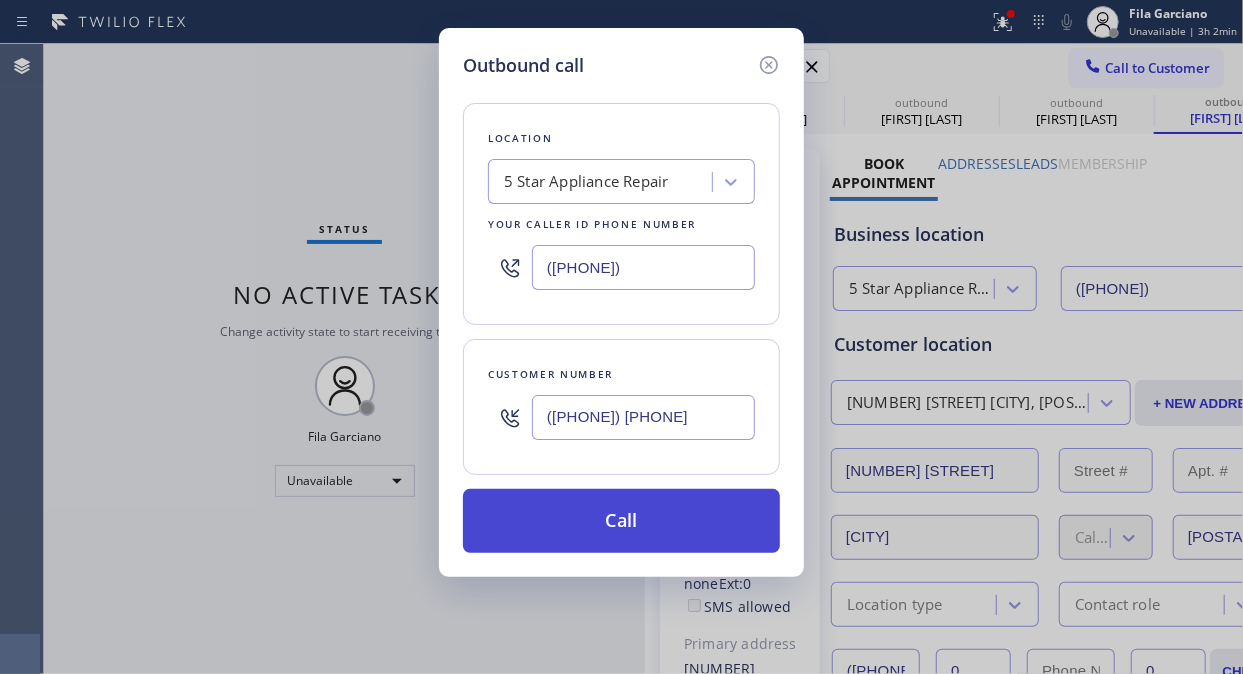type on "([PHONE]) [PHONE]" 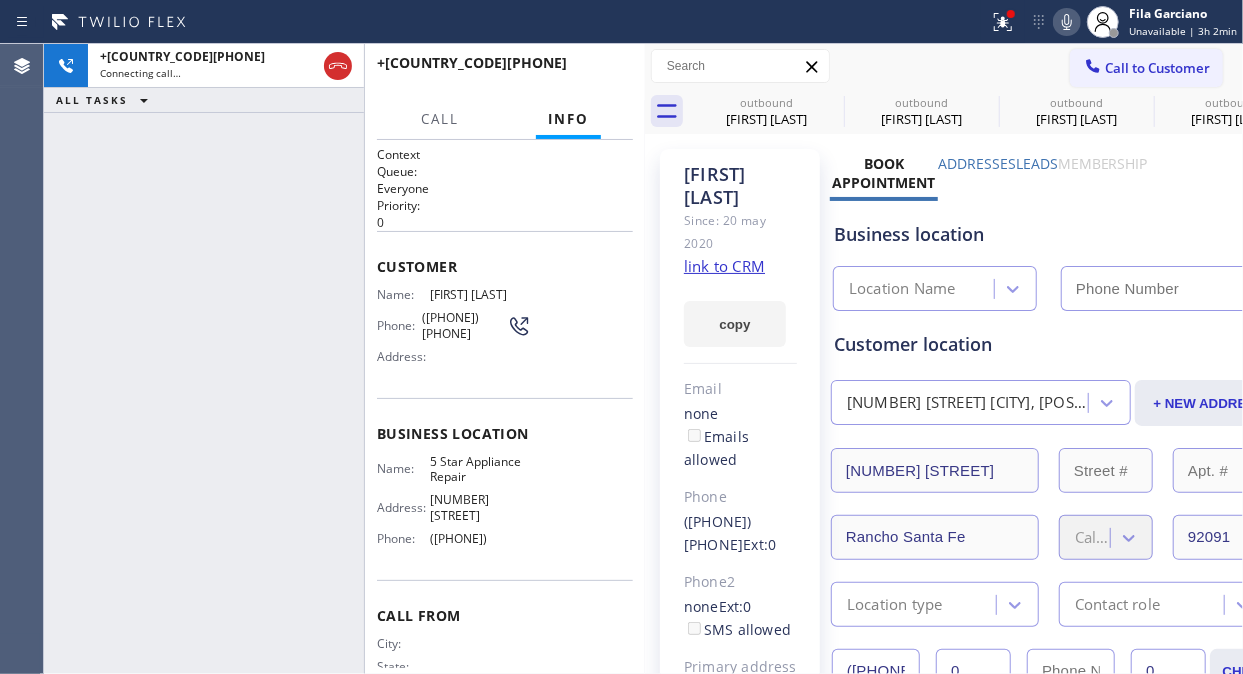 type on "([PHONE])" 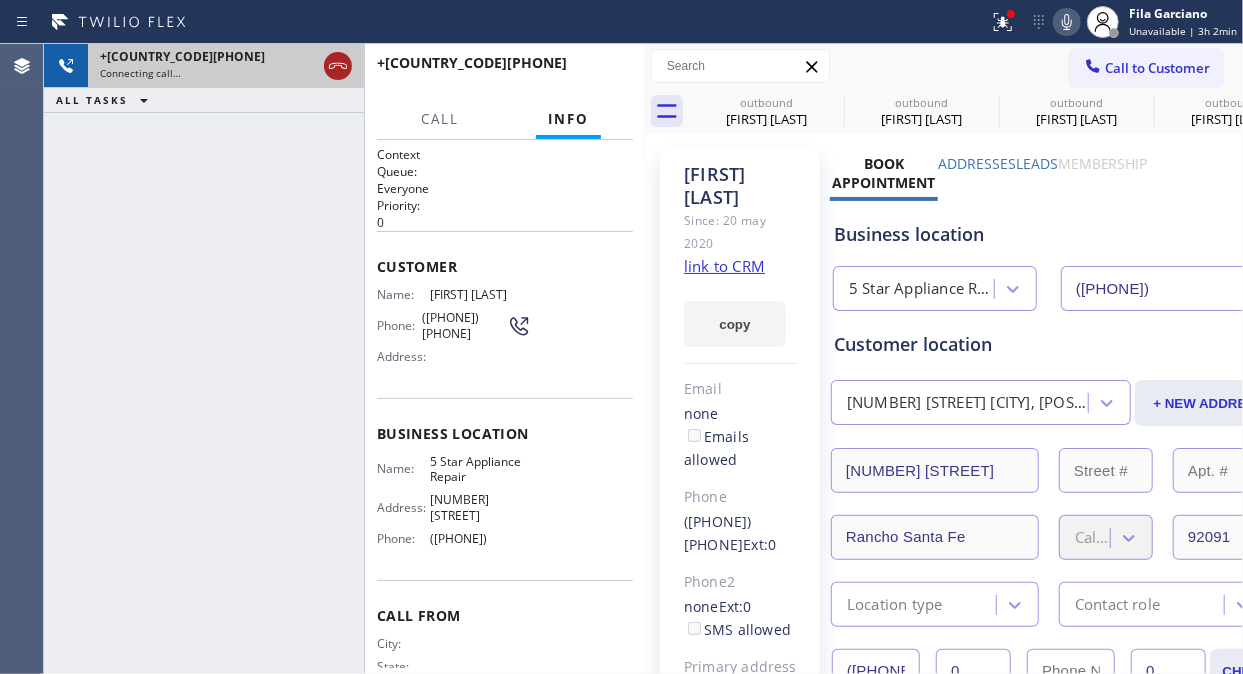 click 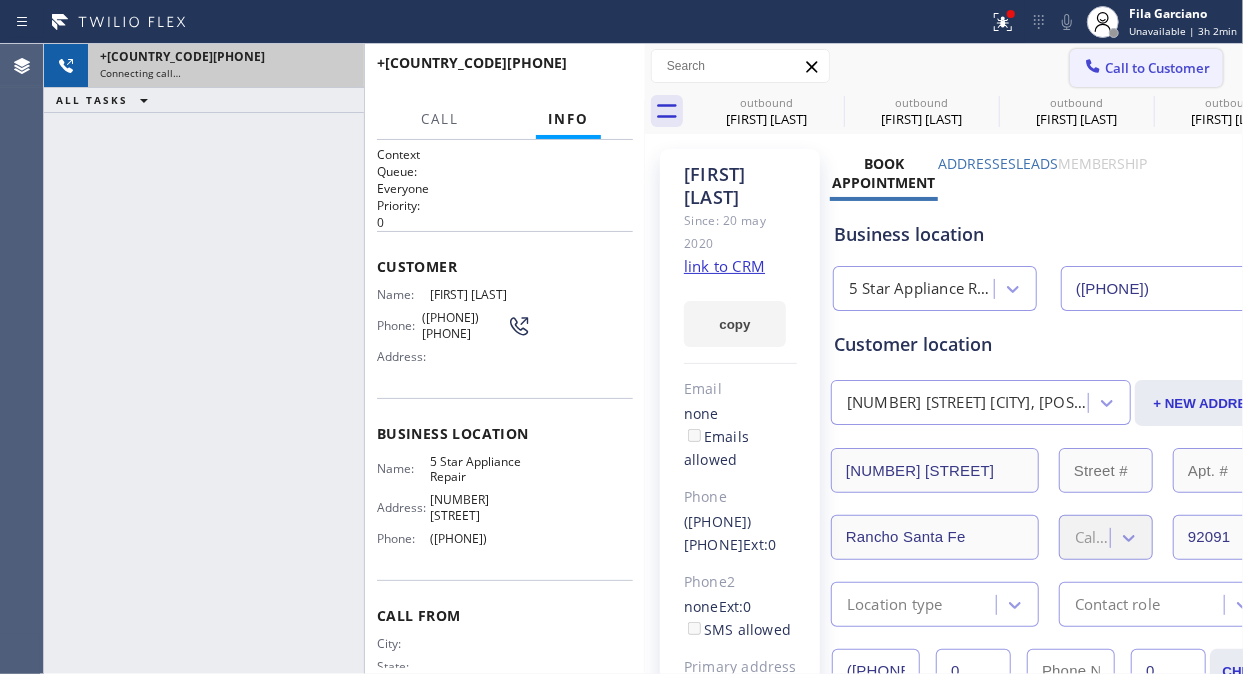 click on "Call to Customer" at bounding box center (1157, 68) 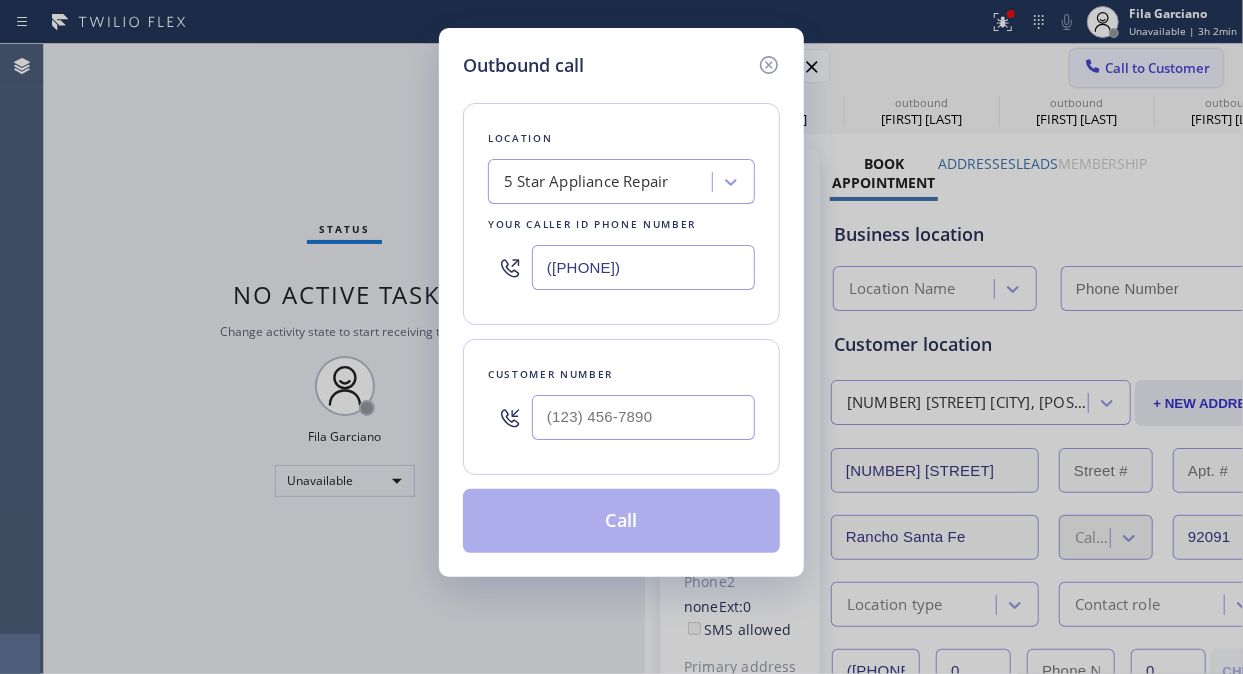 type on "([PHONE])" 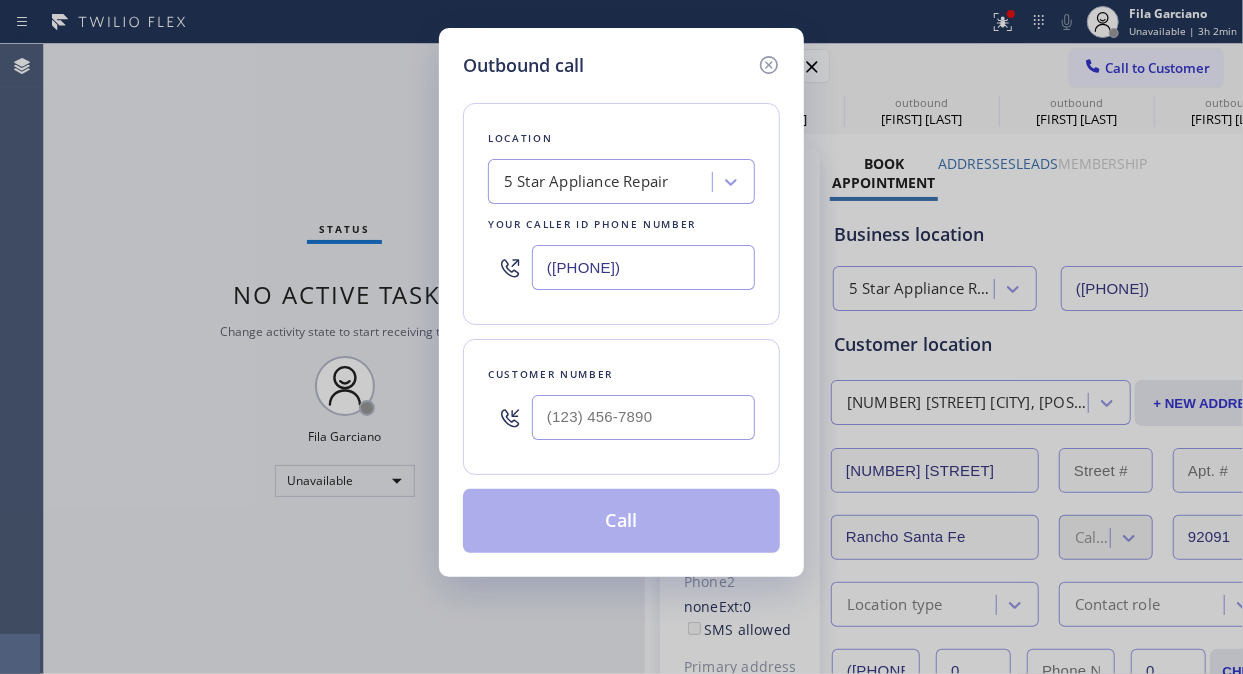 click at bounding box center (643, 417) 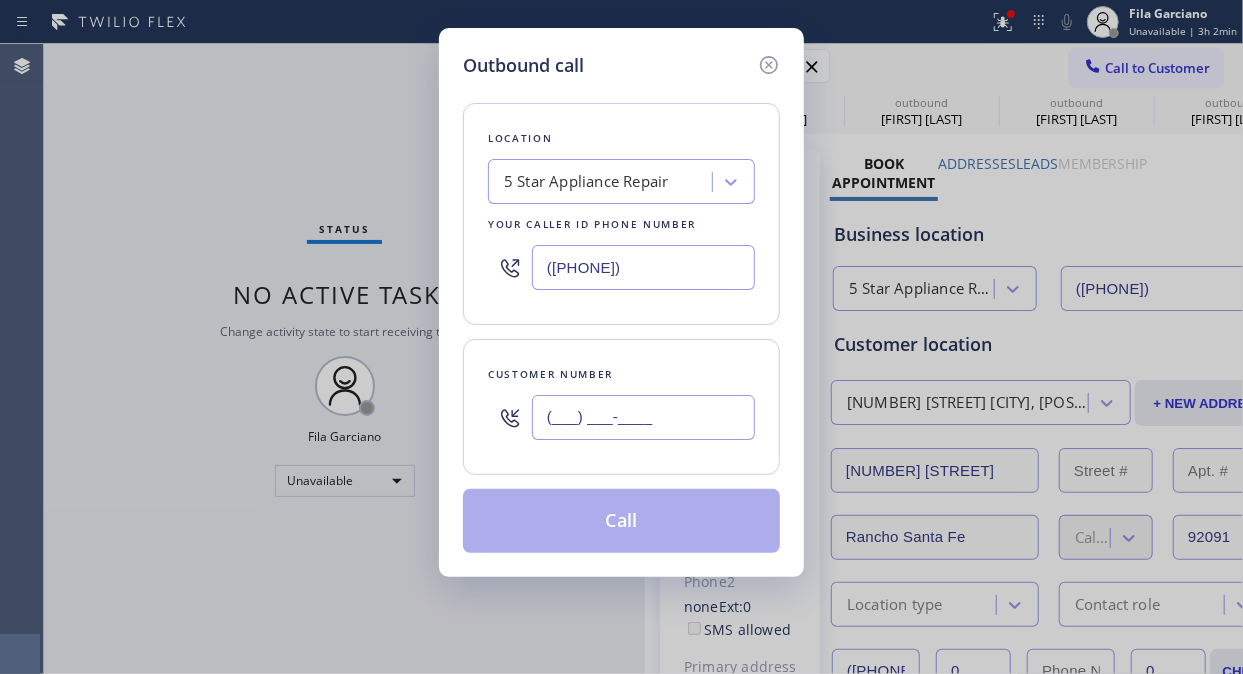 paste on "([PHONE]) [PHONE]" 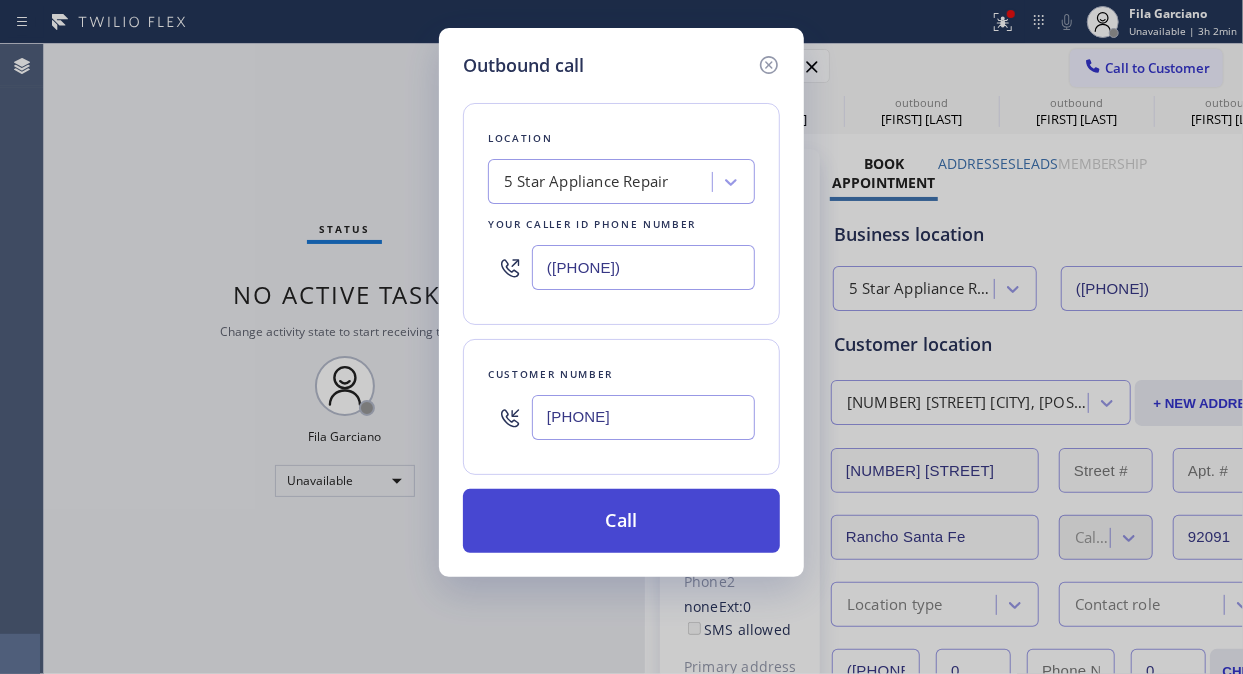 type on "[PHONE]" 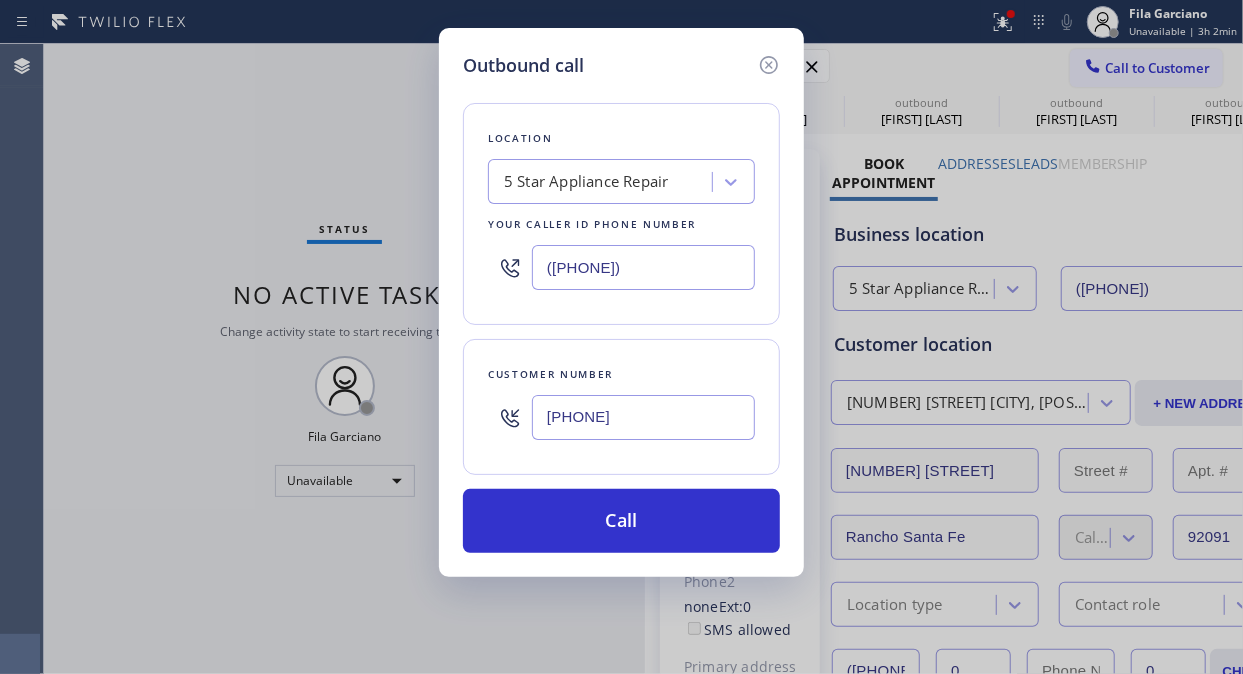 drag, startPoint x: 628, startPoint y: 514, endPoint x: 971, endPoint y: 146, distance: 503.06363 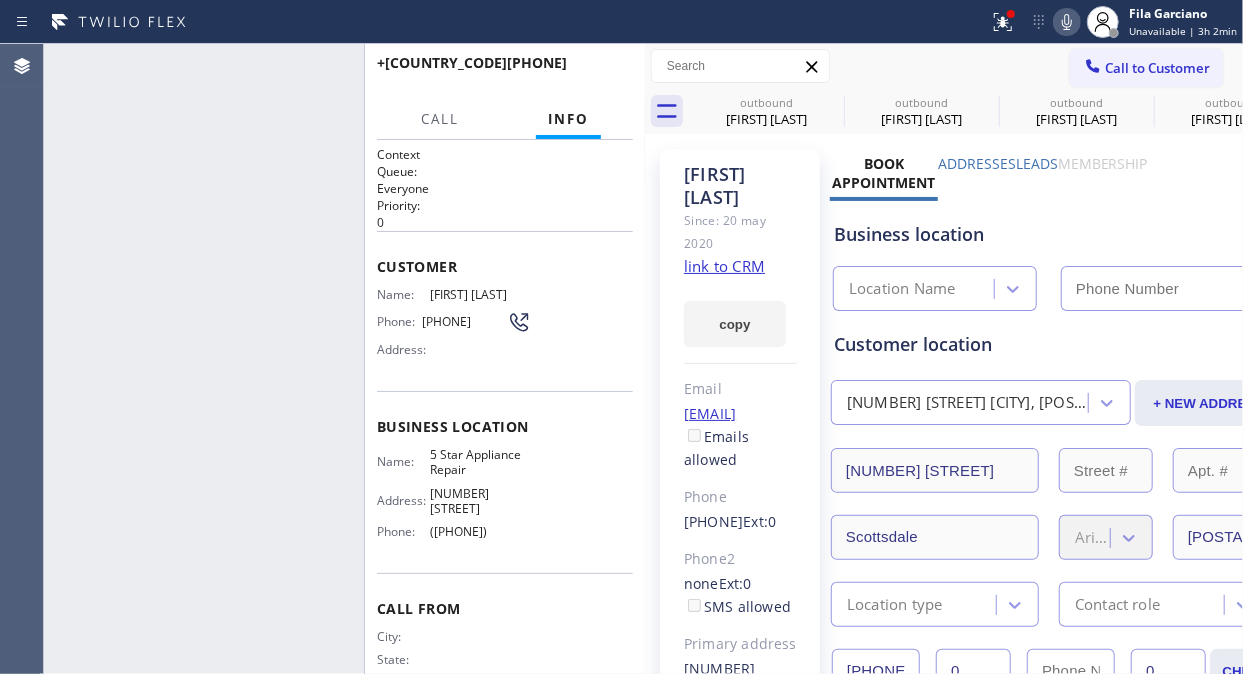 type on "([PHONE])" 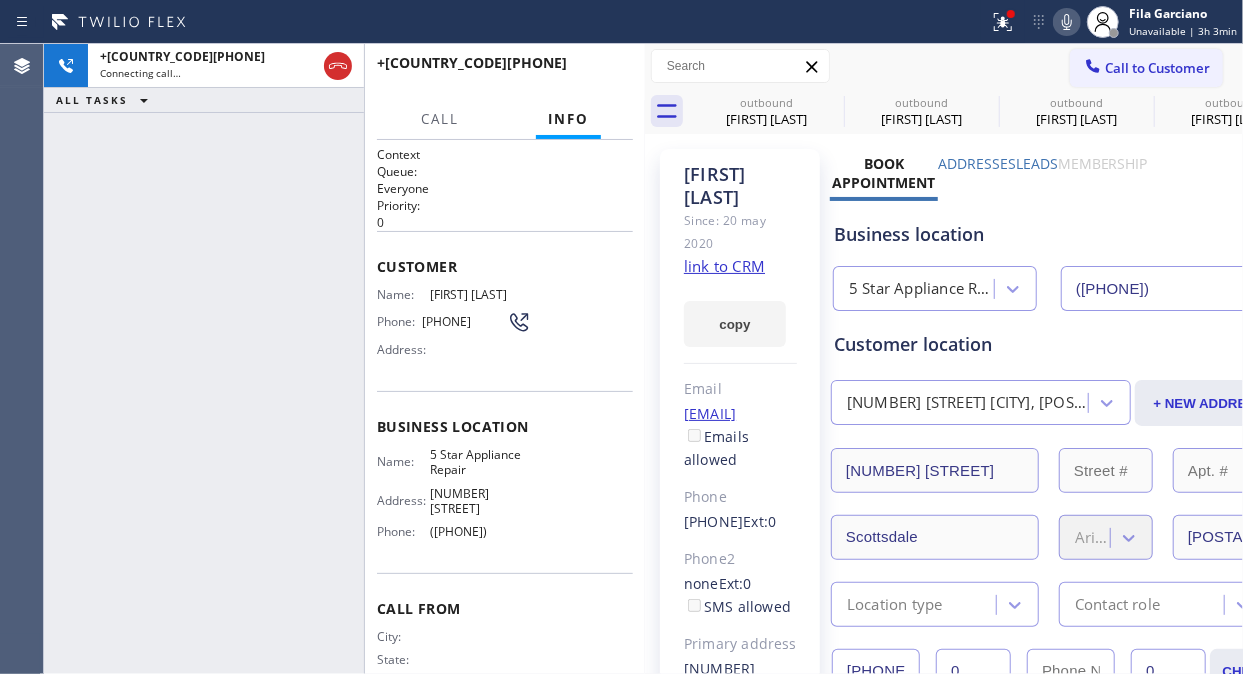 click at bounding box center [1067, 22] 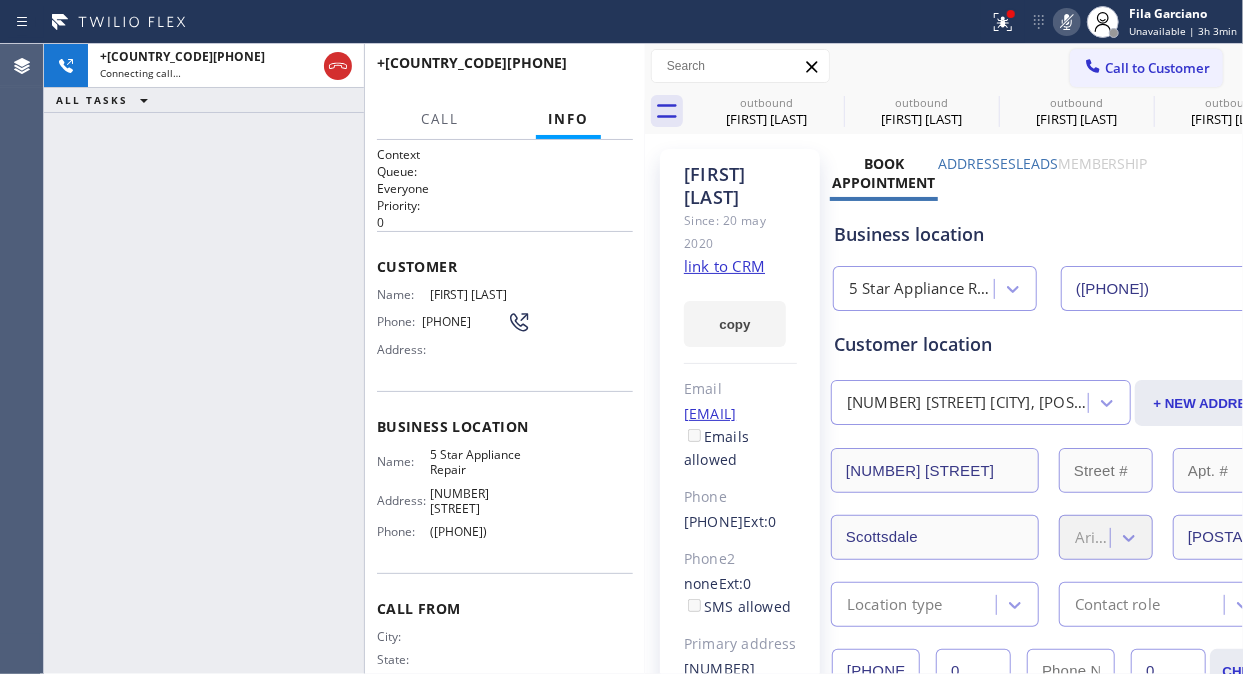 click 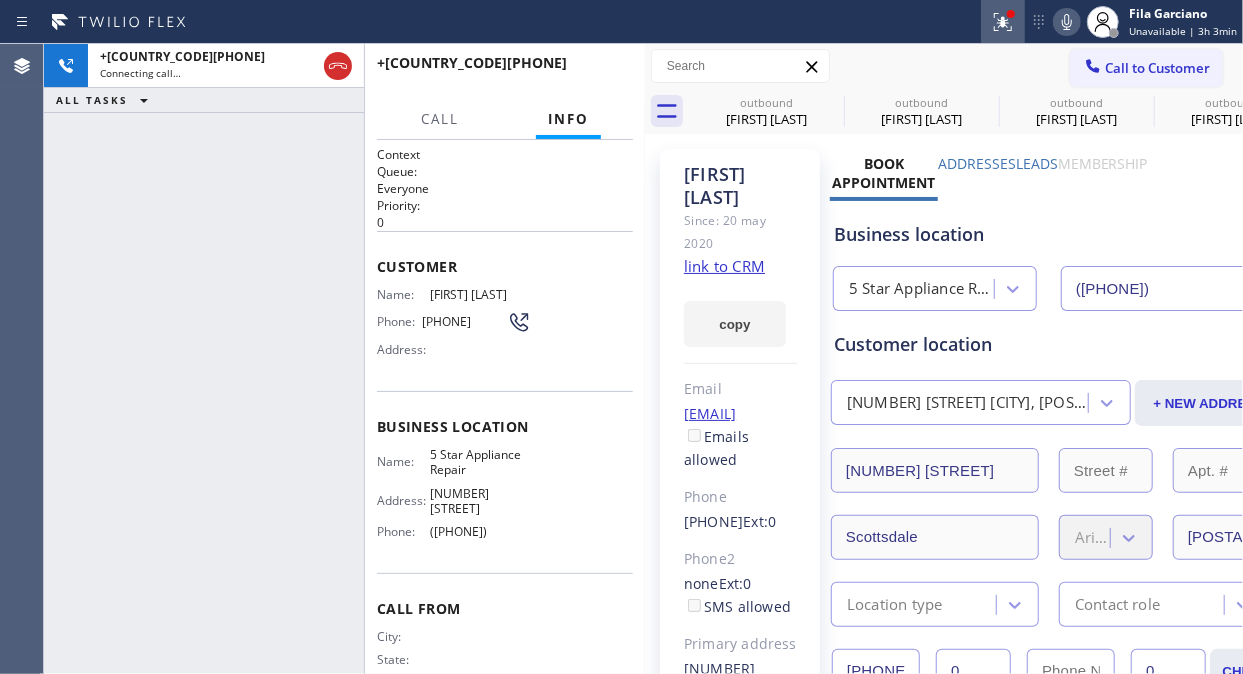 click at bounding box center [1003, 22] 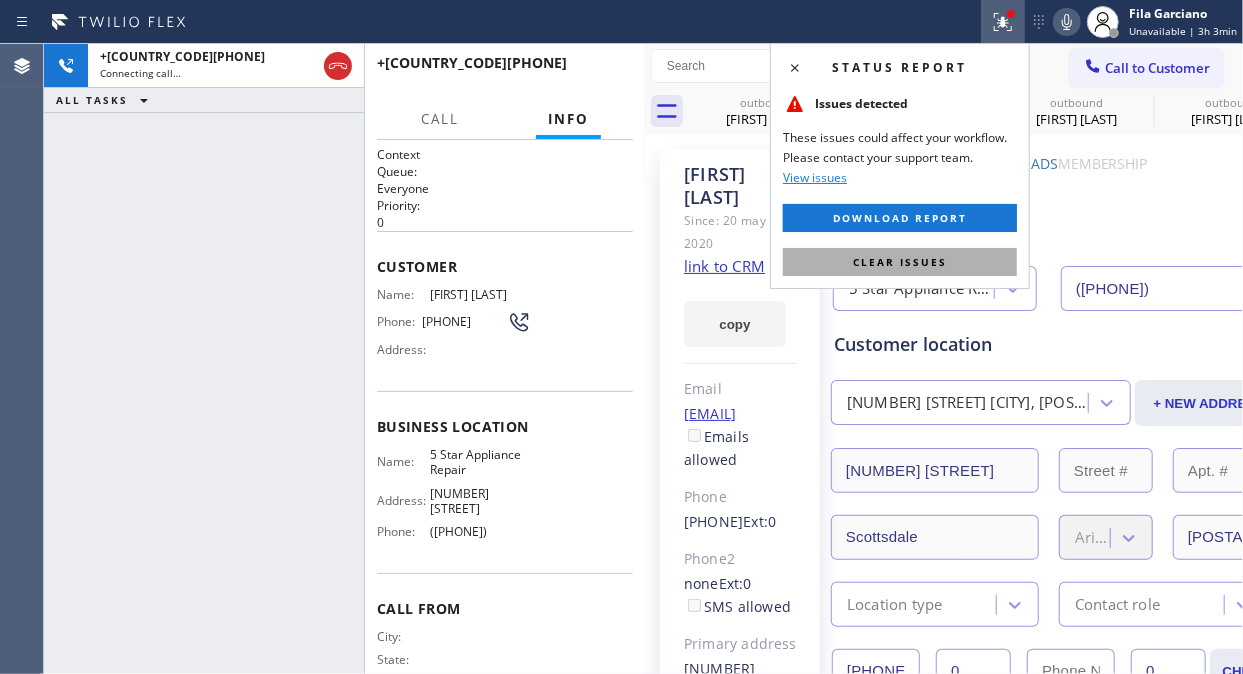 click on "Clear issues" at bounding box center [900, 262] 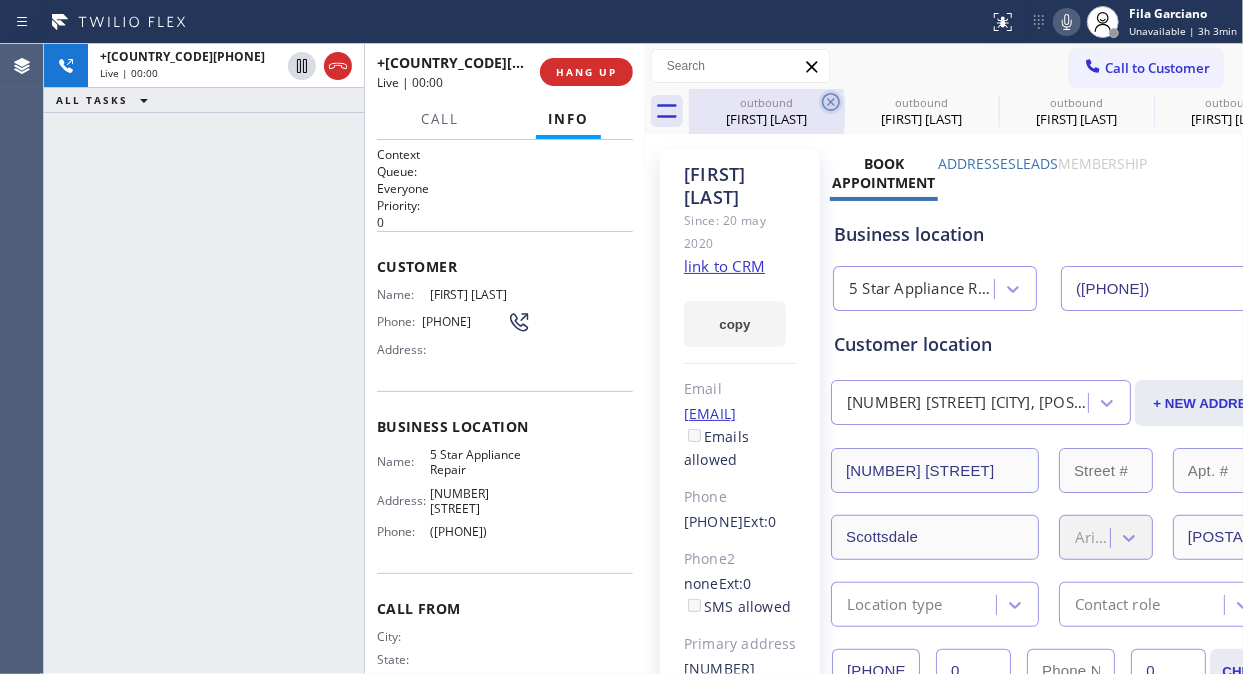 click 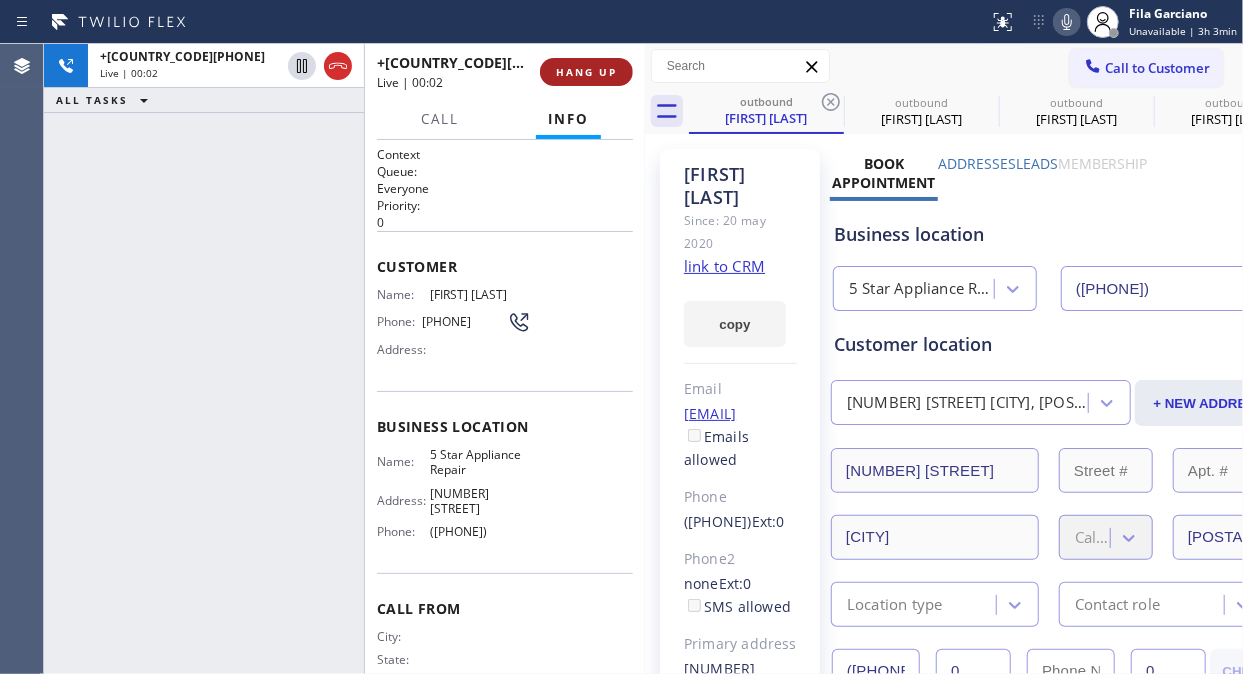 click on "HANG UP" at bounding box center (586, 72) 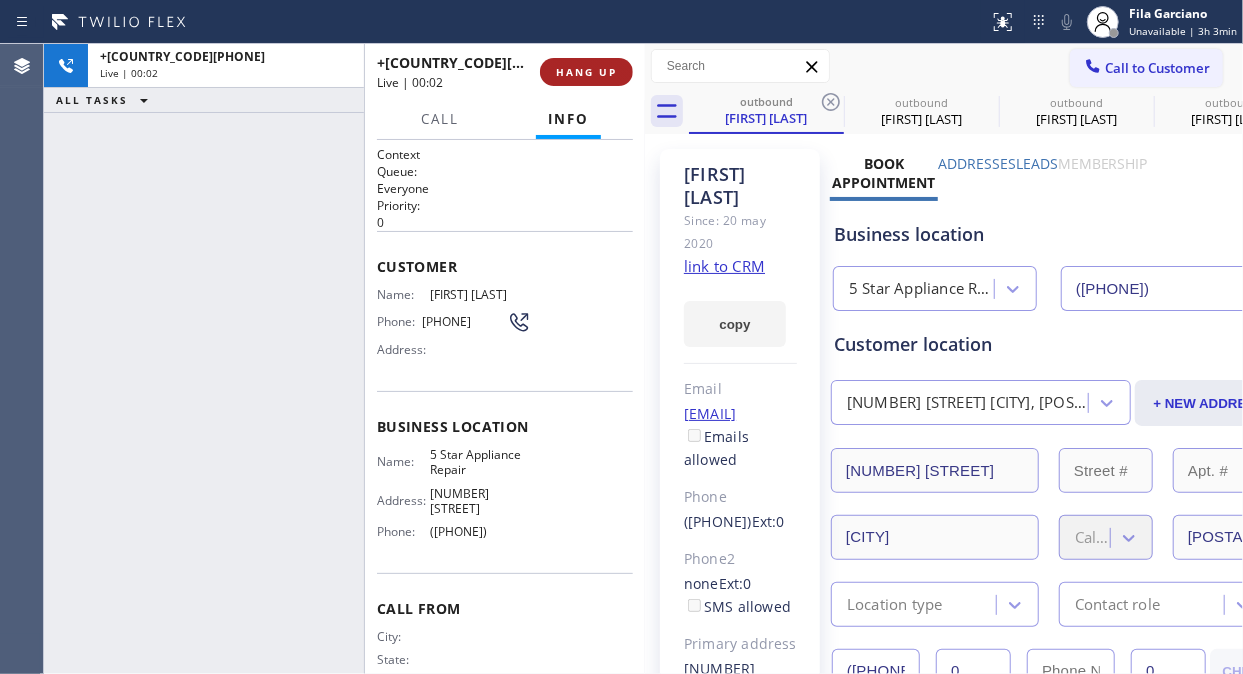 click on "HANG UP" at bounding box center (586, 72) 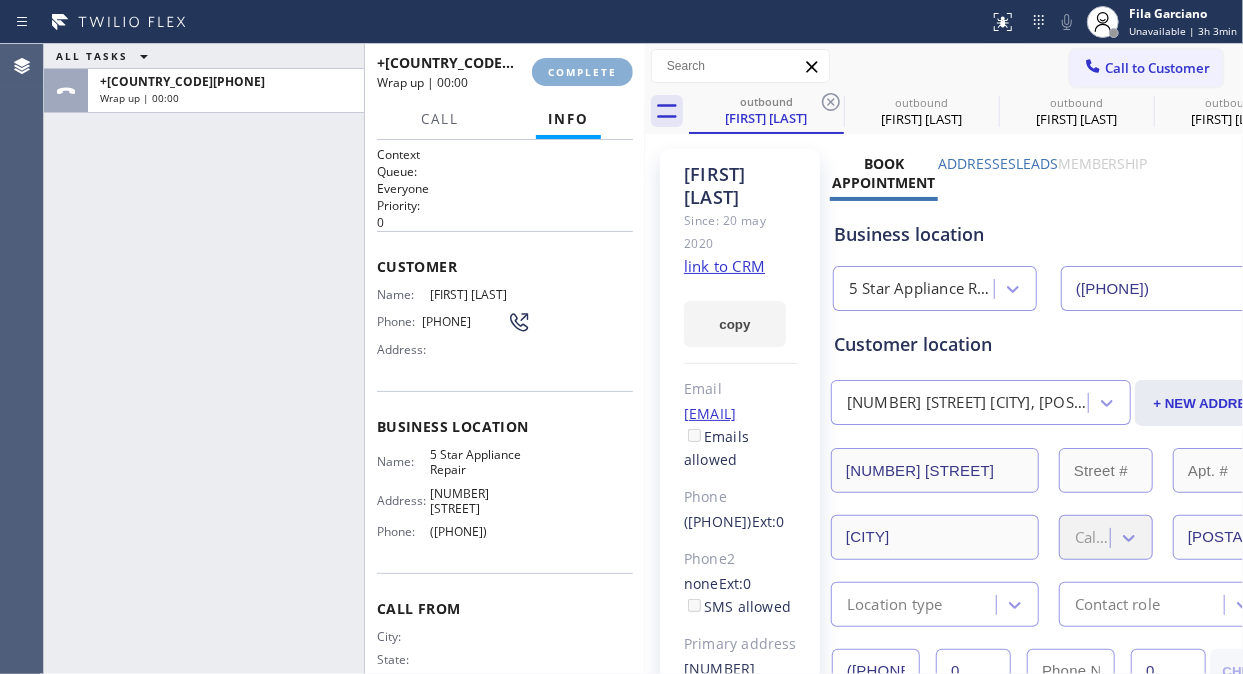 click on "COMPLETE" at bounding box center (582, 72) 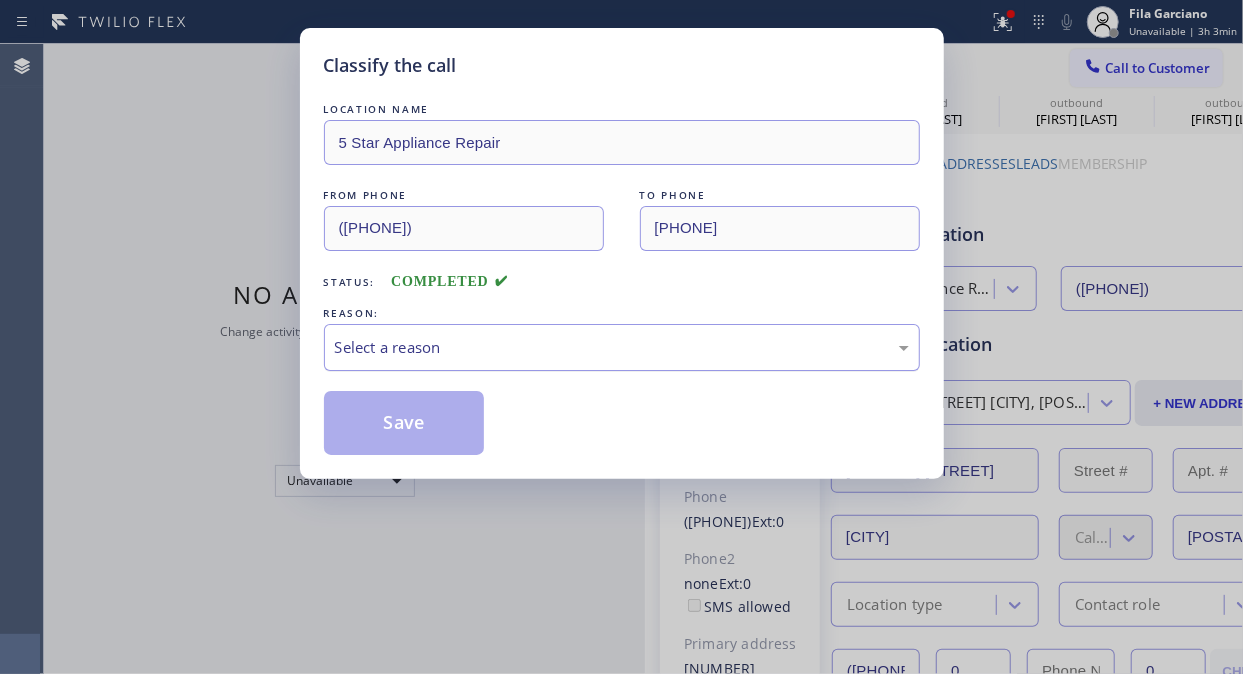 click on "Select a reason" at bounding box center [622, 347] 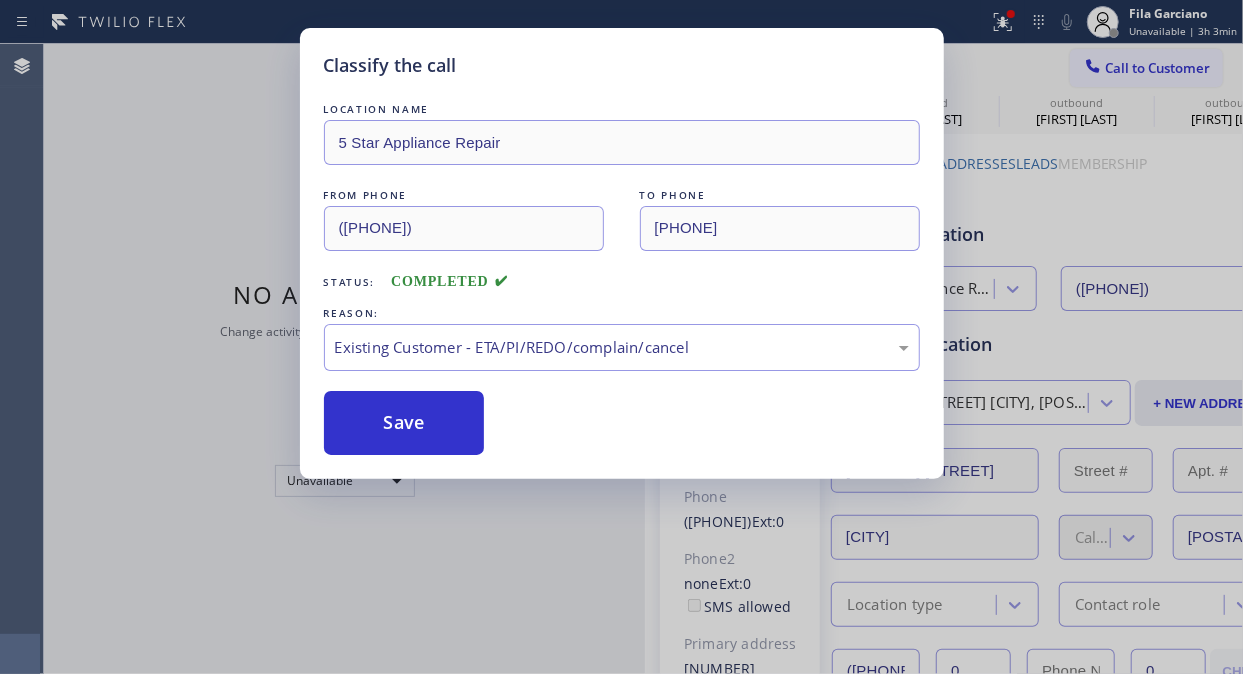 drag, startPoint x: 438, startPoint y: 415, endPoint x: 1093, endPoint y: 55, distance: 747.41223 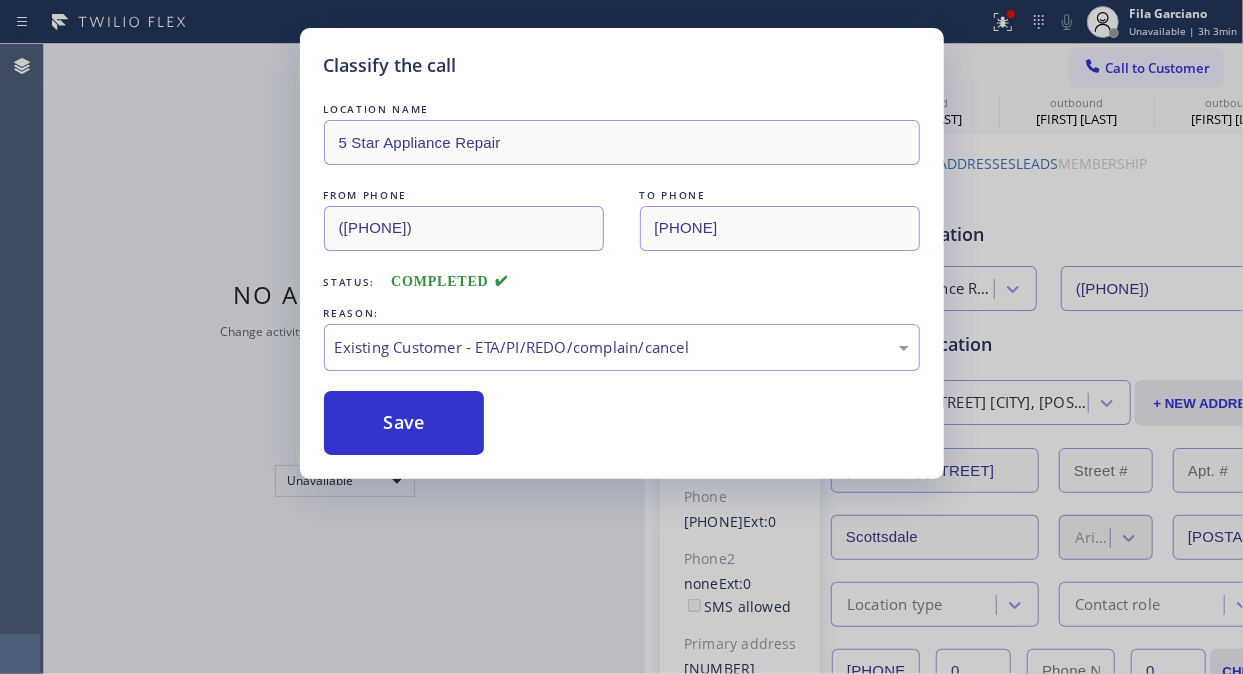 click on "Classify the call LOCATION NAME 5 Star Appliance Repair FROM PHONE ([PHONE]) TO PHONE ([PHONE]) Status: COMPLETED REASON: Existing Customer - ETA/PI/REDO/complain/cancel Save Classify the call LOCATION NAME 5 Star Appliance Repair FROM PHONE ([PHONE]) TO PHONE ([PHONE]) Status: COMPLETED REASON: Existing Customer - ETA/PI/REDO/complain/cancel Save Classify the call LOCATION NAME 5 Star Appliance Repair FROM PHONE ([PHONE]) TO PHONE ([PHONE]) Status: COMPLETED REASON: Existing Customer - ETA/PI/REDO/complain/cancel Save Classify the call LOCATION NAME 5 Star Appliance Repair FROM PHONE ([PHONE]) TO PHONE ([PHONE]) Status: COMPLETED REASON: Existing Customer - ETA/PI/REDO/complain/cancel Save Classify the call LOCATION NAME 5 Star Appliance Repair FROM PHONE ([PHONE]) TO PHONE ([PHONE]) Status: COMPLETED REASON: Existing Customer - ETA/PI/REDO/complain/cancel Save Classify the call LOCATION NAME 5 Star Appliance Repair FROM PHONE ([PHONE]) TO PHONE Status:" at bounding box center [643, 359] 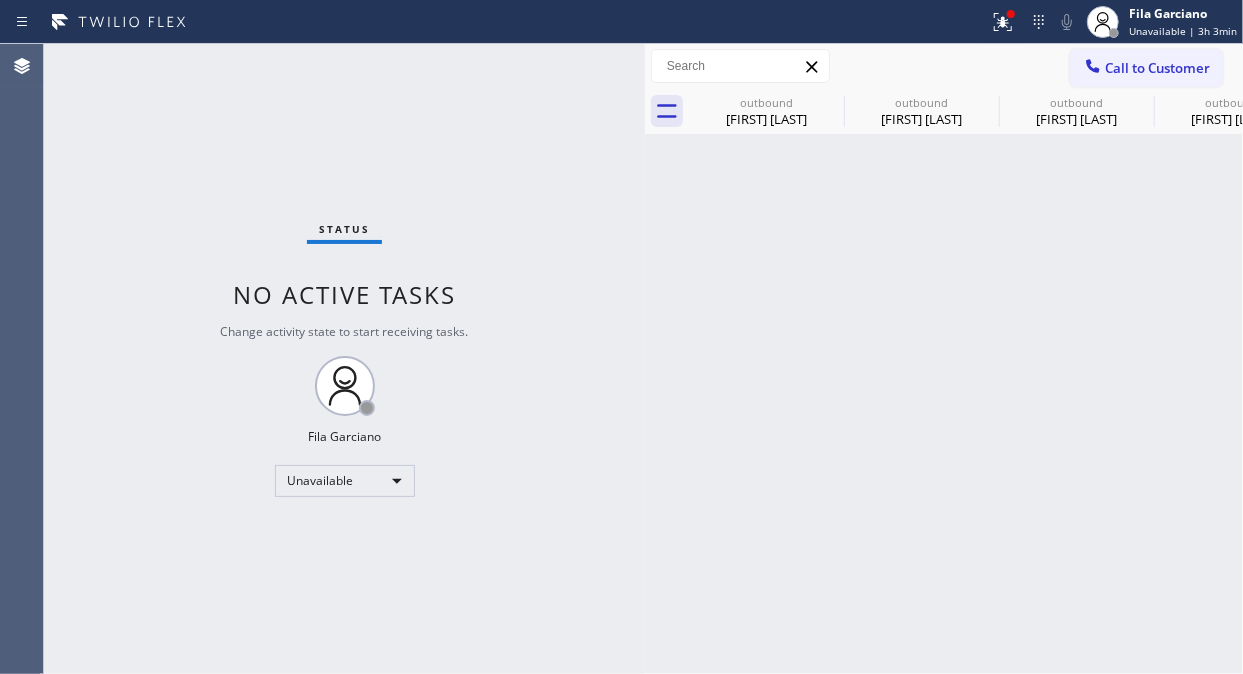 click on "Call to Customer" at bounding box center (1157, 68) 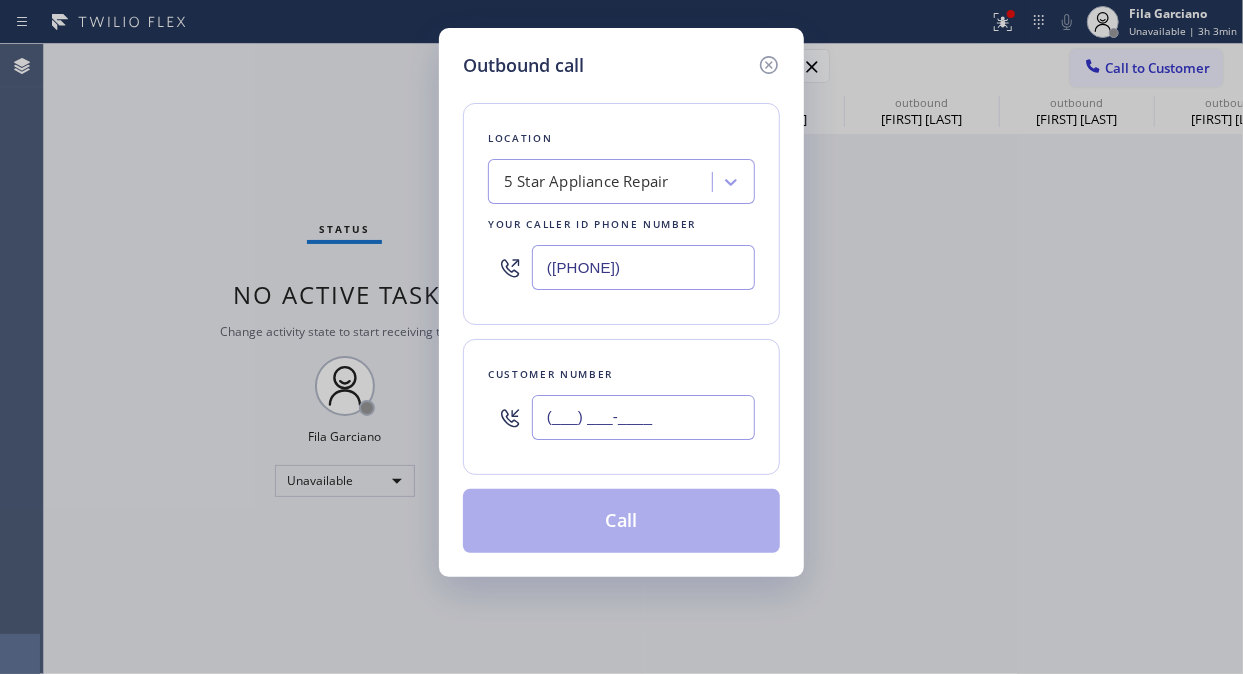 click on "(___) ___-____" at bounding box center (643, 417) 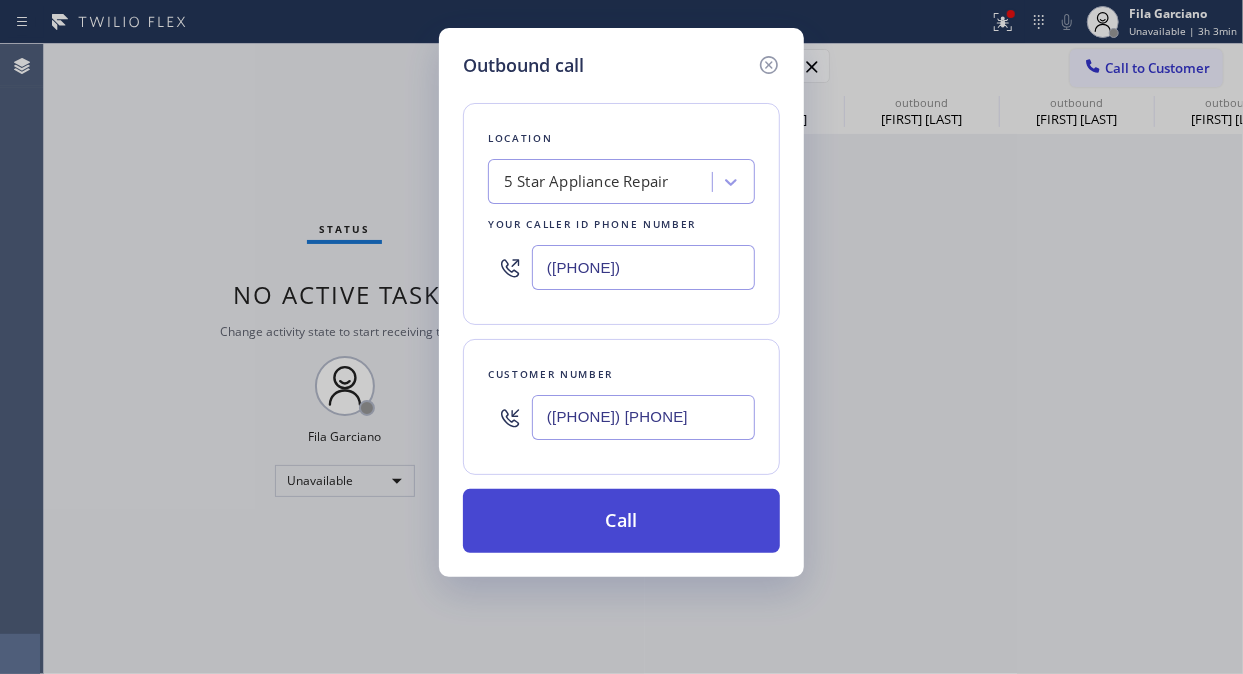 type on "([PHONE]) [PHONE]" 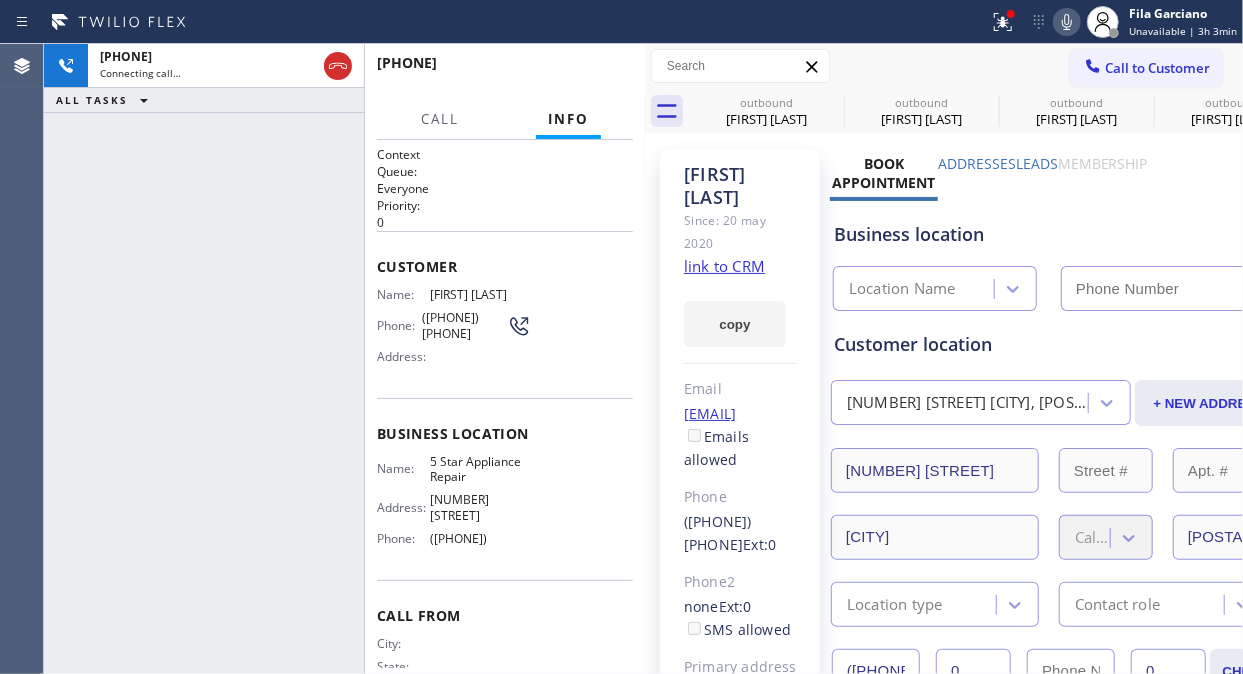 type on "([PHONE])" 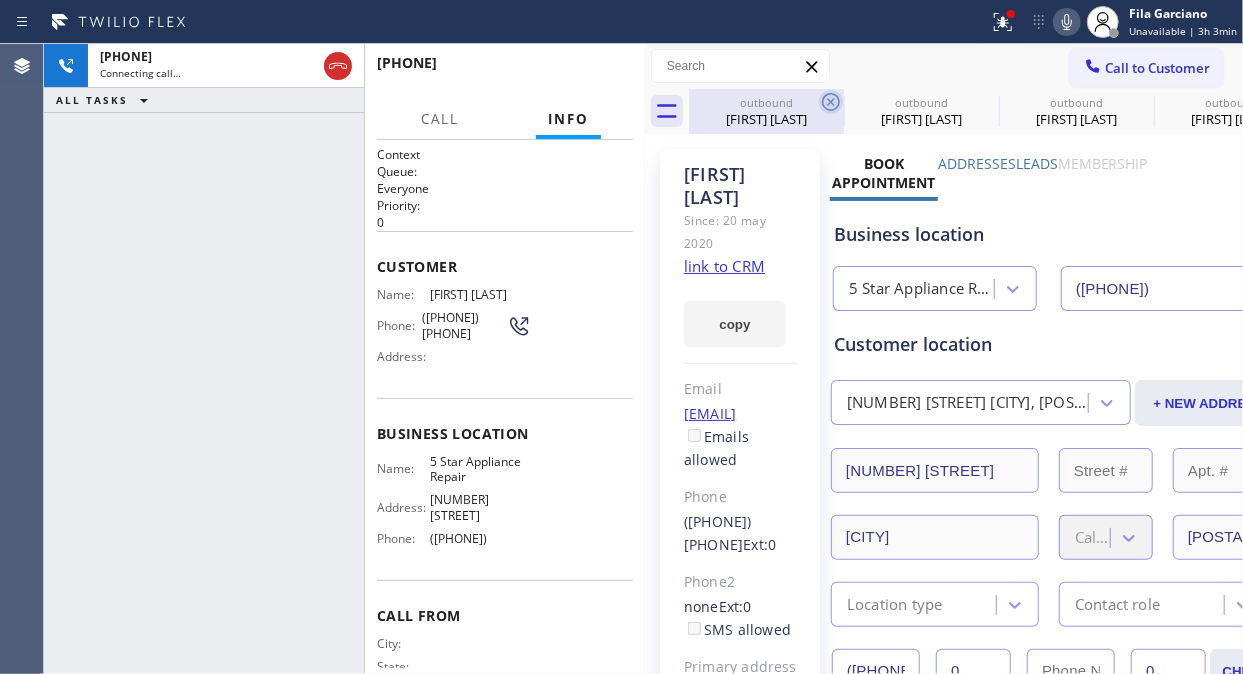 click 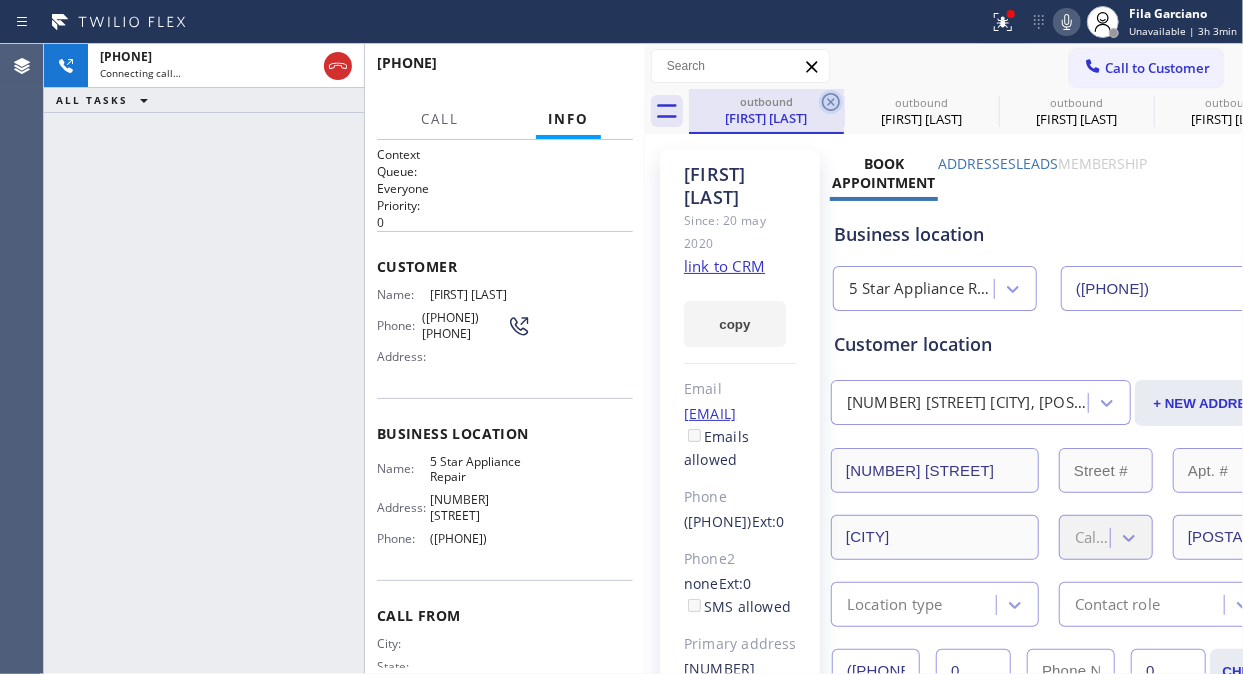 click 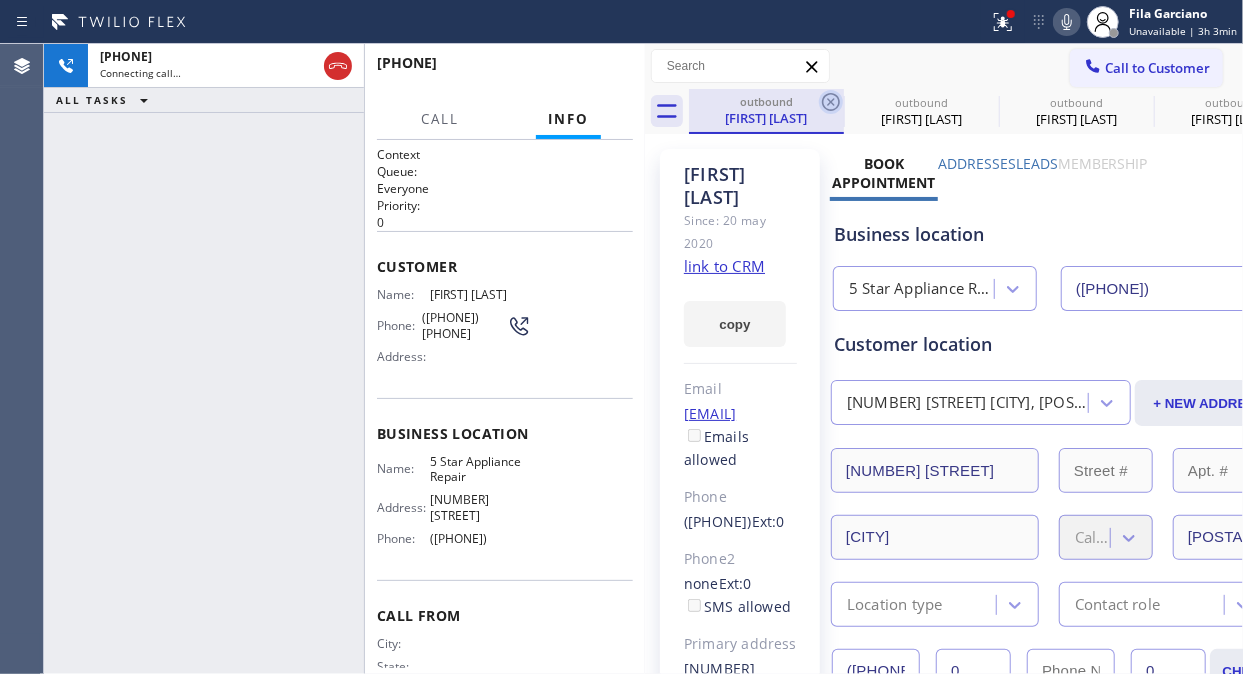 click 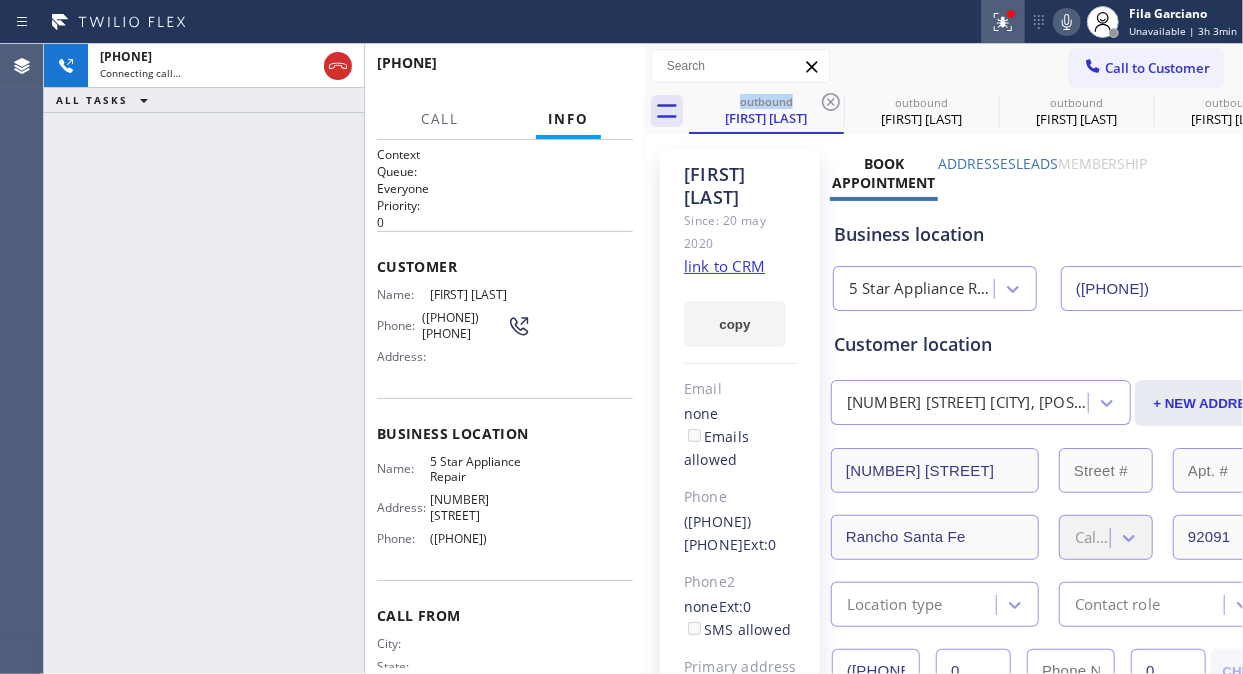click 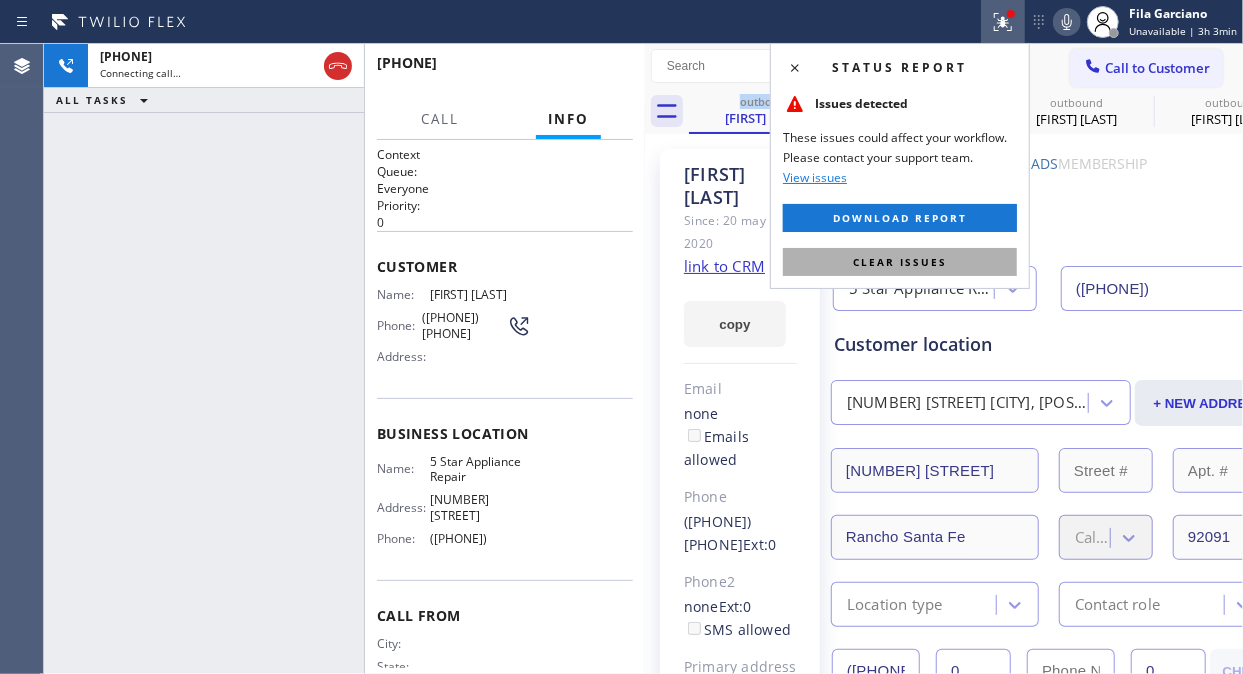click on "Clear issues" at bounding box center (900, 262) 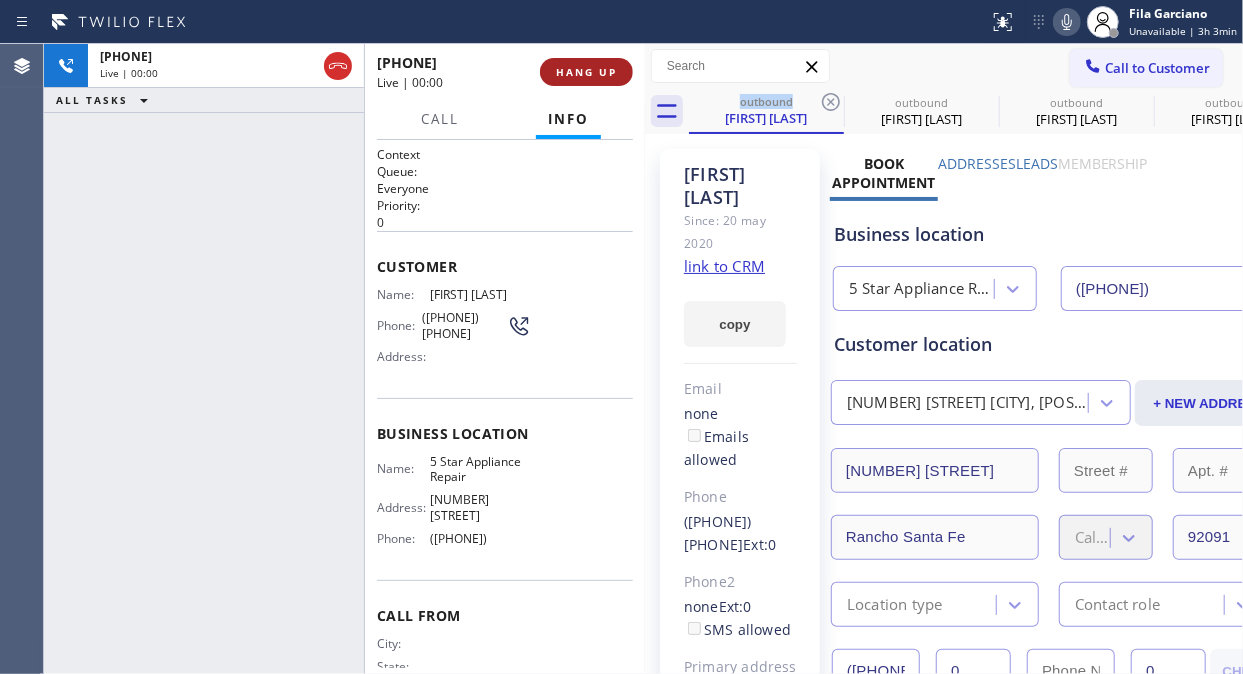 drag, startPoint x: 340, startPoint y: 66, endPoint x: 581, endPoint y: 71, distance: 241.05186 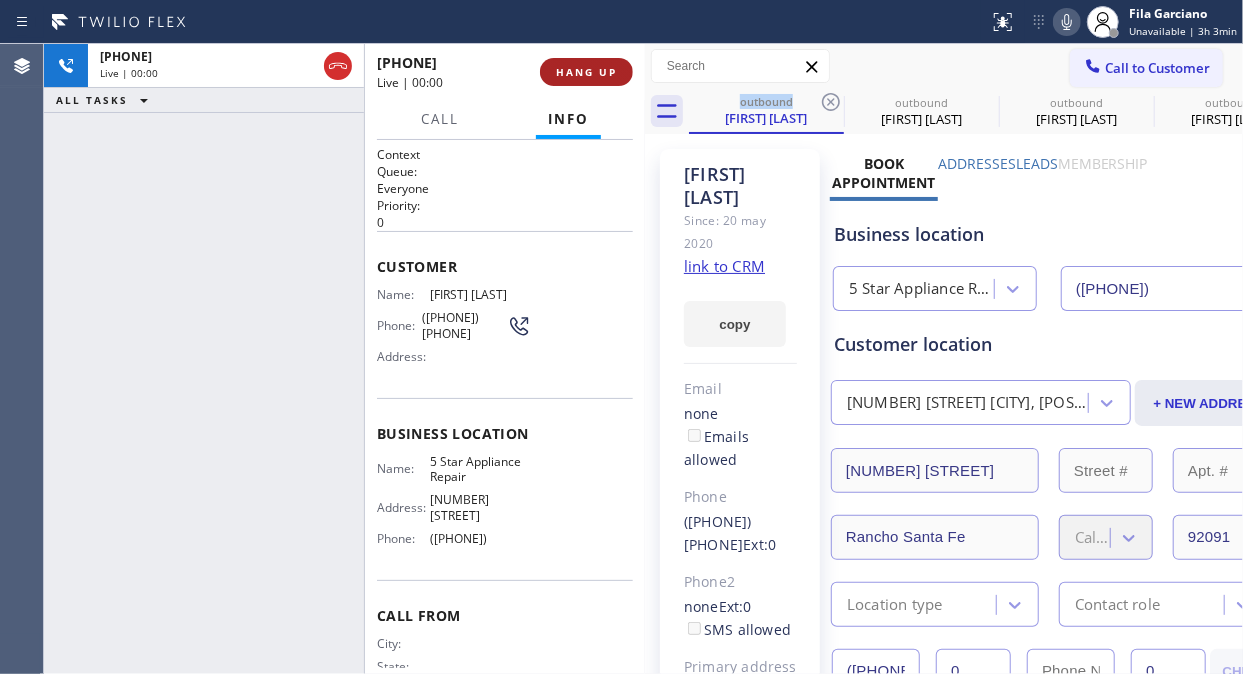 click 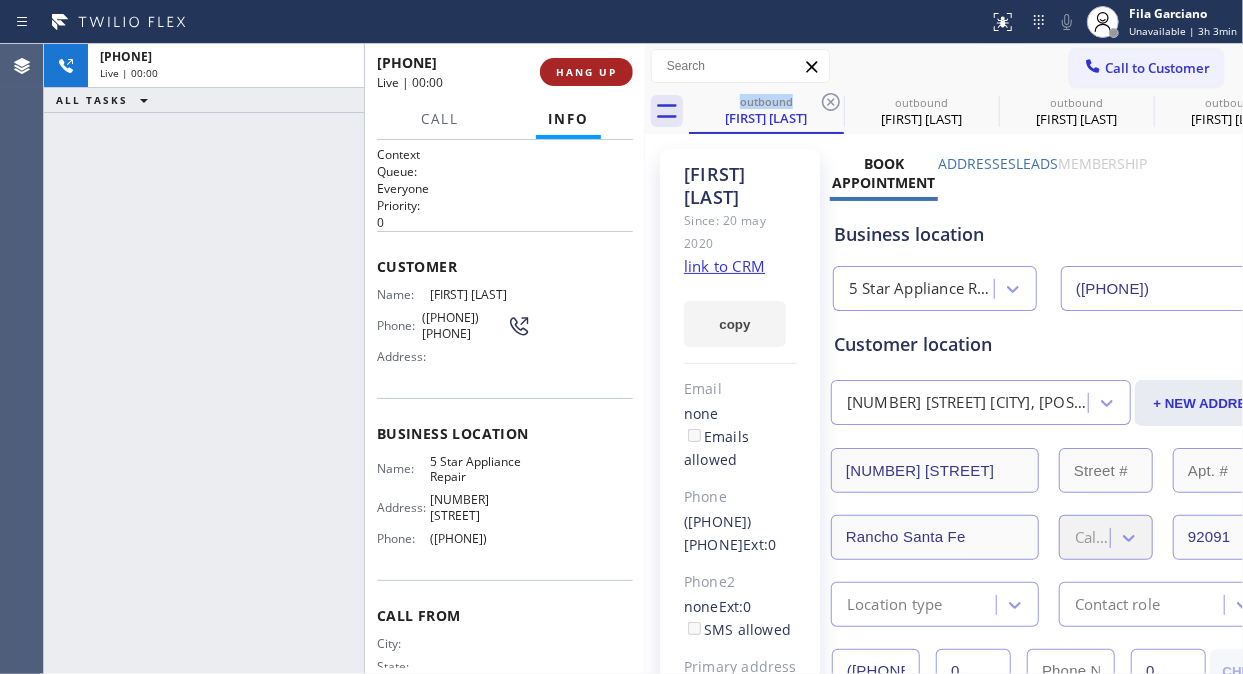 click on "HANG UP" at bounding box center [586, 72] 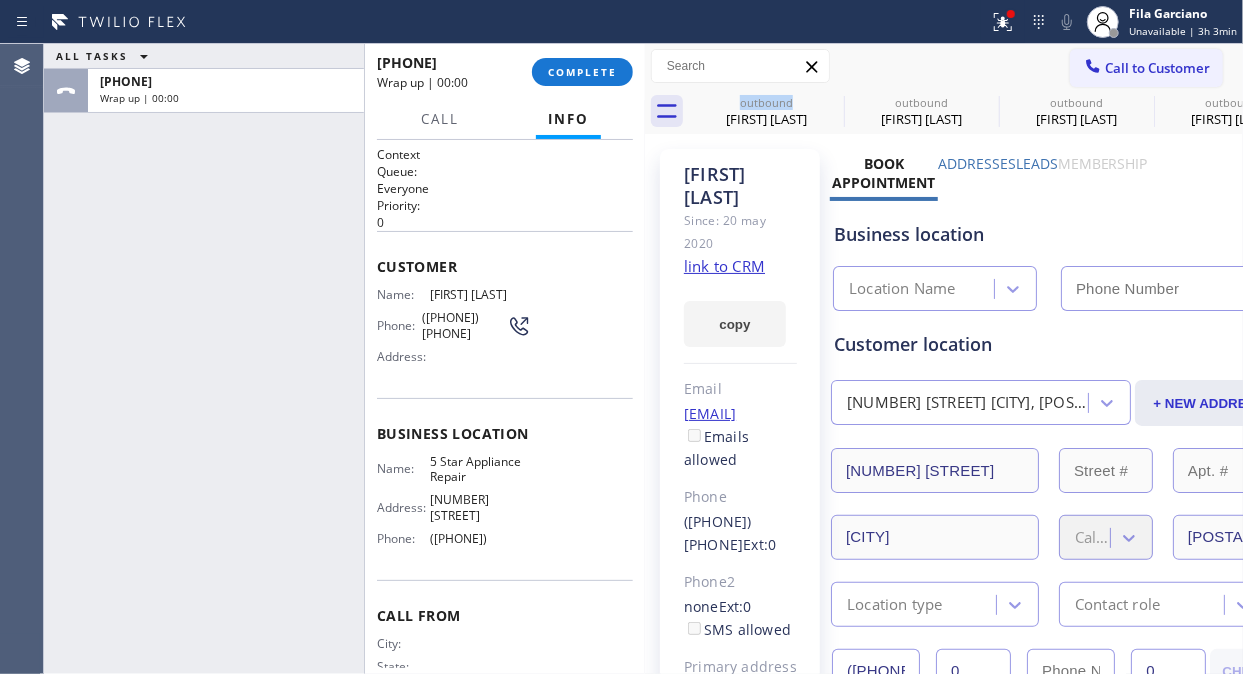type on "([PHONE])" 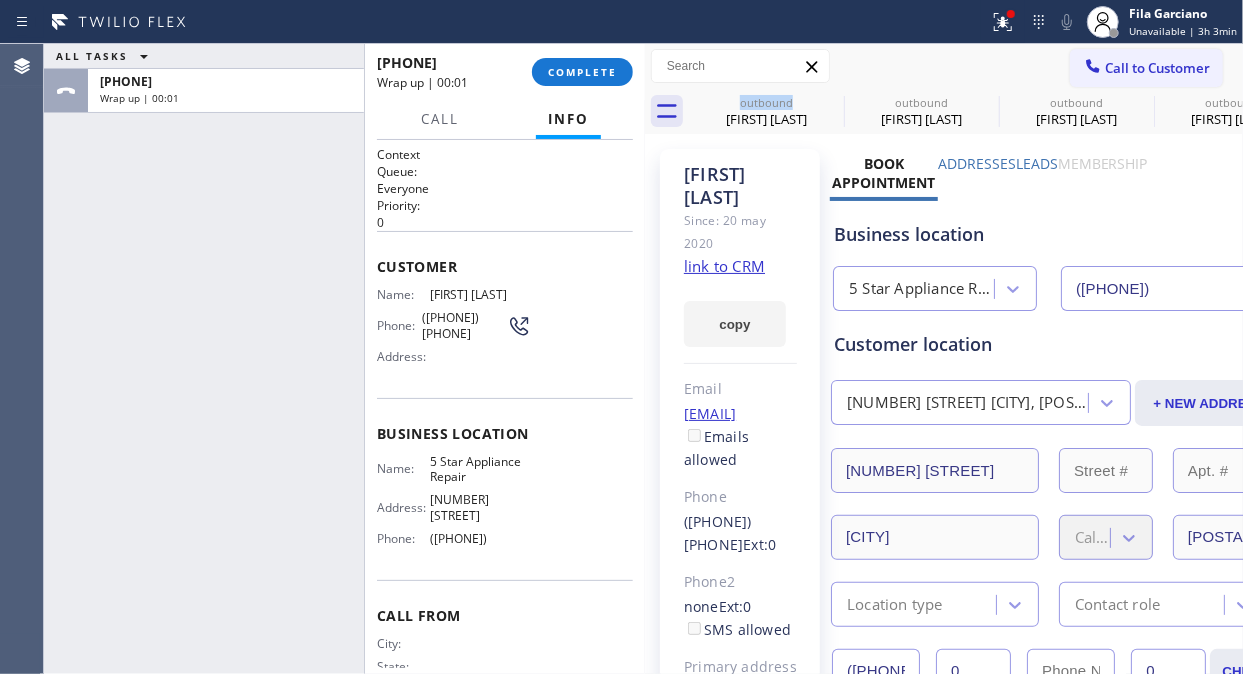 drag, startPoint x: 601, startPoint y: 74, endPoint x: 597, endPoint y: 86, distance: 12.649111 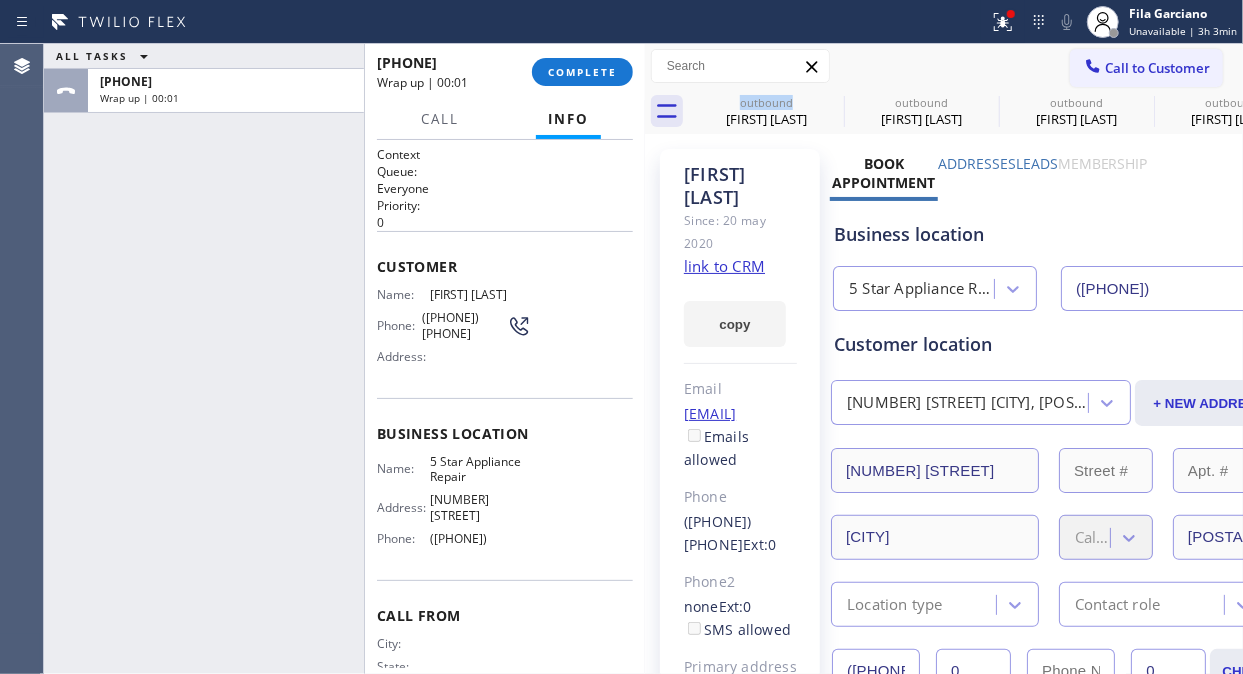 click on "COMPLETE" at bounding box center (582, 72) 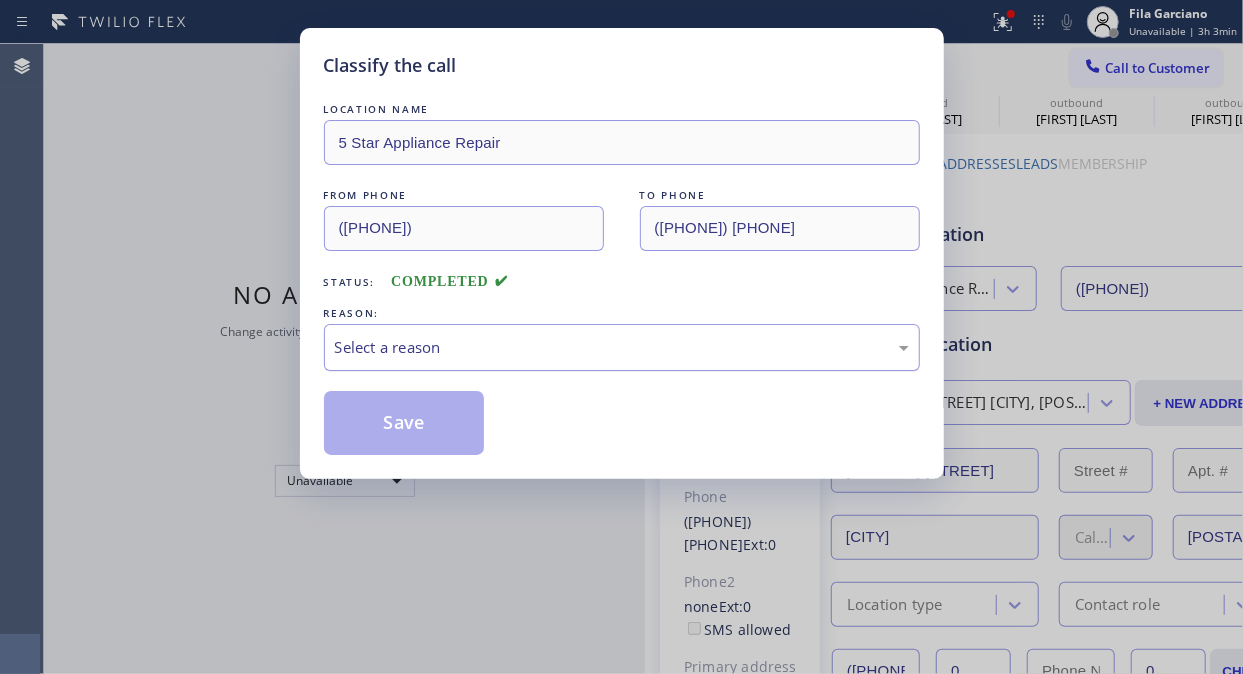 click on "Select a reason" at bounding box center [622, 347] 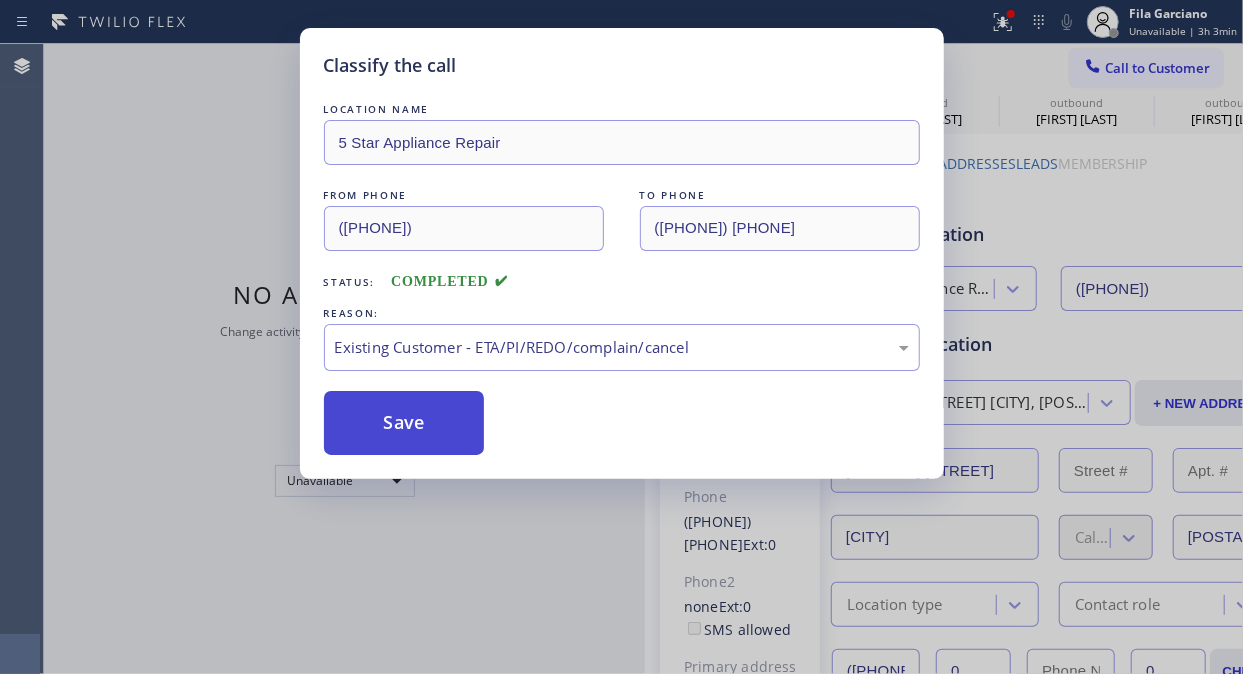 click on "Save" at bounding box center (404, 423) 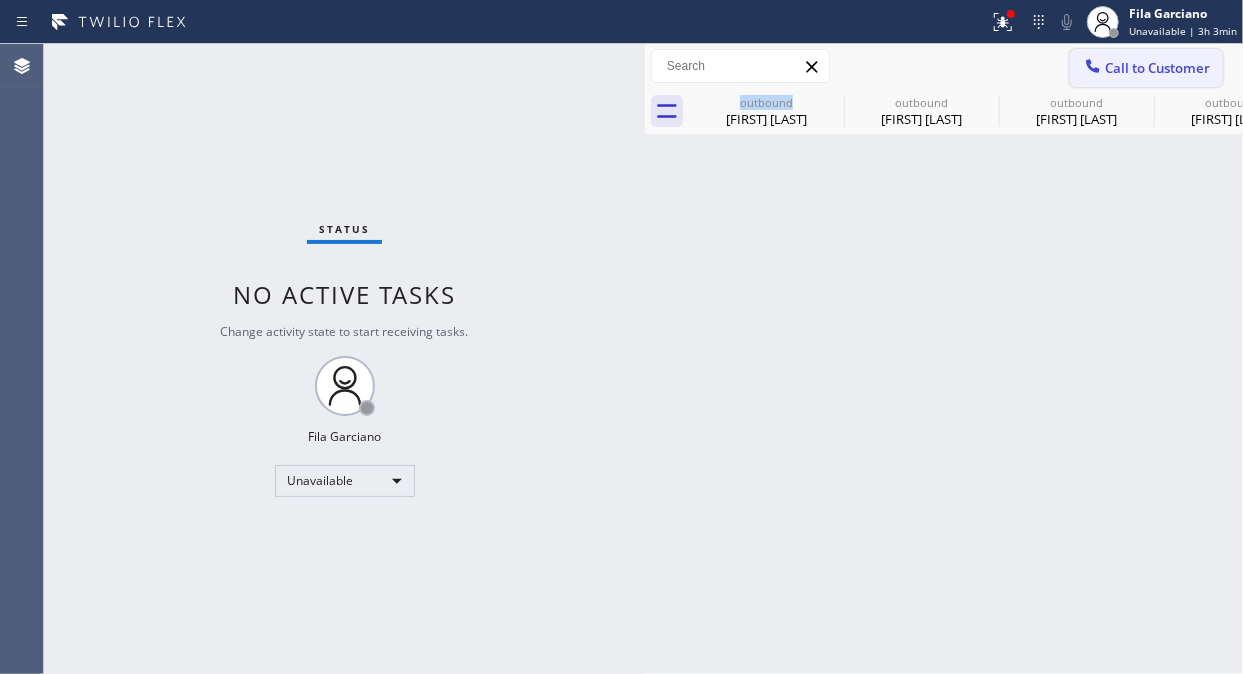 click on "Call to Customer" at bounding box center (1157, 68) 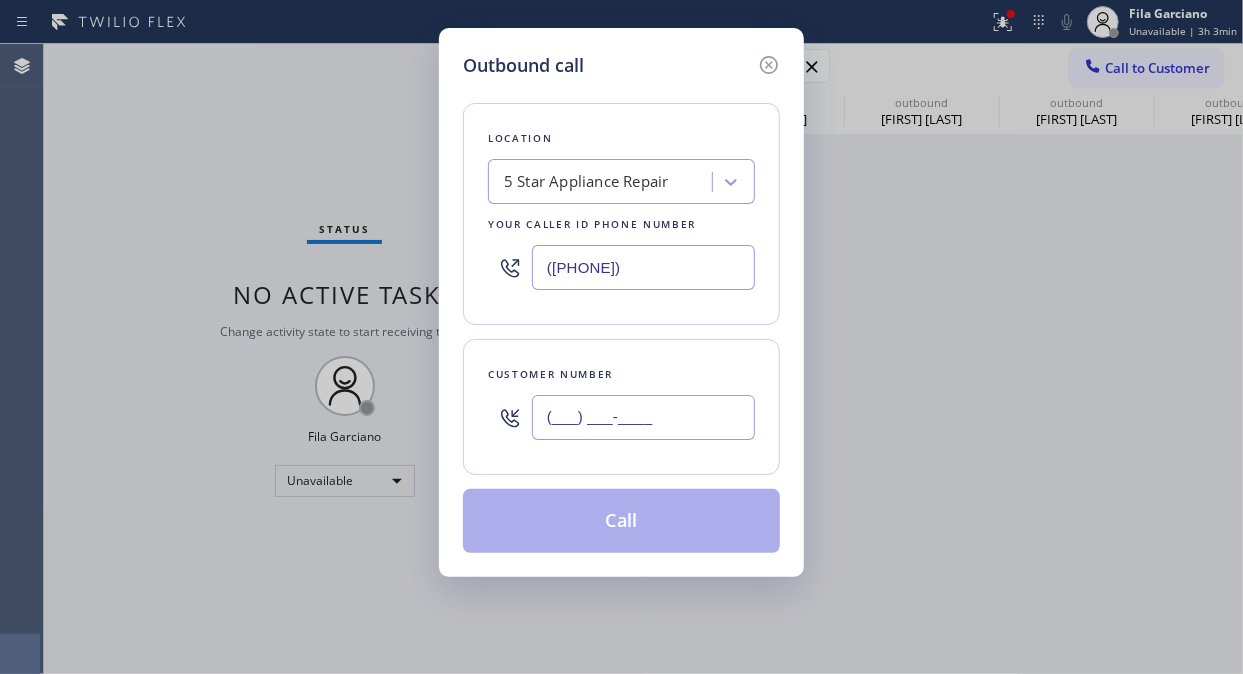 click on "(___) ___-____" at bounding box center (643, 417) 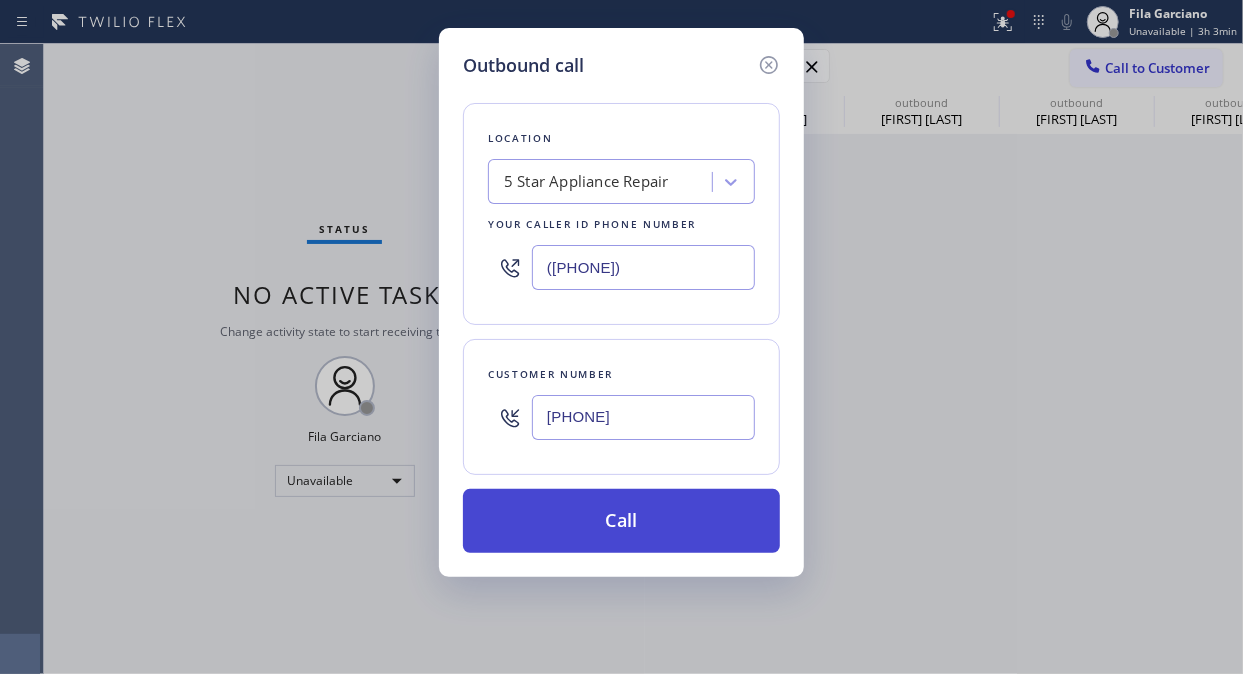 type on "[PHONE]" 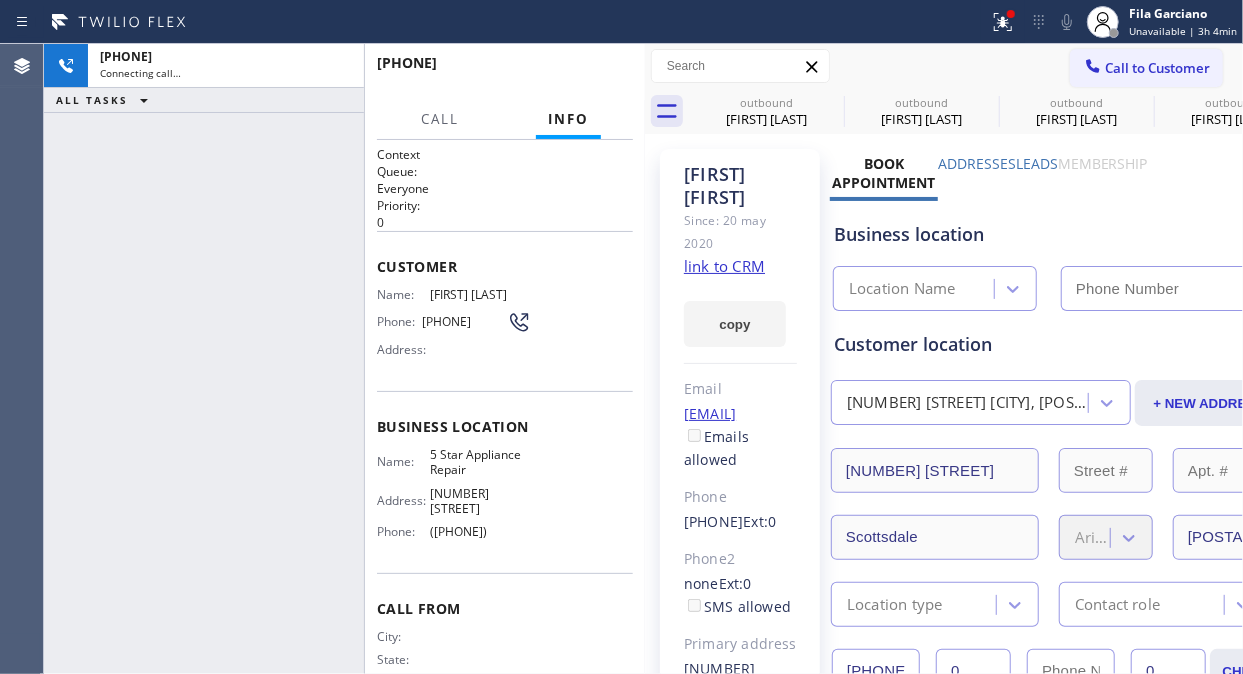 type on "([PHONE])" 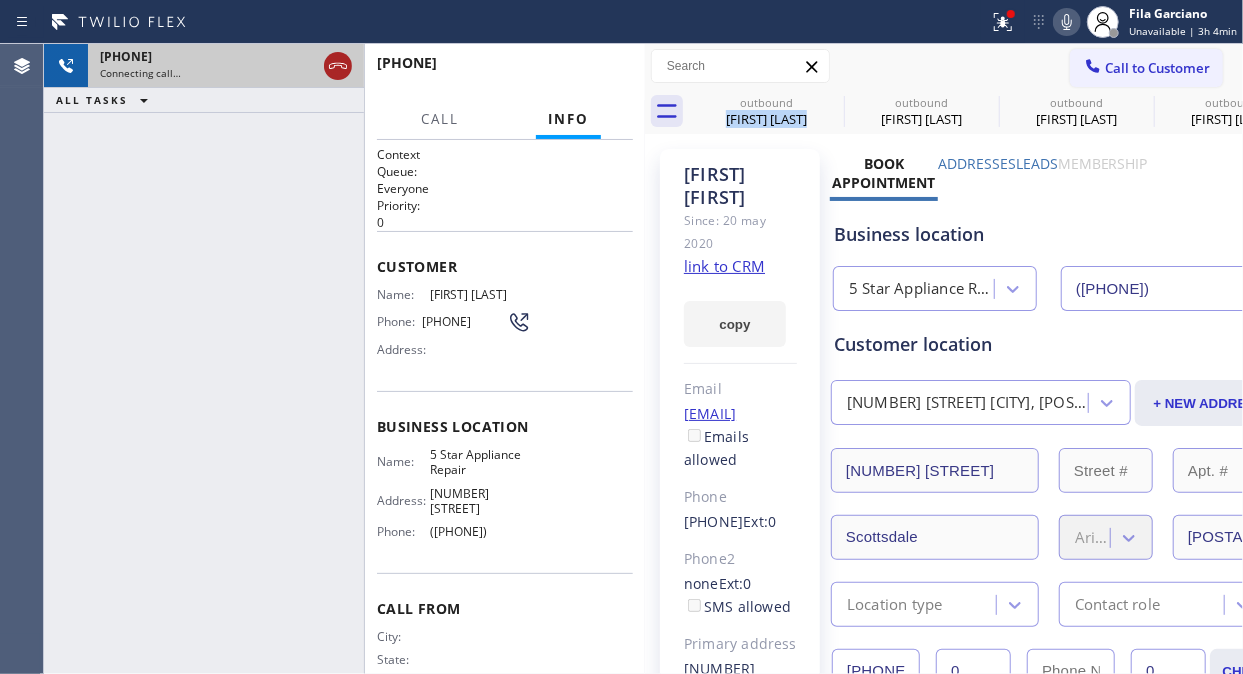drag, startPoint x: 820, startPoint y: 101, endPoint x: 341, endPoint y: 61, distance: 480.66724 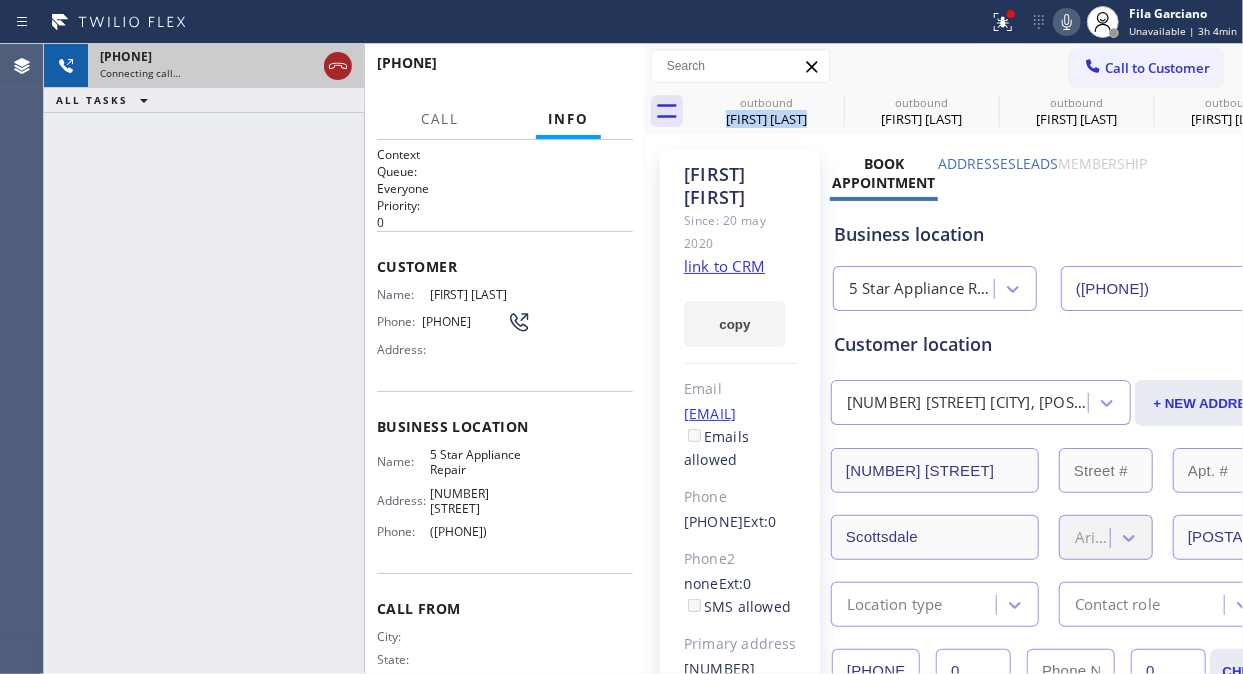 click on "outbound [FIRST]  [LAST]" at bounding box center (766, 111) 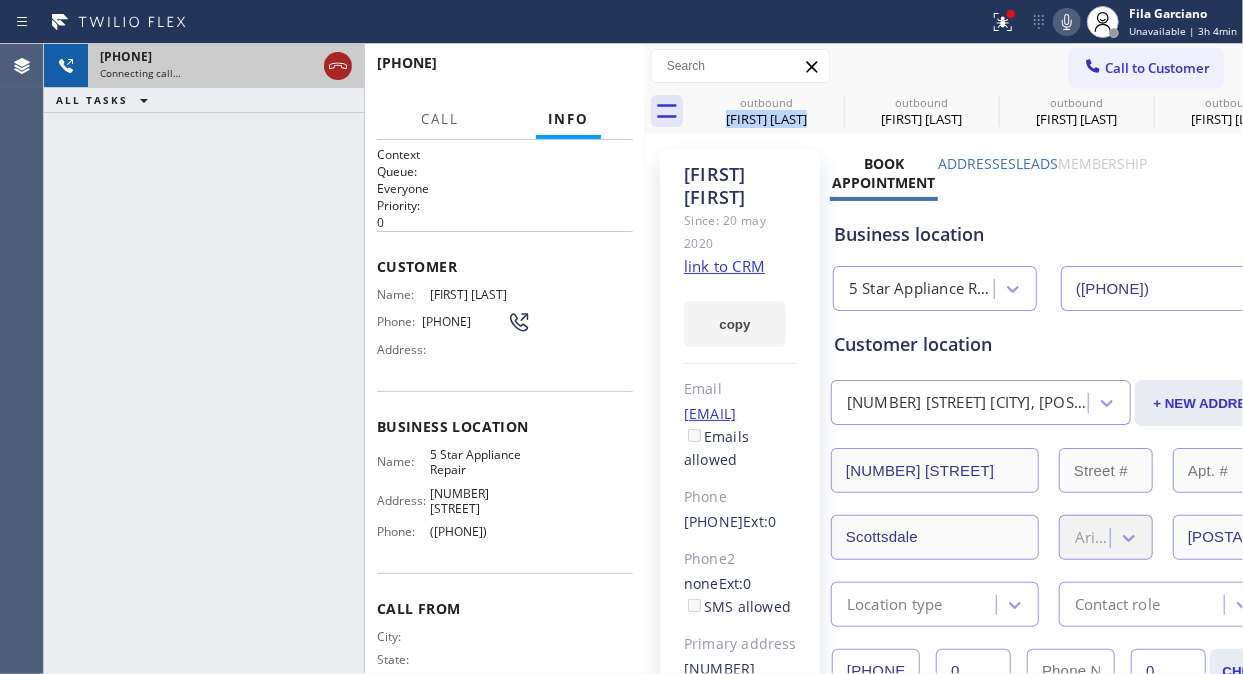 click 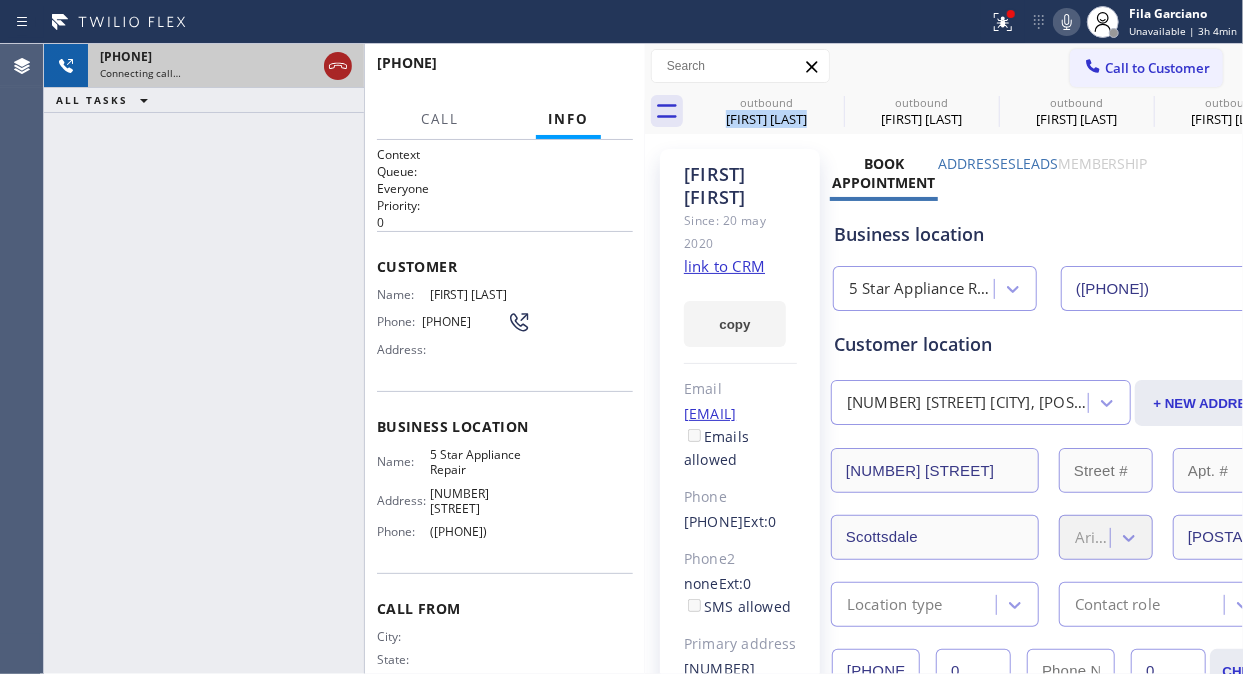 click 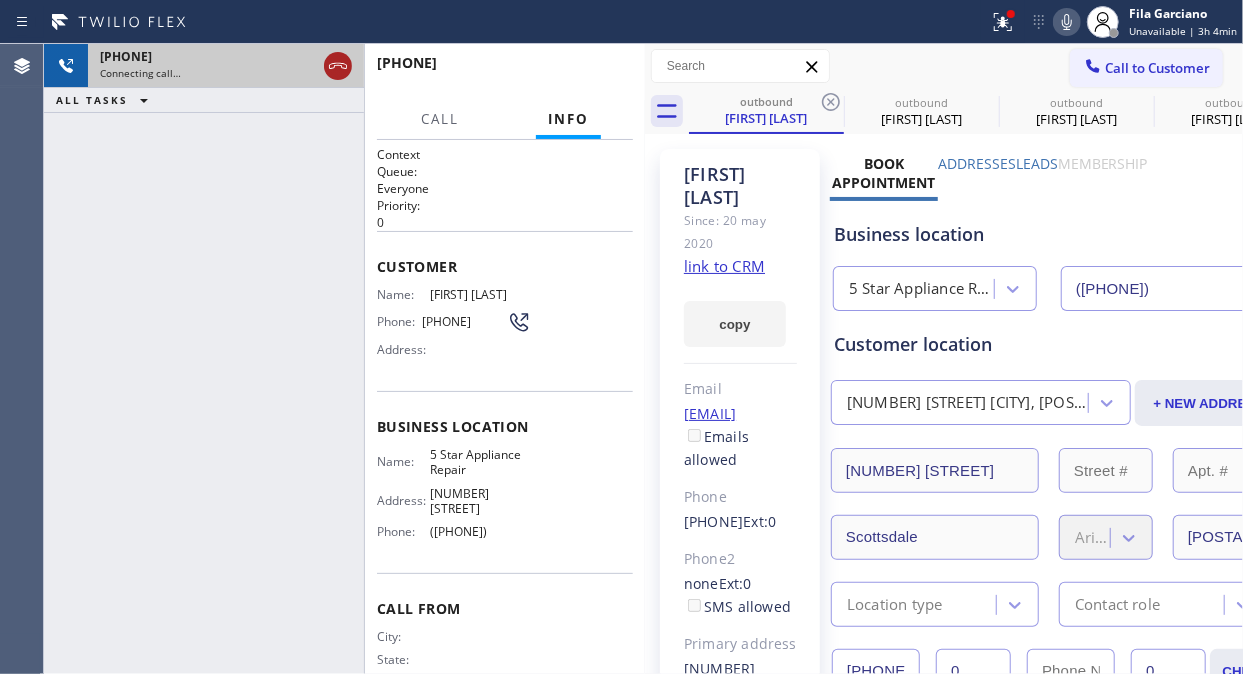 click 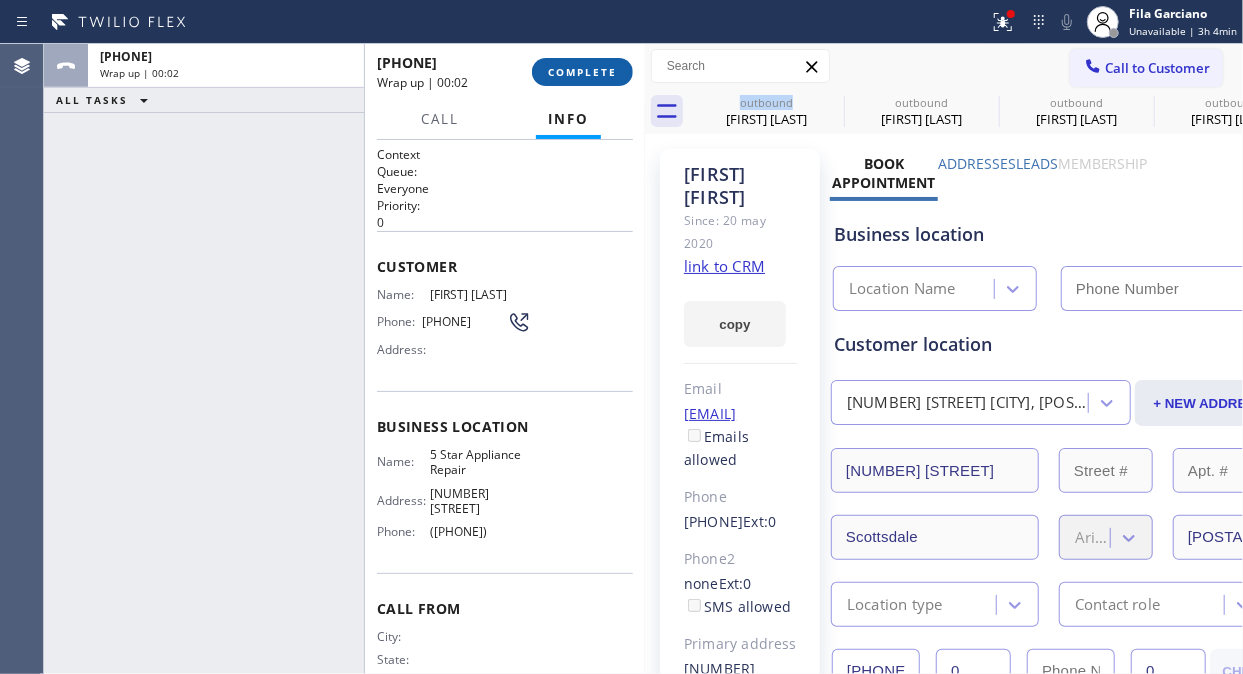 click on "COMPLETE" at bounding box center [582, 72] 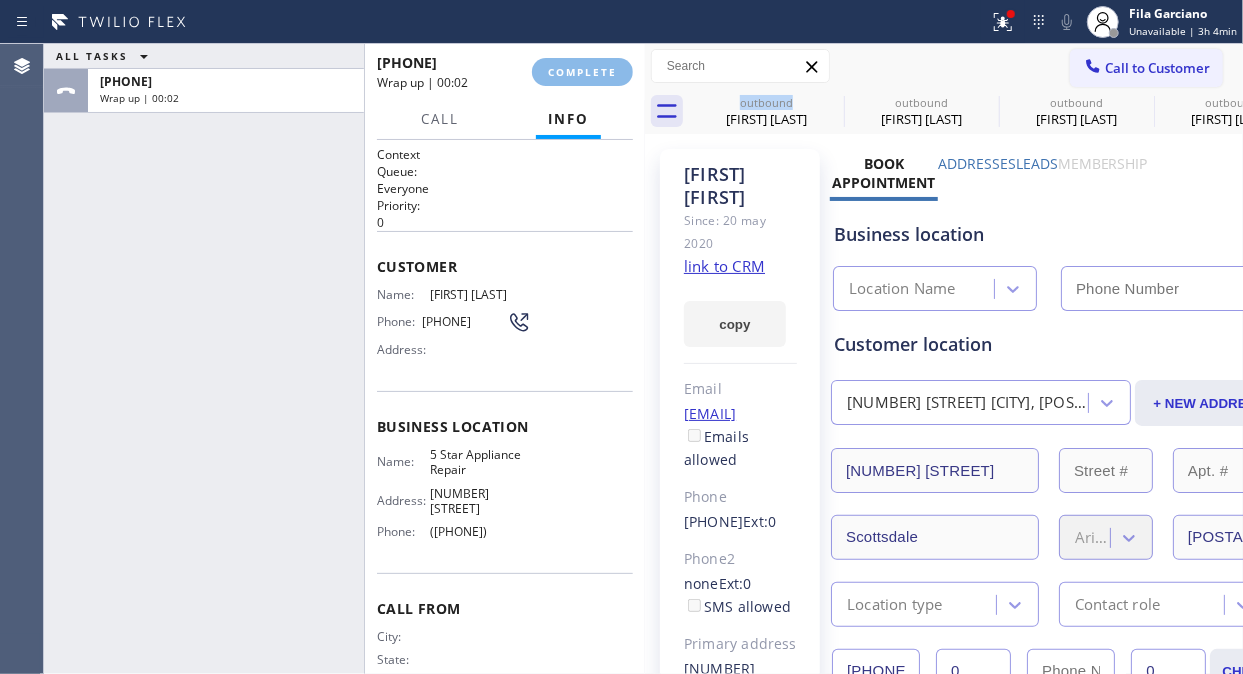 type on "([PHONE])" 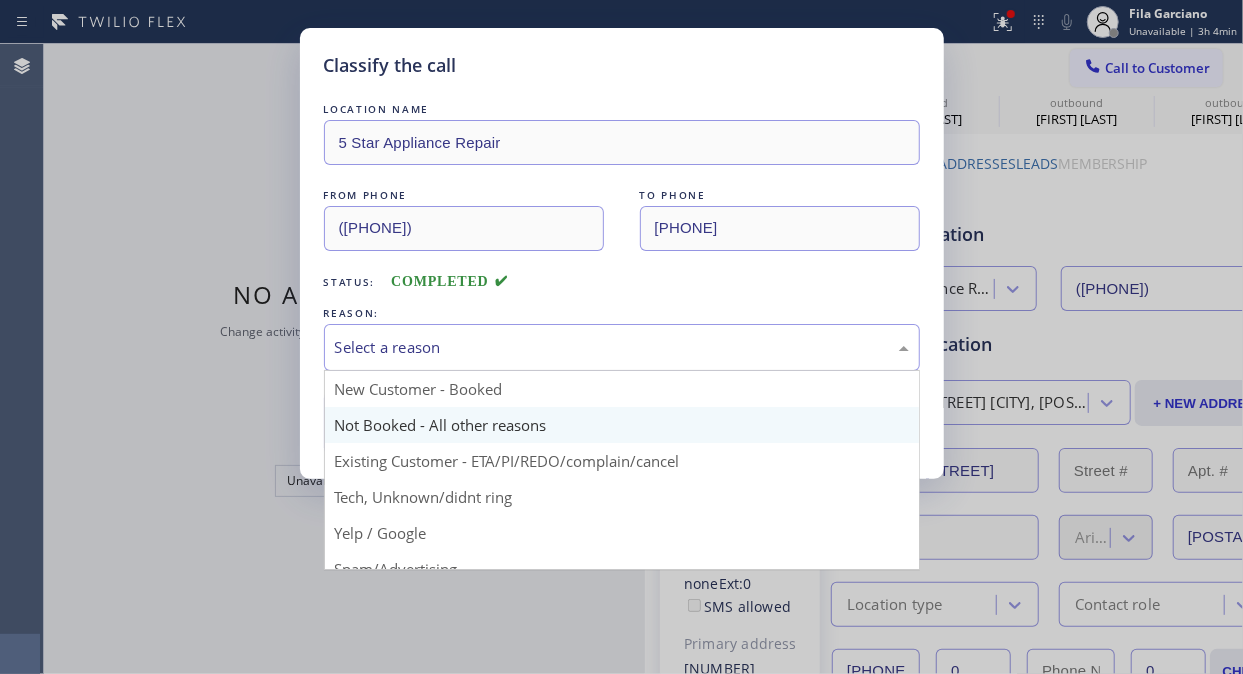 drag, startPoint x: 596, startPoint y: 354, endPoint x: 593, endPoint y: 432, distance: 78.05767 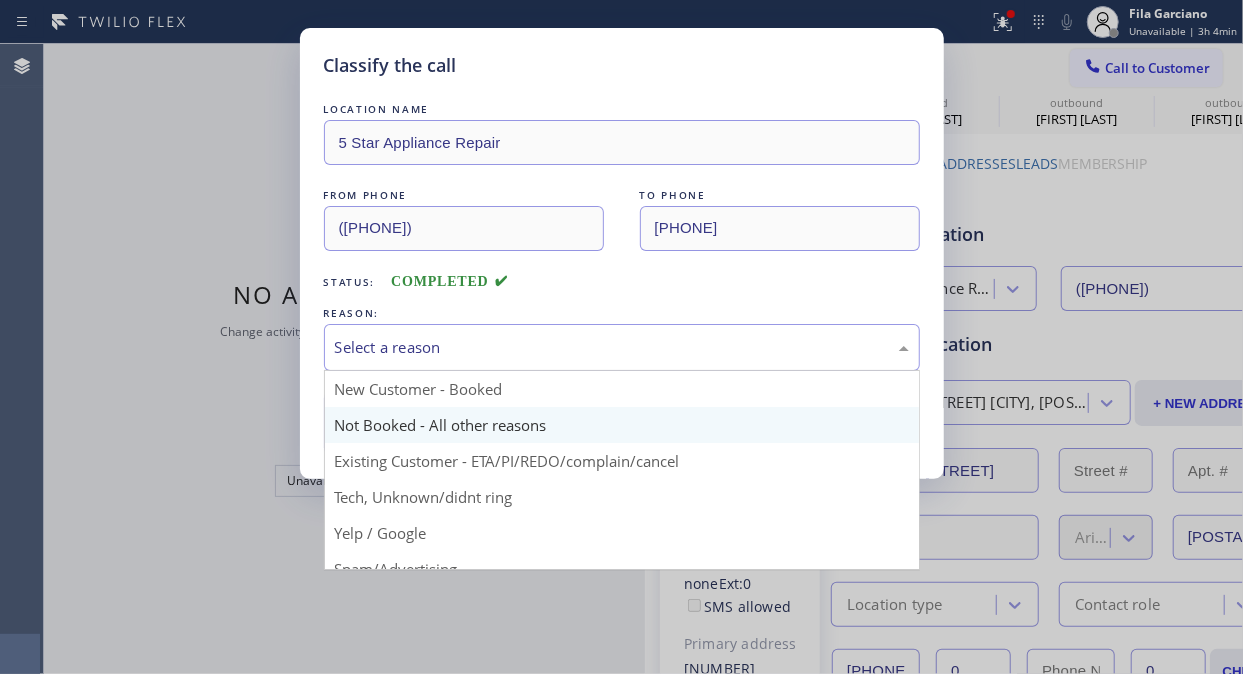 click on "Select a reason" at bounding box center (622, 347) 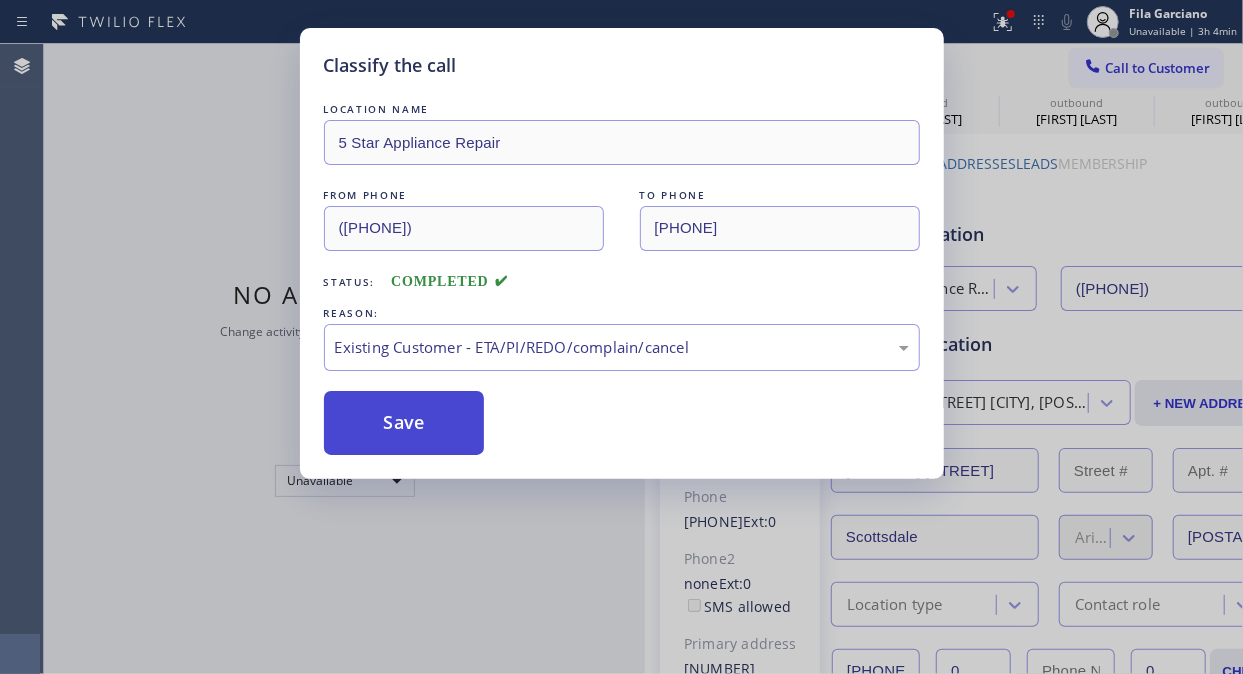 click on "Save" at bounding box center [404, 423] 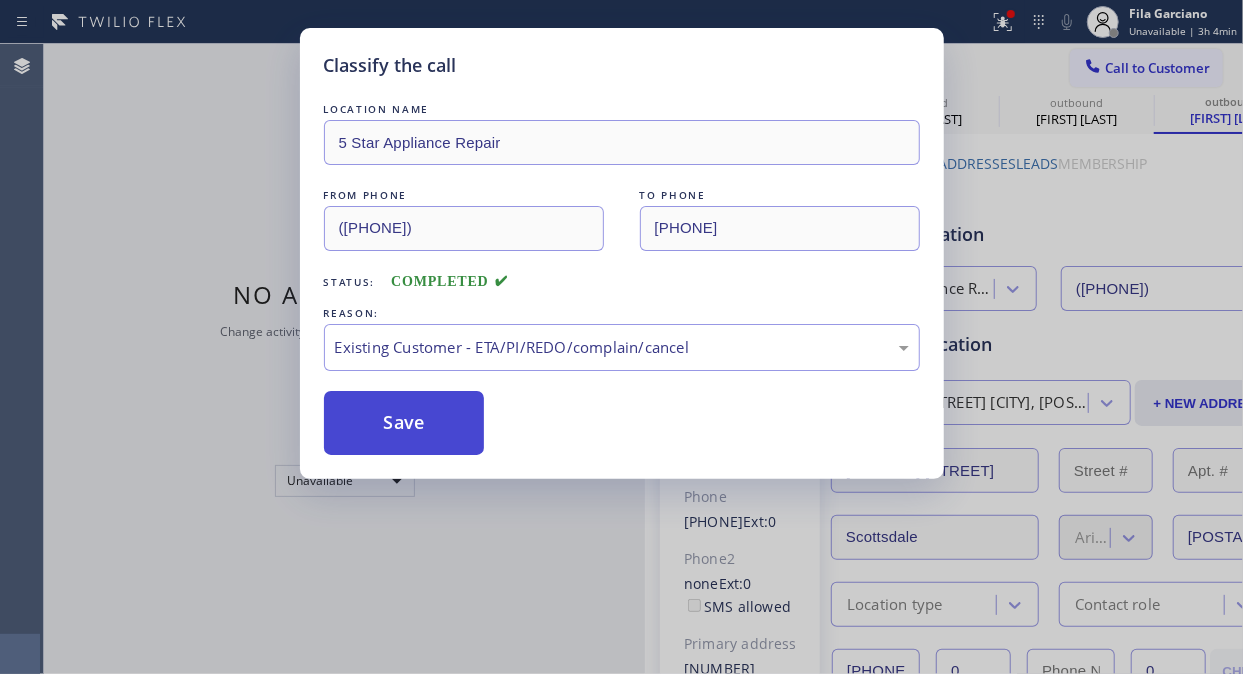 click on "Save" at bounding box center (404, 423) 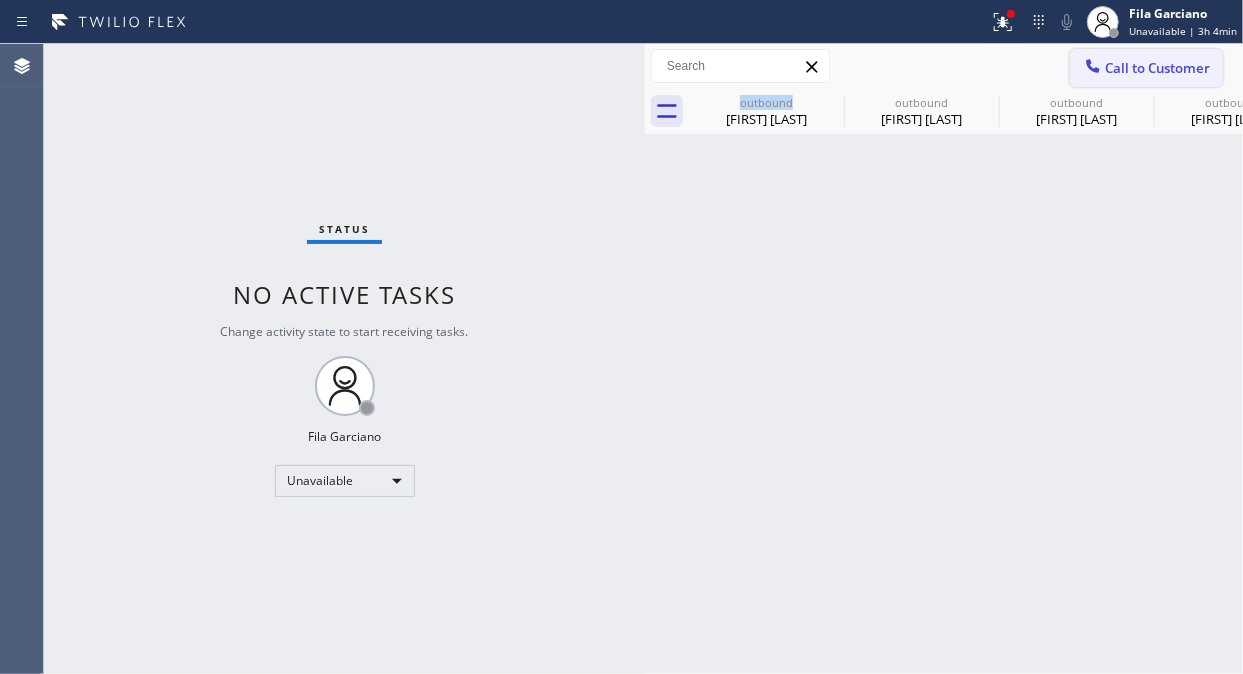click 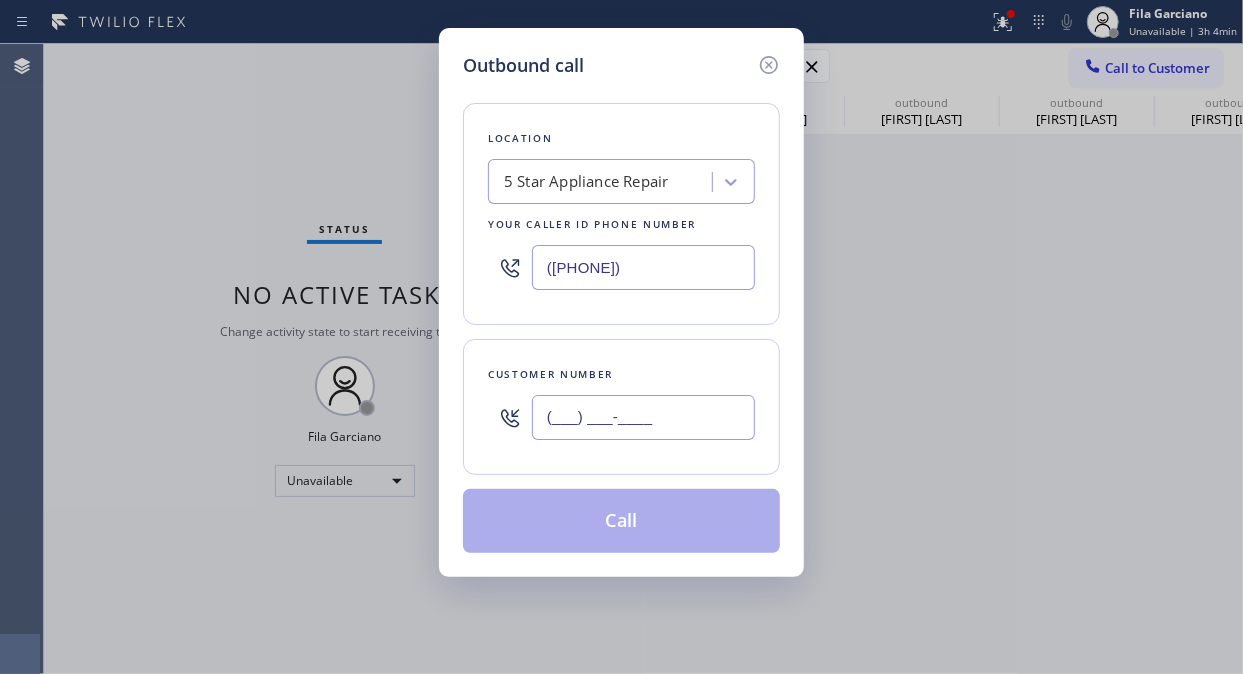 click on "(___) ___-____" at bounding box center [643, 417] 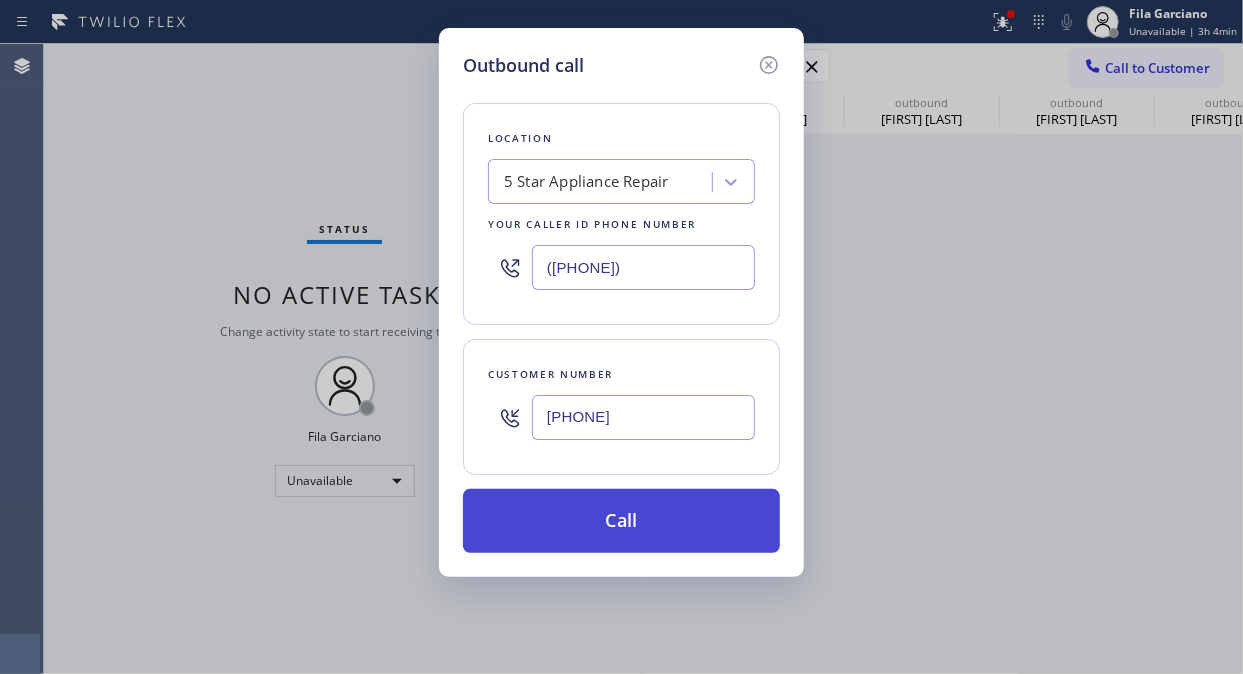 type on "[PHONE]" 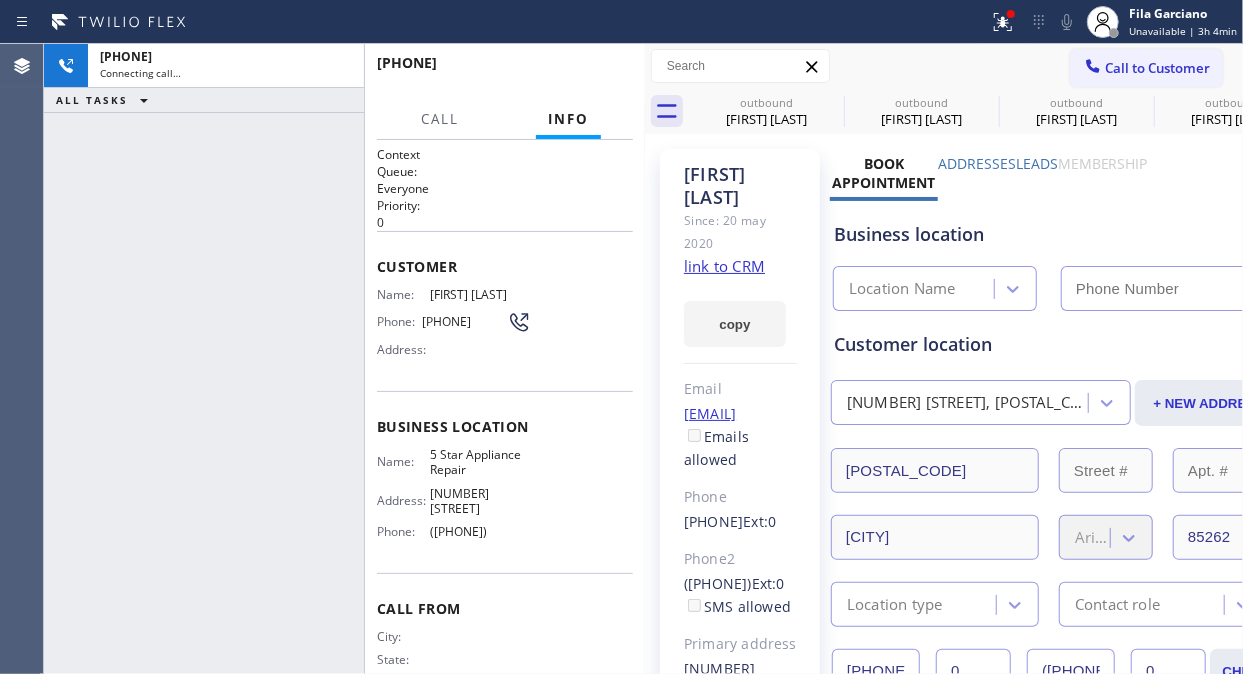 type on "([PHONE])" 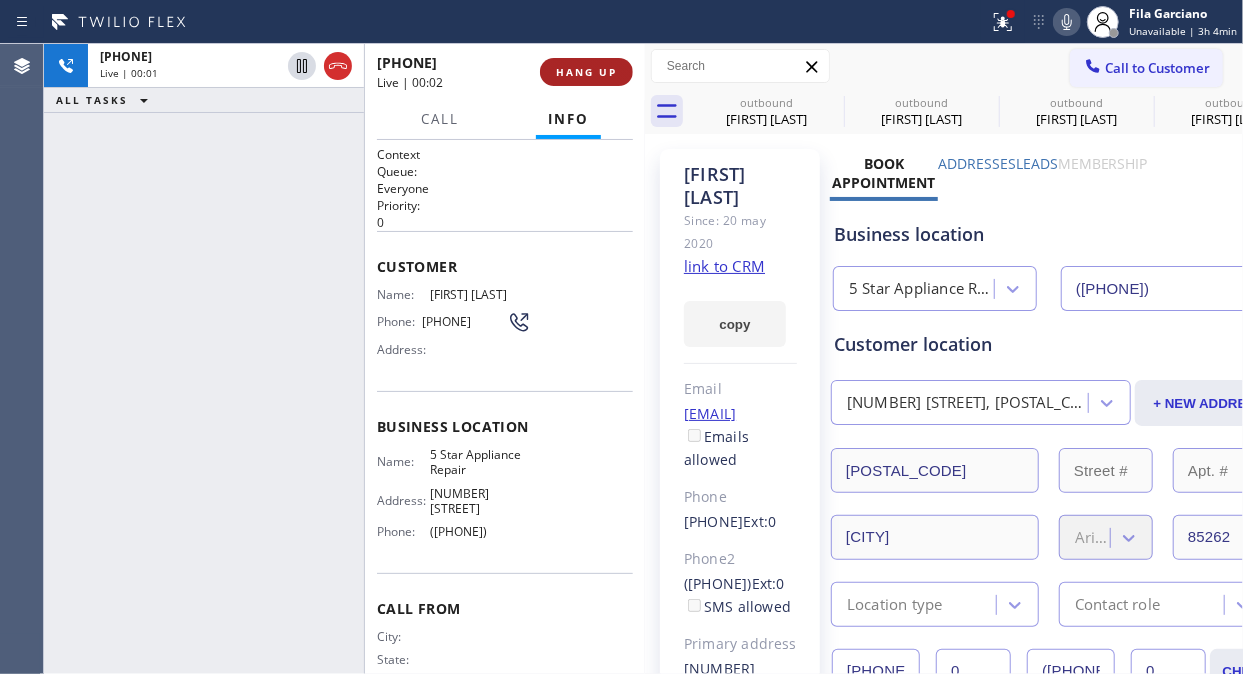 drag, startPoint x: 578, startPoint y: 68, endPoint x: 591, endPoint y: 68, distance: 13 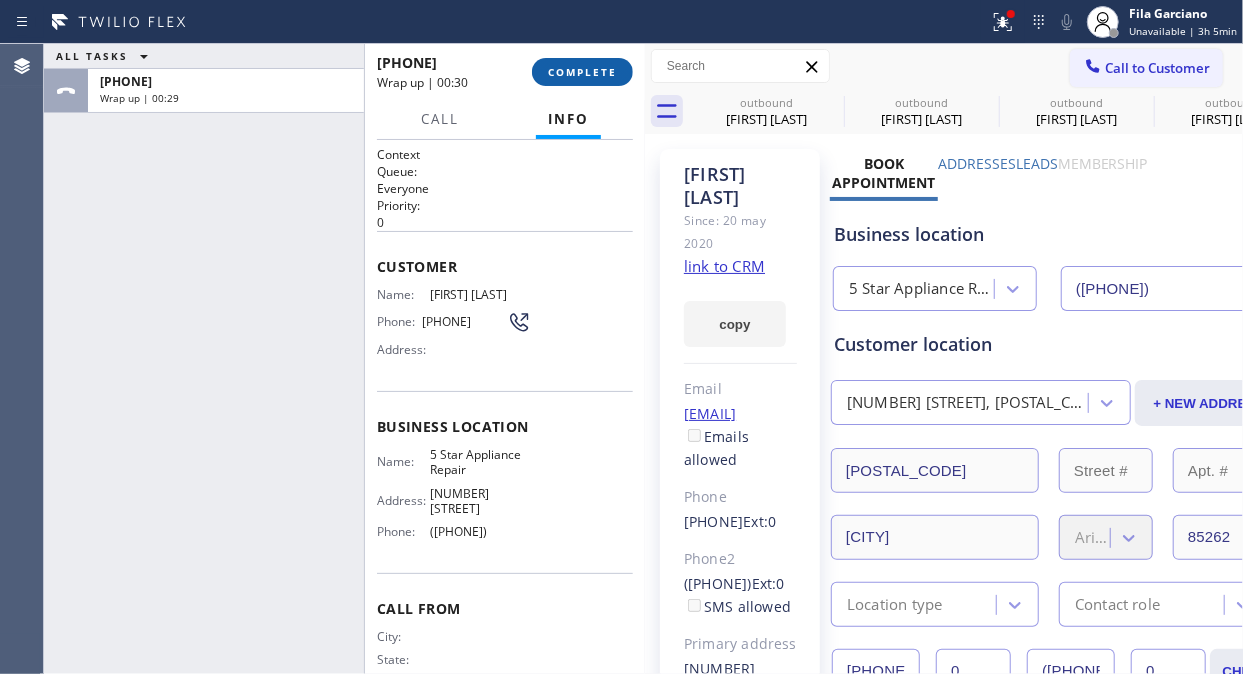click on "COMPLETE" at bounding box center [582, 72] 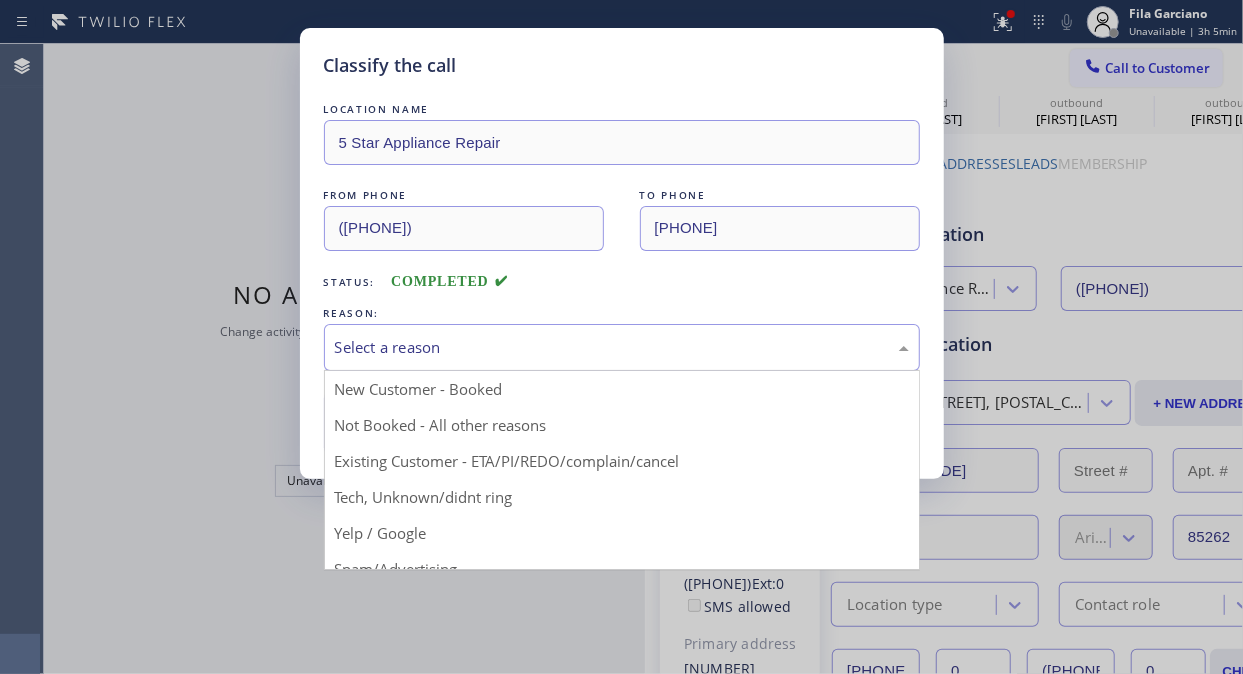 drag, startPoint x: 566, startPoint y: 343, endPoint x: 577, endPoint y: 417, distance: 74.8131 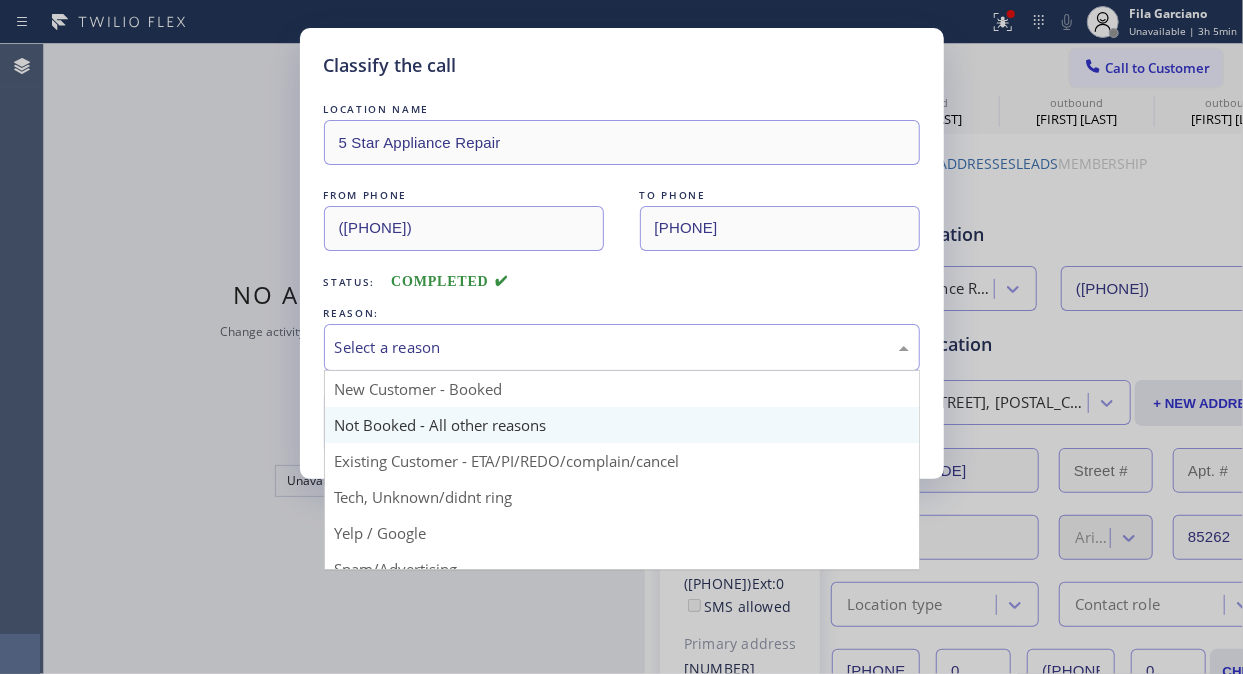 click on "Select a reason" at bounding box center (622, 347) 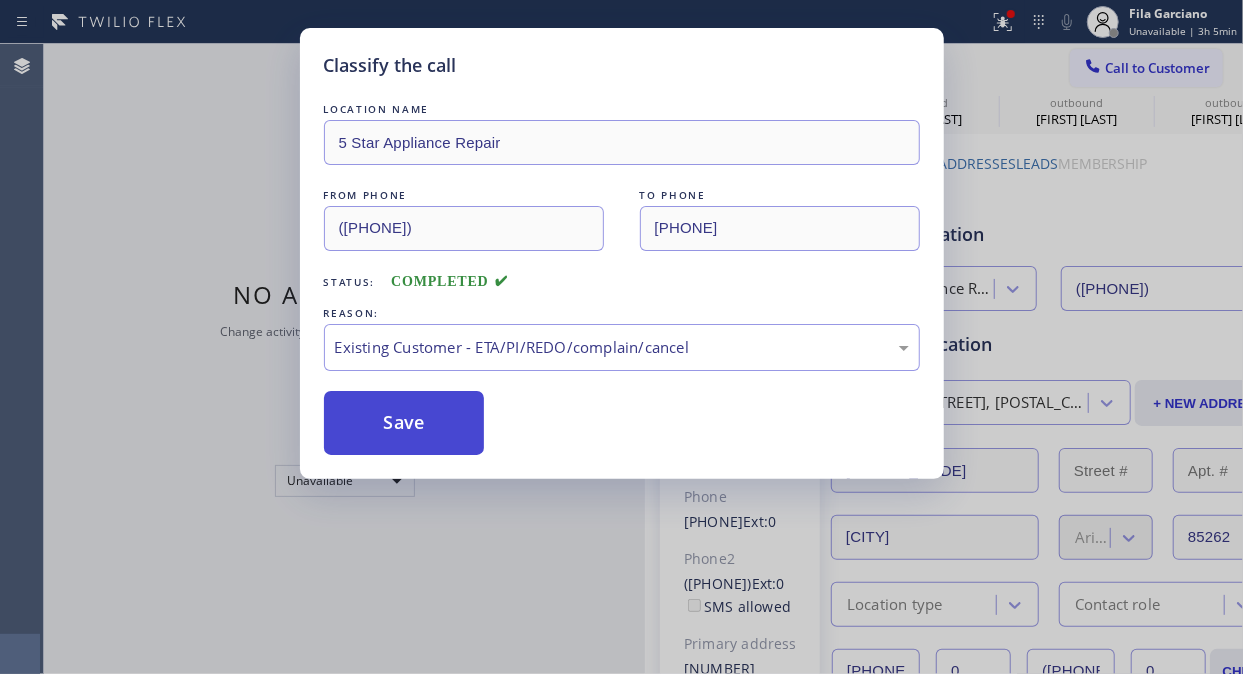 click on "Save" at bounding box center (404, 423) 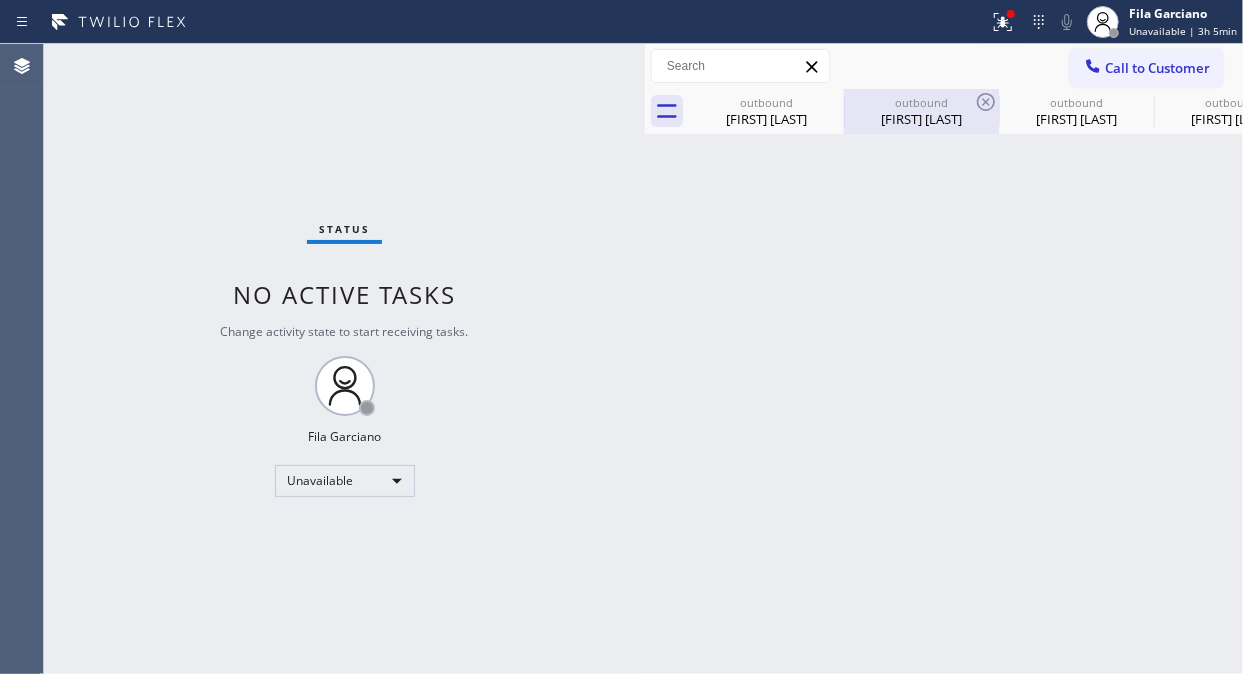 click at bounding box center [844, 112] 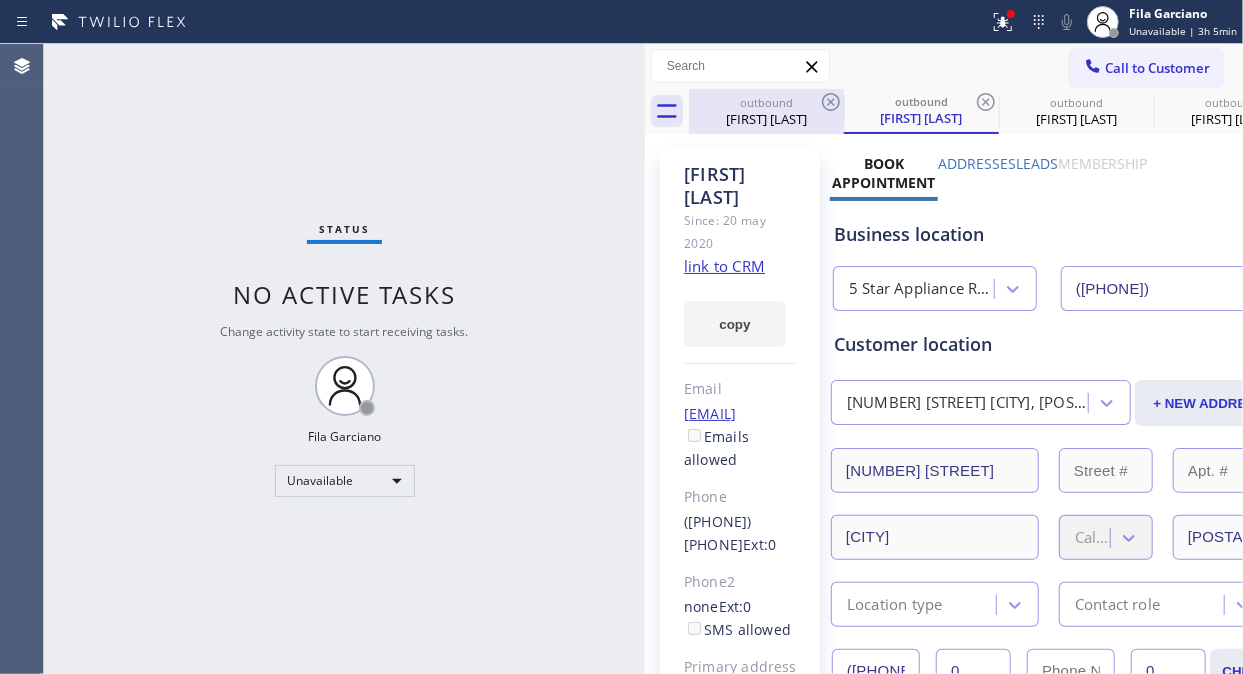 click 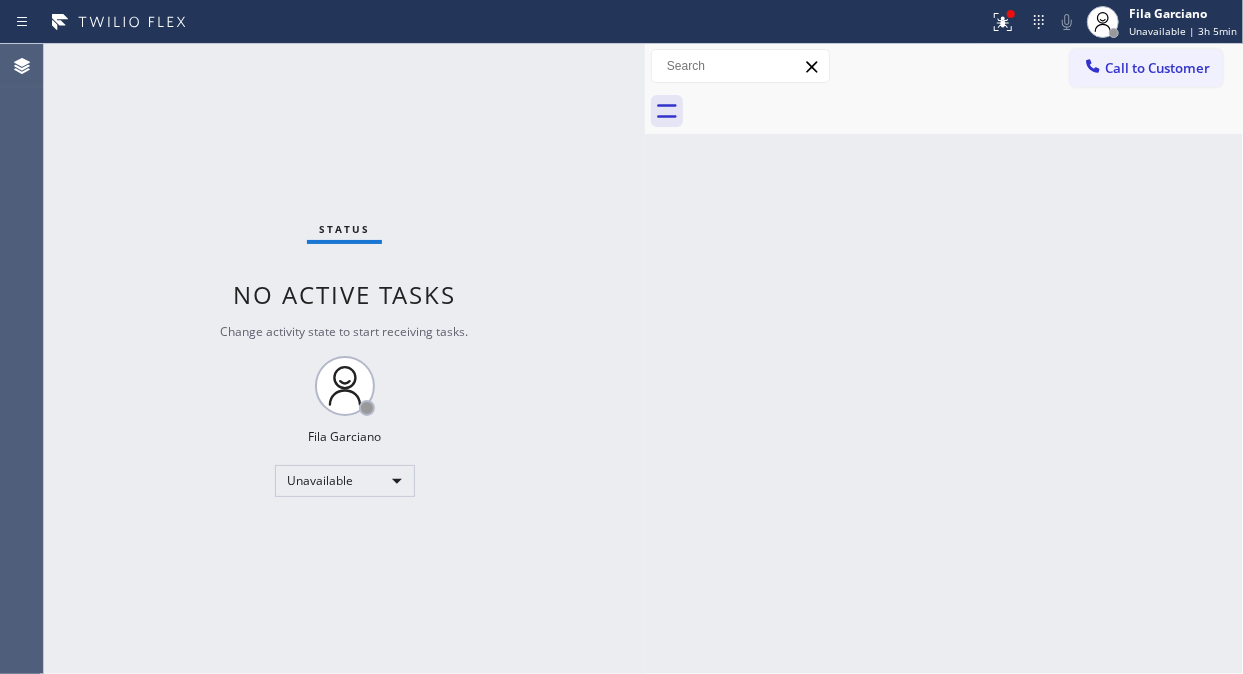 click at bounding box center [966, 111] 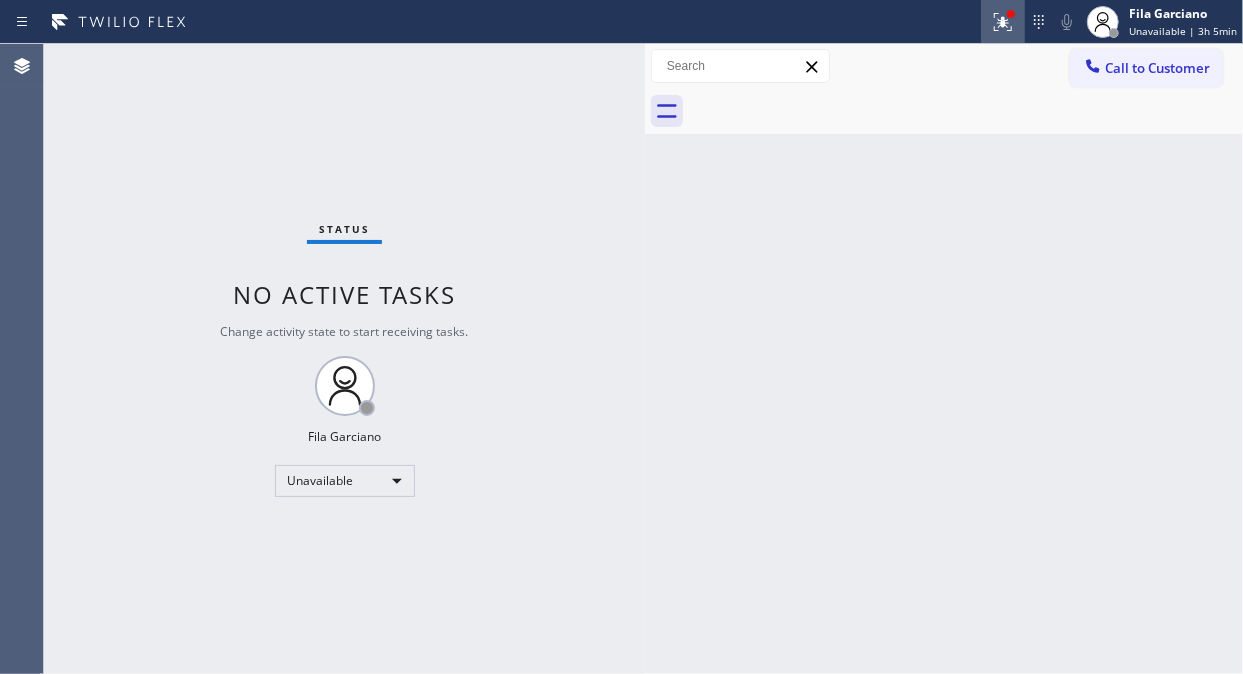 click 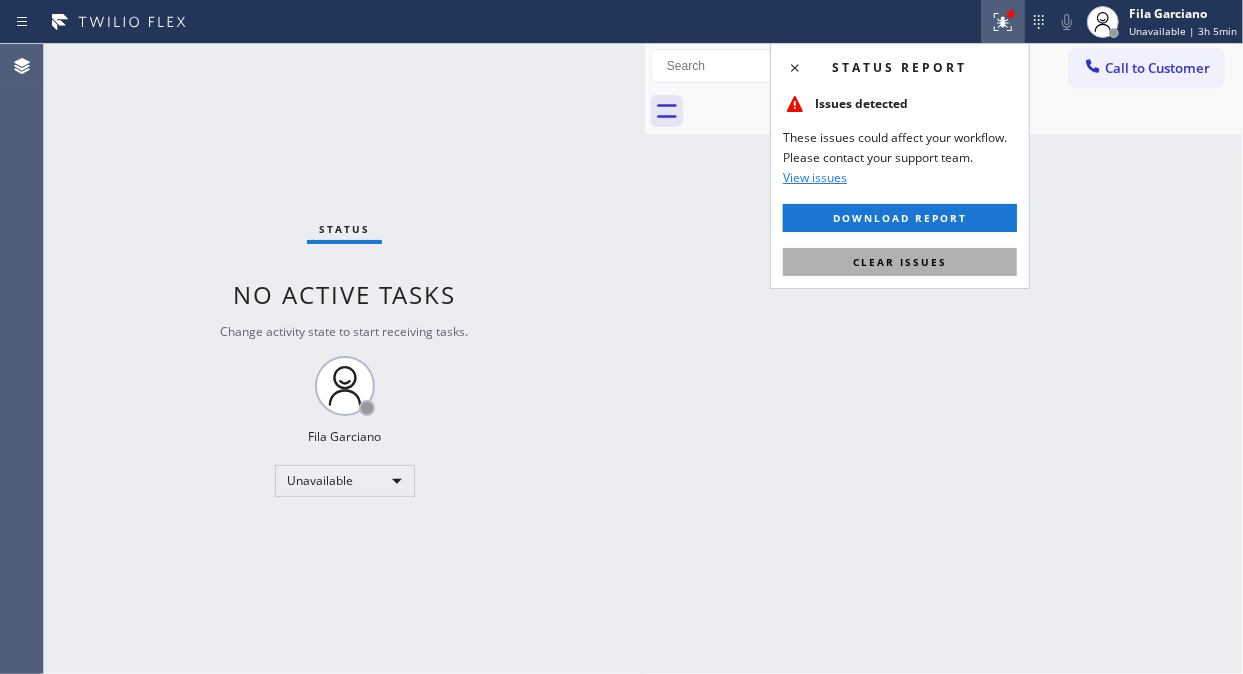 click on "Clear issues" at bounding box center (900, 262) 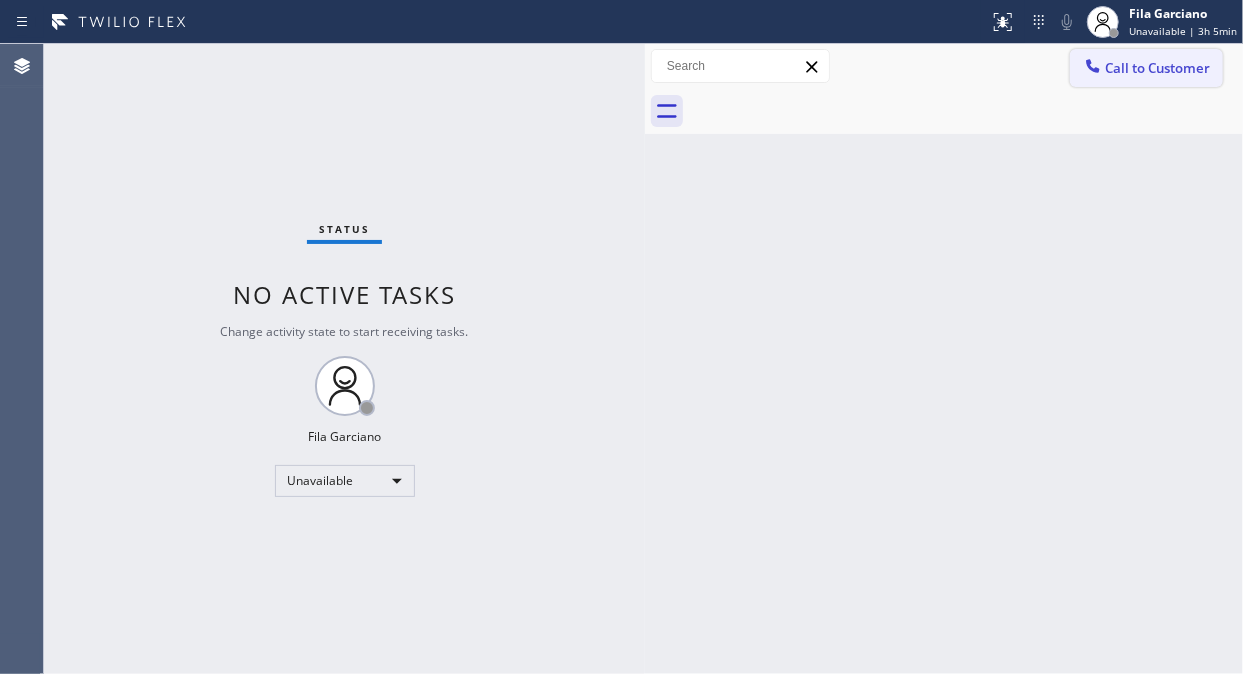 click on "Call to Customer" at bounding box center (1146, 68) 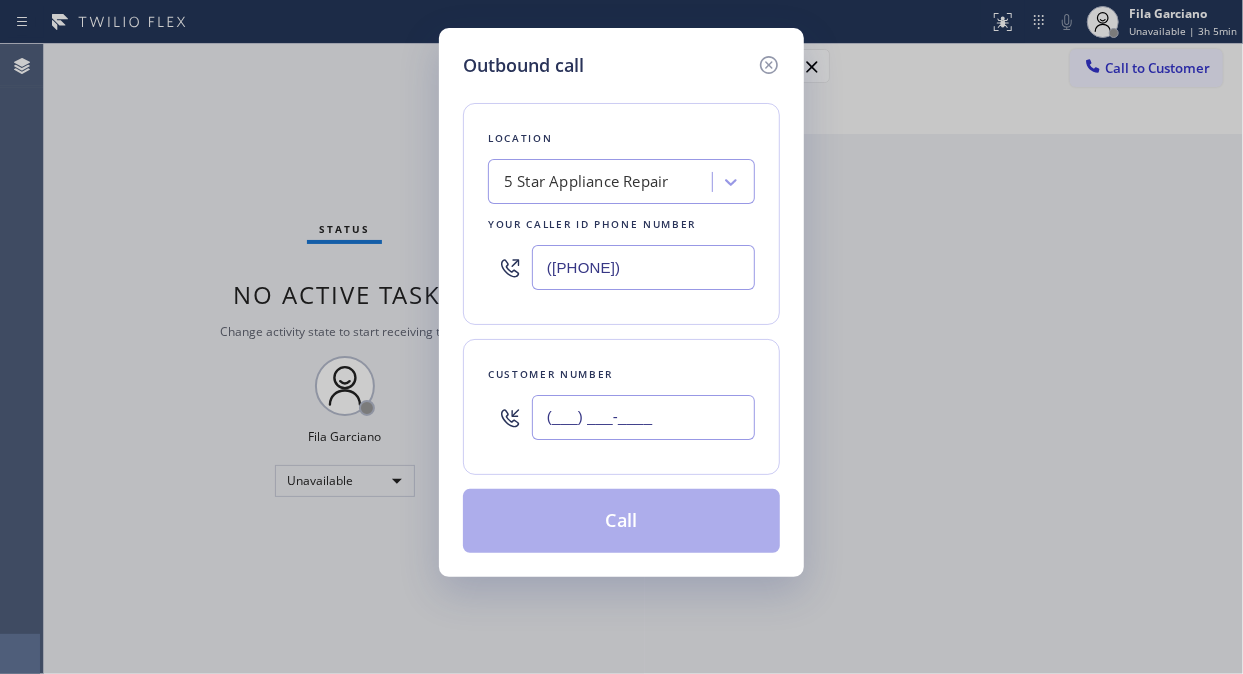 click on "(___) ___-____" at bounding box center (643, 417) 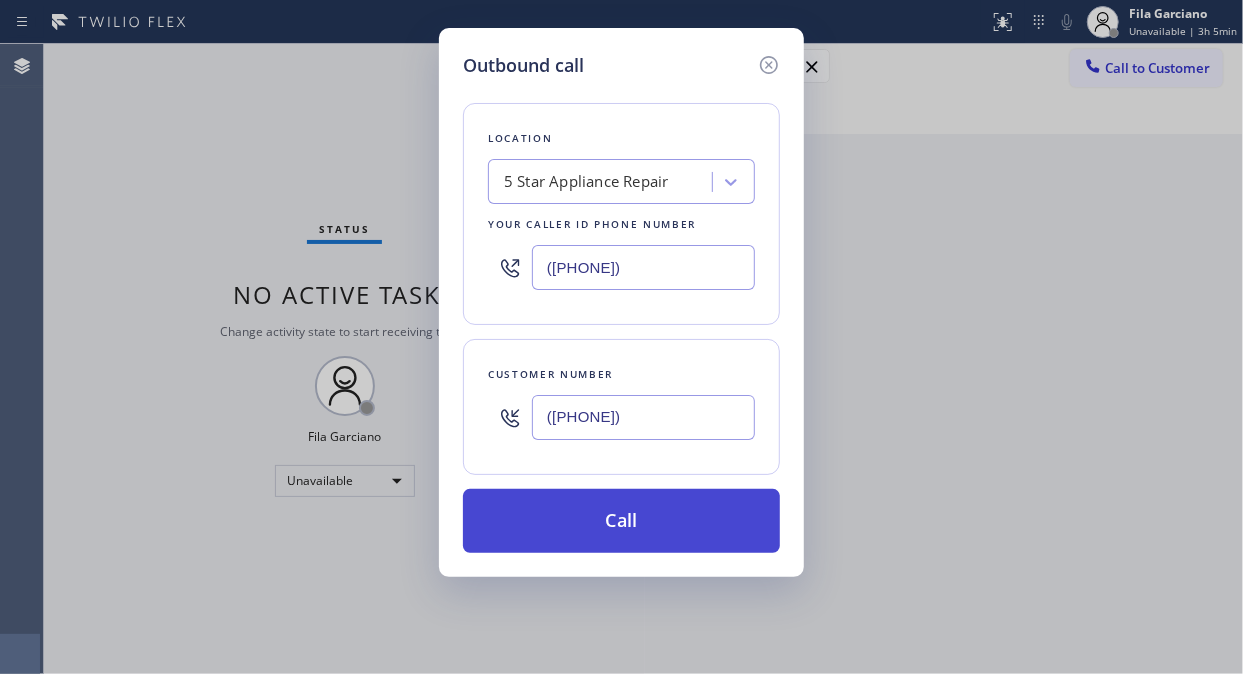 type on "([PHONE])" 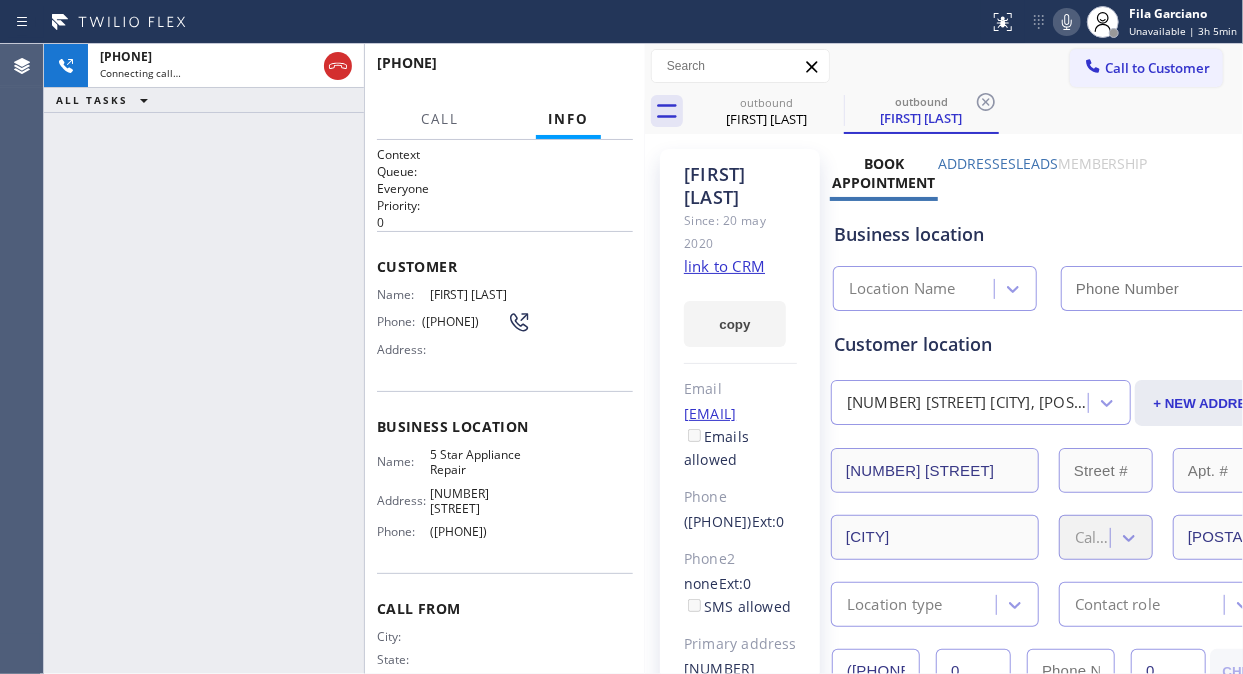 type on "([PHONE])" 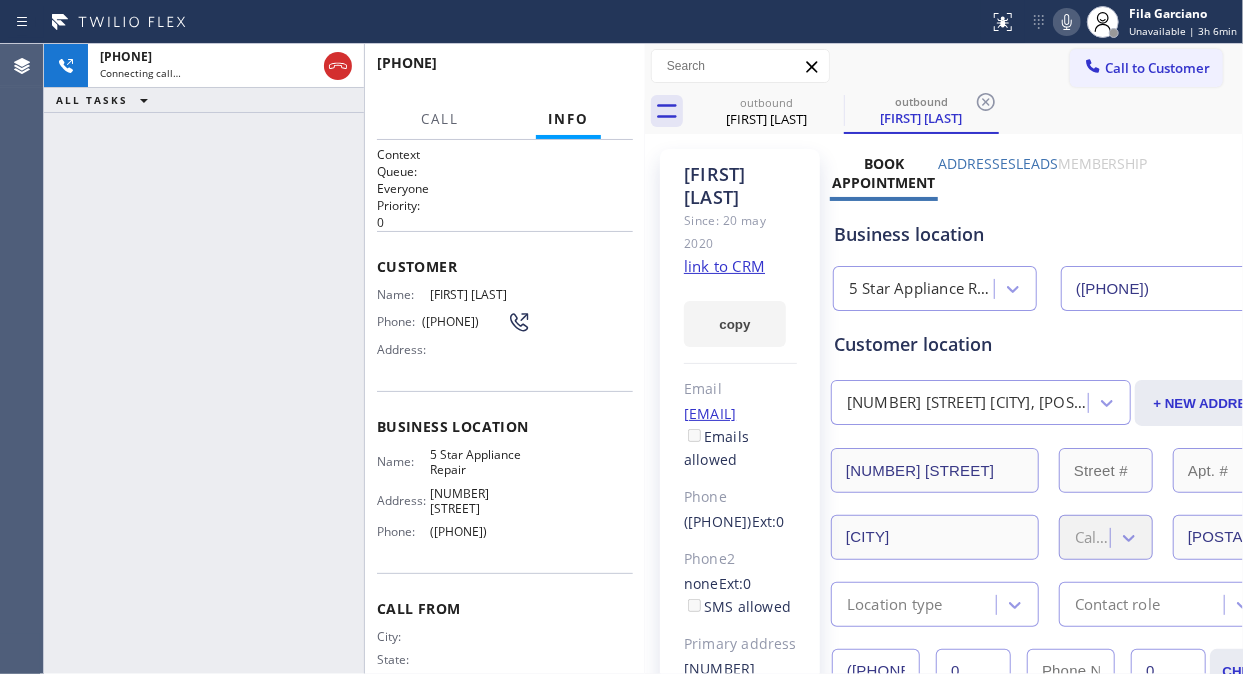 click on "+[COUNTRY_CODE][PHONE] Connecting call… ALL TASKS ALL TASKS ACTIVE TASKS TASKS IN WRAP UP" at bounding box center (204, 359) 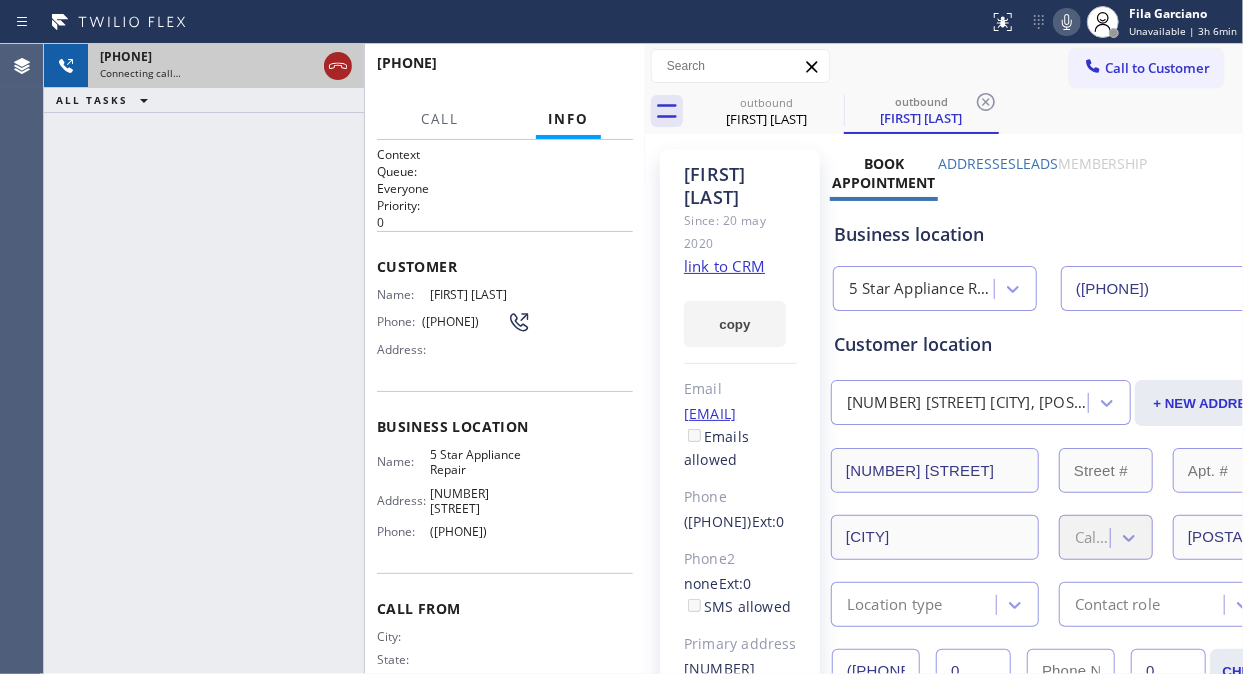 click 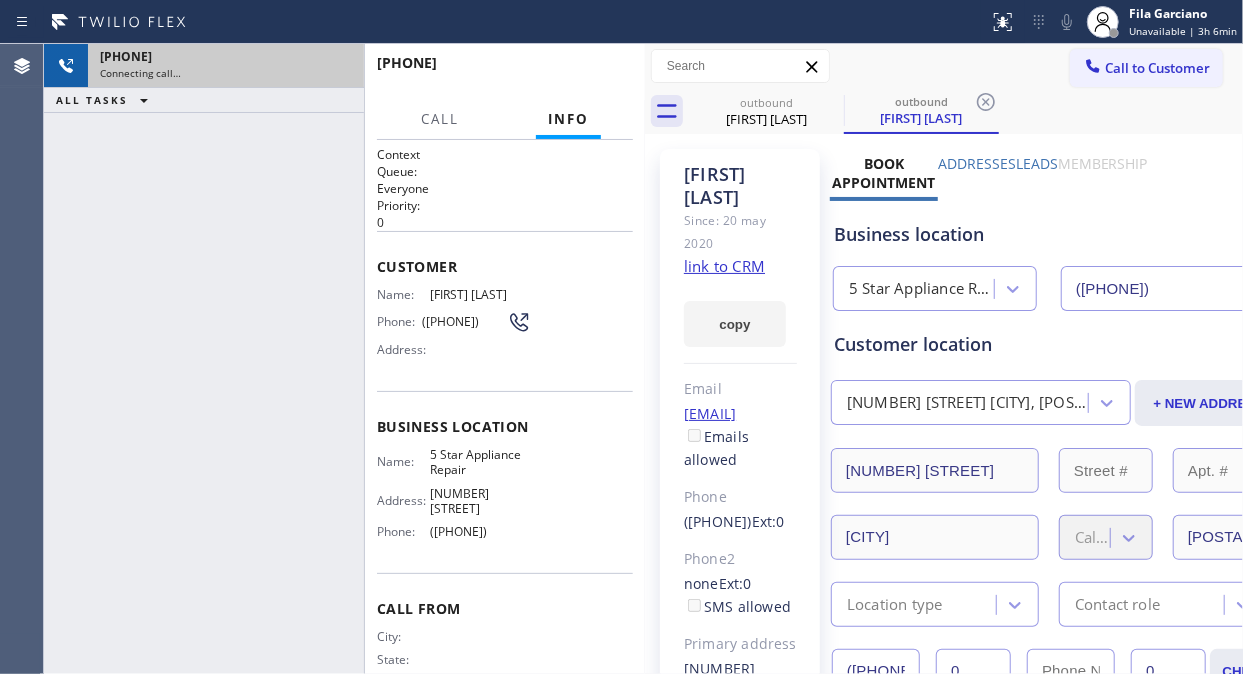click on "Call to Customer" at bounding box center [1157, 68] 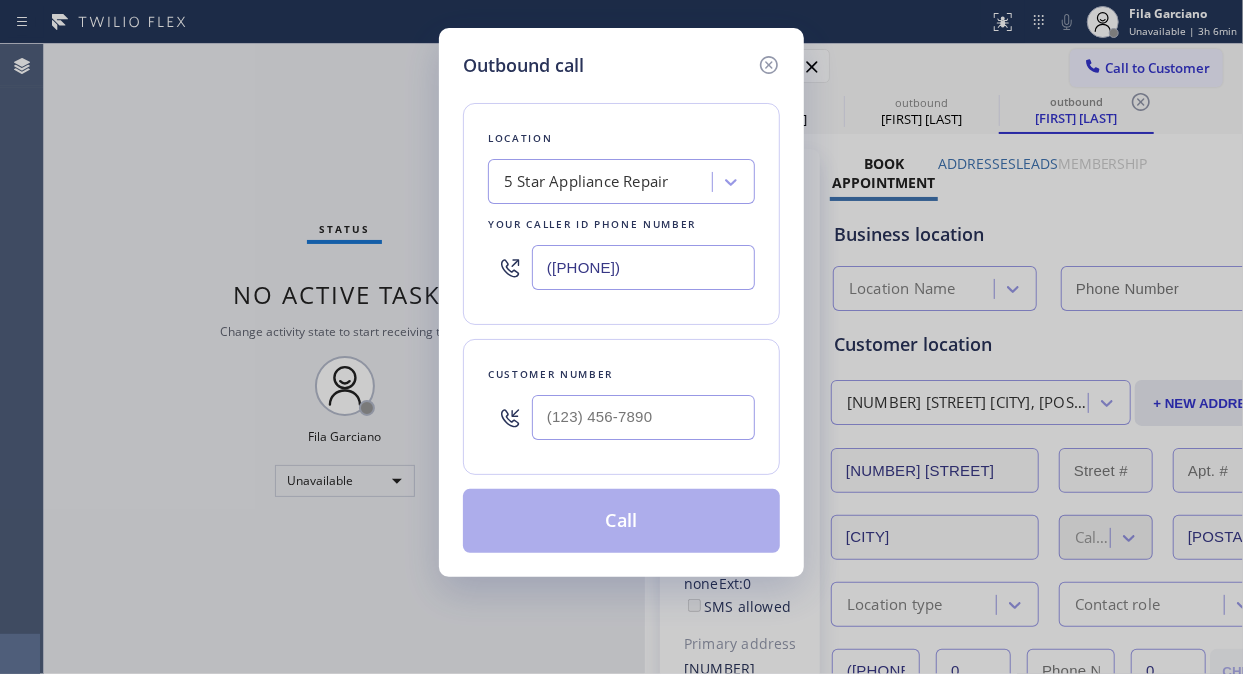 type on "([PHONE])" 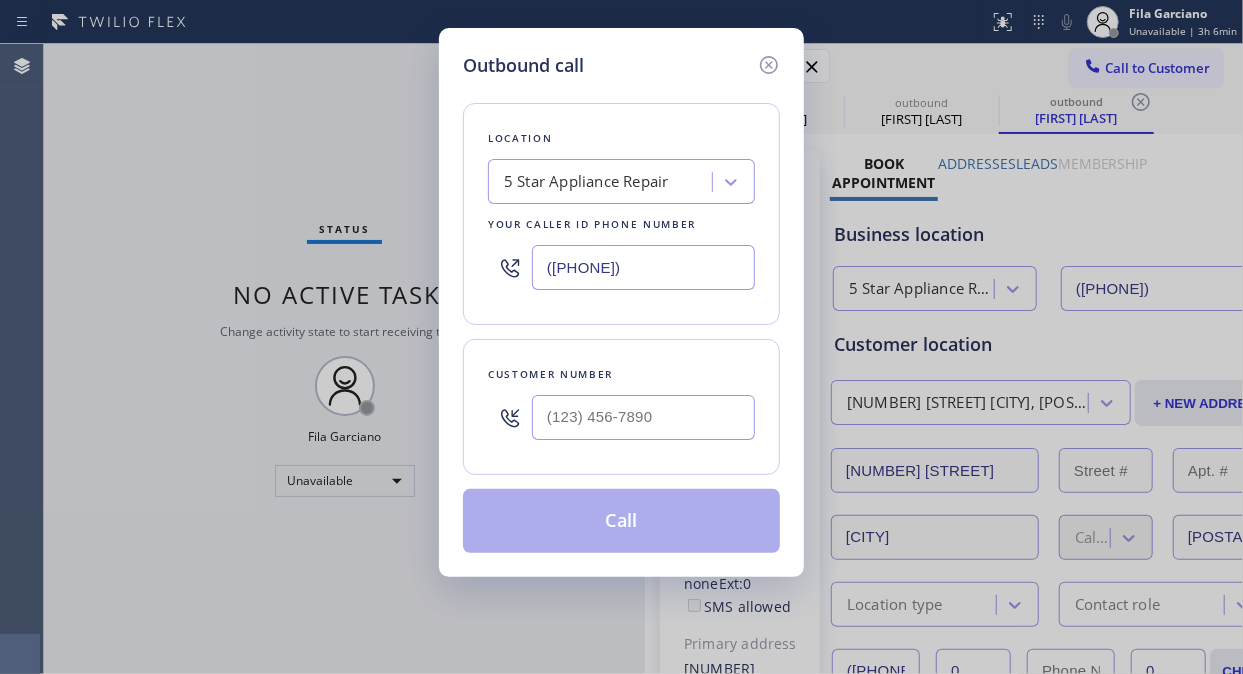 click at bounding box center [643, 417] 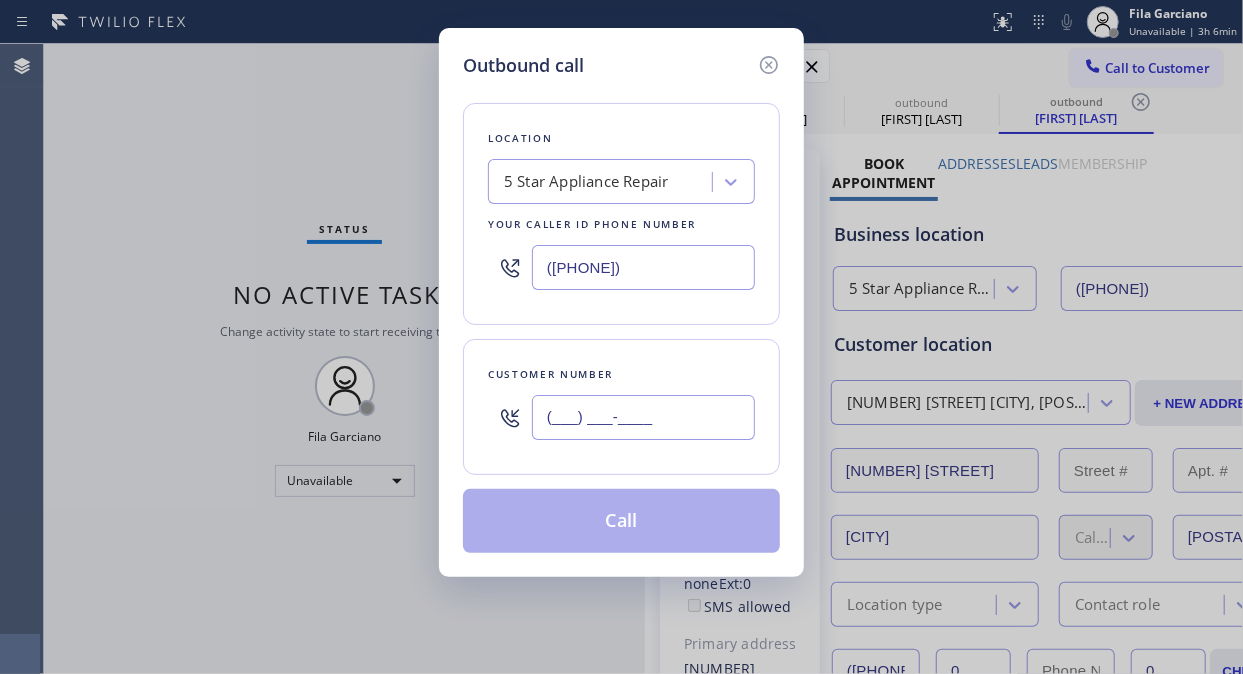 click on "(___) ___-____" at bounding box center [643, 417] 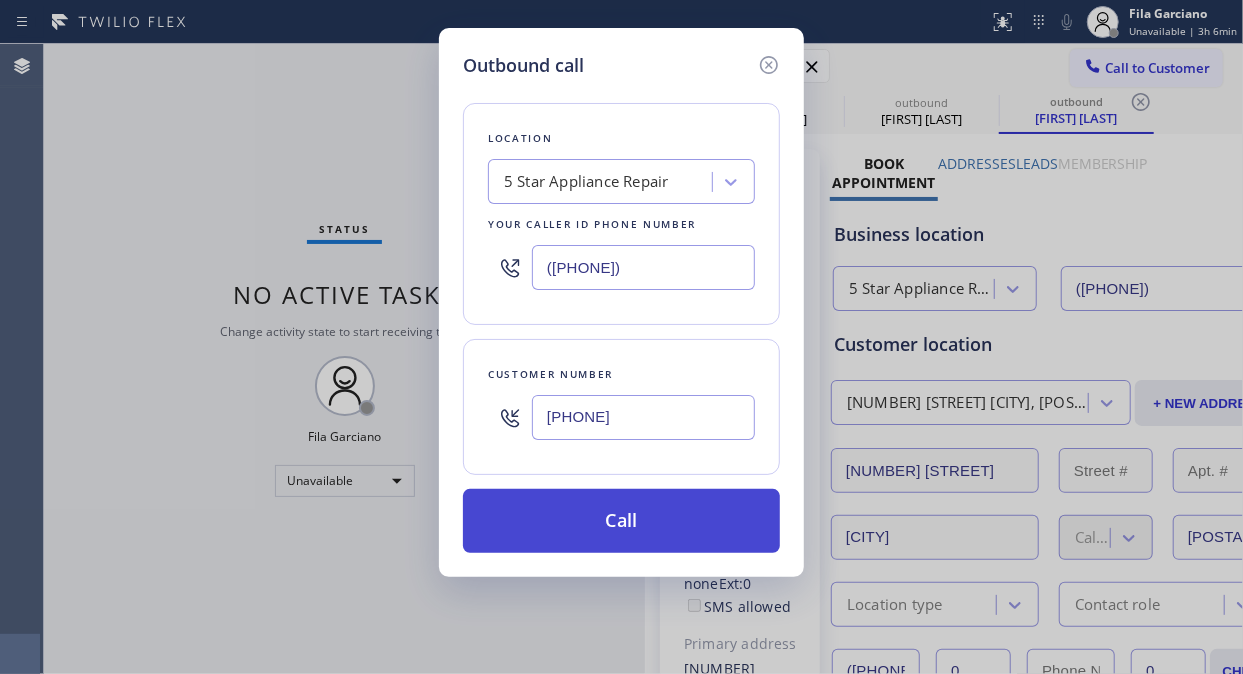 type on "[PHONE]" 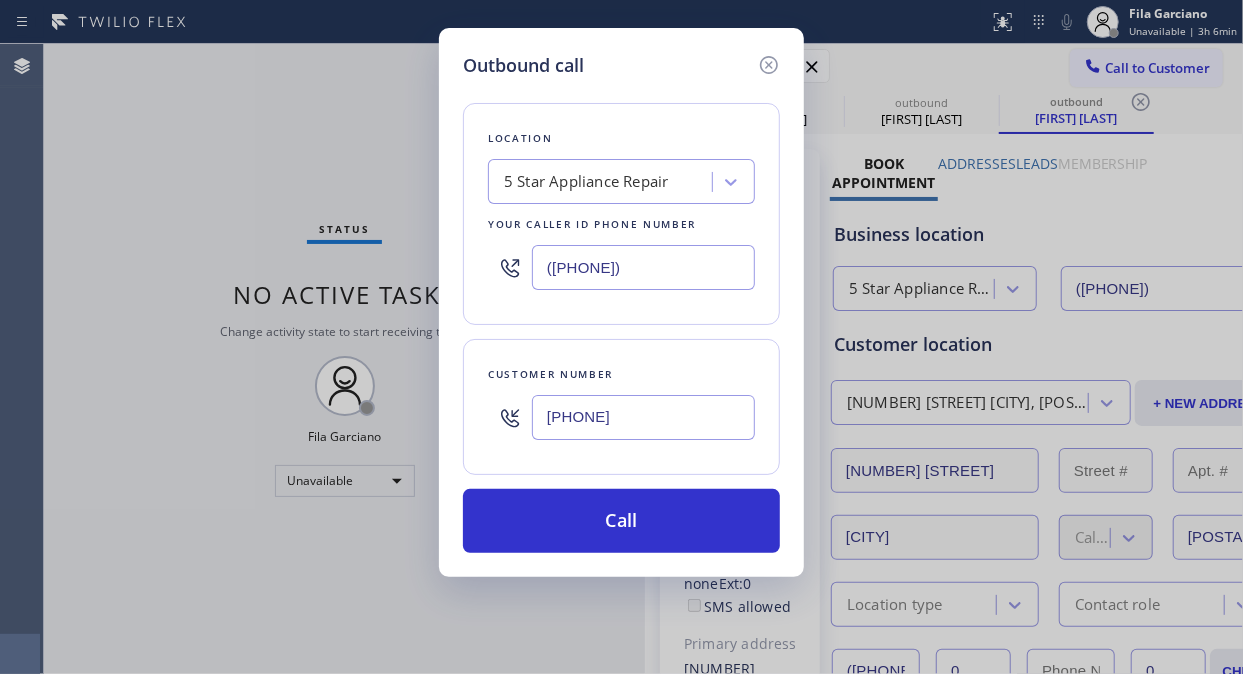 drag, startPoint x: 648, startPoint y: 512, endPoint x: 731, endPoint y: 326, distance: 203.67867 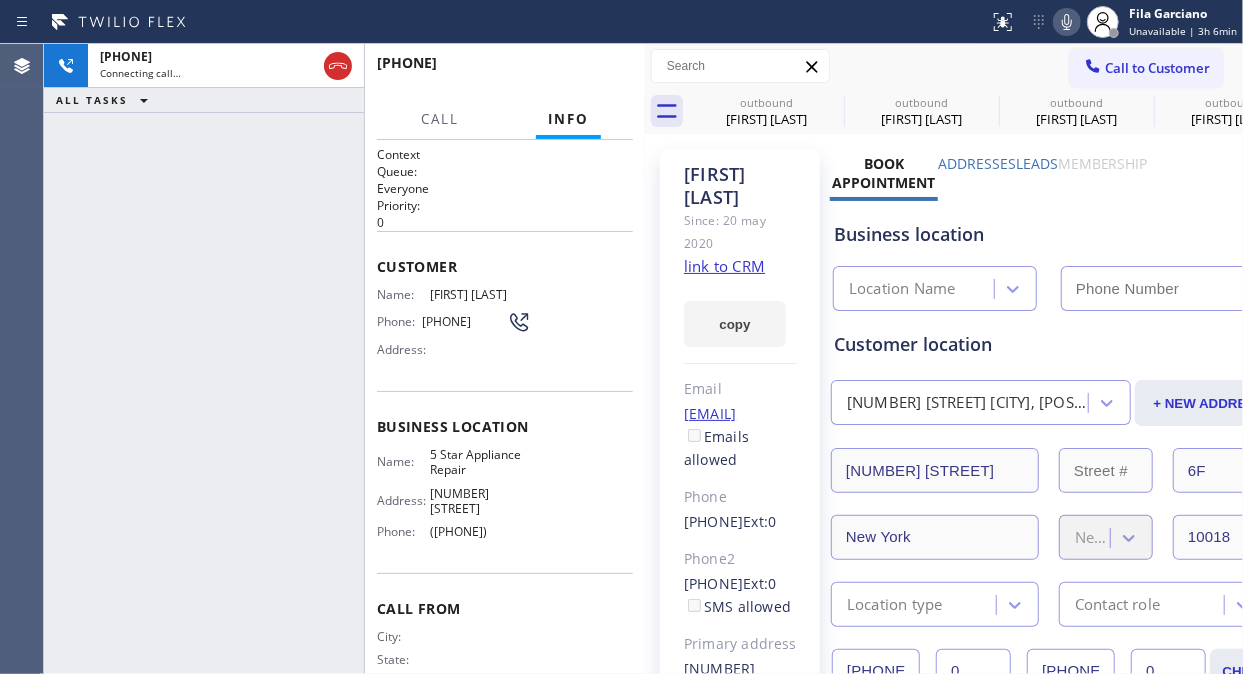 type on "([PHONE])" 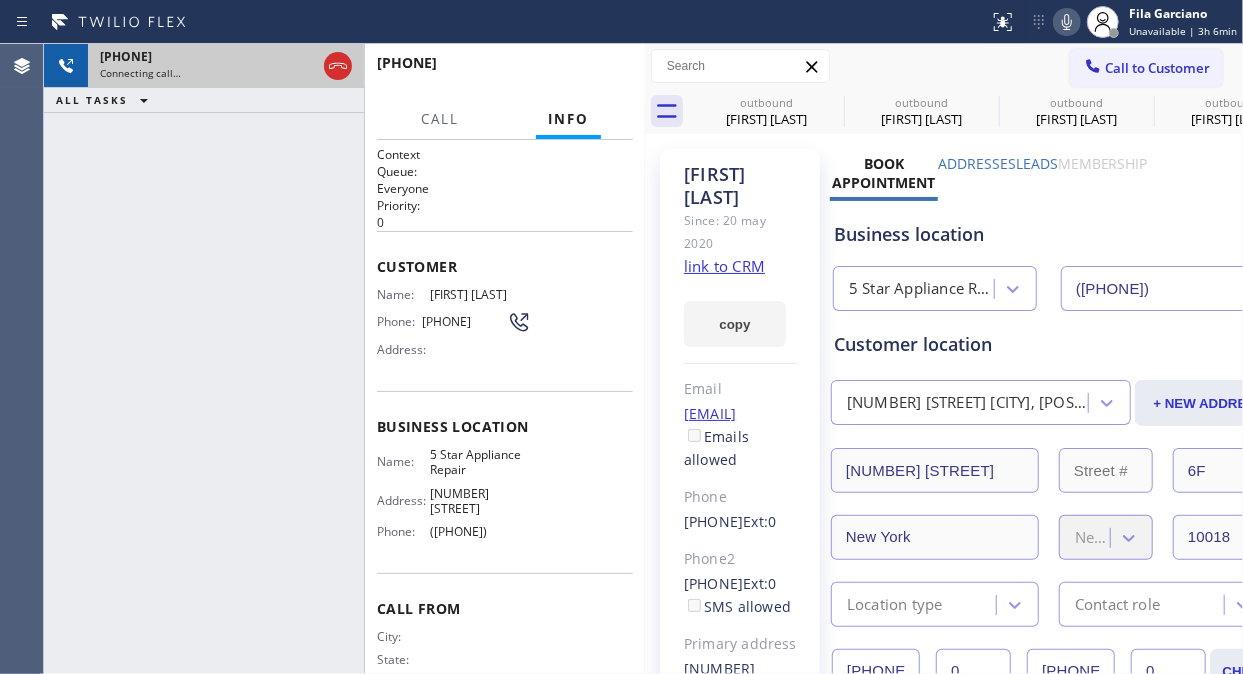 click at bounding box center (338, 66) 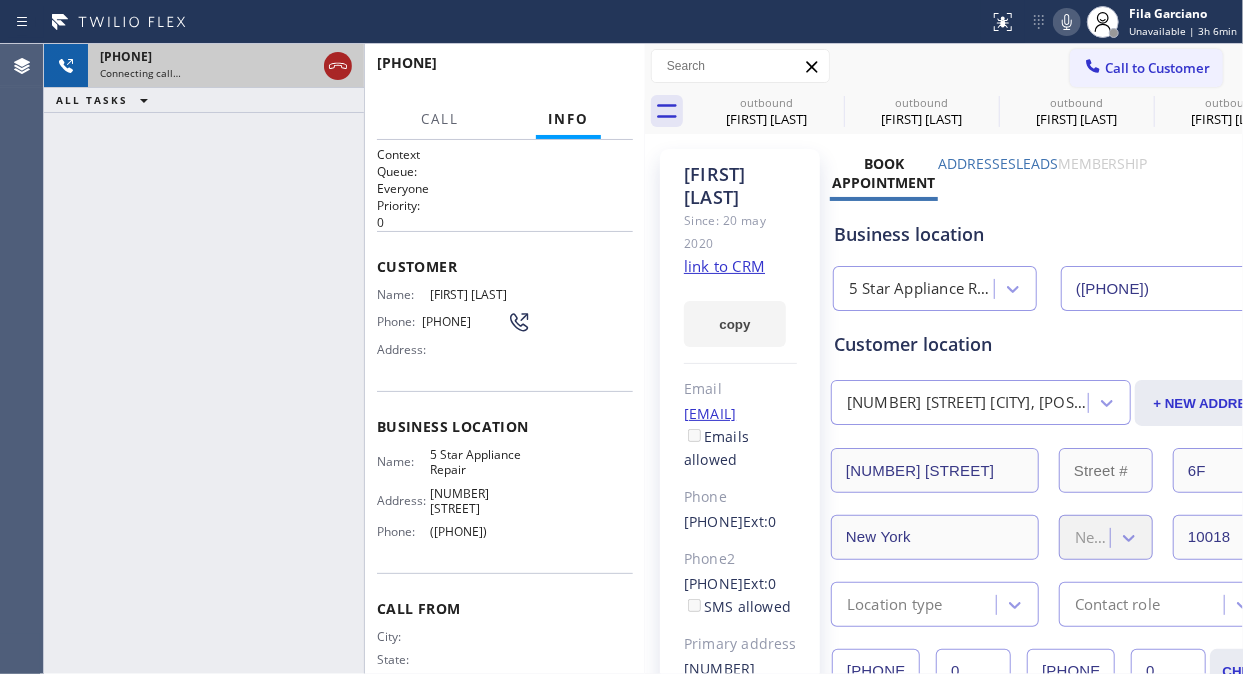 click 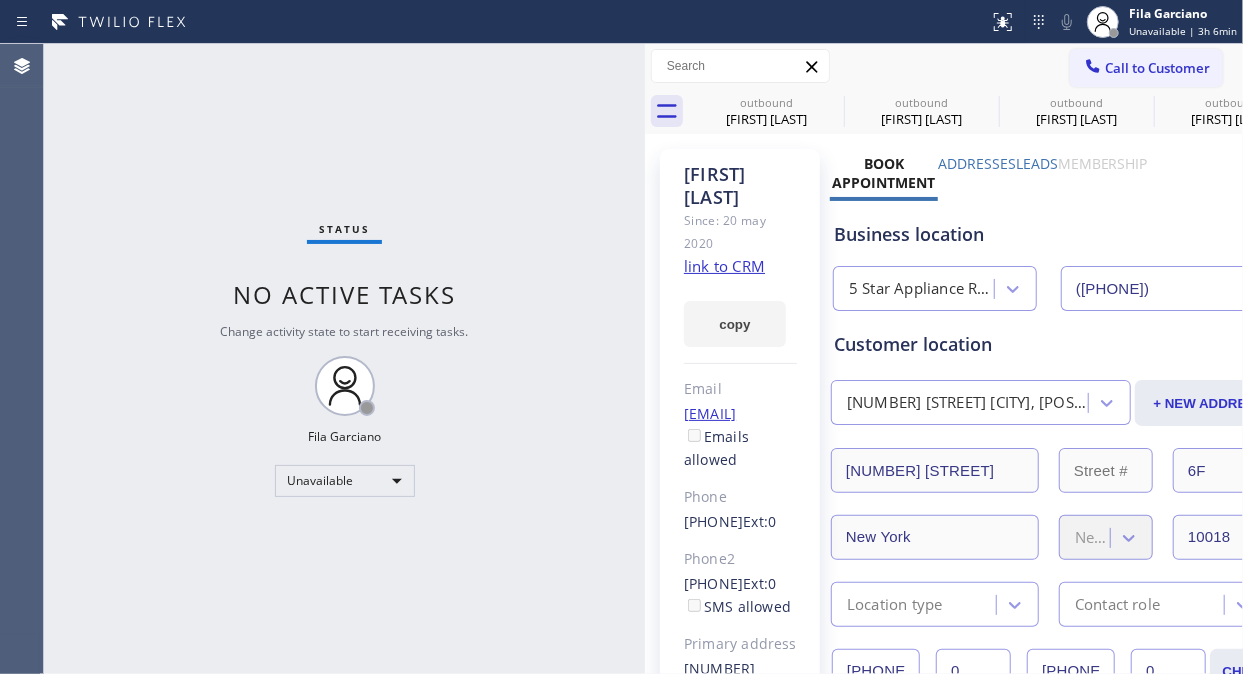 type on "([PHONE])" 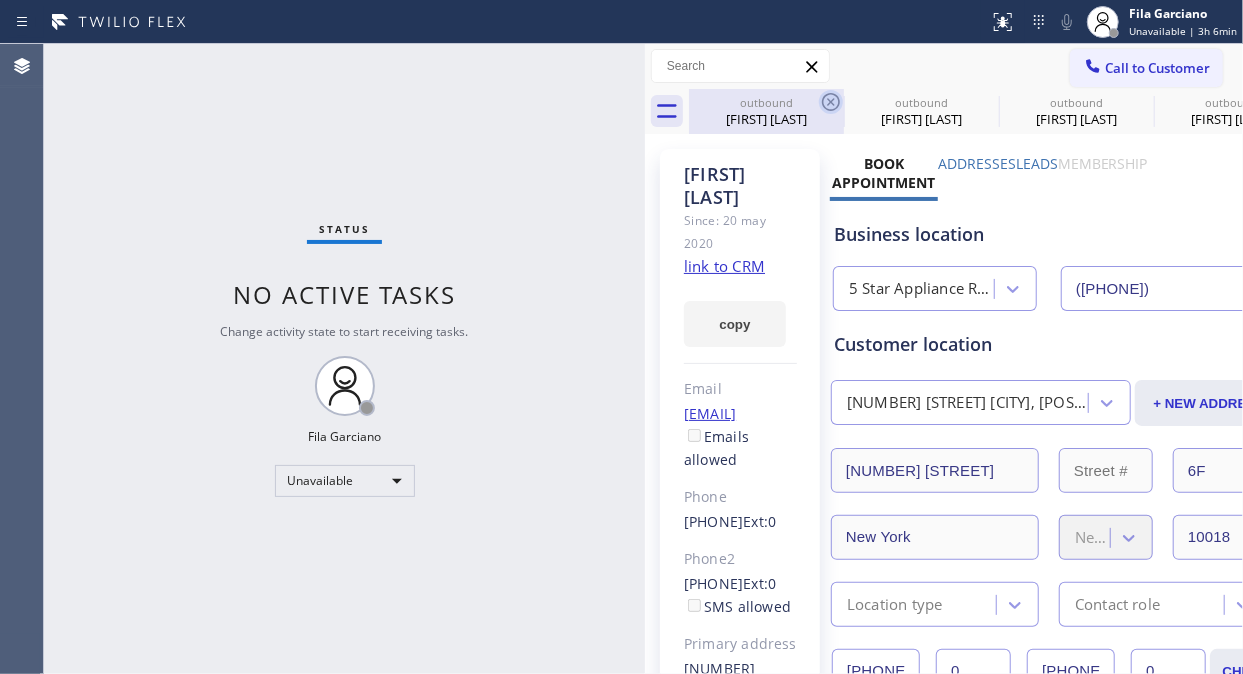 click 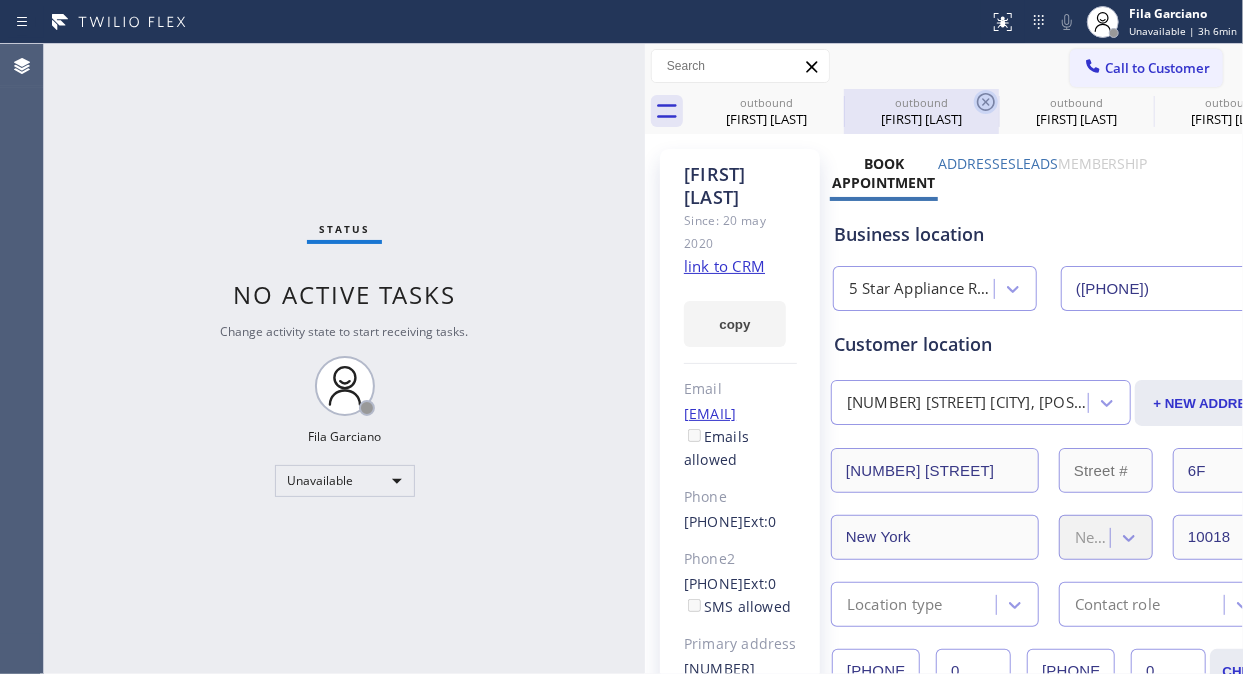 click 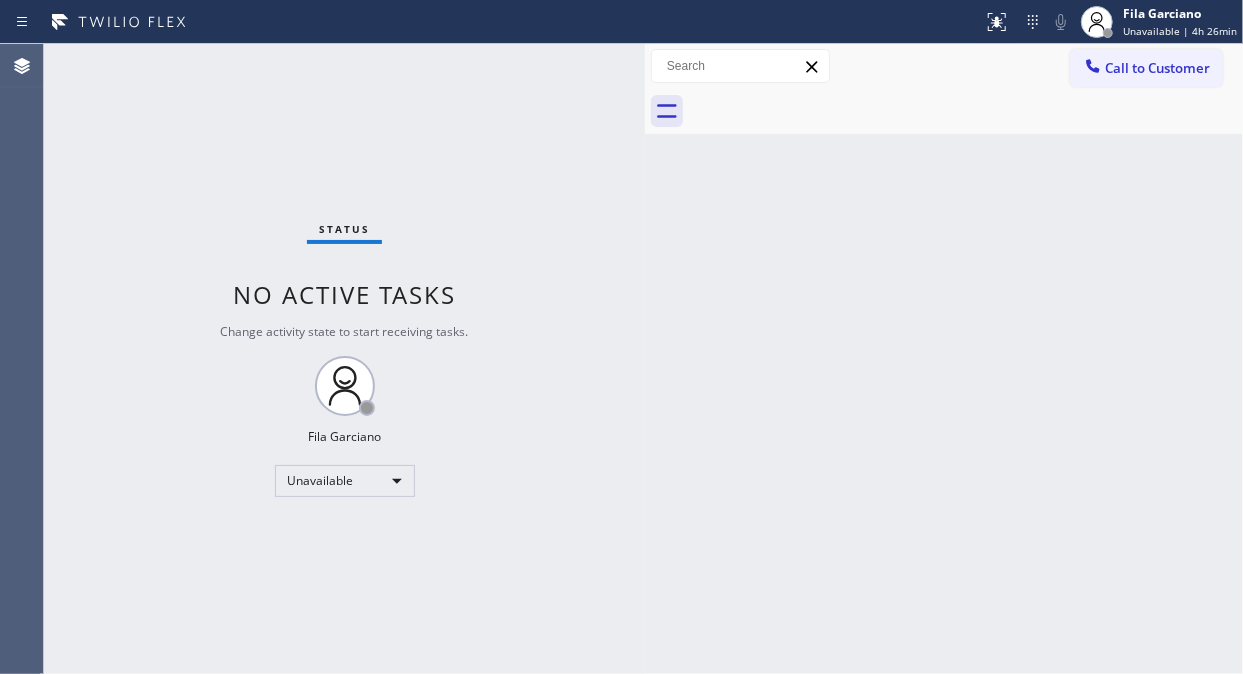click on "Status   No active tasks     Change activity state to start receiving tasks.   [FIRST] [LAST] Unavailable" at bounding box center (344, 359) 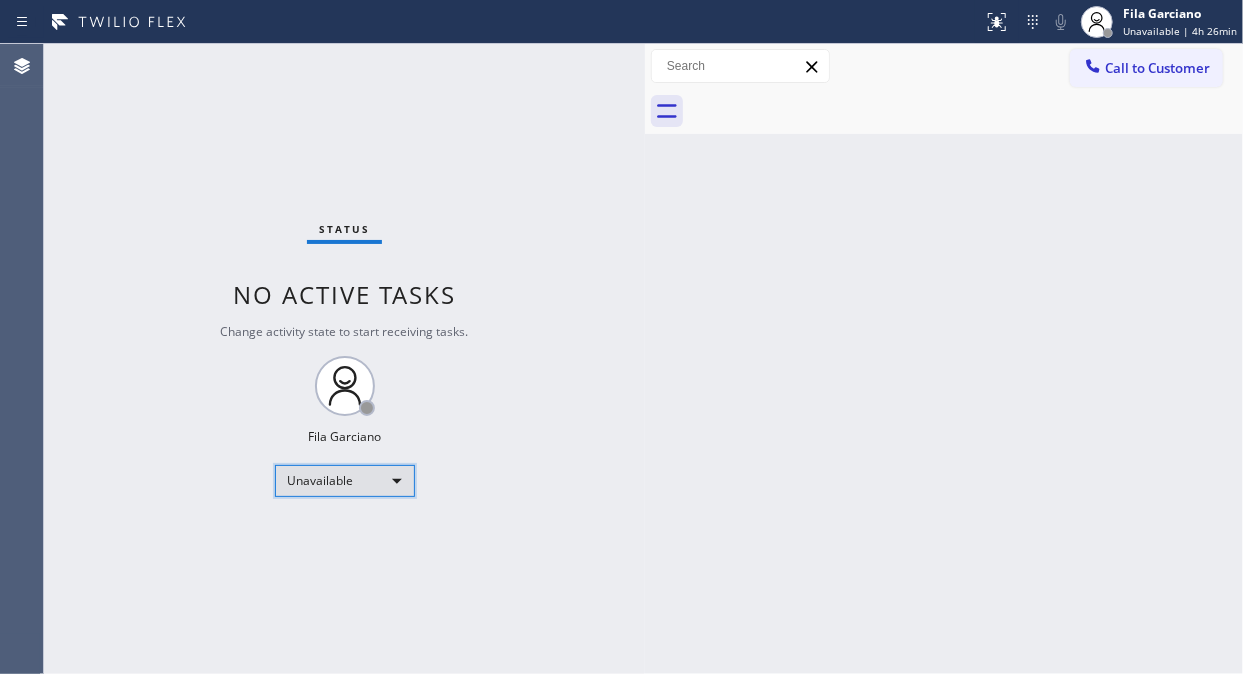 click on "Unavailable" at bounding box center [345, 481] 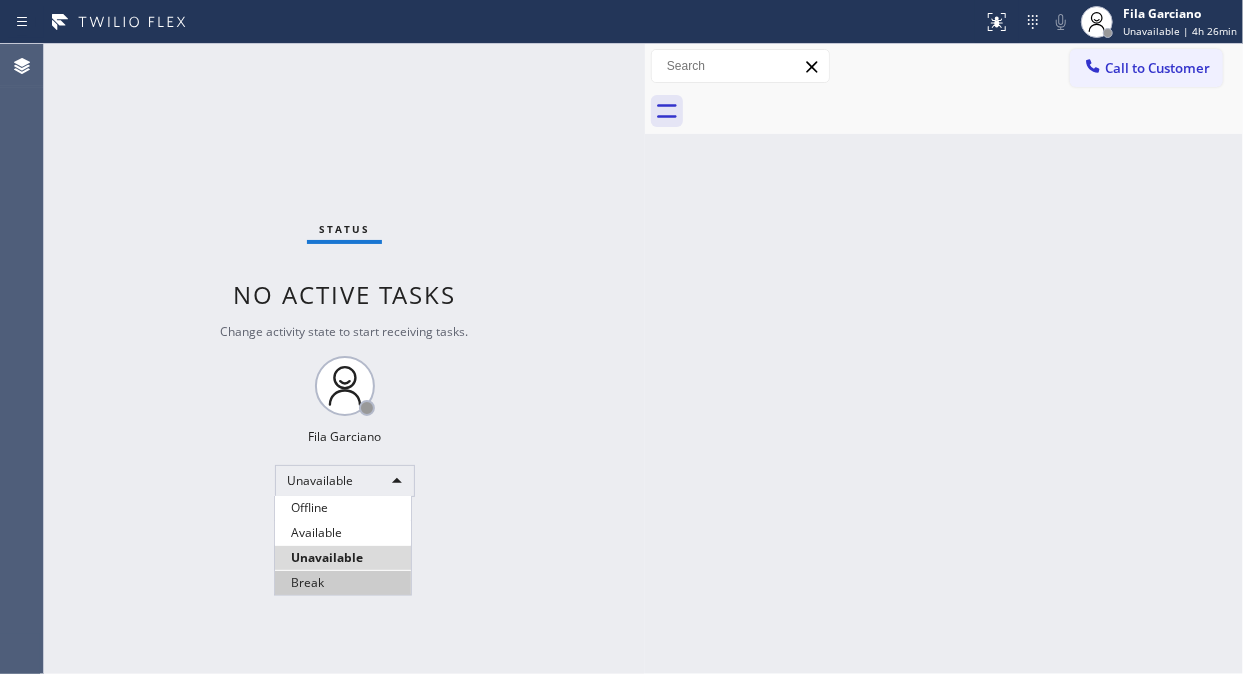 click on "Break" at bounding box center (343, 583) 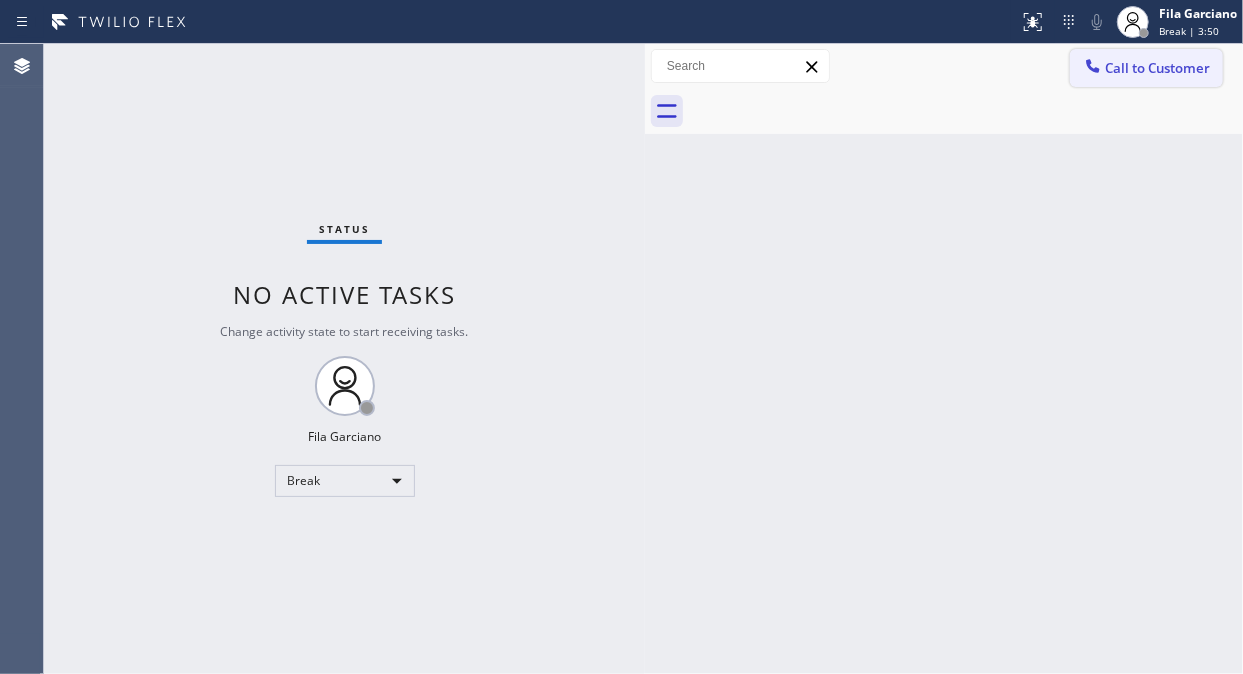 click on "Call to Customer" at bounding box center (1157, 68) 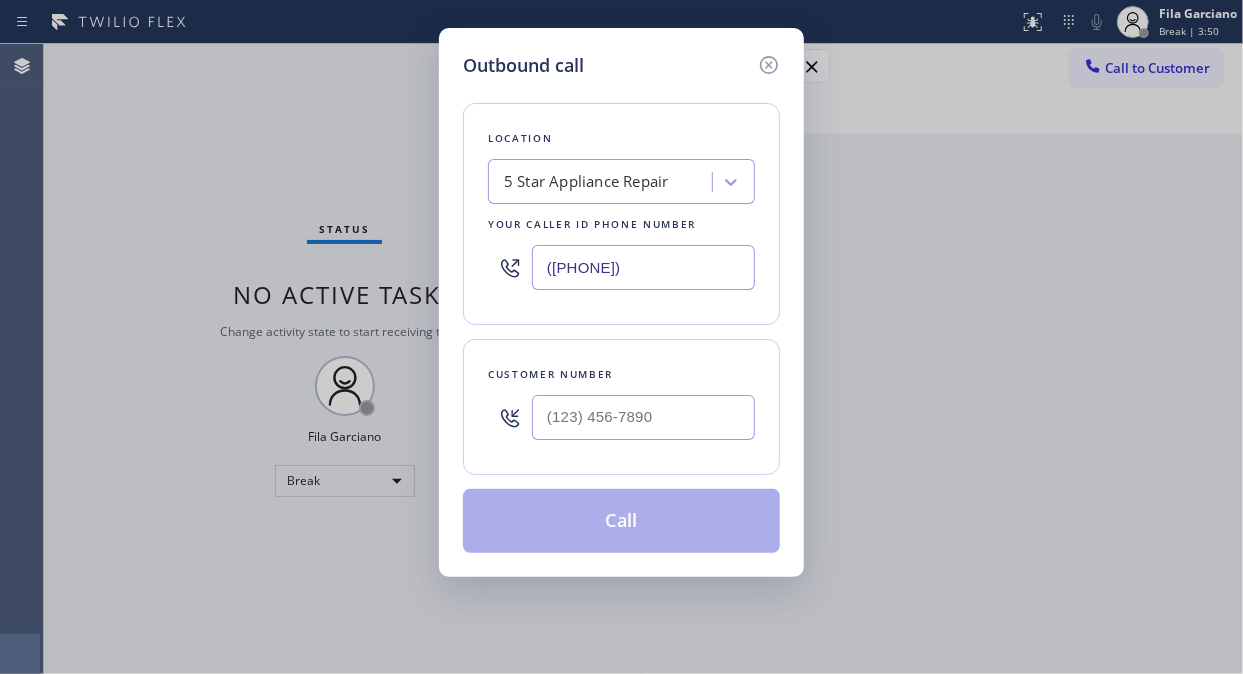 click on "5 Star Appliance Repair" at bounding box center (586, 182) 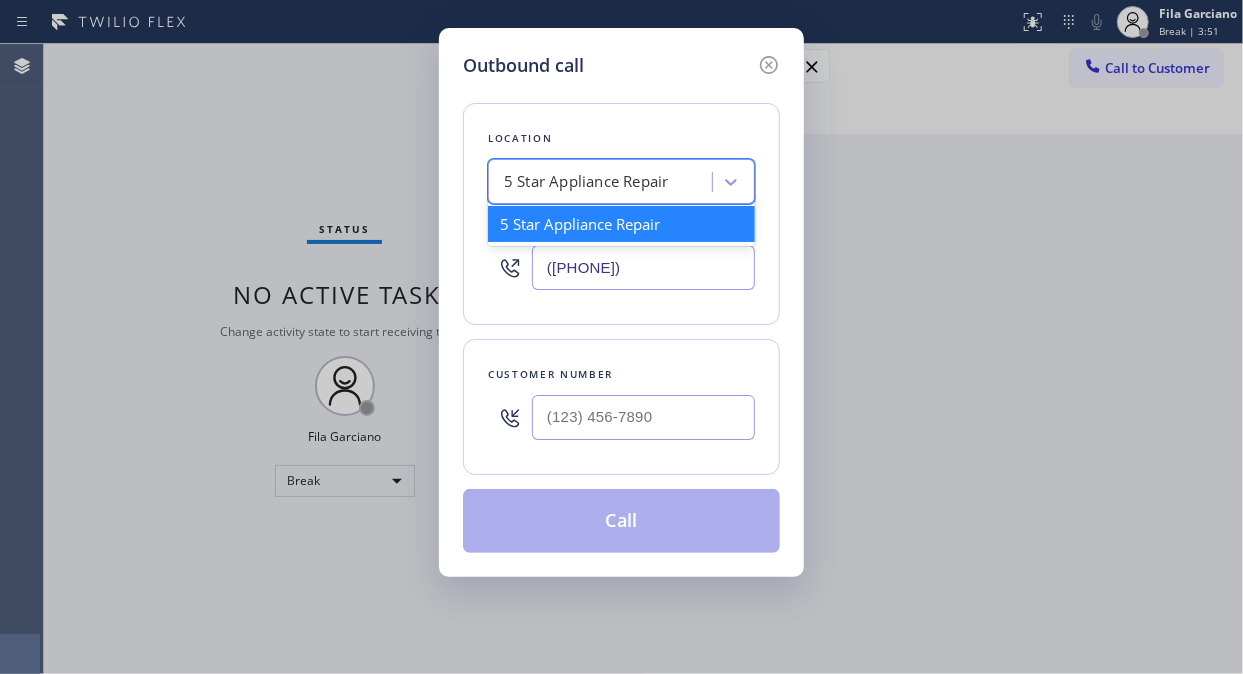 paste on "Sub Zero Appliance Repair ([CITY], Goolgle Ads)" 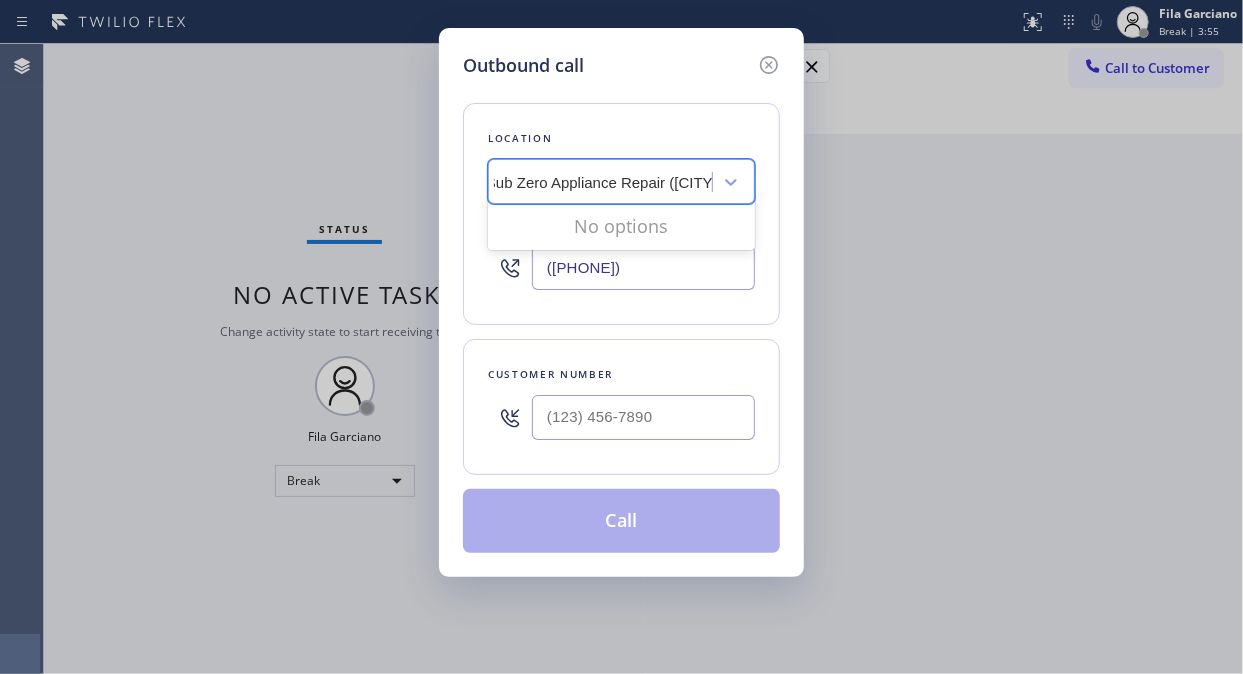 scroll, scrollTop: 0, scrollLeft: 10, axis: horizontal 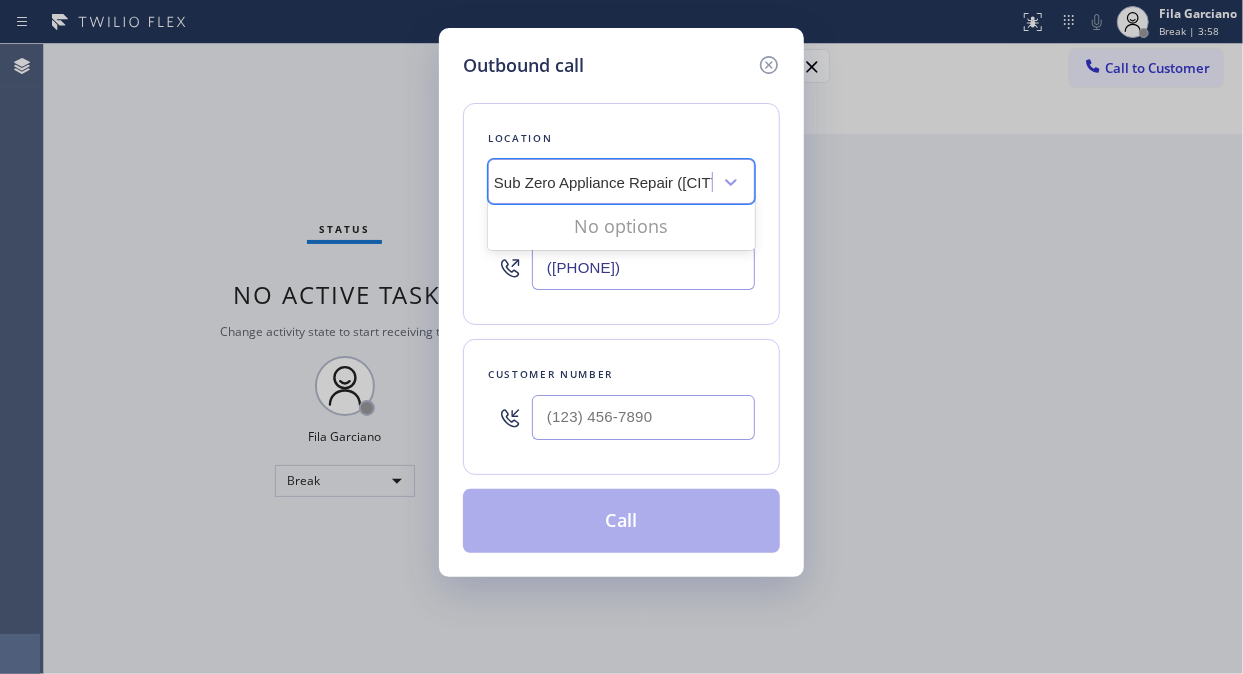 type on "Sub Zero Appliance Repair ([CITY], Goolgle Ads)" 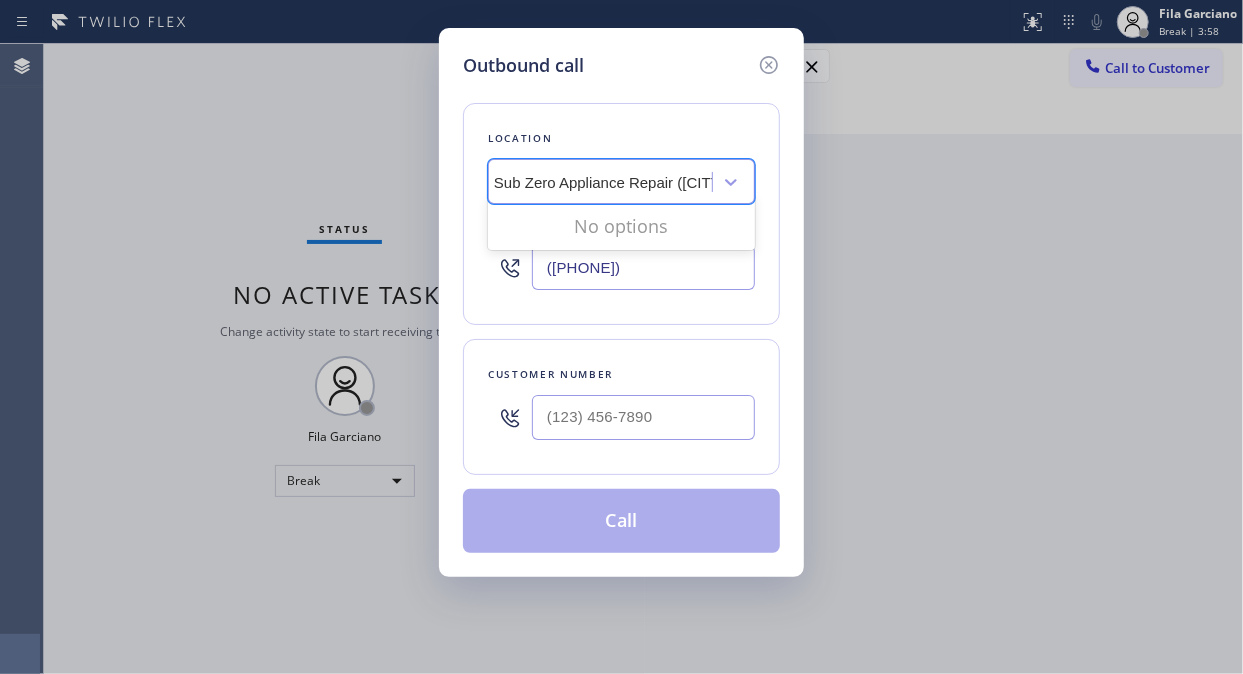 type 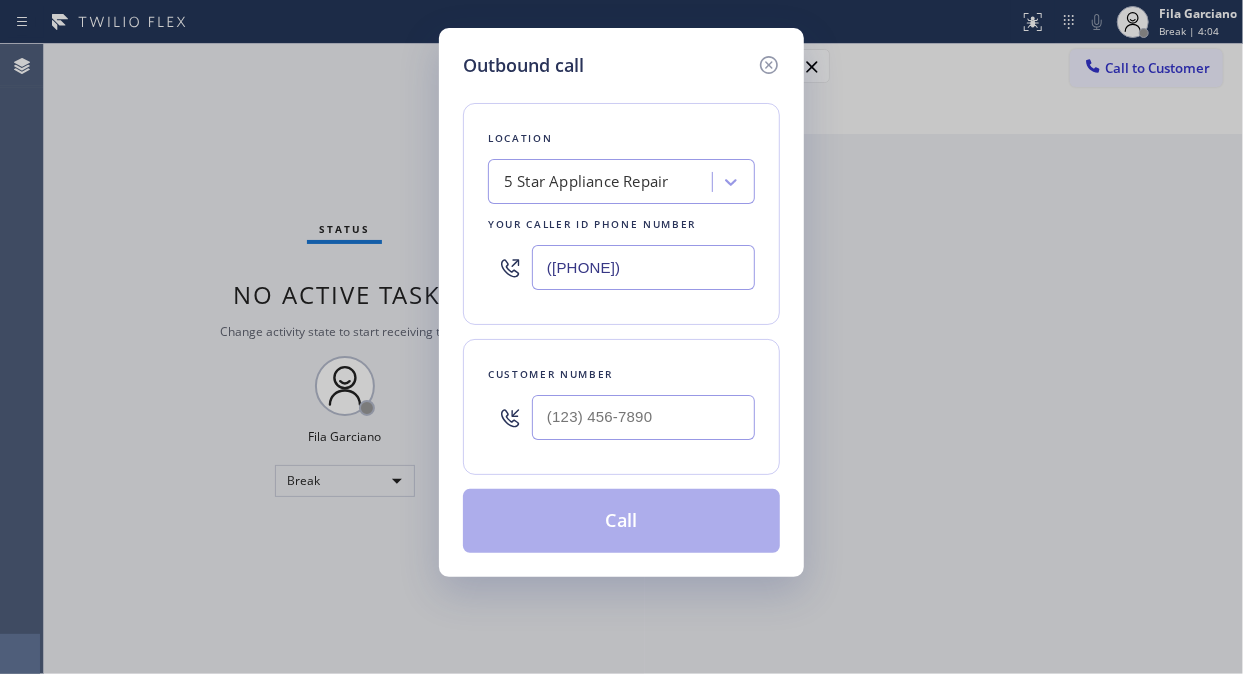 scroll, scrollTop: 0, scrollLeft: 0, axis: both 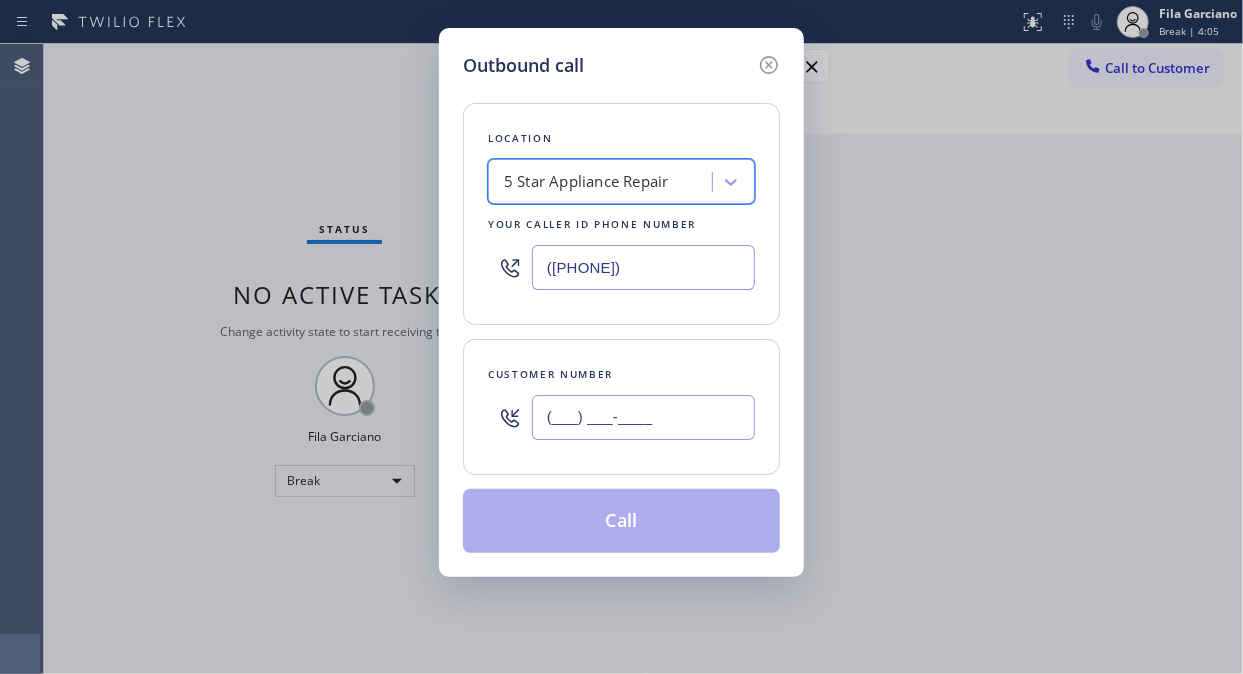 click on "(___) ___-____" at bounding box center [643, 417] 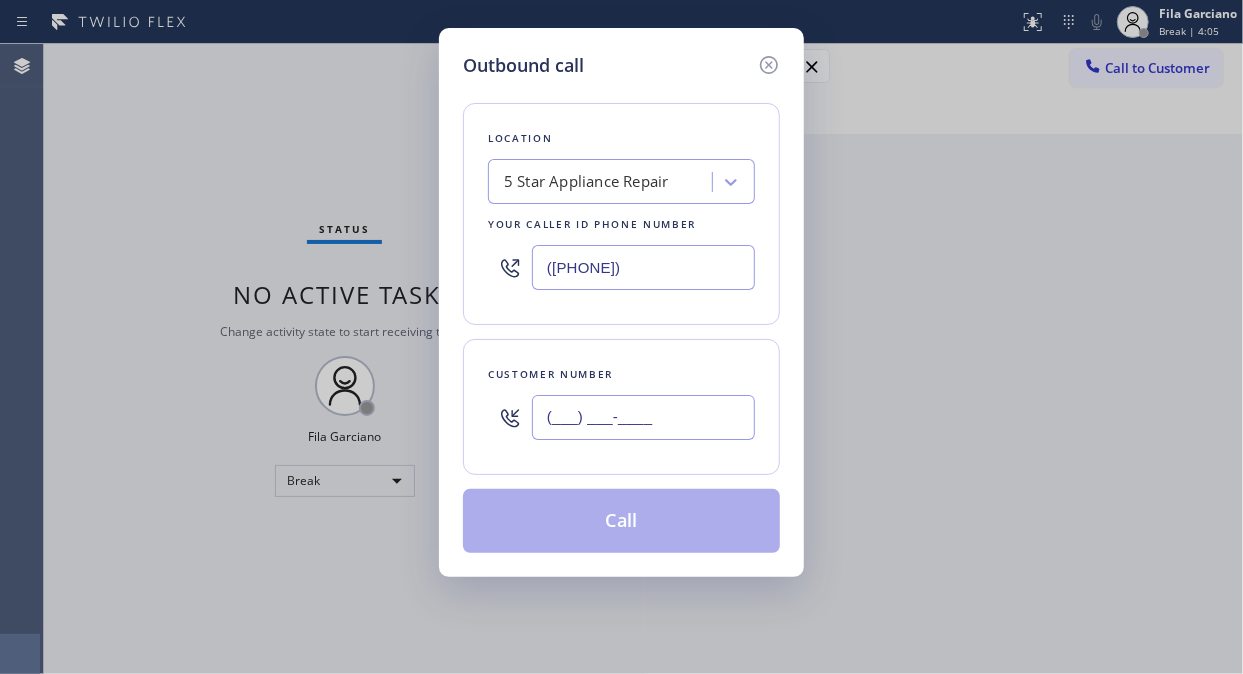 paste on "([PHONE]) [PHONE]" 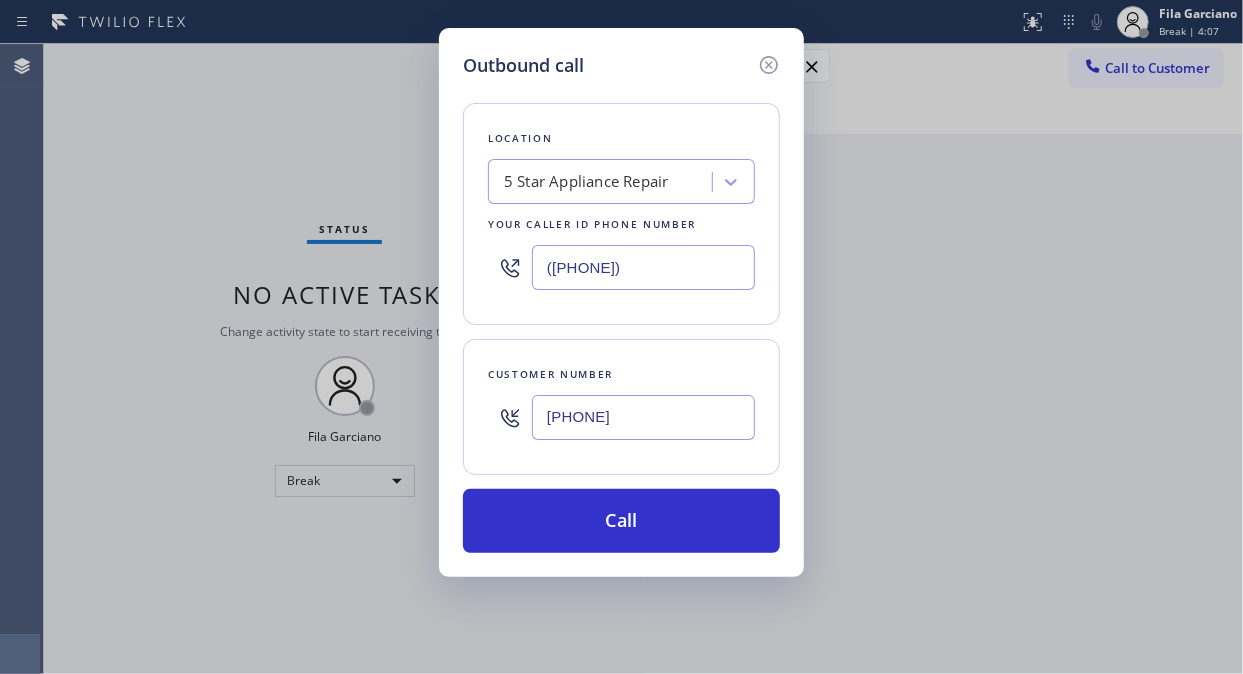 type on "[PHONE]" 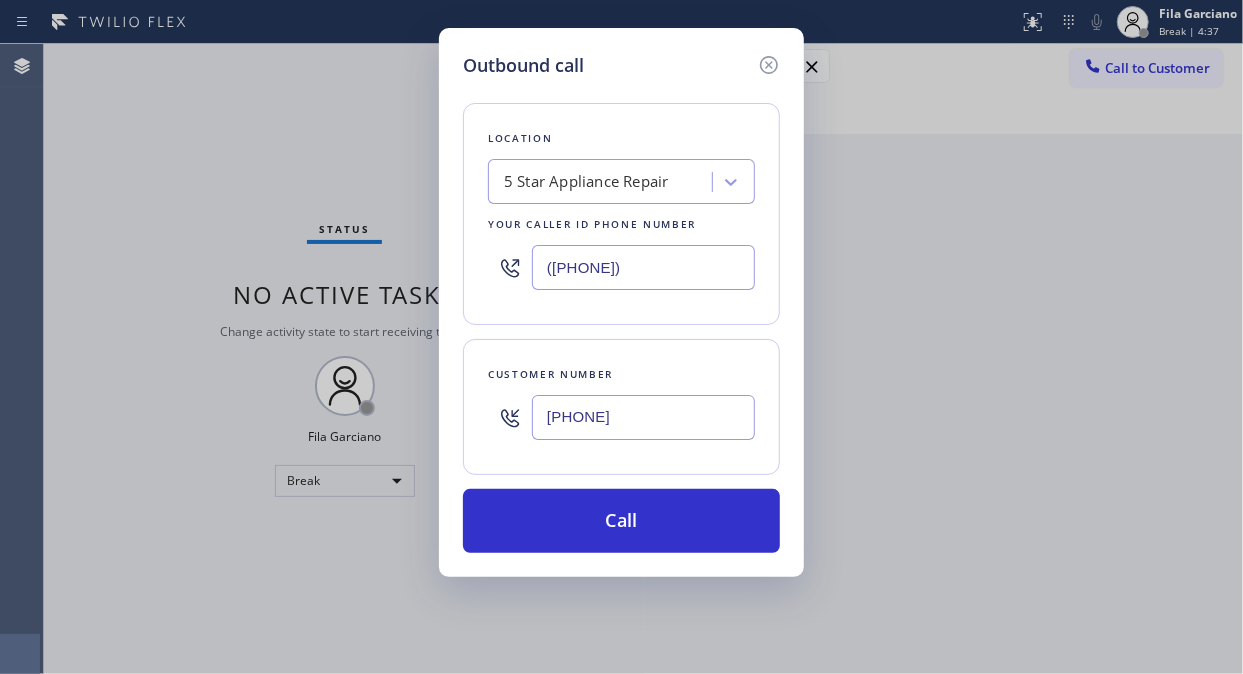 click on "([PHONE])" at bounding box center (643, 267) 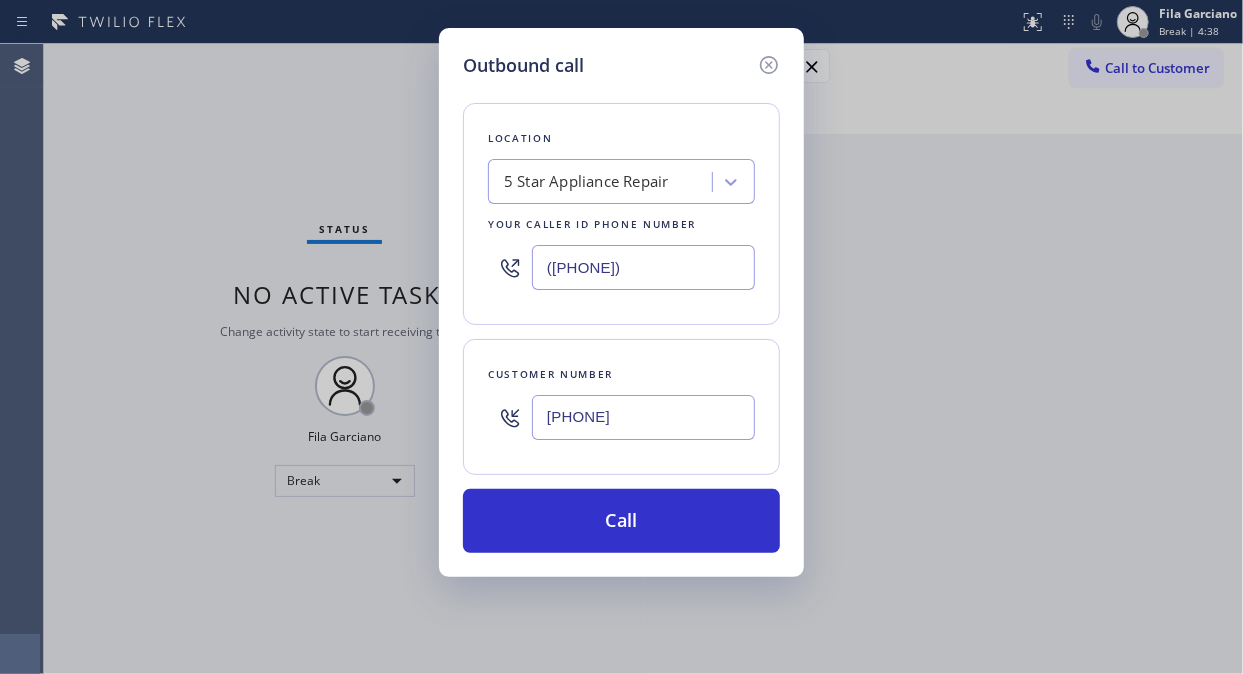 paste on "([PHONE])" 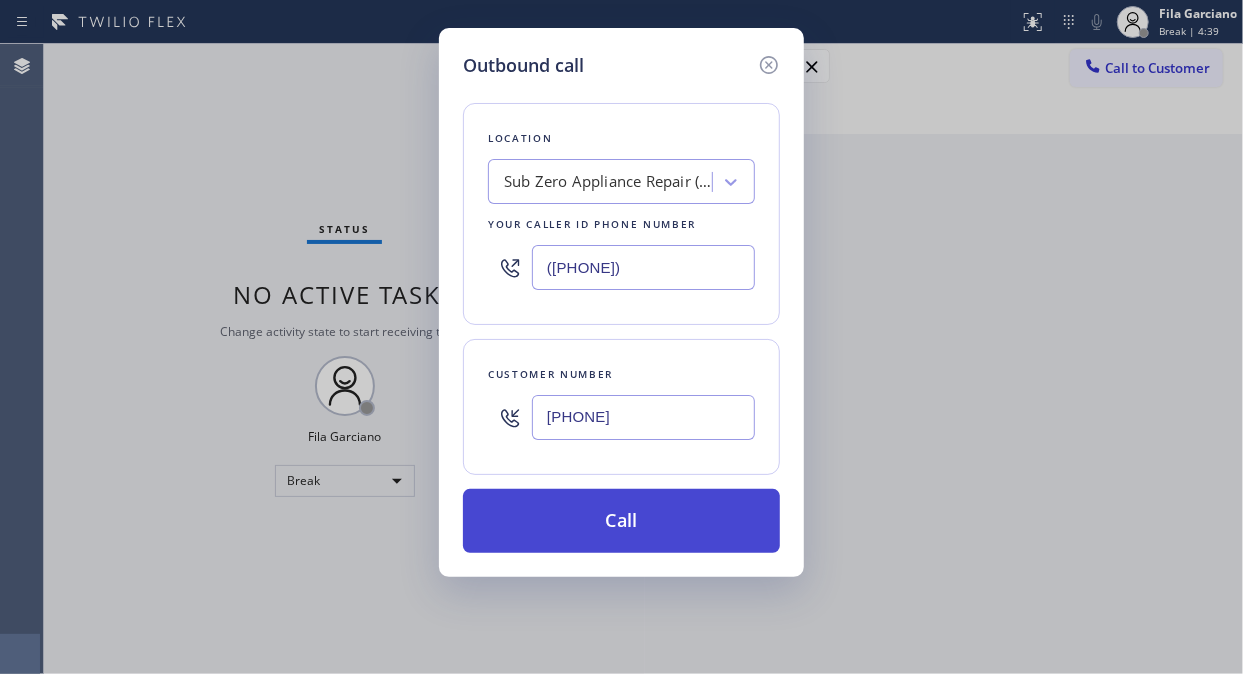 type on "([PHONE])" 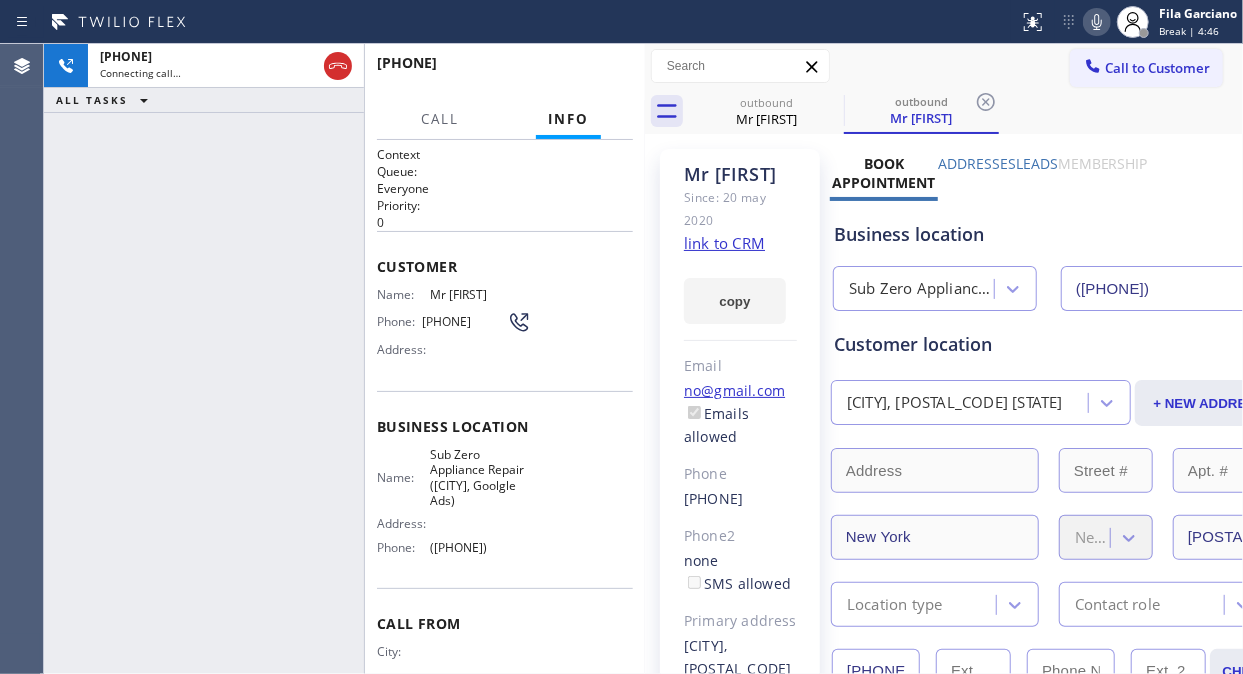 type on "([PHONE])" 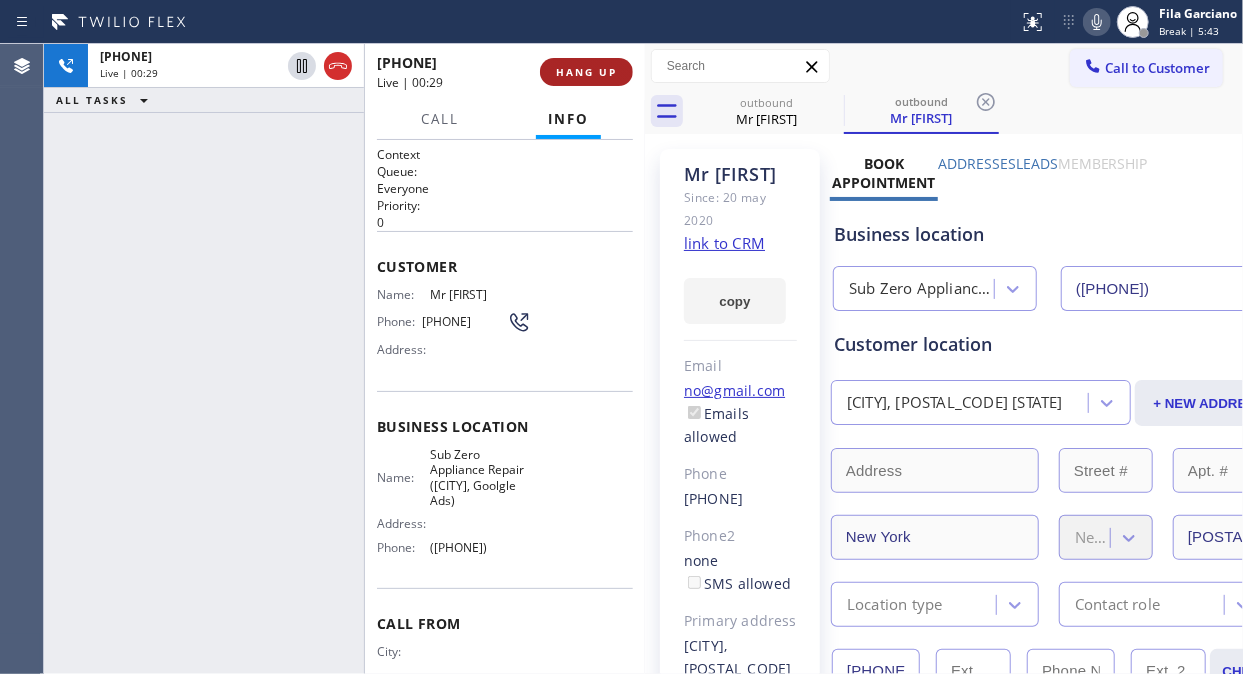 click on "HANG UP" at bounding box center (586, 72) 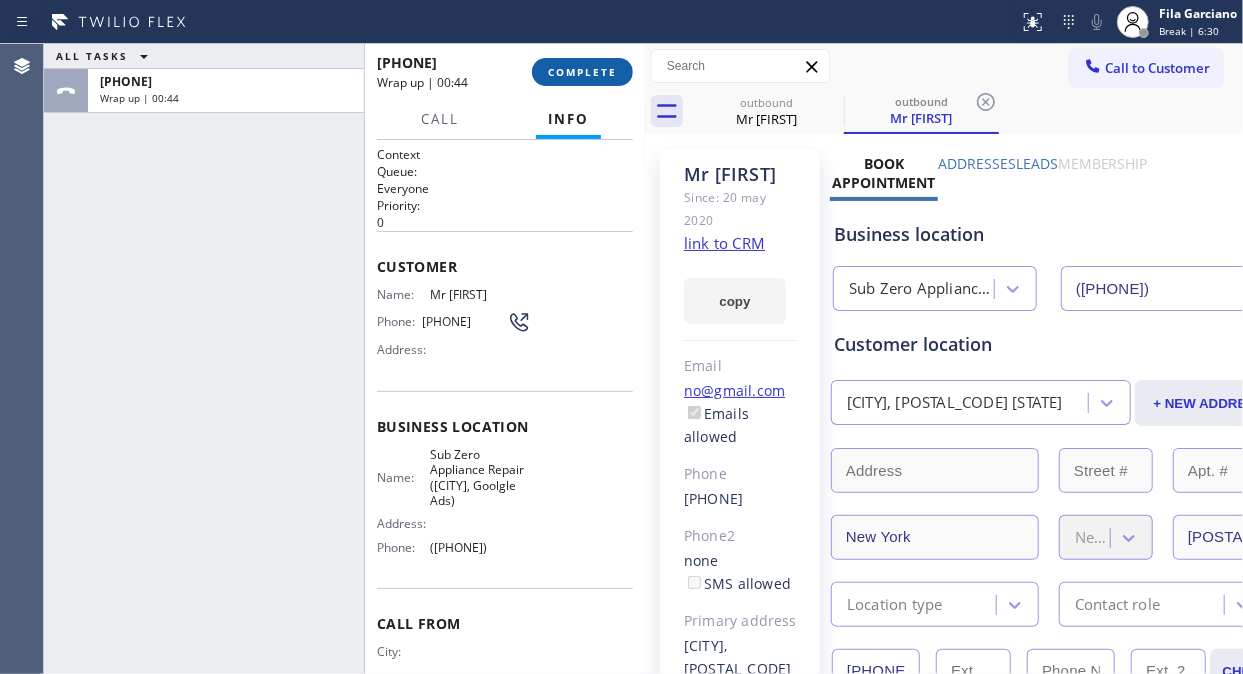 click on "COMPLETE" at bounding box center (582, 72) 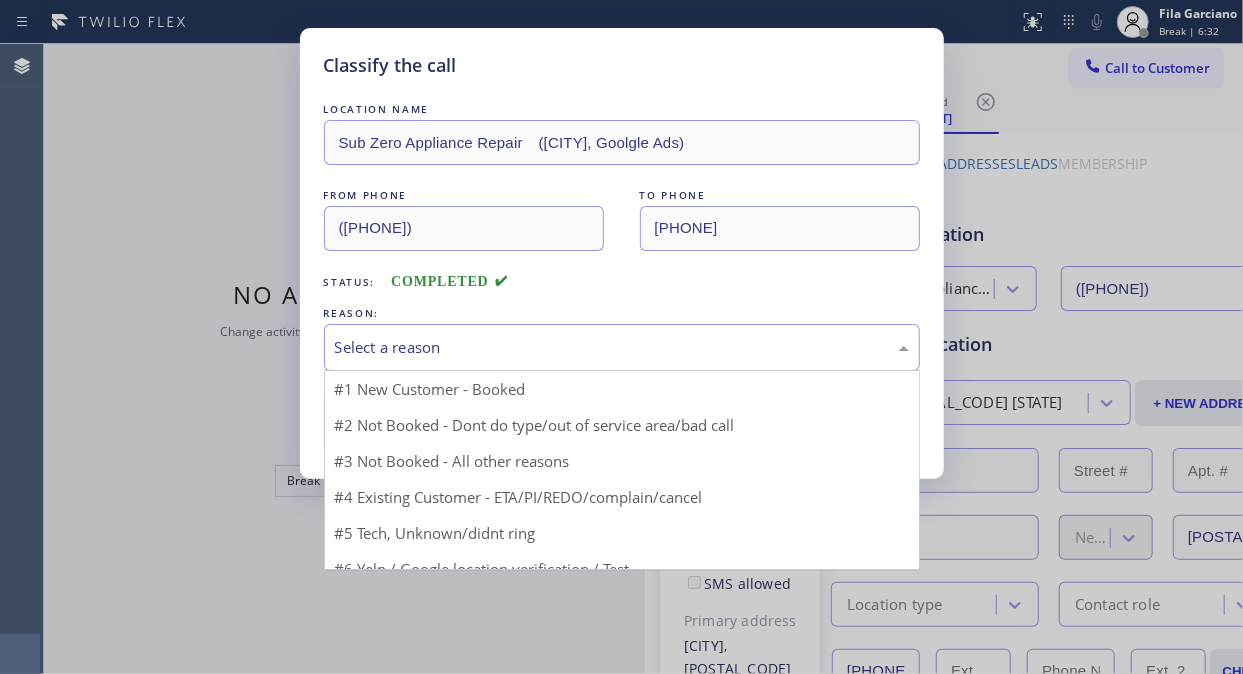 click on "Select a reason" at bounding box center (622, 347) 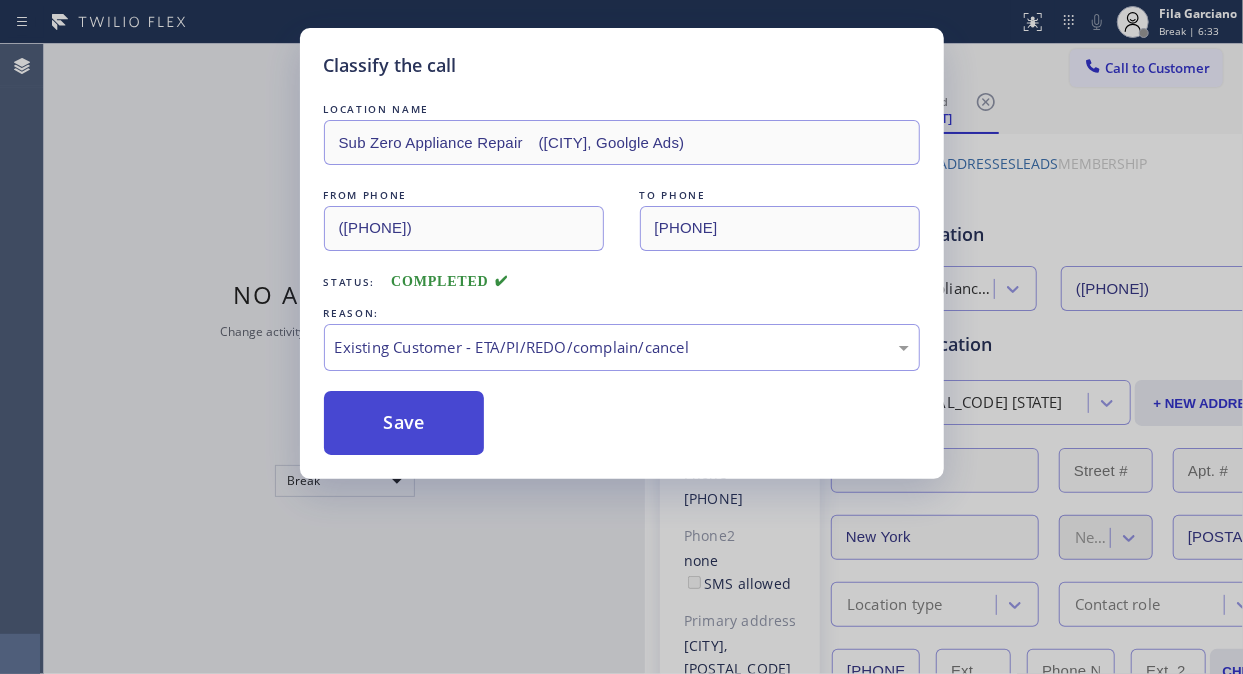 click on "Save" at bounding box center (404, 423) 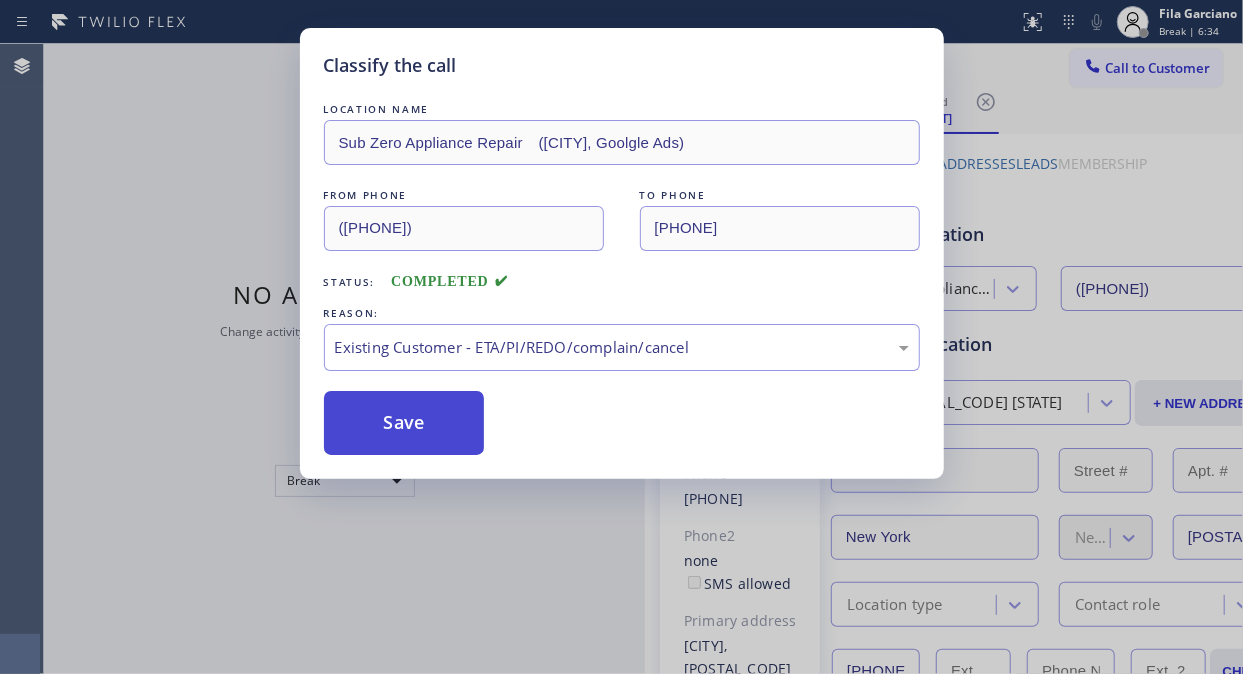 click on "Save" at bounding box center (404, 423) 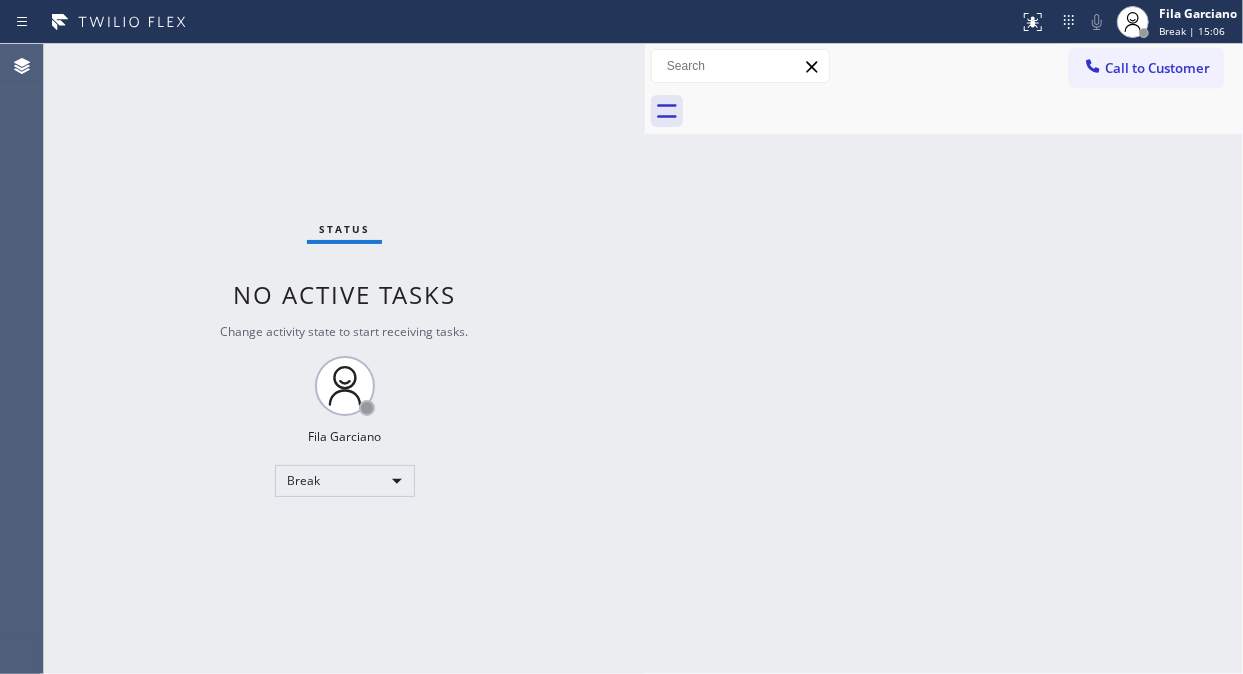 click on "Status   No active tasks     Change activity state to start receiving tasks.   Fila Garciano Break" at bounding box center [344, 359] 